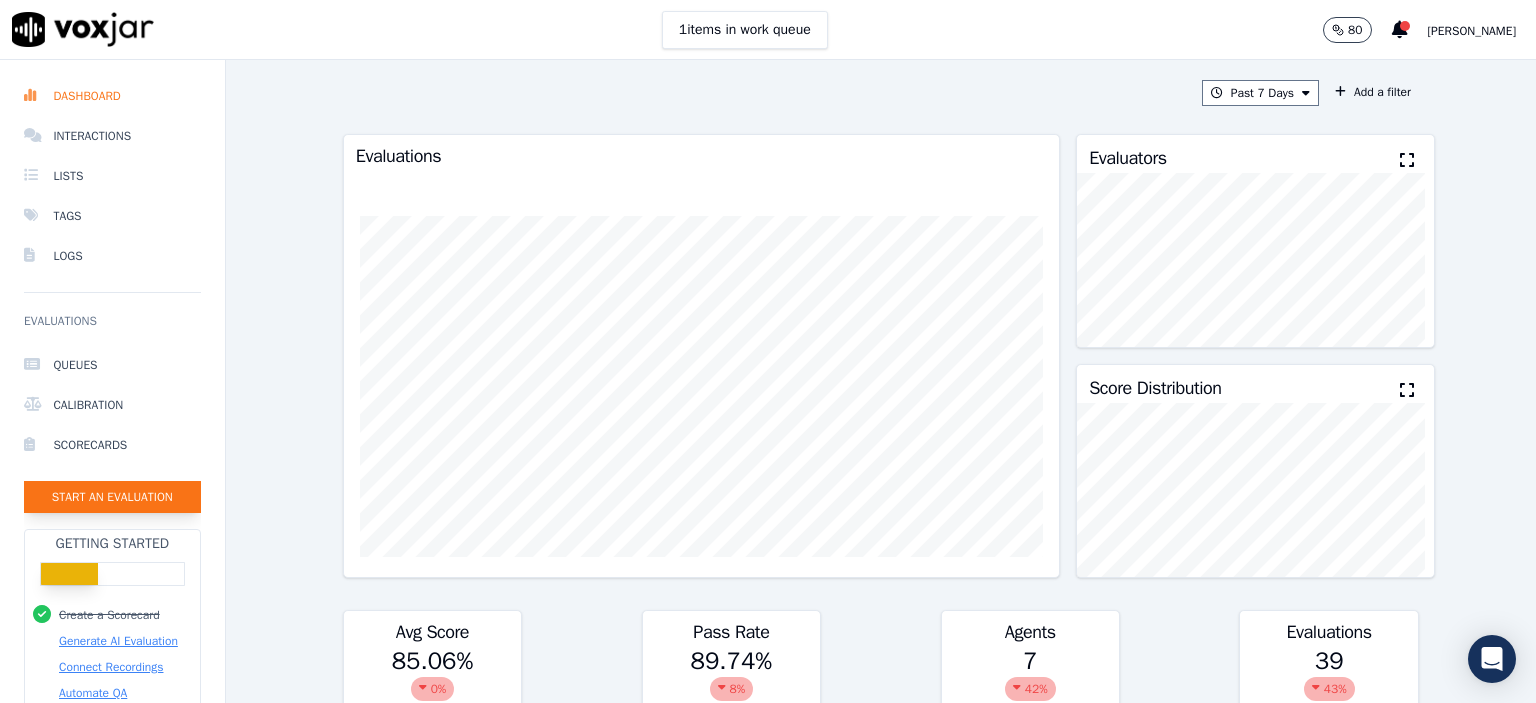 scroll, scrollTop: 0, scrollLeft: 0, axis: both 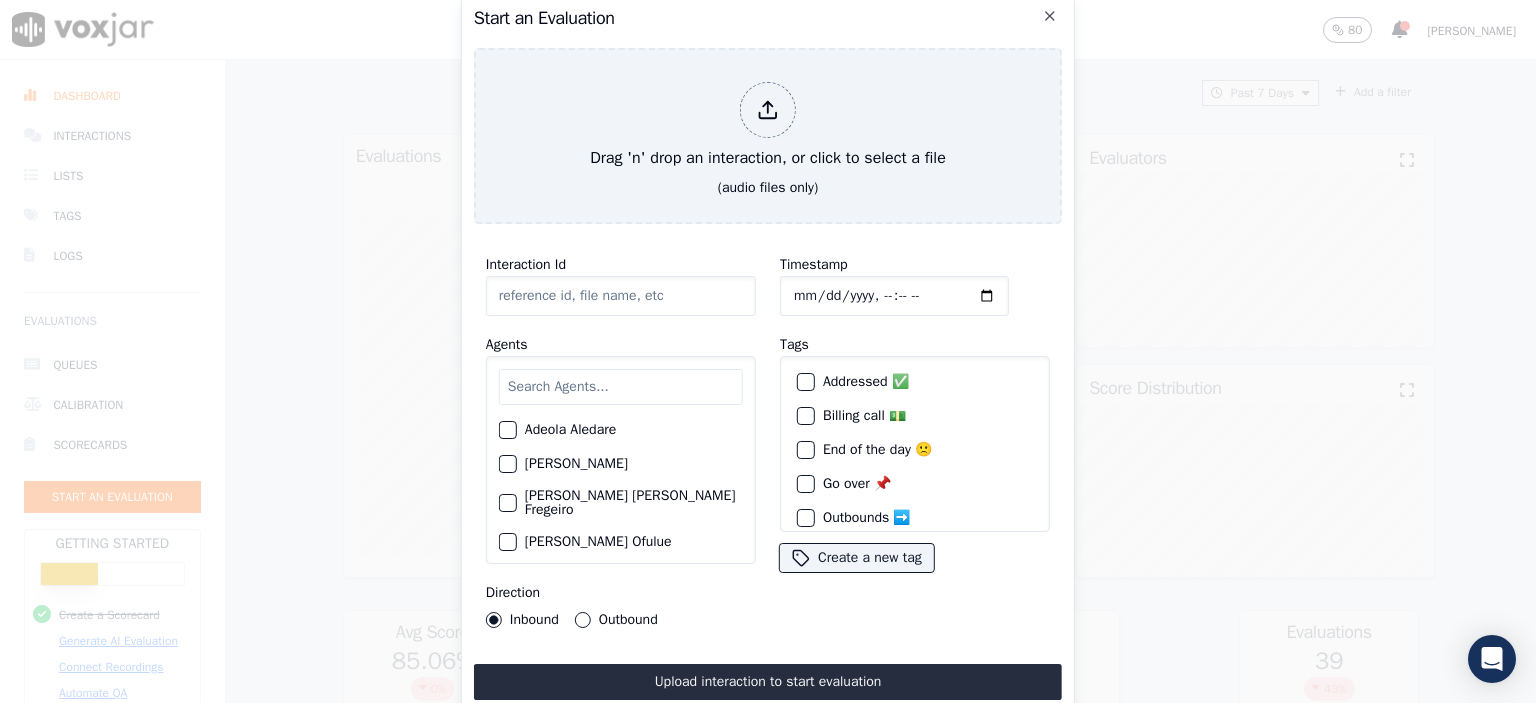 click on "Interaction Id" 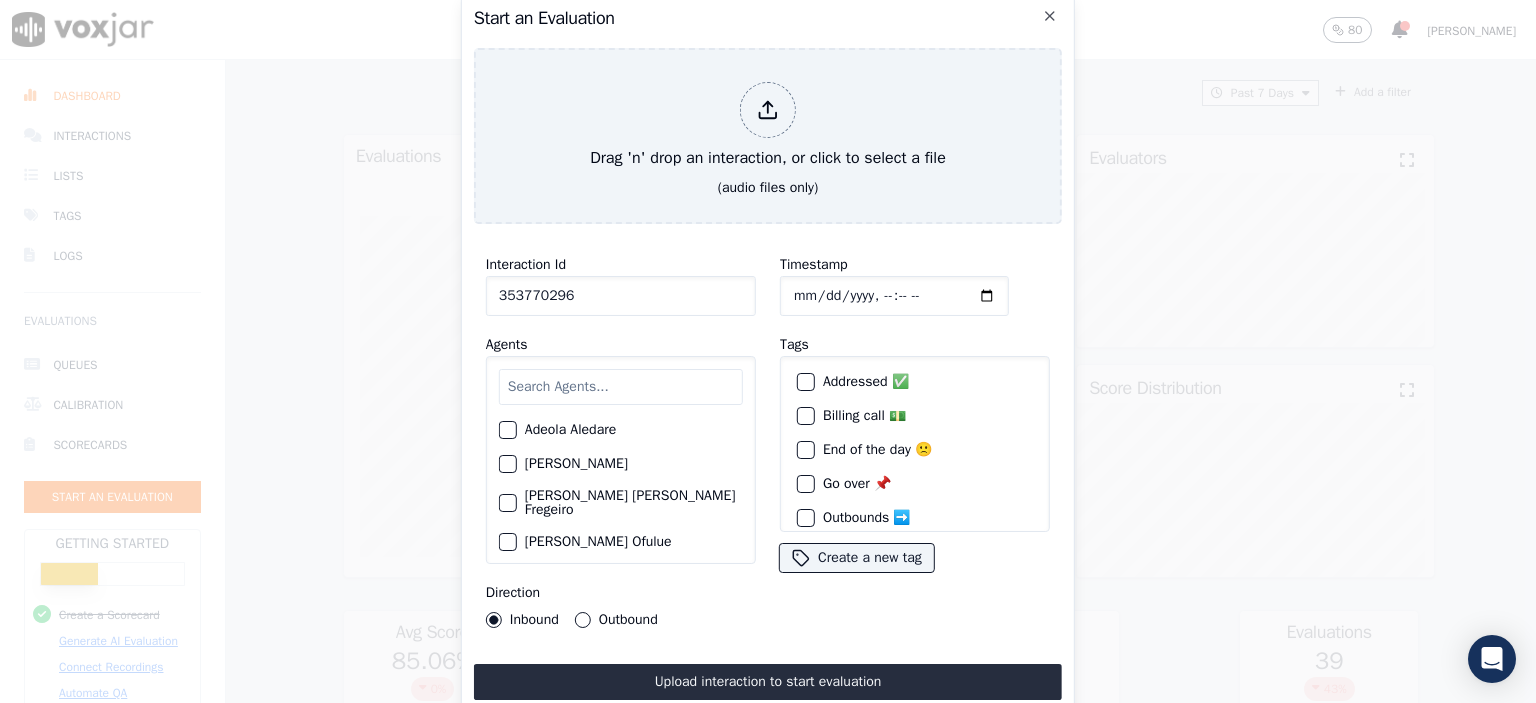 type on "353770296" 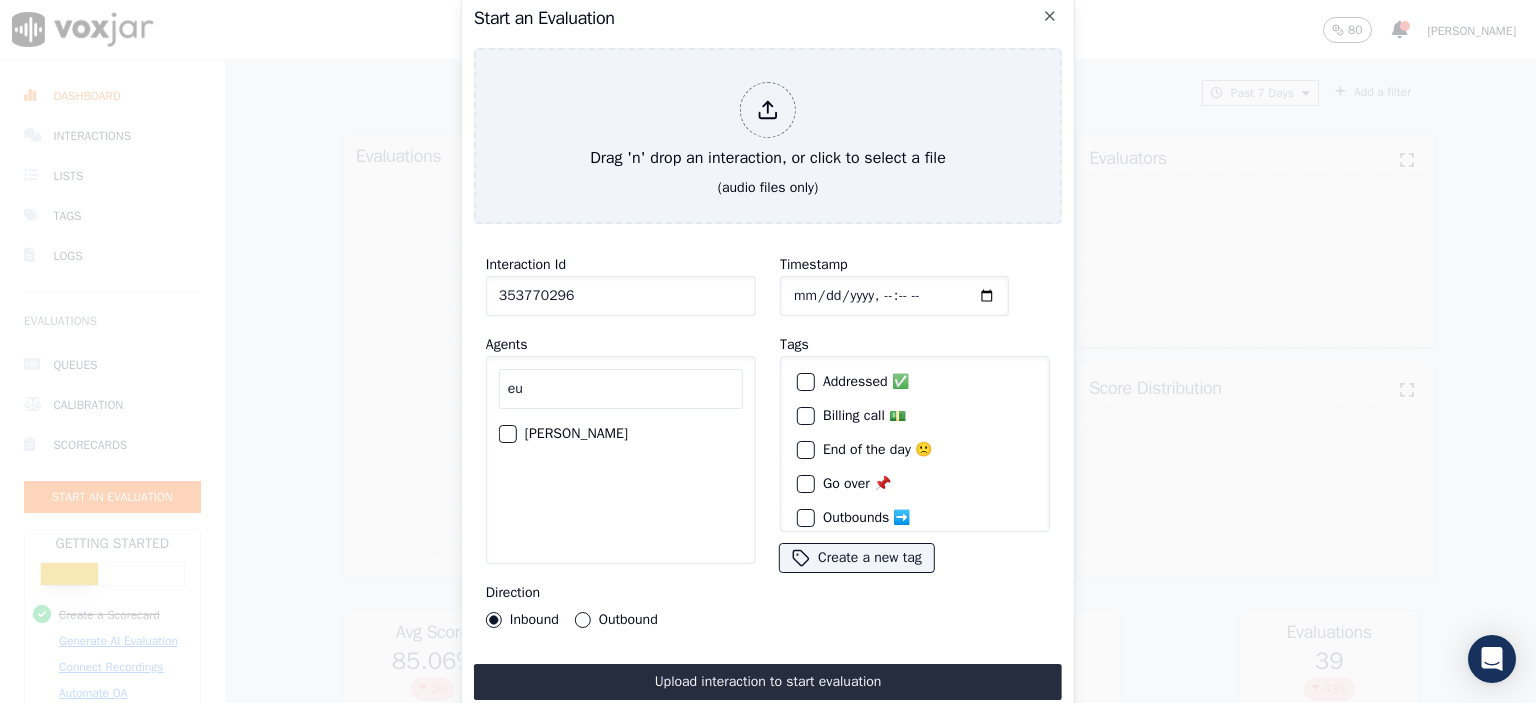 type on "eu" 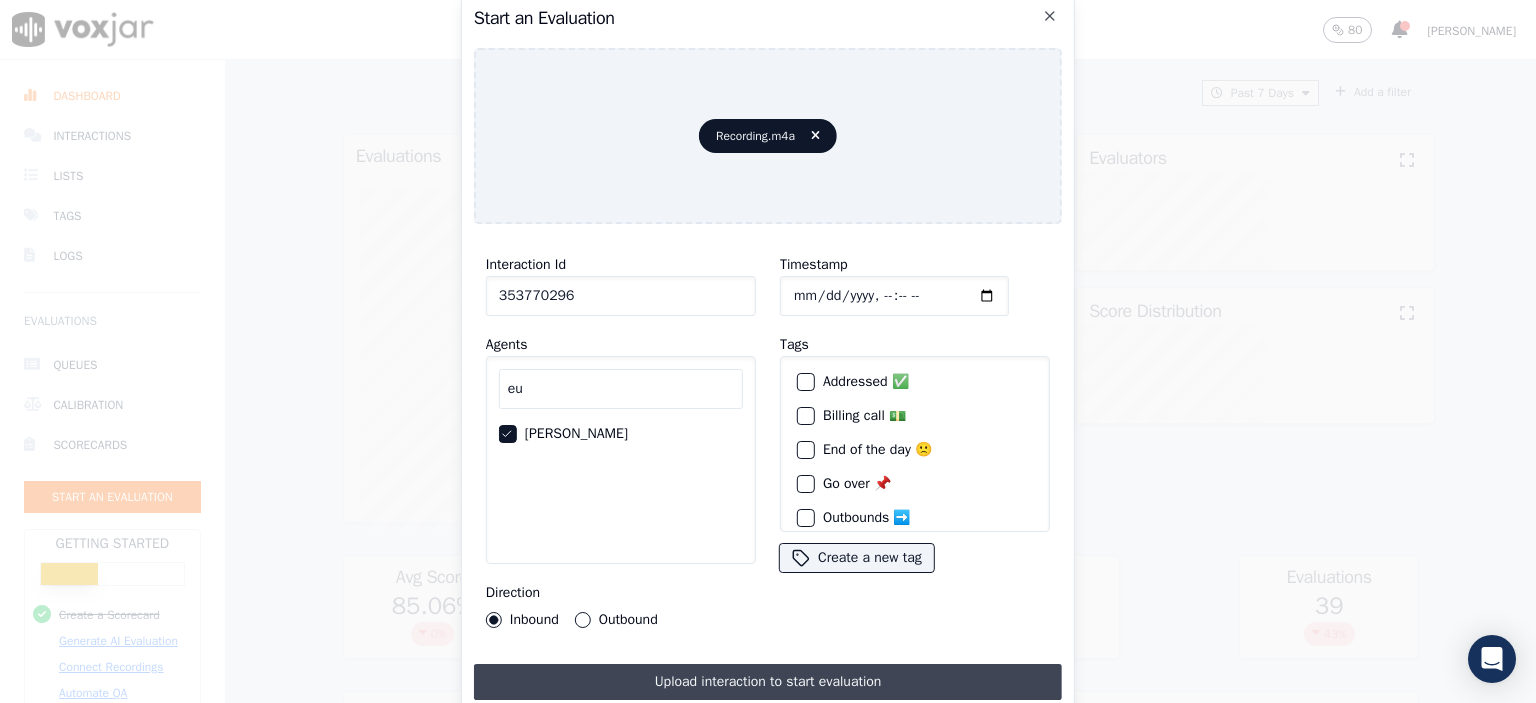 click on "Upload interaction to start evaluation" at bounding box center [768, 682] 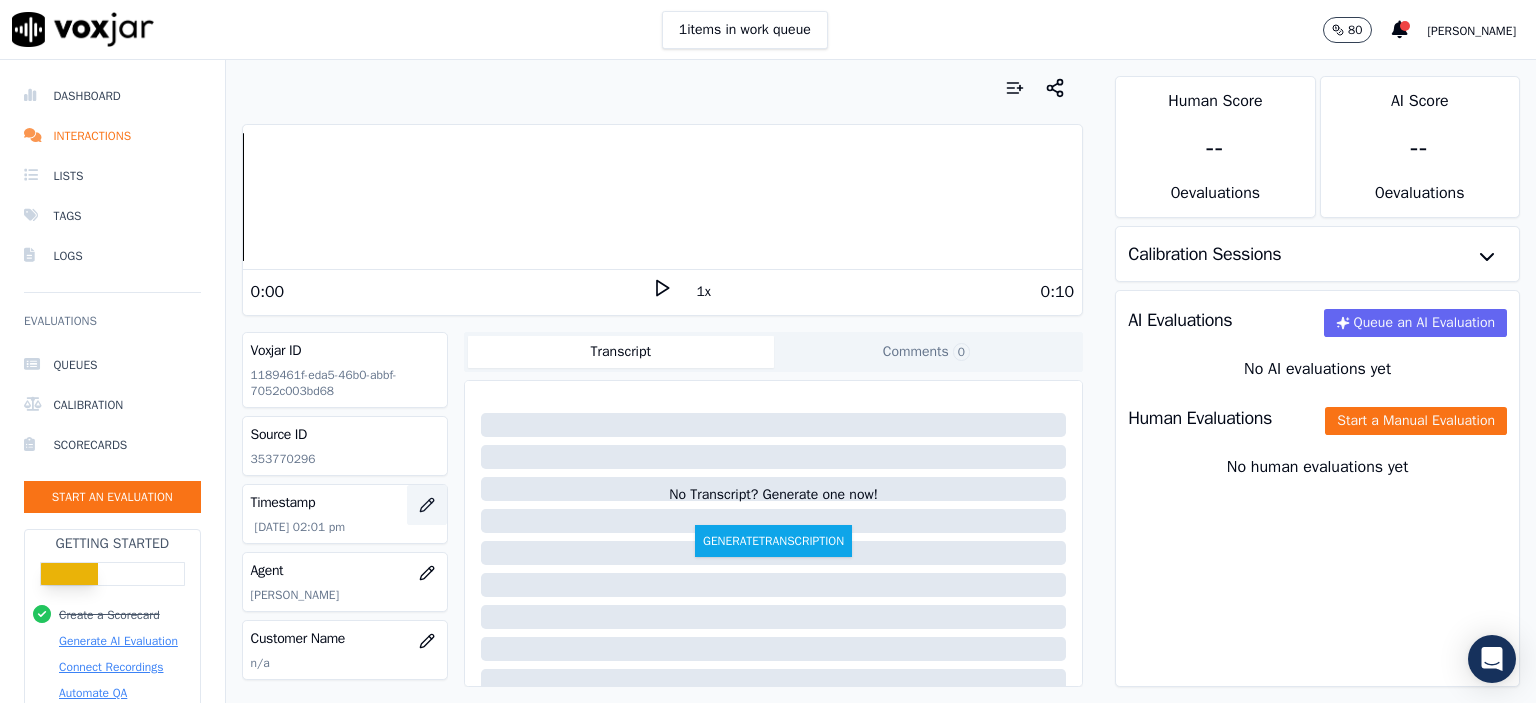 click at bounding box center [427, 505] 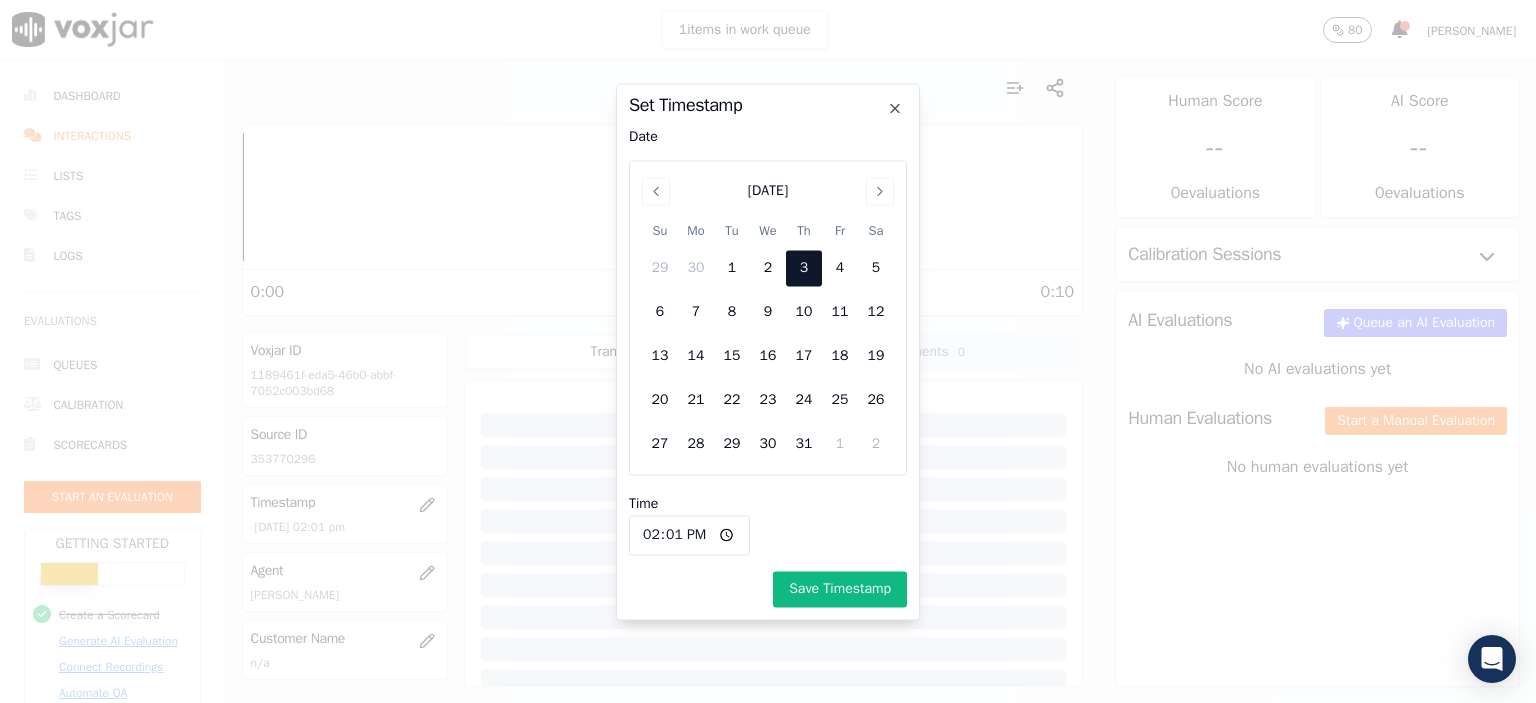 click on "14:01" at bounding box center (689, 535) 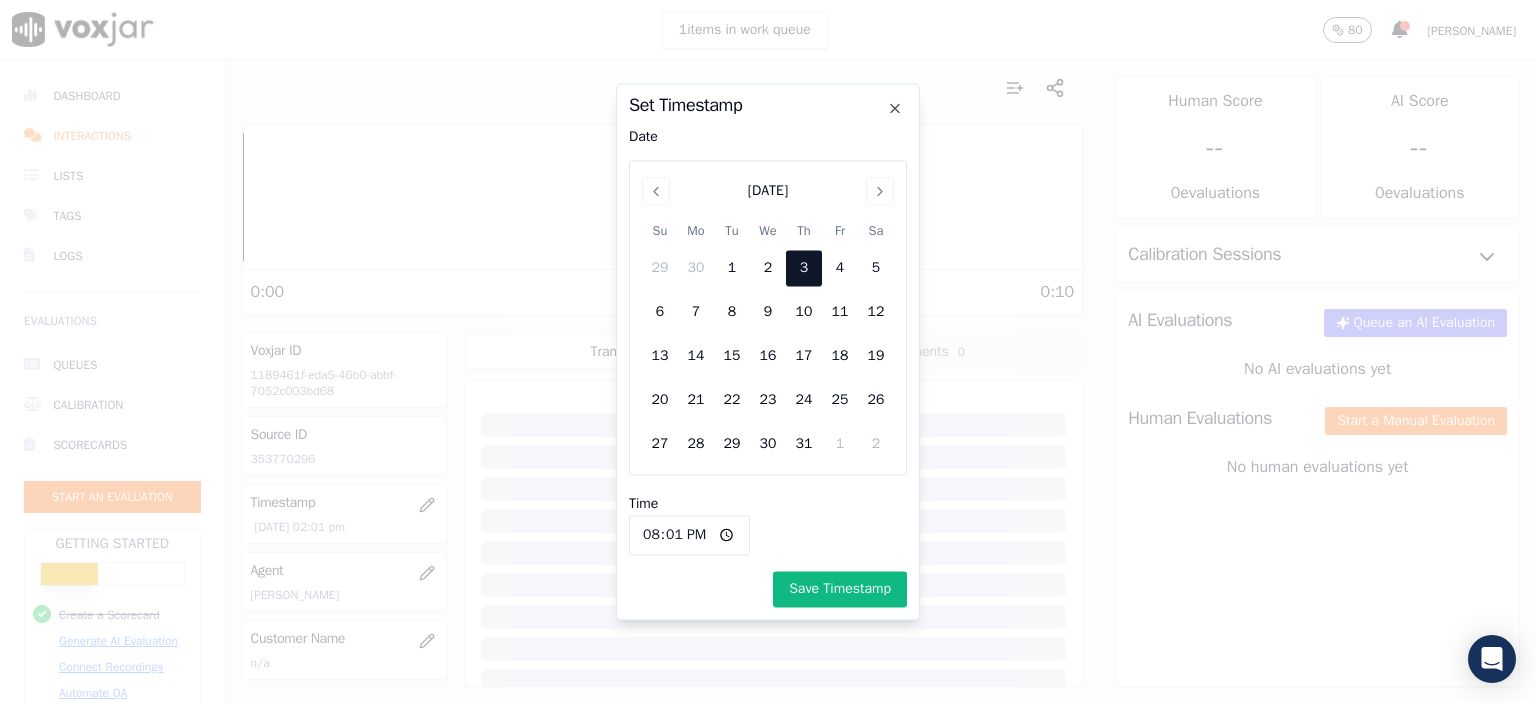 click on "20:01" at bounding box center [689, 535] 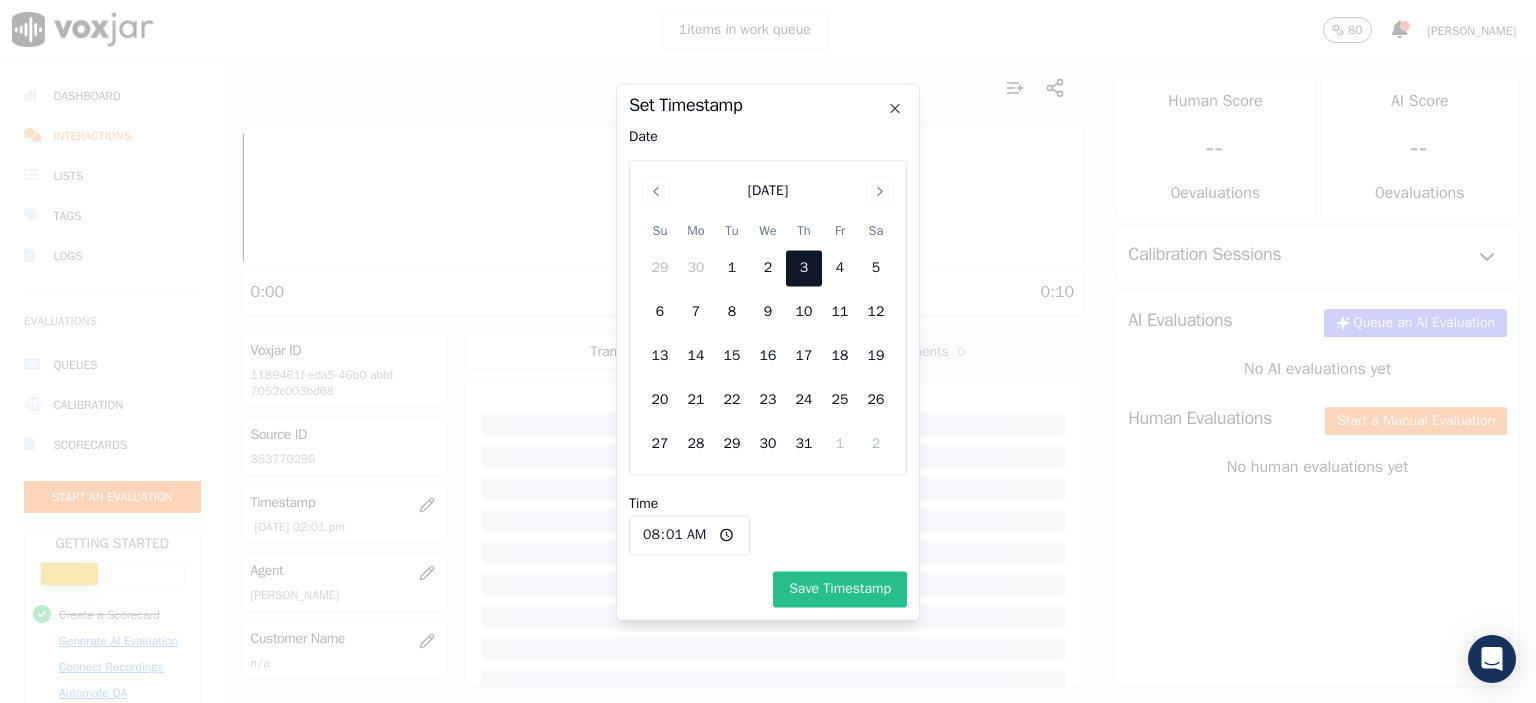 click on "Save Timestamp" at bounding box center (840, 589) 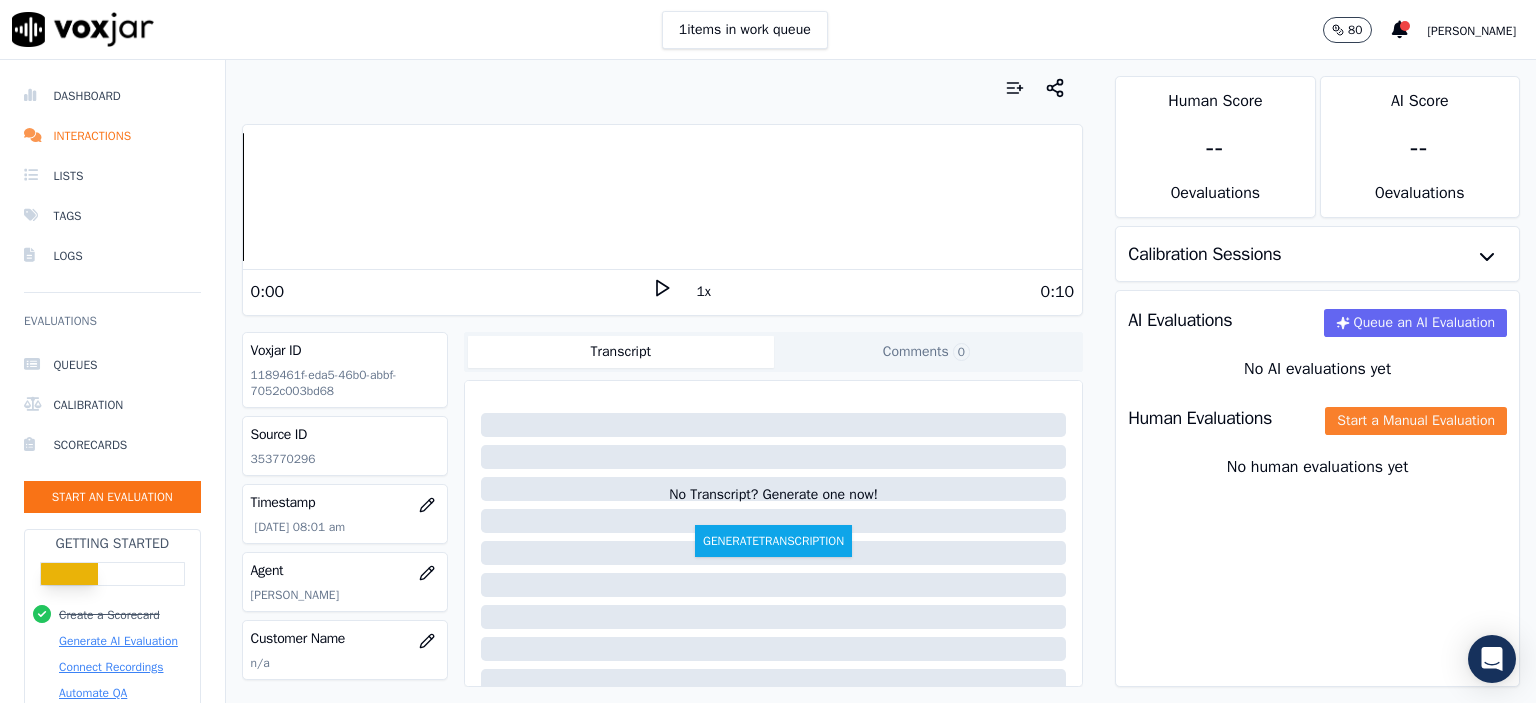 click on "Start a Manual Evaluation" 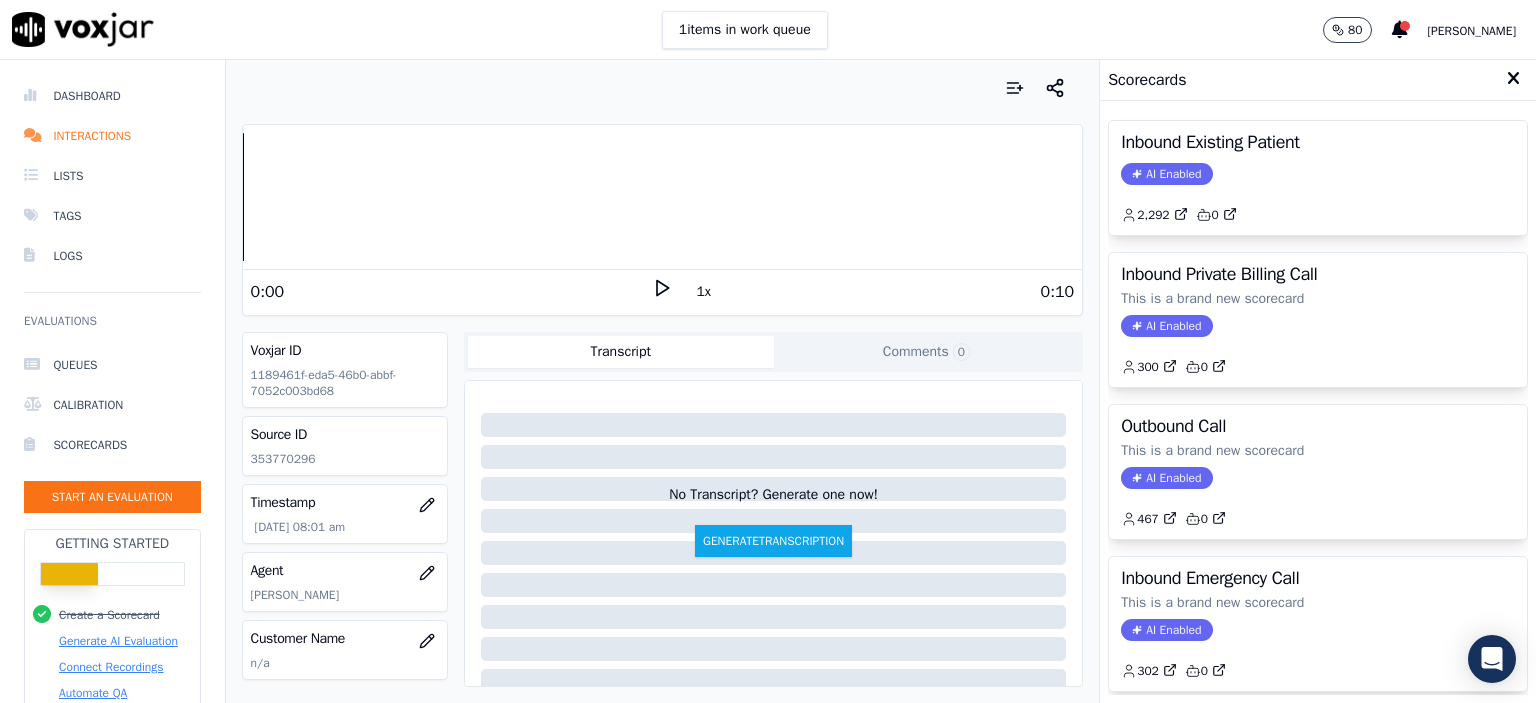 scroll, scrollTop: 0, scrollLeft: 0, axis: both 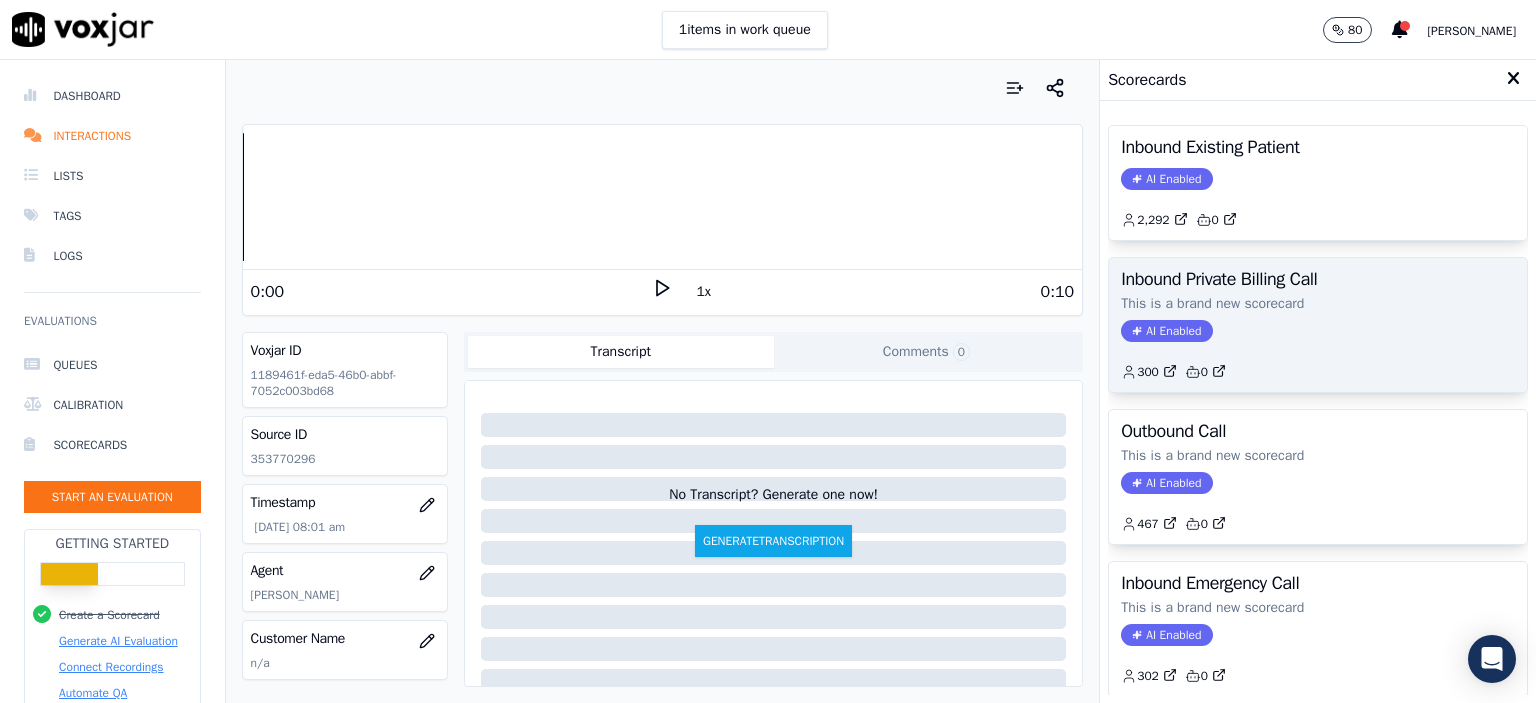 click on "This is a brand new scorecard" 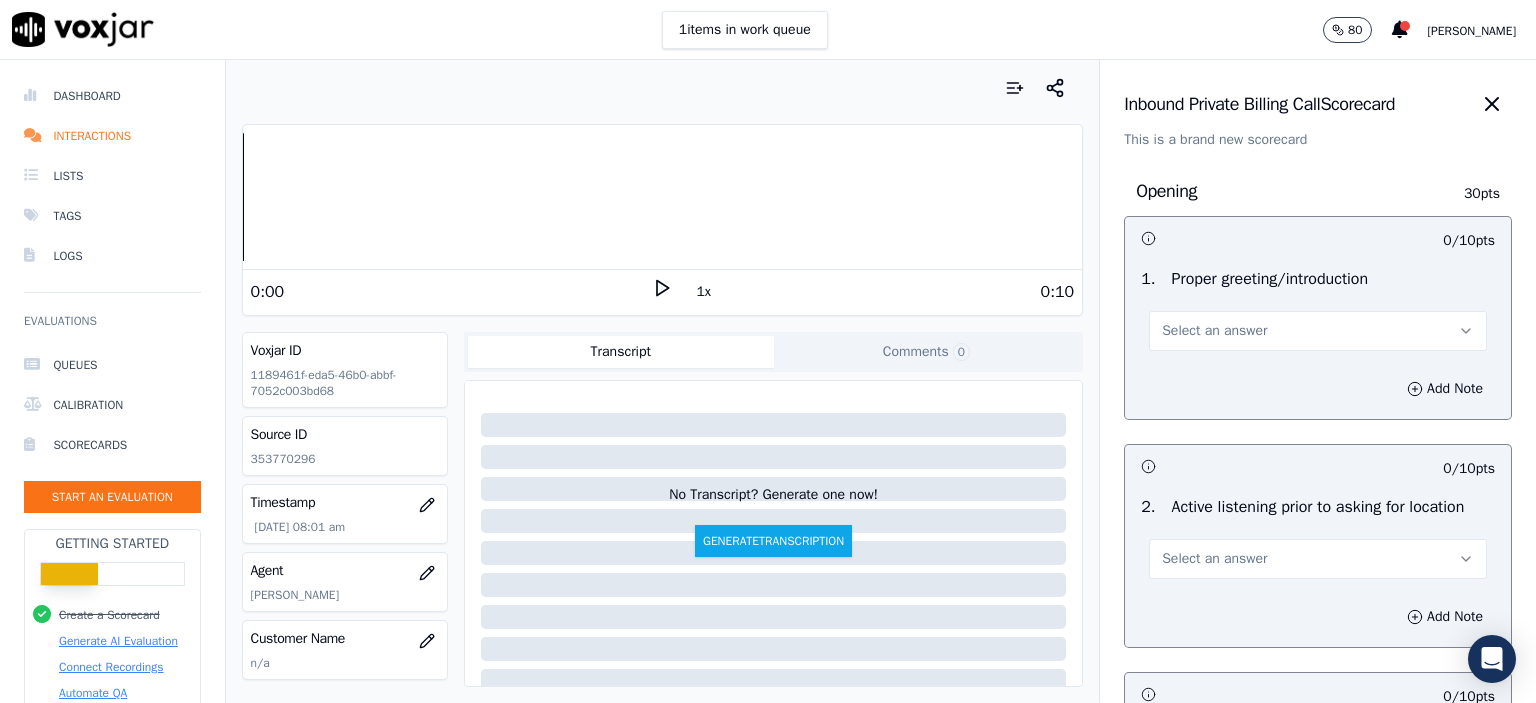 click on "Select an answer" at bounding box center [1214, 331] 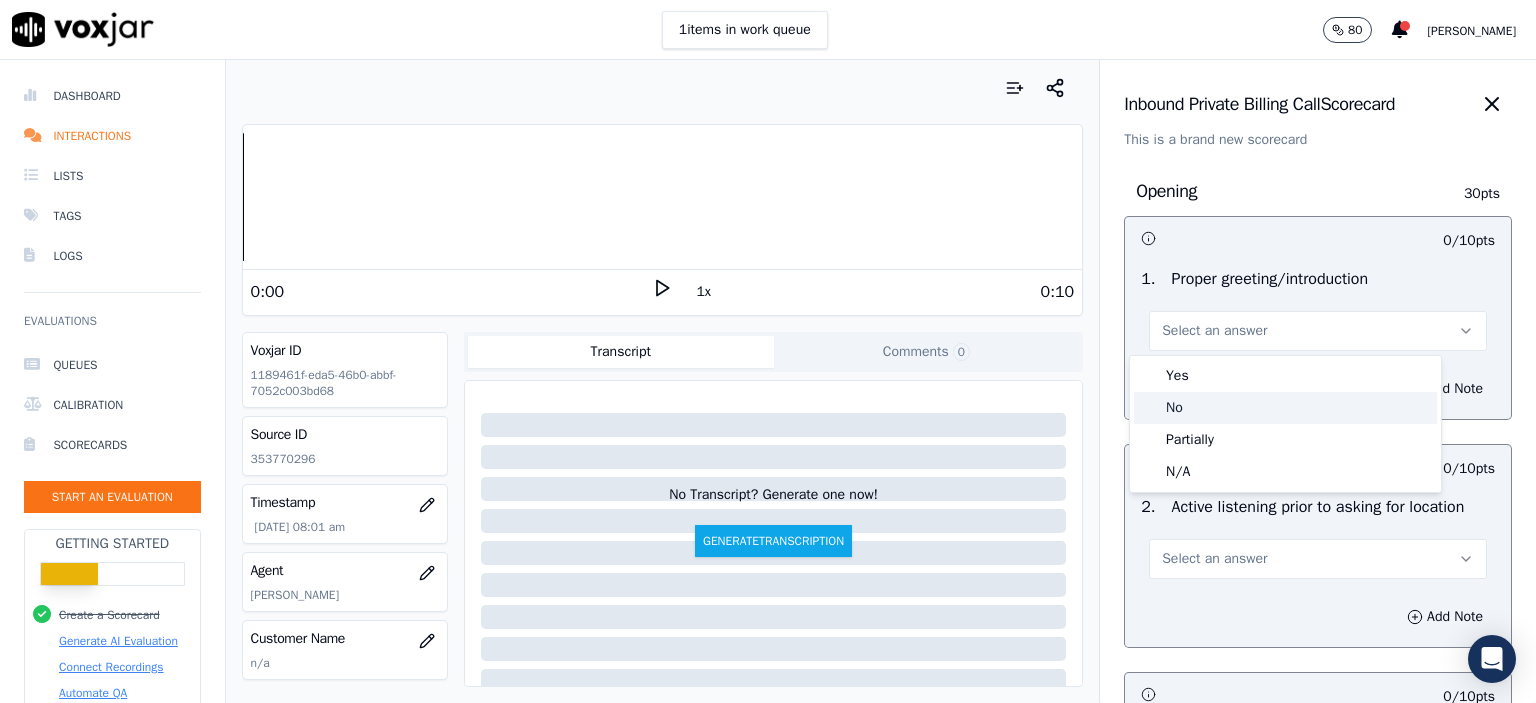 click on "No" 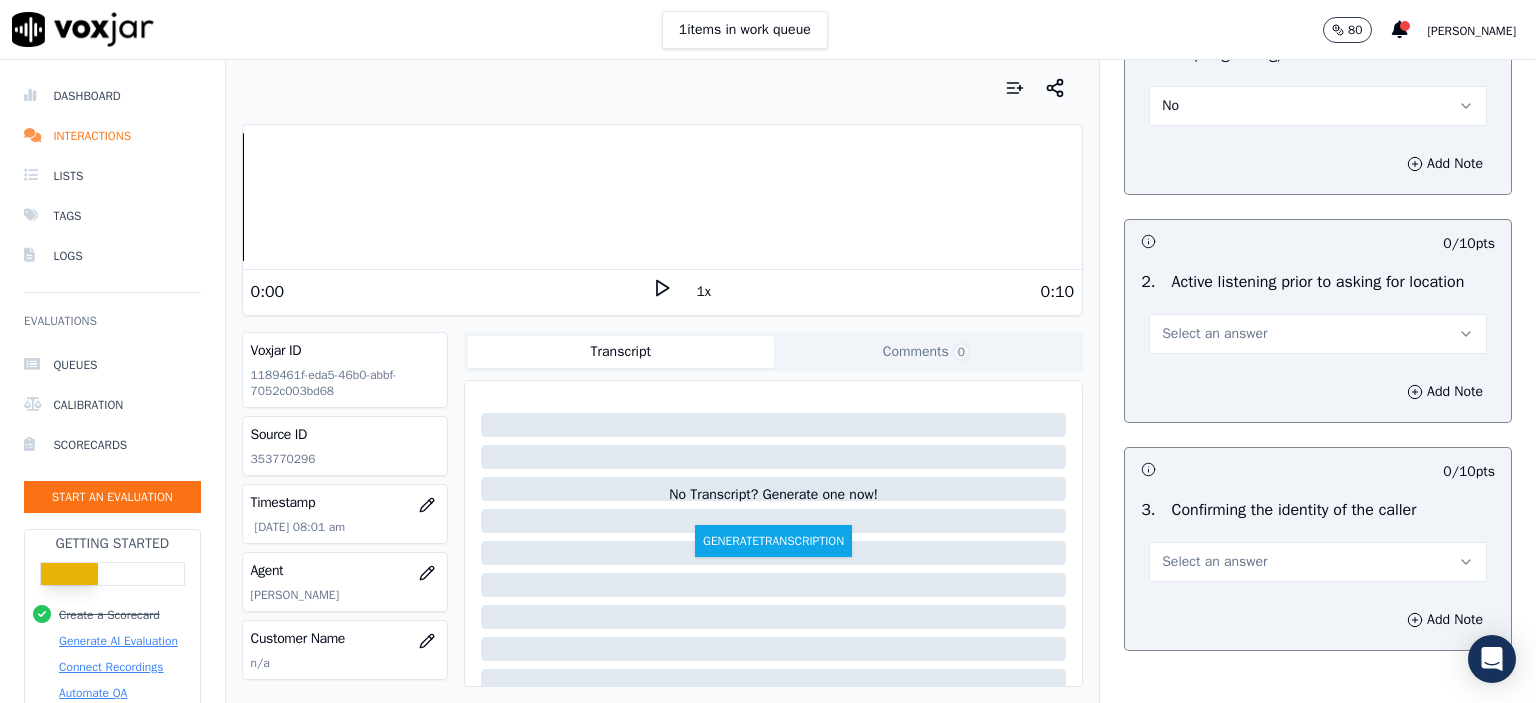 scroll, scrollTop: 300, scrollLeft: 0, axis: vertical 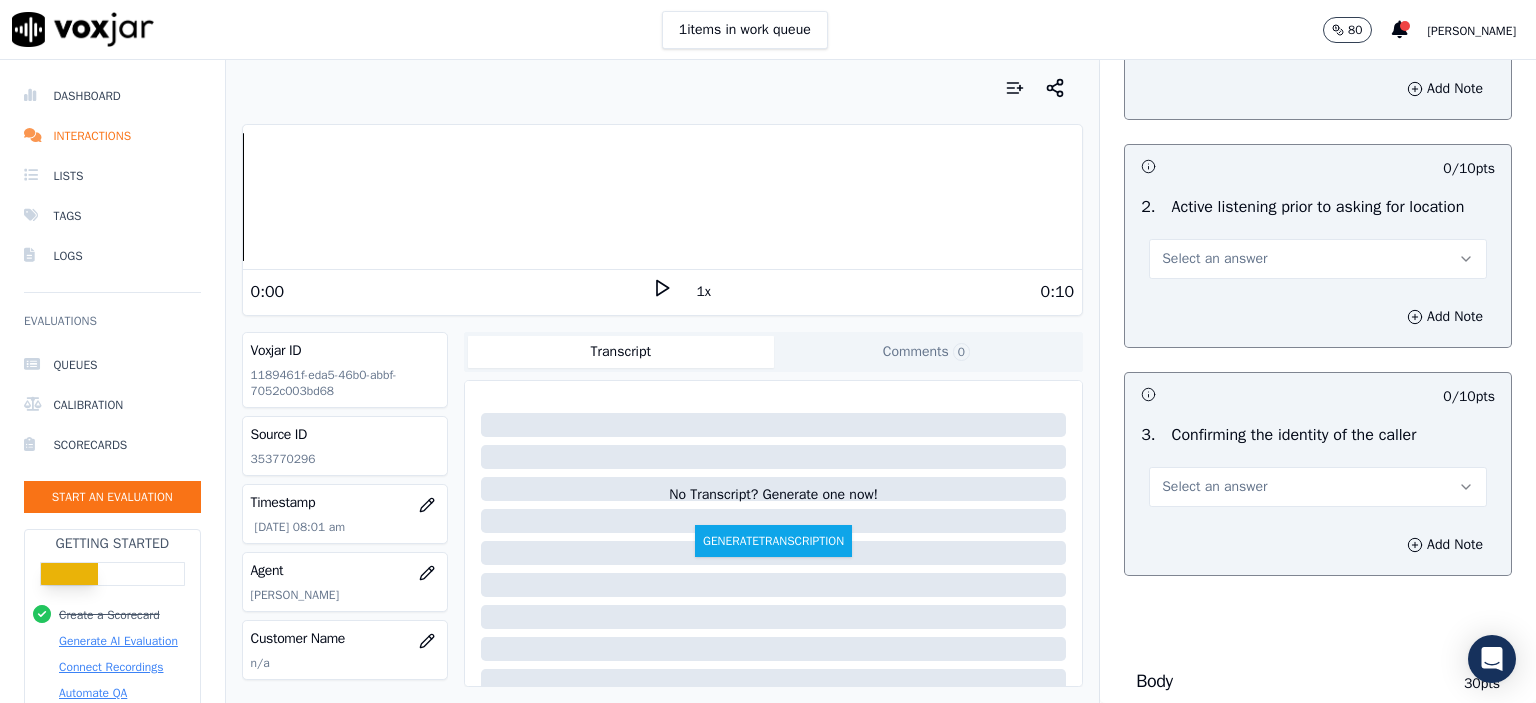 click on "Select an answer" at bounding box center [1318, 259] 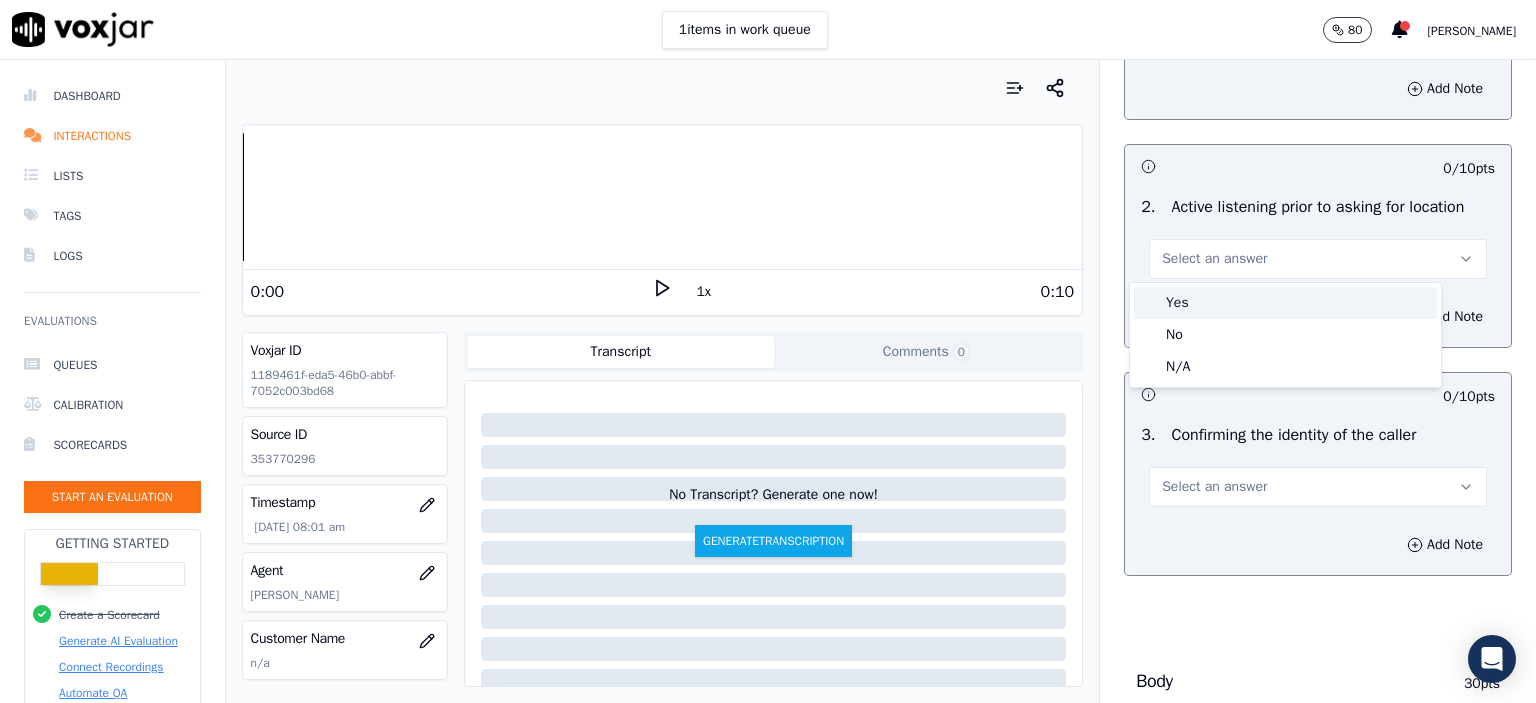 click on "Yes" at bounding box center (1285, 303) 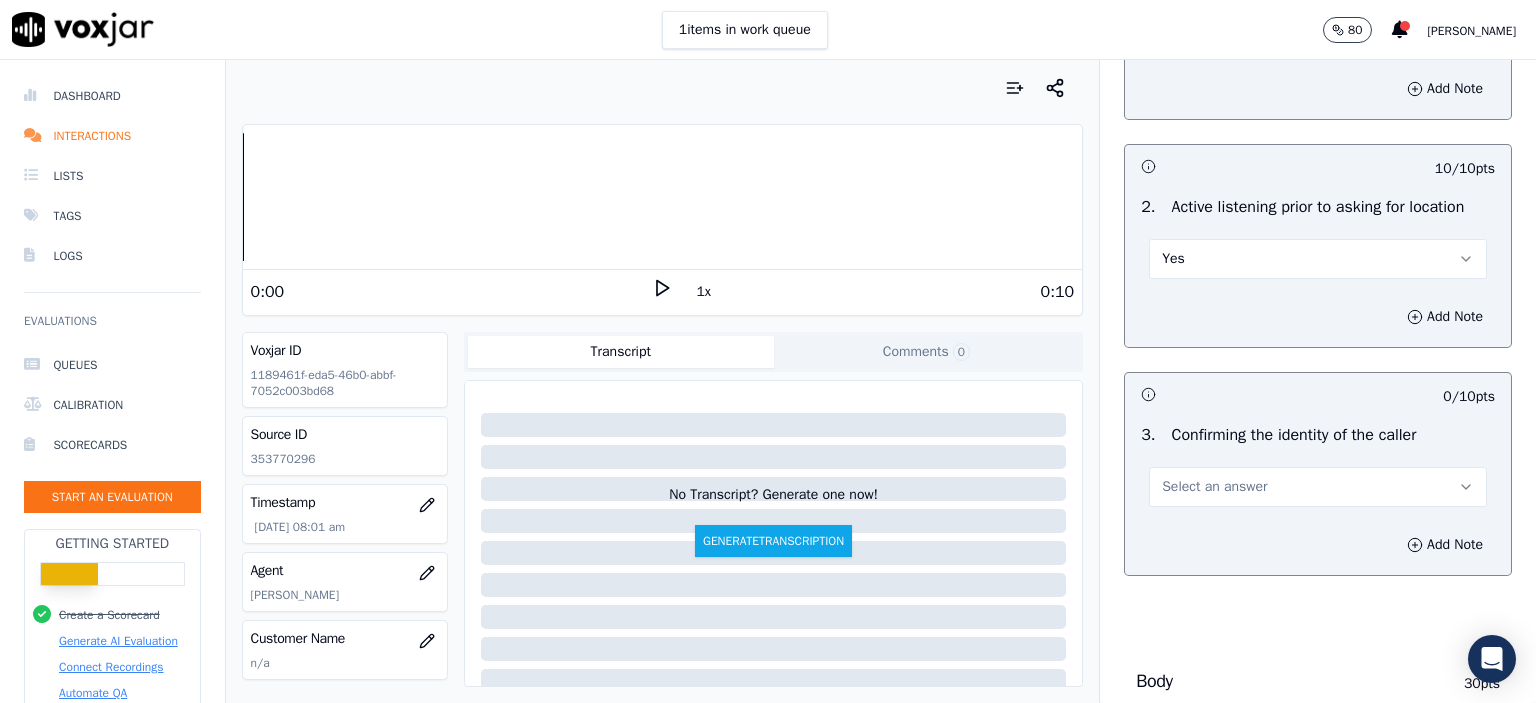 click on "Select an answer" at bounding box center (1318, 487) 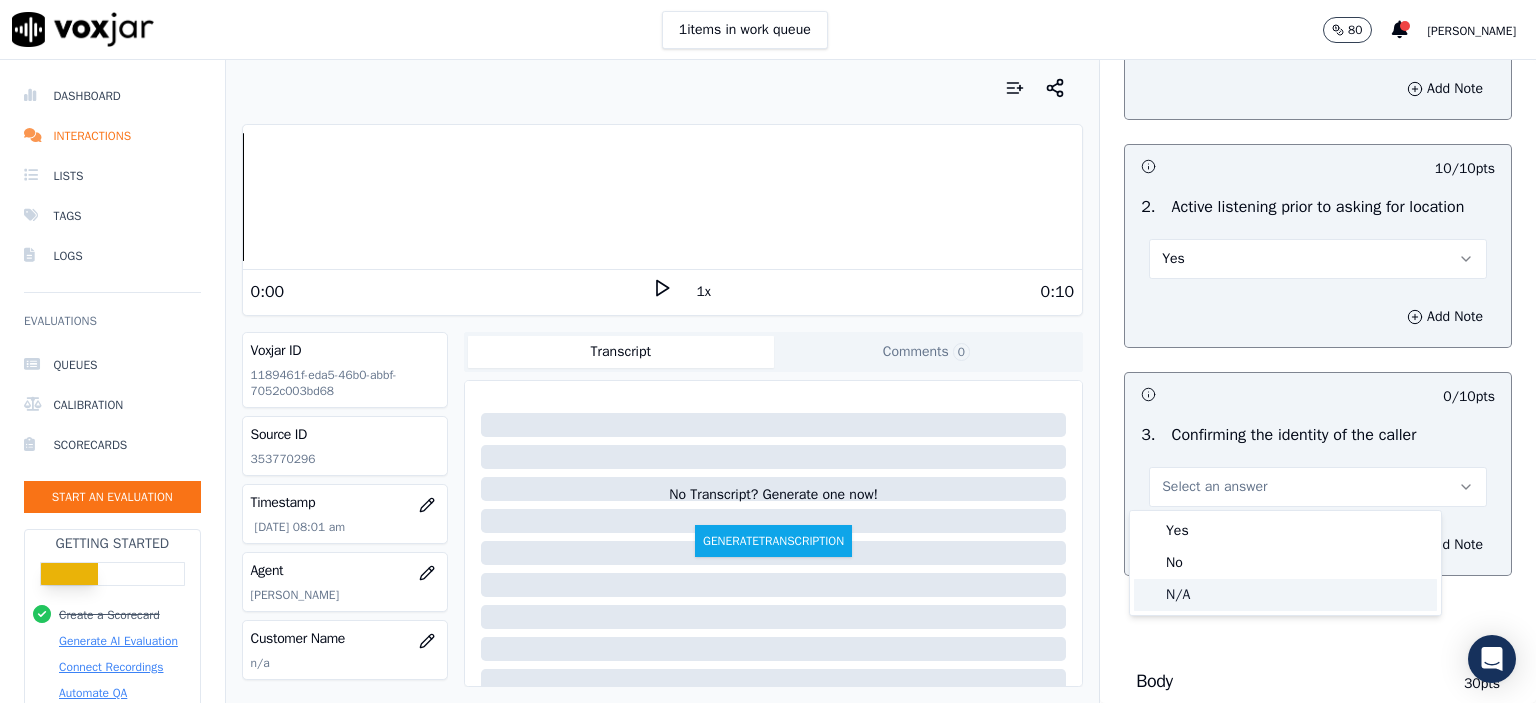 click on "N/A" 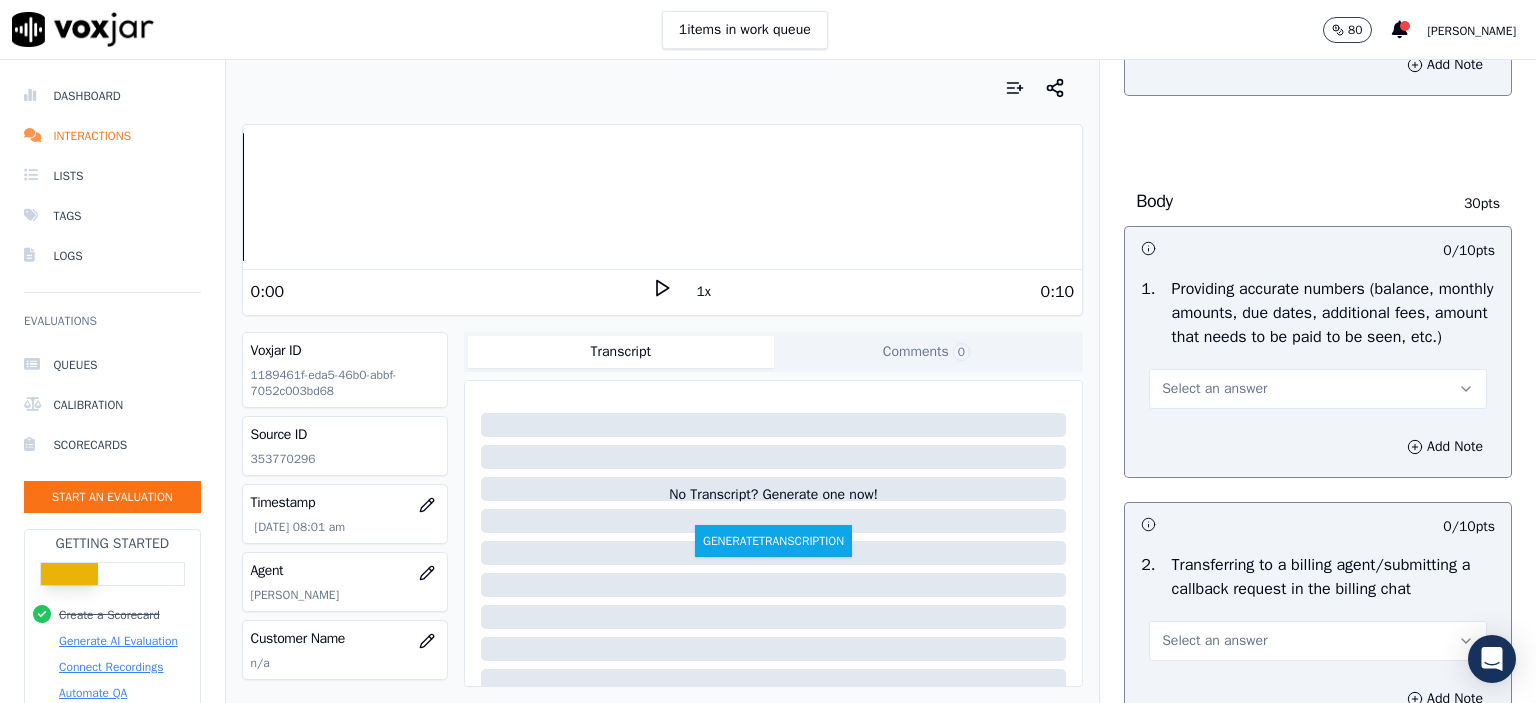 scroll, scrollTop: 800, scrollLeft: 0, axis: vertical 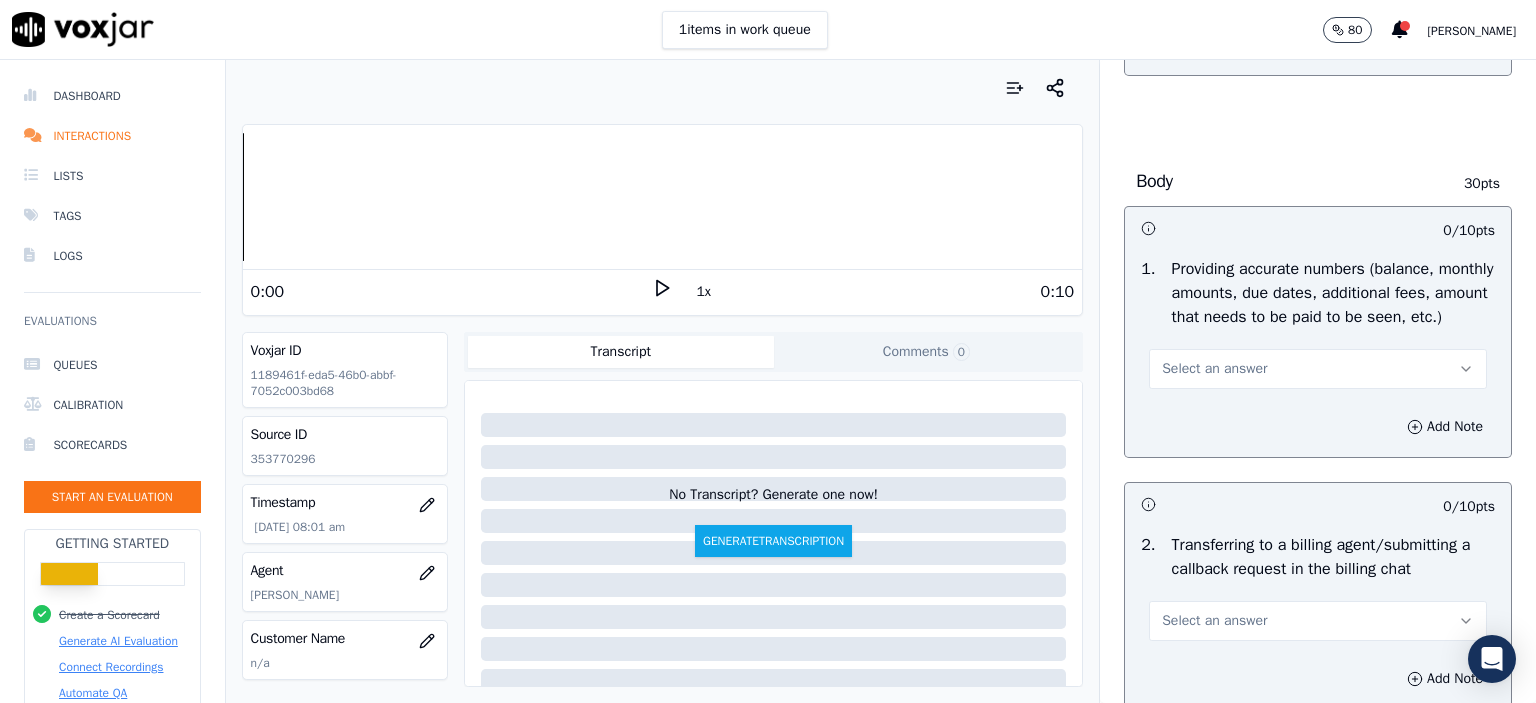 click on "Select an answer" at bounding box center [1214, 369] 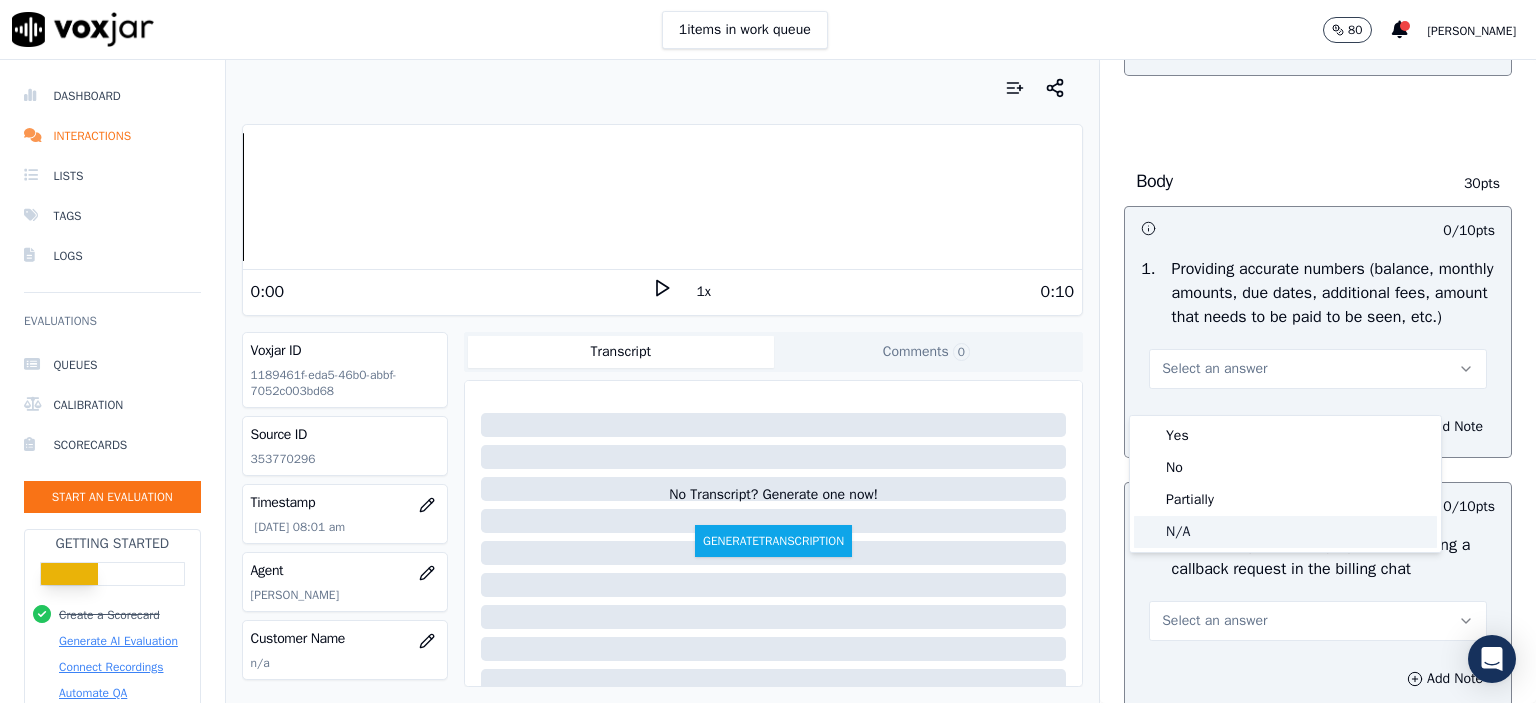 click on "N/A" 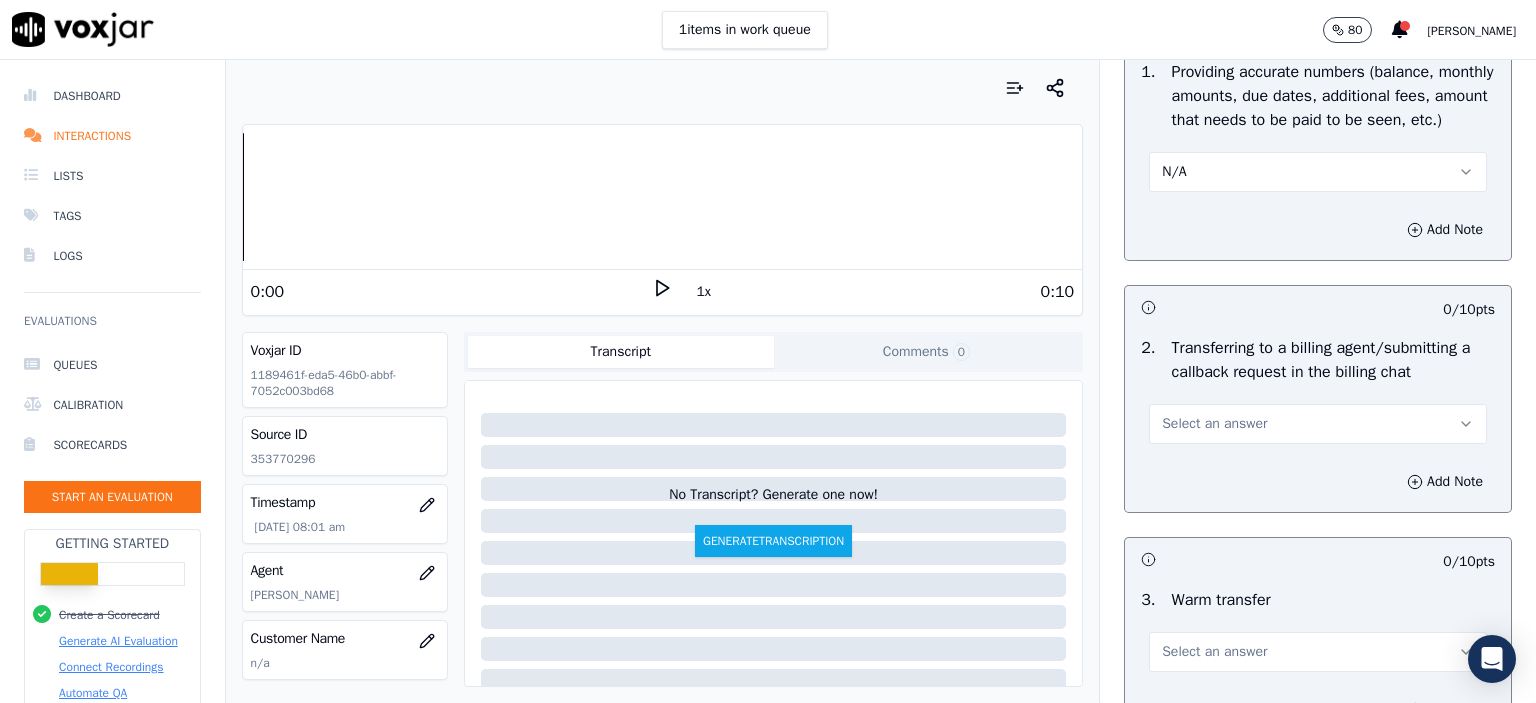 scroll, scrollTop: 1000, scrollLeft: 0, axis: vertical 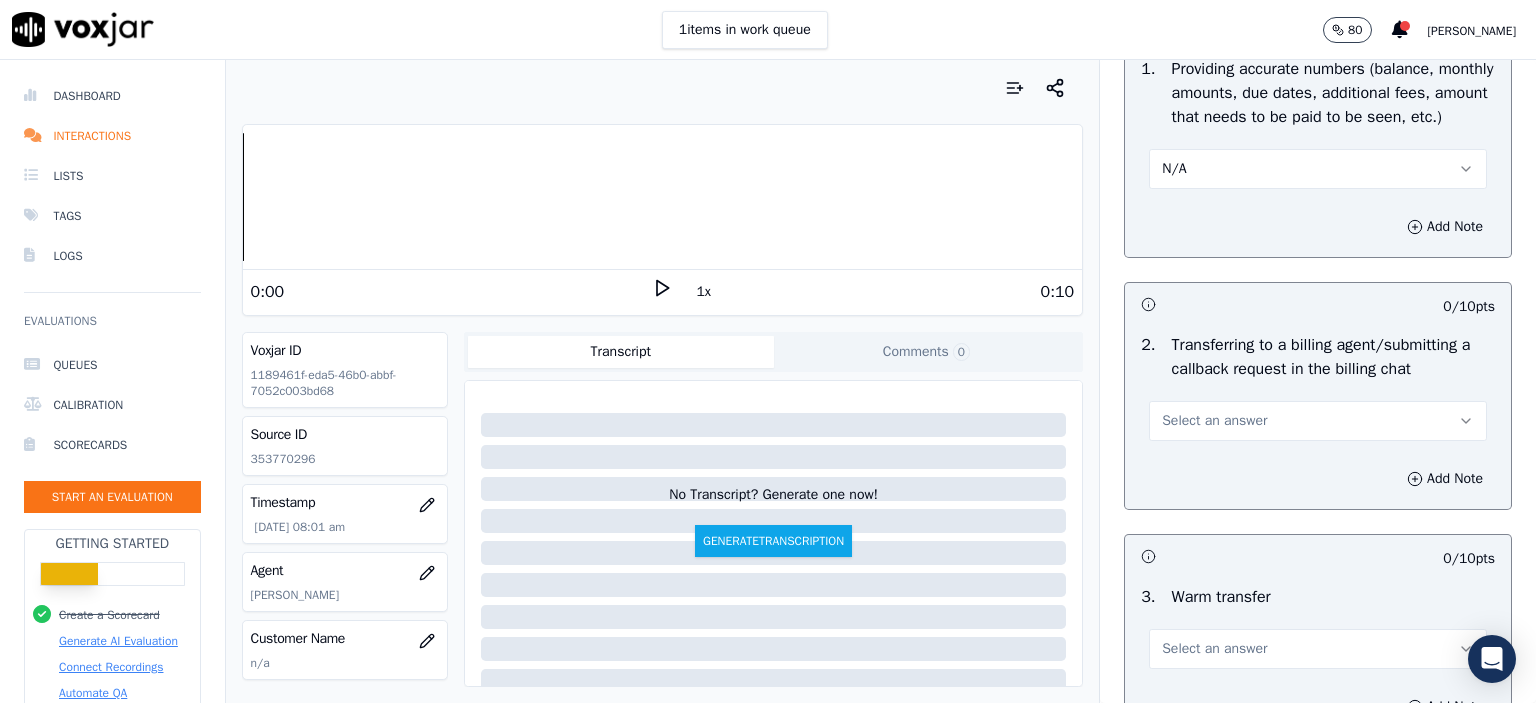click on "Select an answer" at bounding box center [1214, 421] 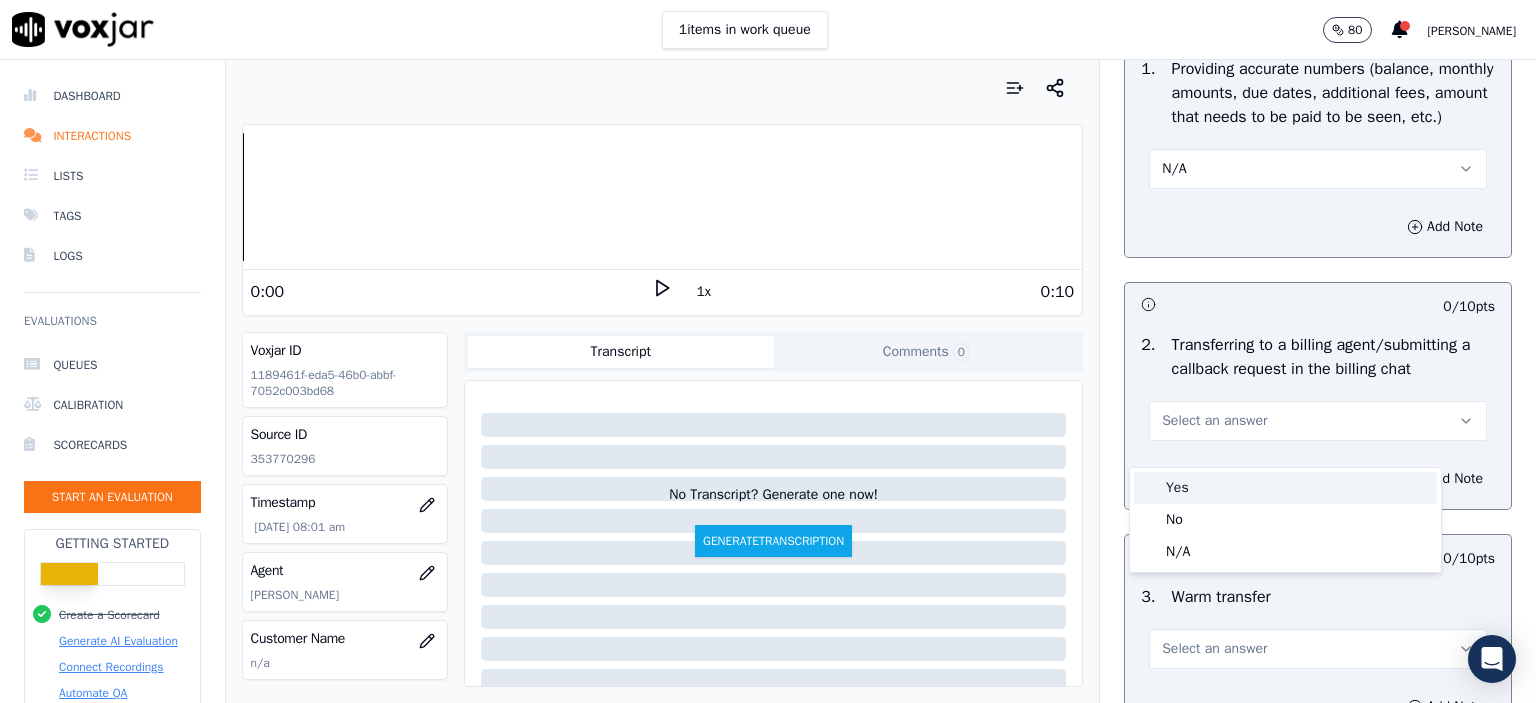 click on "Yes" at bounding box center [1285, 488] 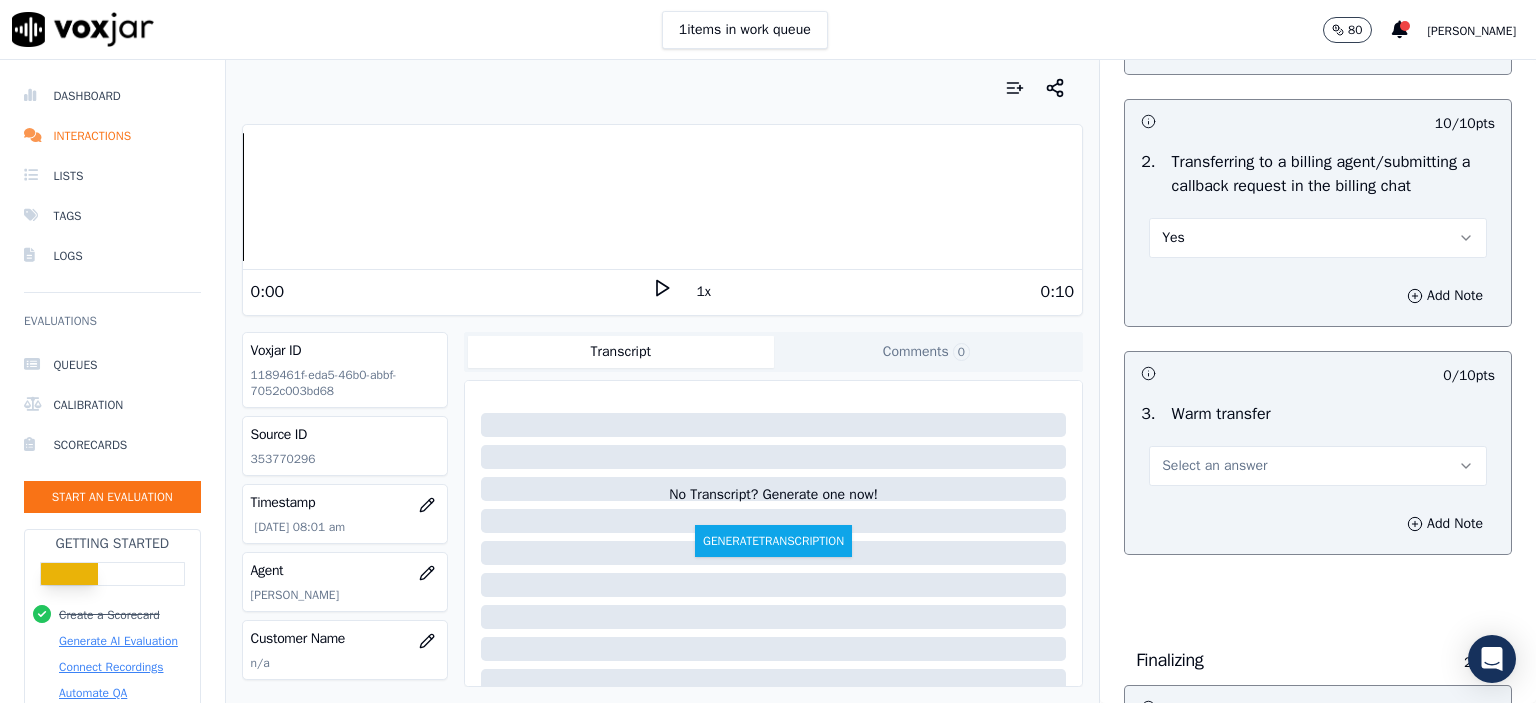 scroll, scrollTop: 1200, scrollLeft: 0, axis: vertical 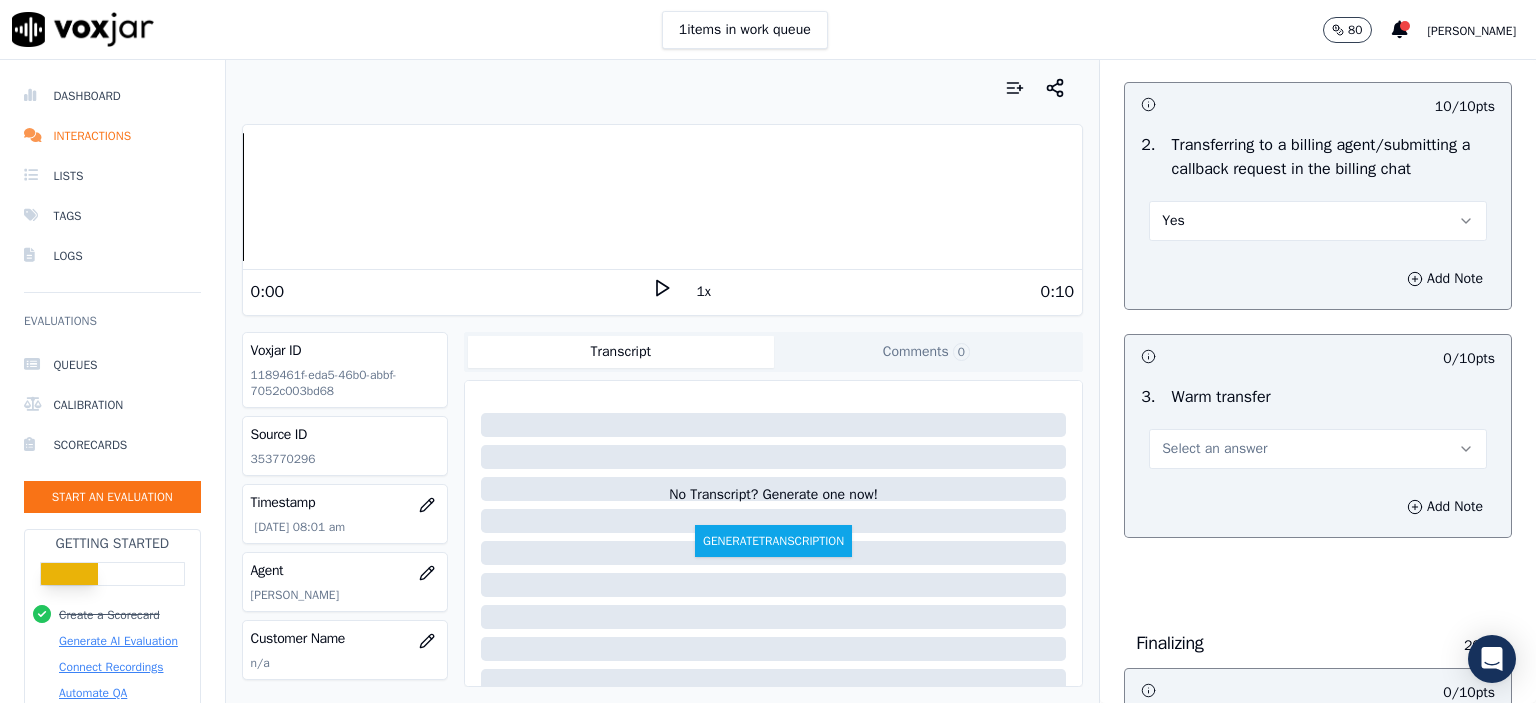 click on "Select an answer" at bounding box center (1318, 449) 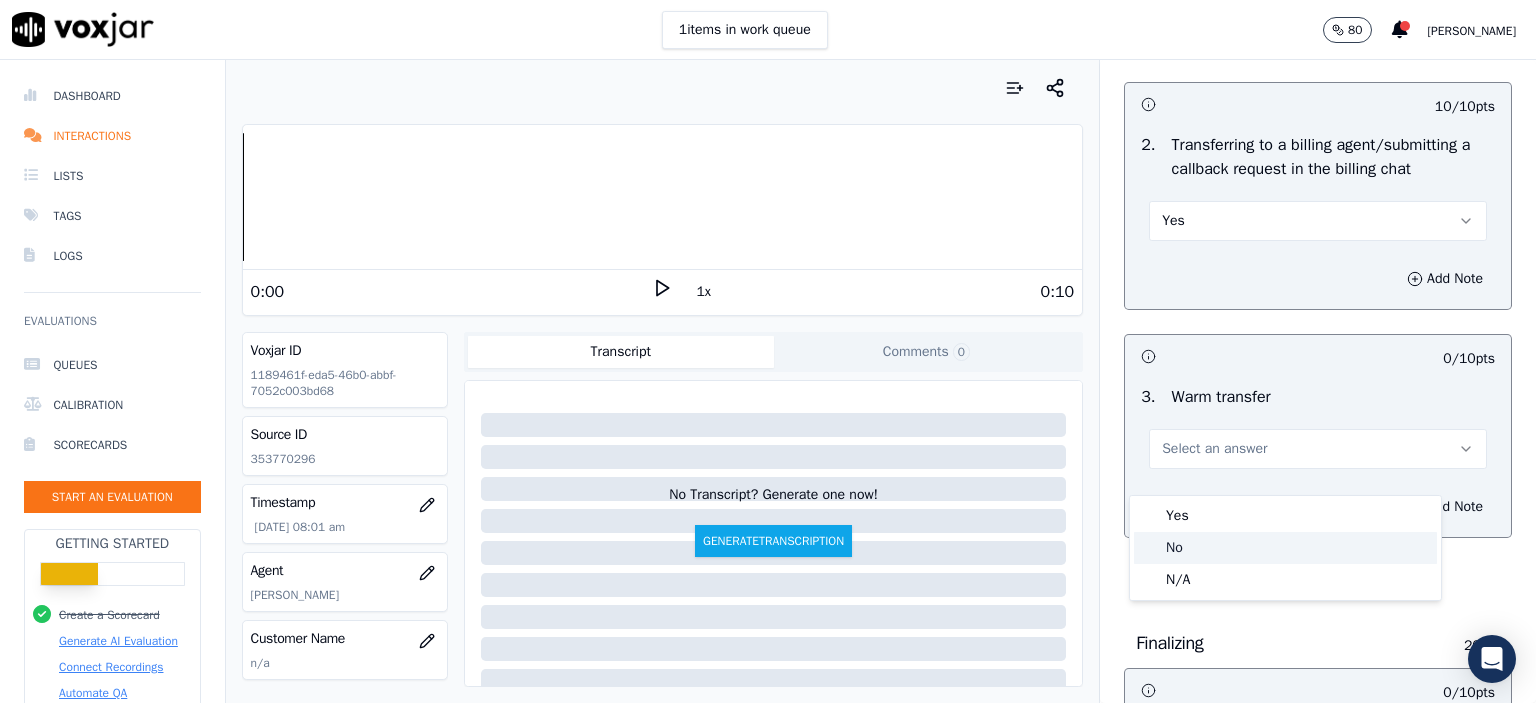 click on "No" 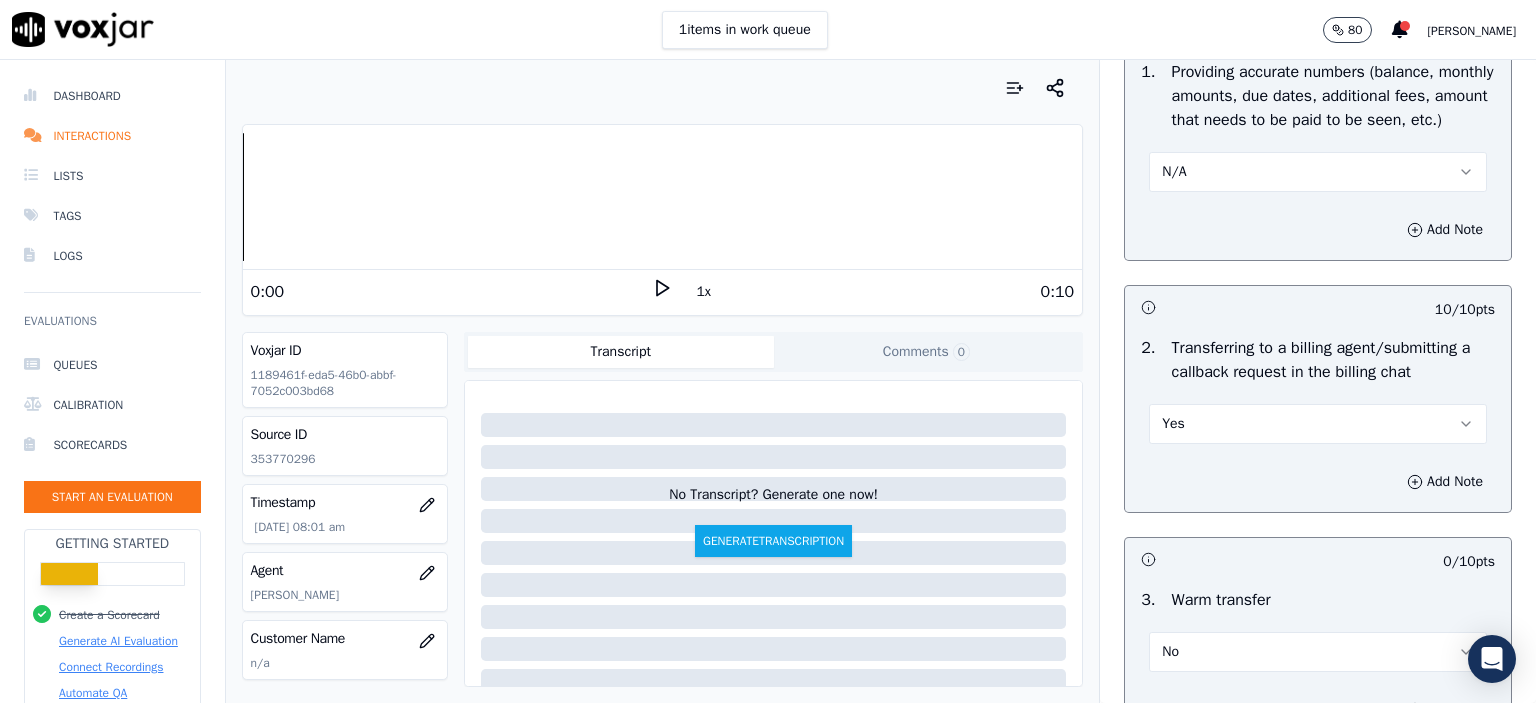 scroll, scrollTop: 1000, scrollLeft: 0, axis: vertical 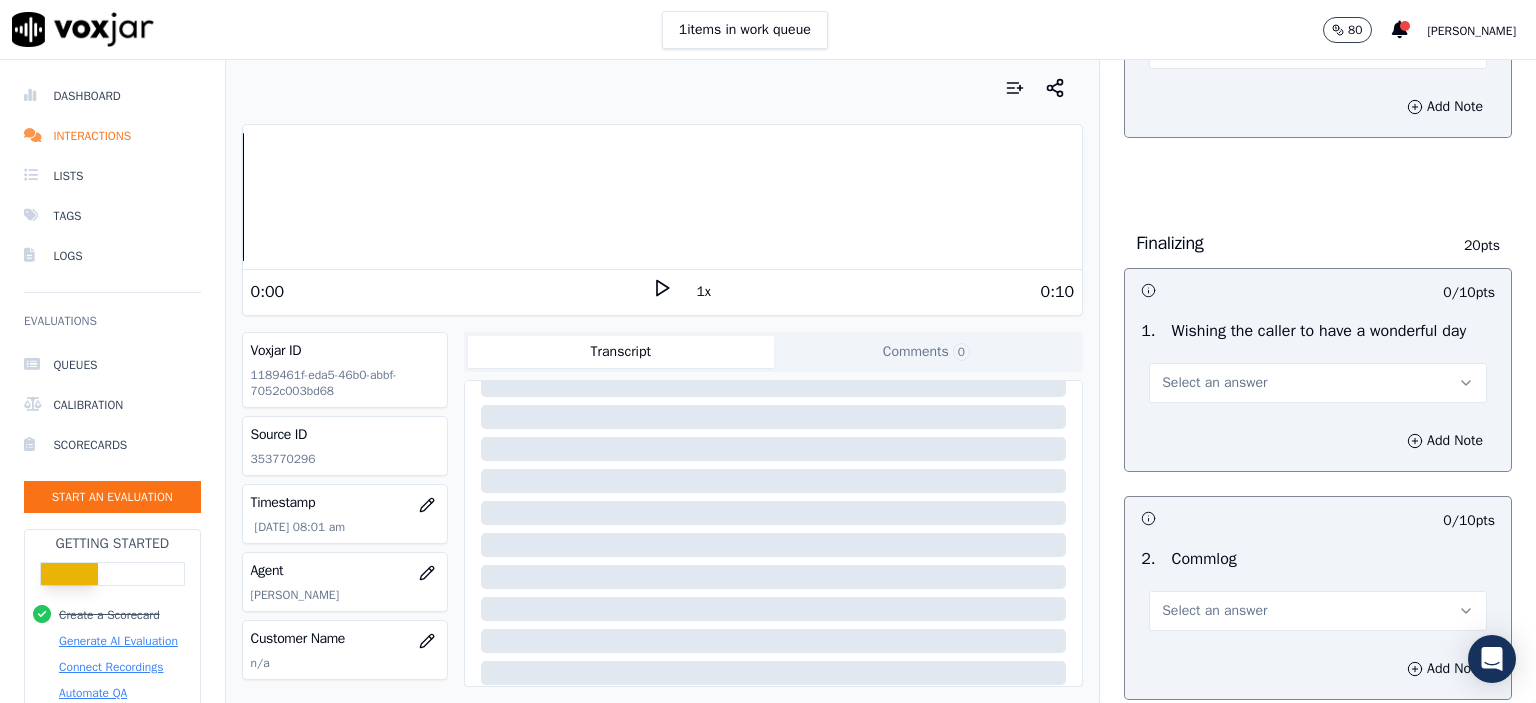 click on "Select an answer" at bounding box center [1318, 383] 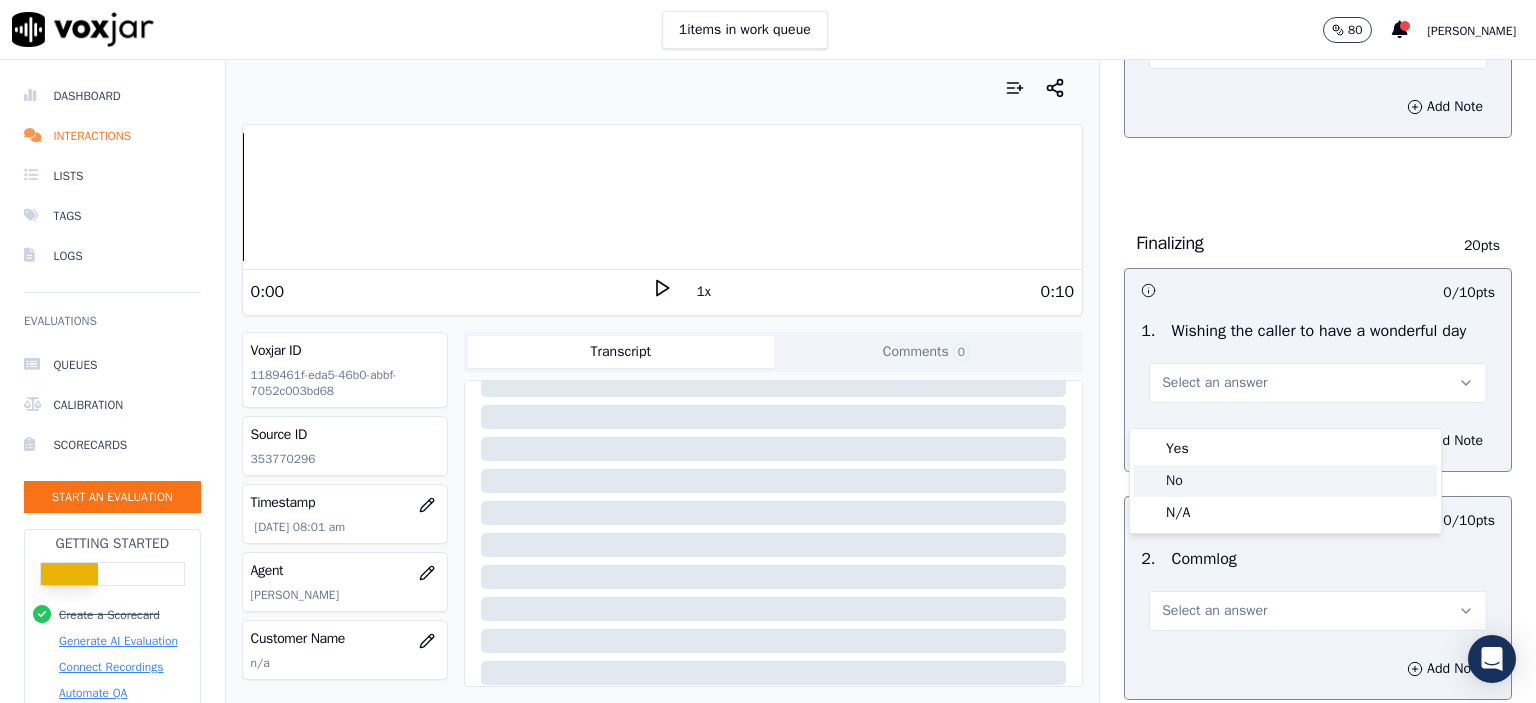 click on "No" 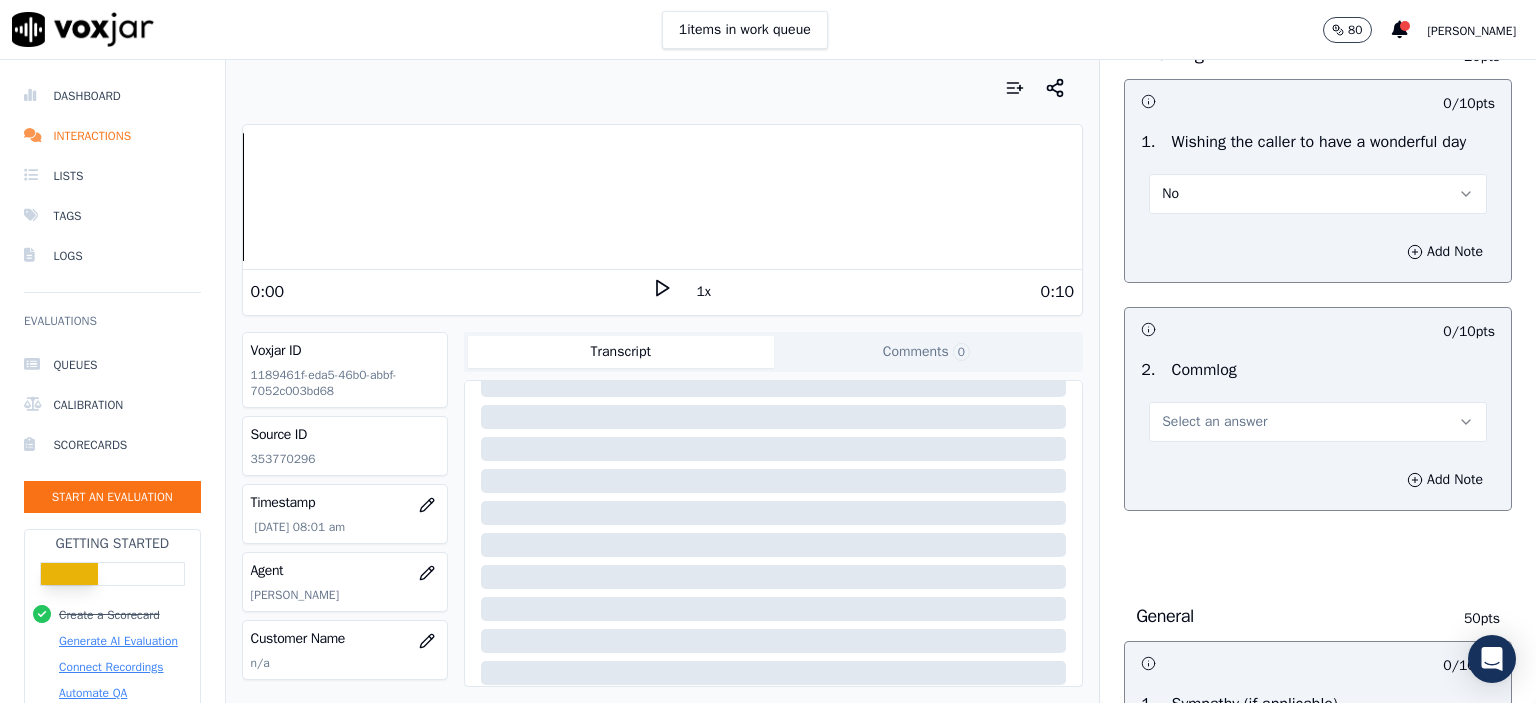 scroll, scrollTop: 1800, scrollLeft: 0, axis: vertical 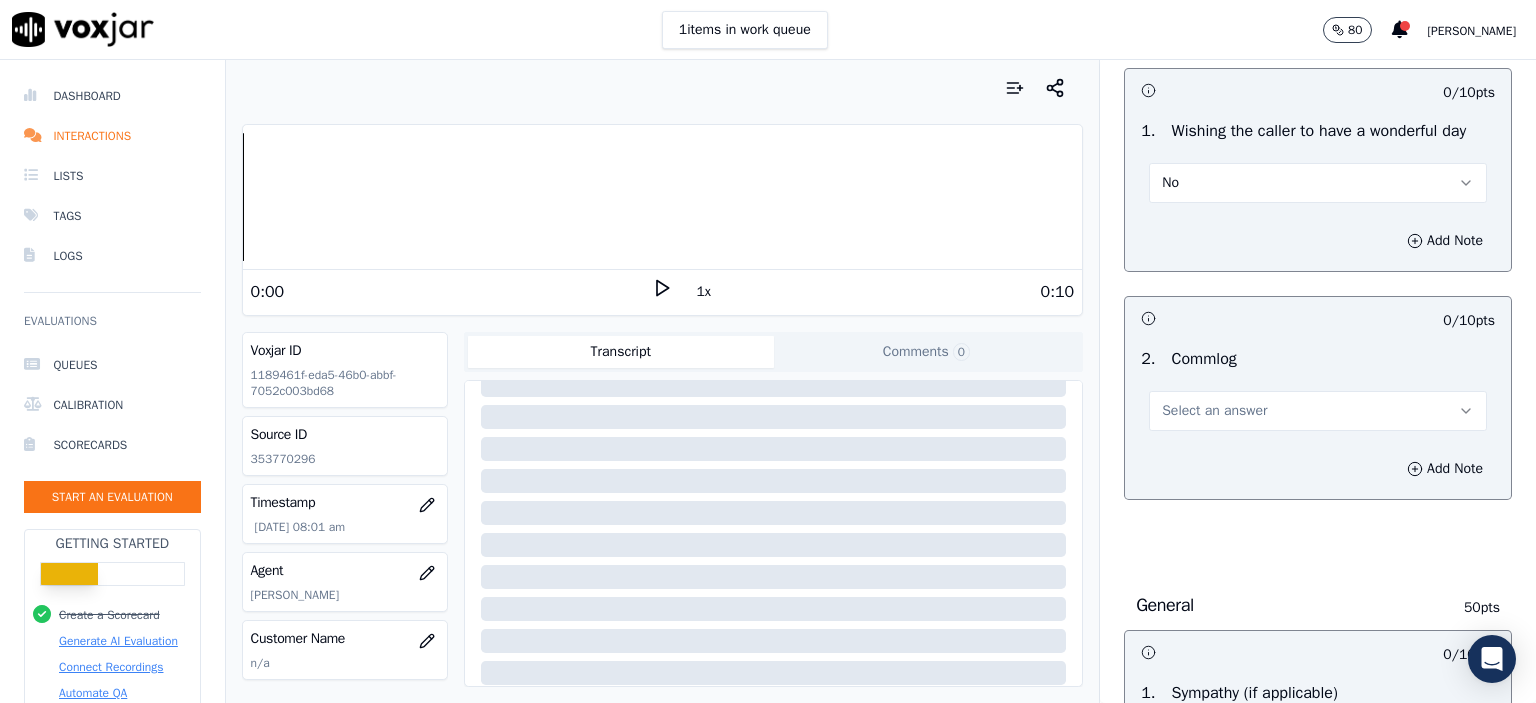 click on "Select an answer" at bounding box center [1318, 411] 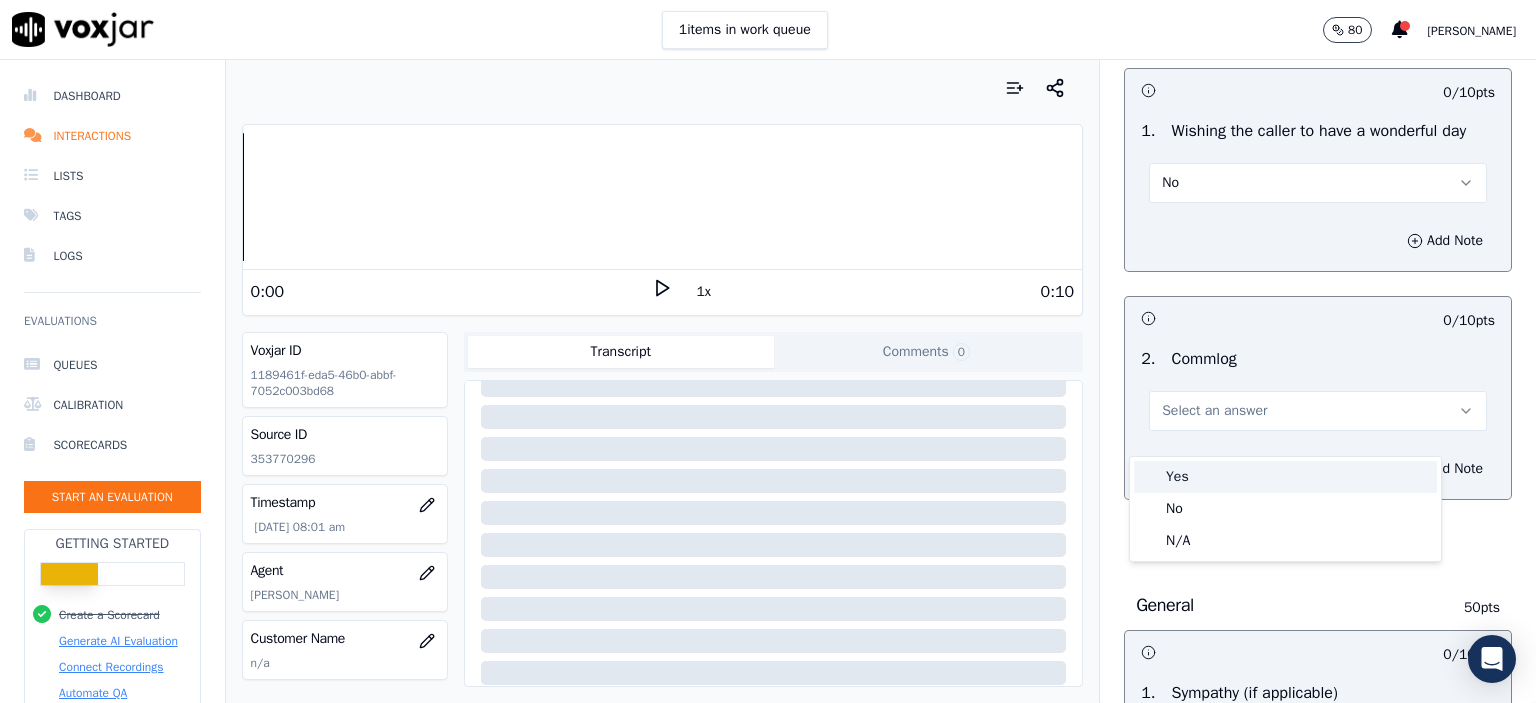 click on "Yes" at bounding box center (1285, 477) 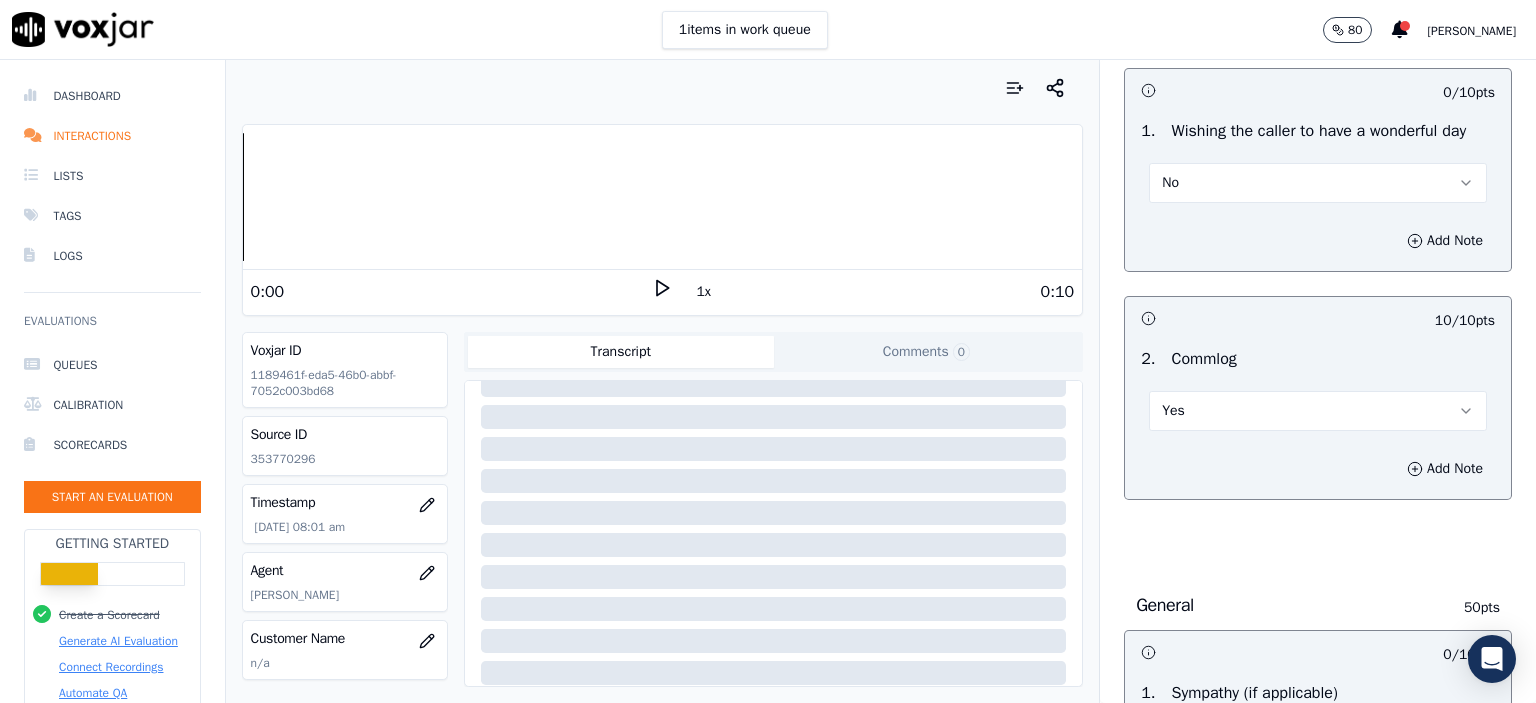 scroll, scrollTop: 2200, scrollLeft: 0, axis: vertical 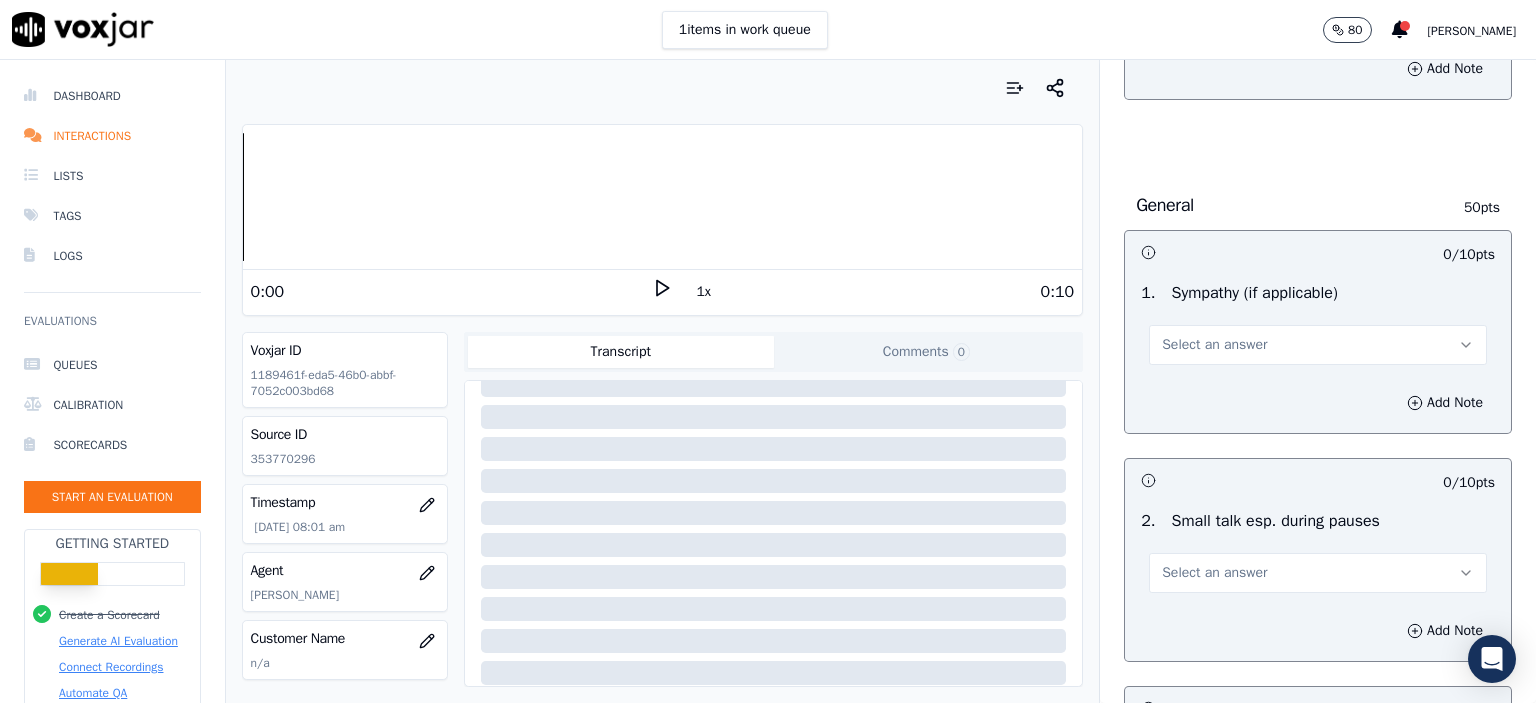 click on "Select an answer" at bounding box center (1318, 345) 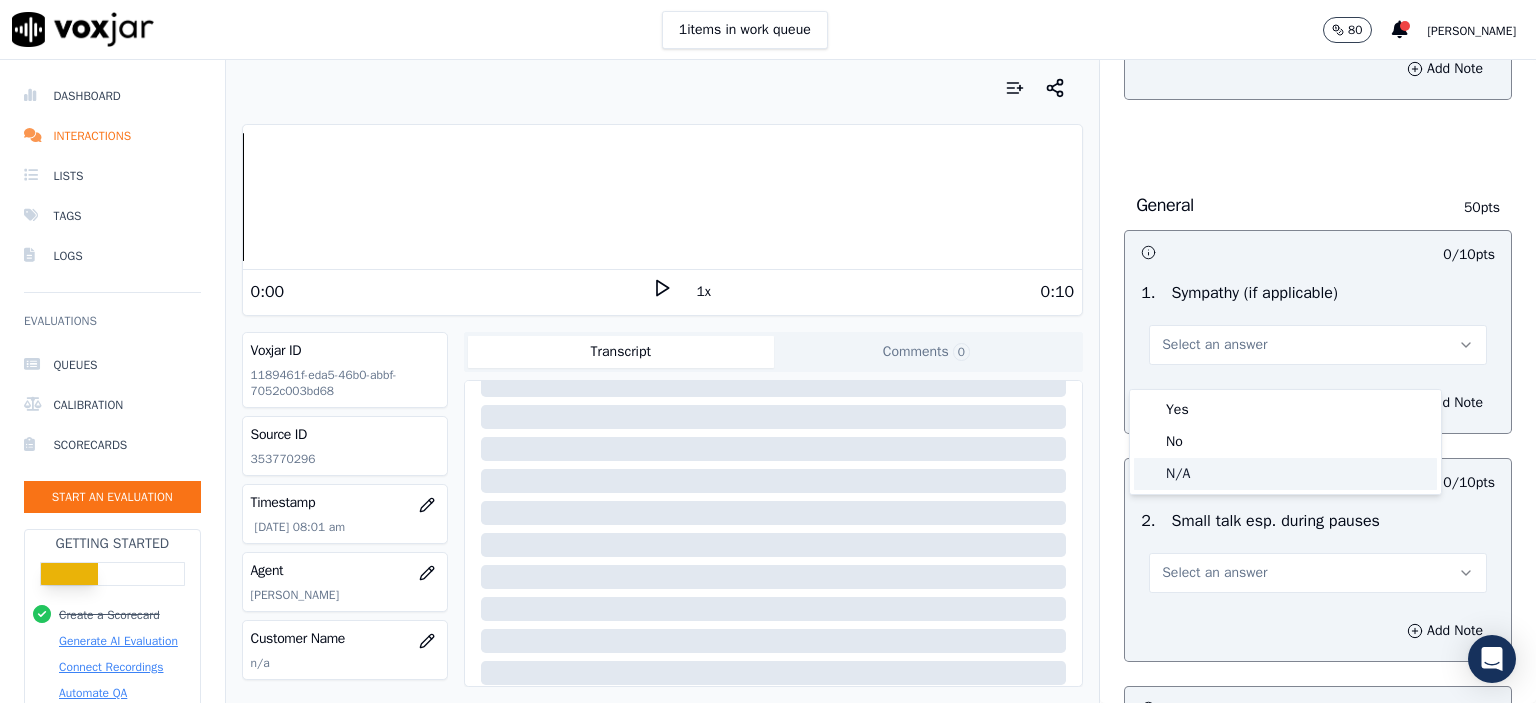 click on "N/A" 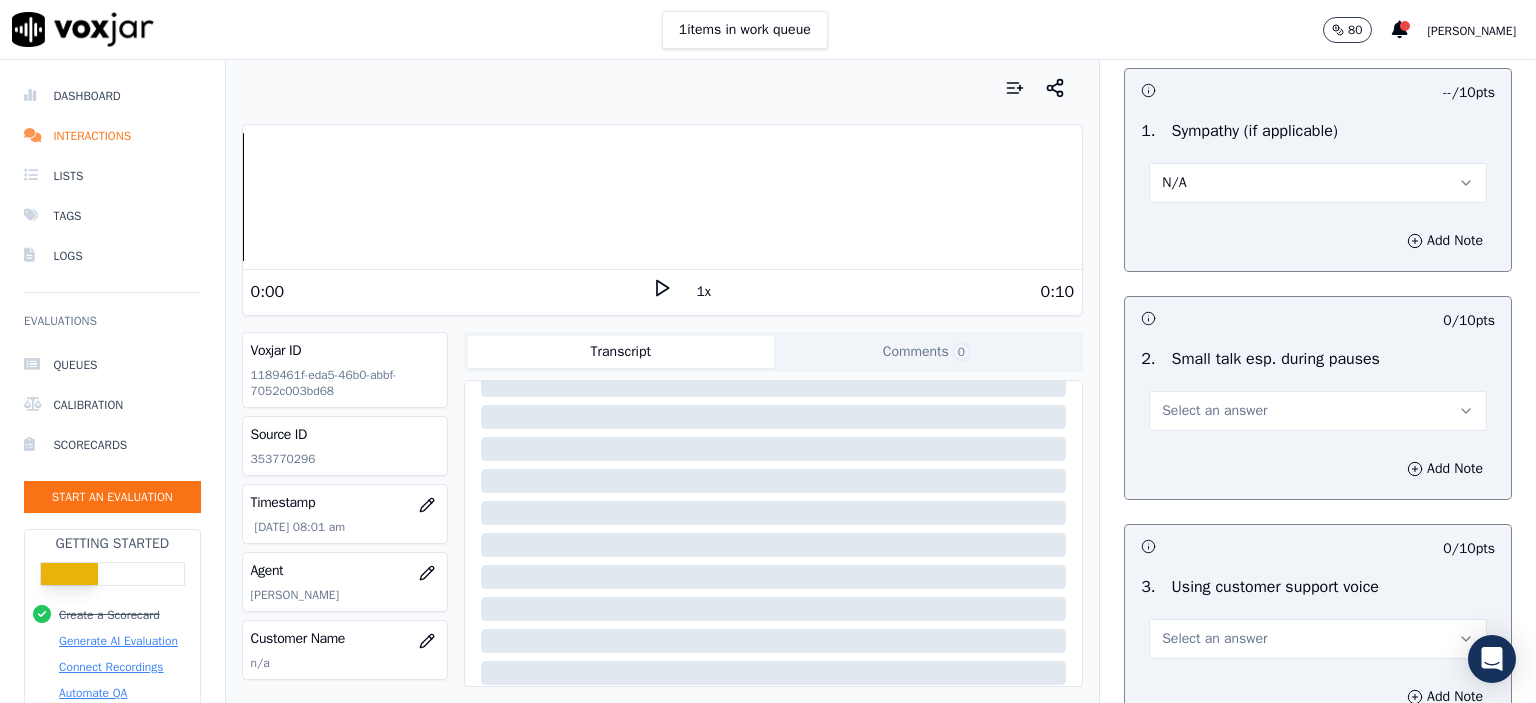 scroll, scrollTop: 2400, scrollLeft: 0, axis: vertical 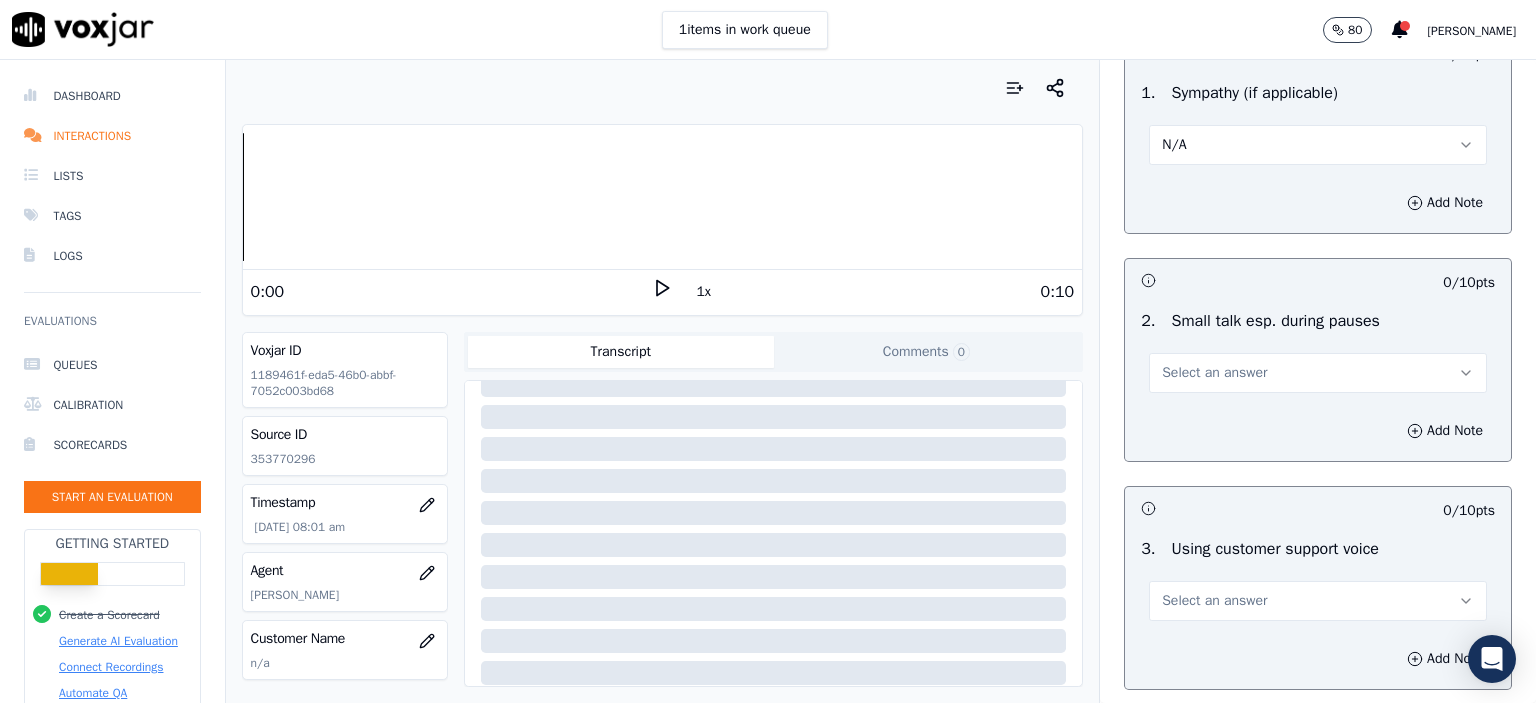 click on "Select an answer" at bounding box center (1318, 373) 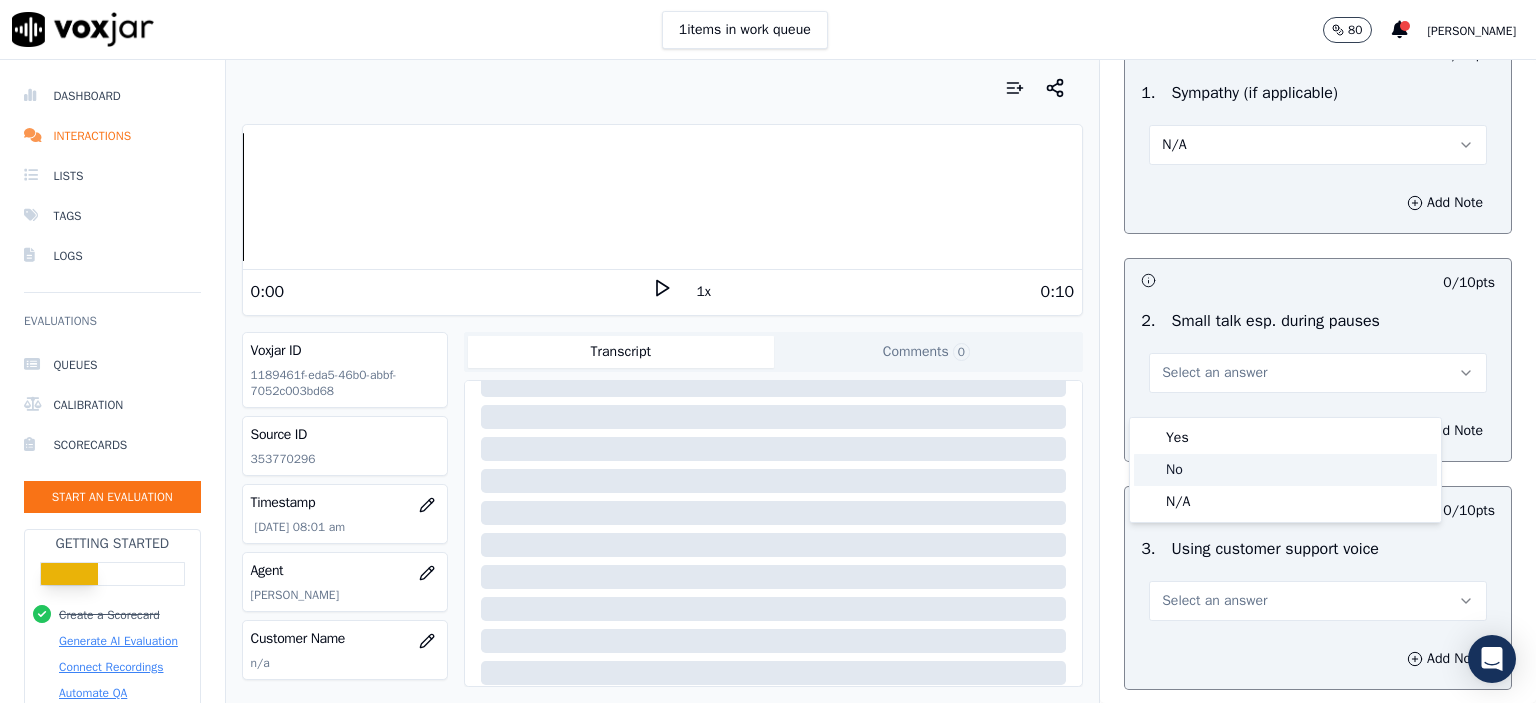 click on "No" 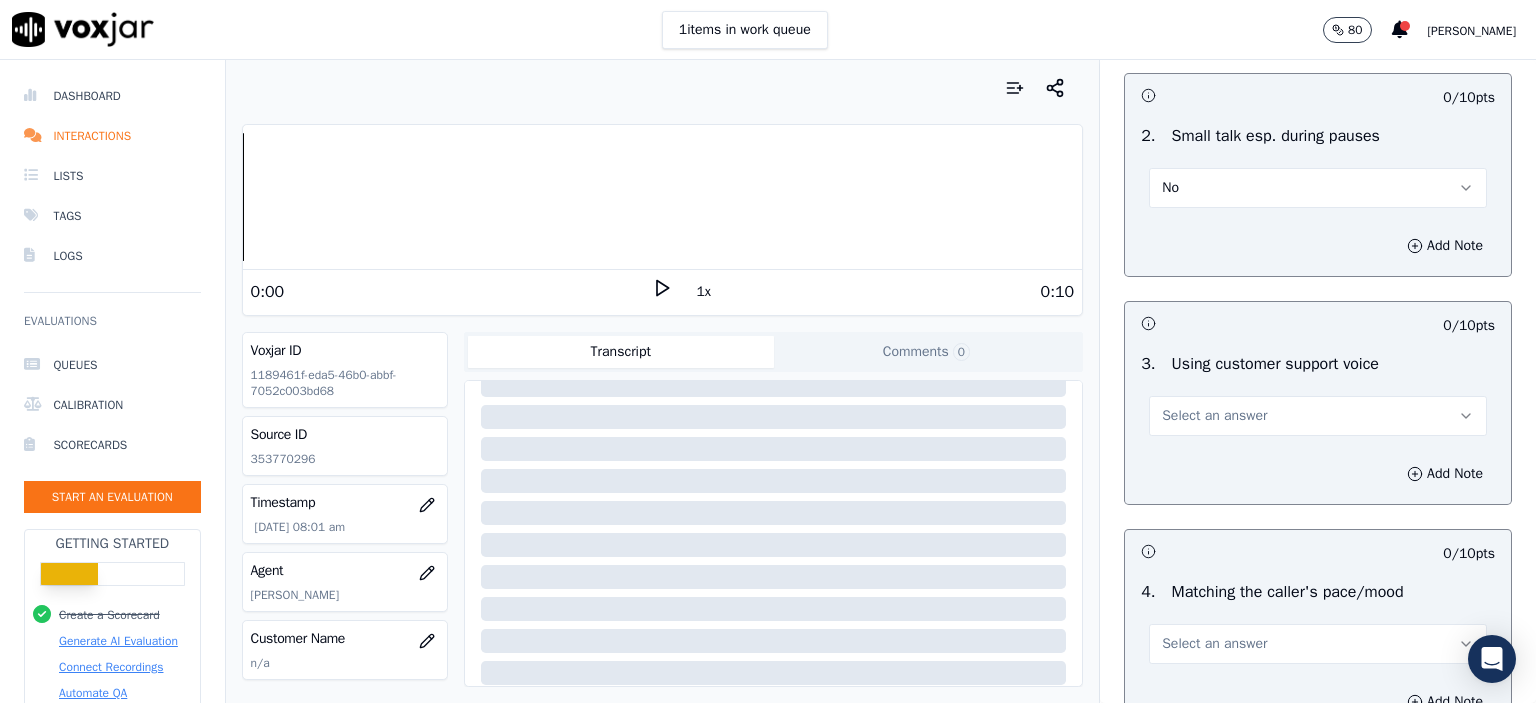 scroll, scrollTop: 2600, scrollLeft: 0, axis: vertical 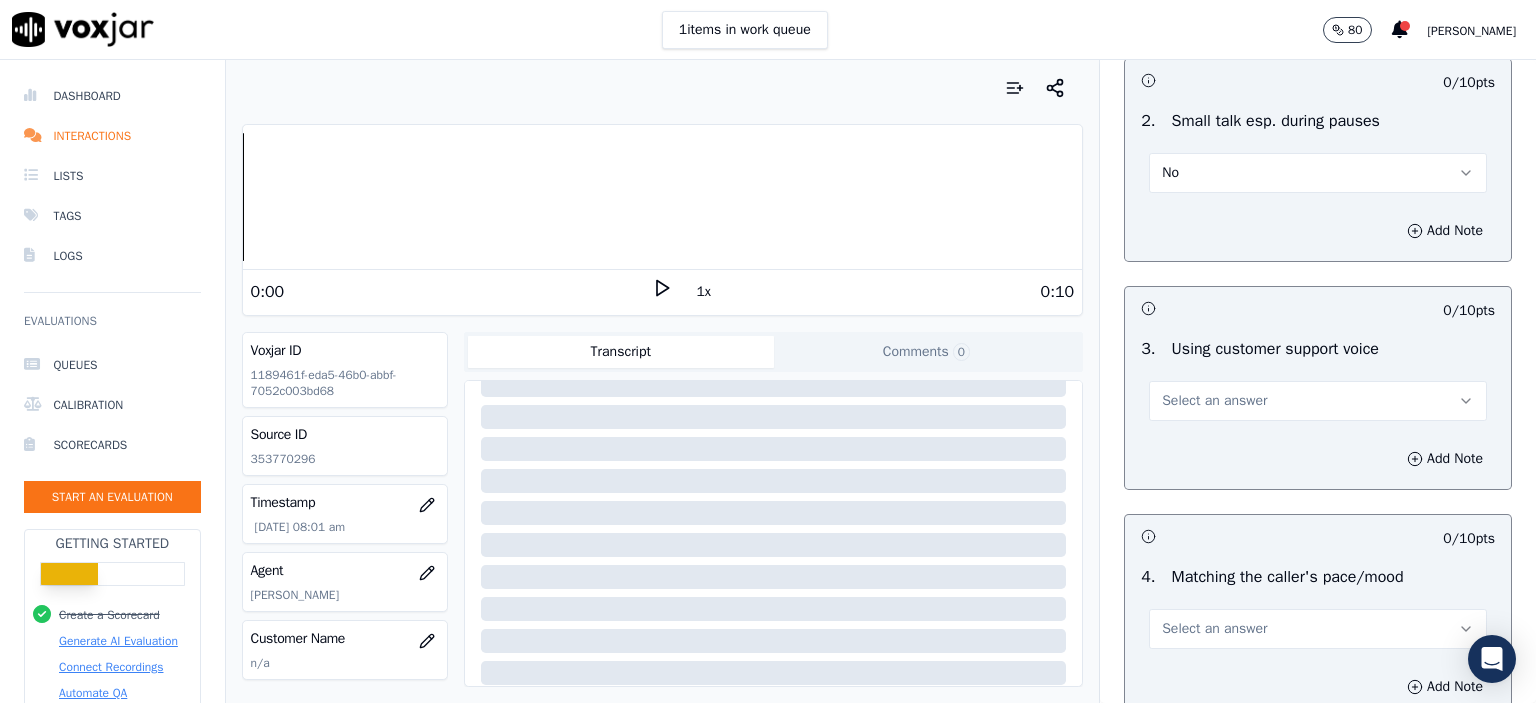 click on "Select an answer" at bounding box center [1318, 401] 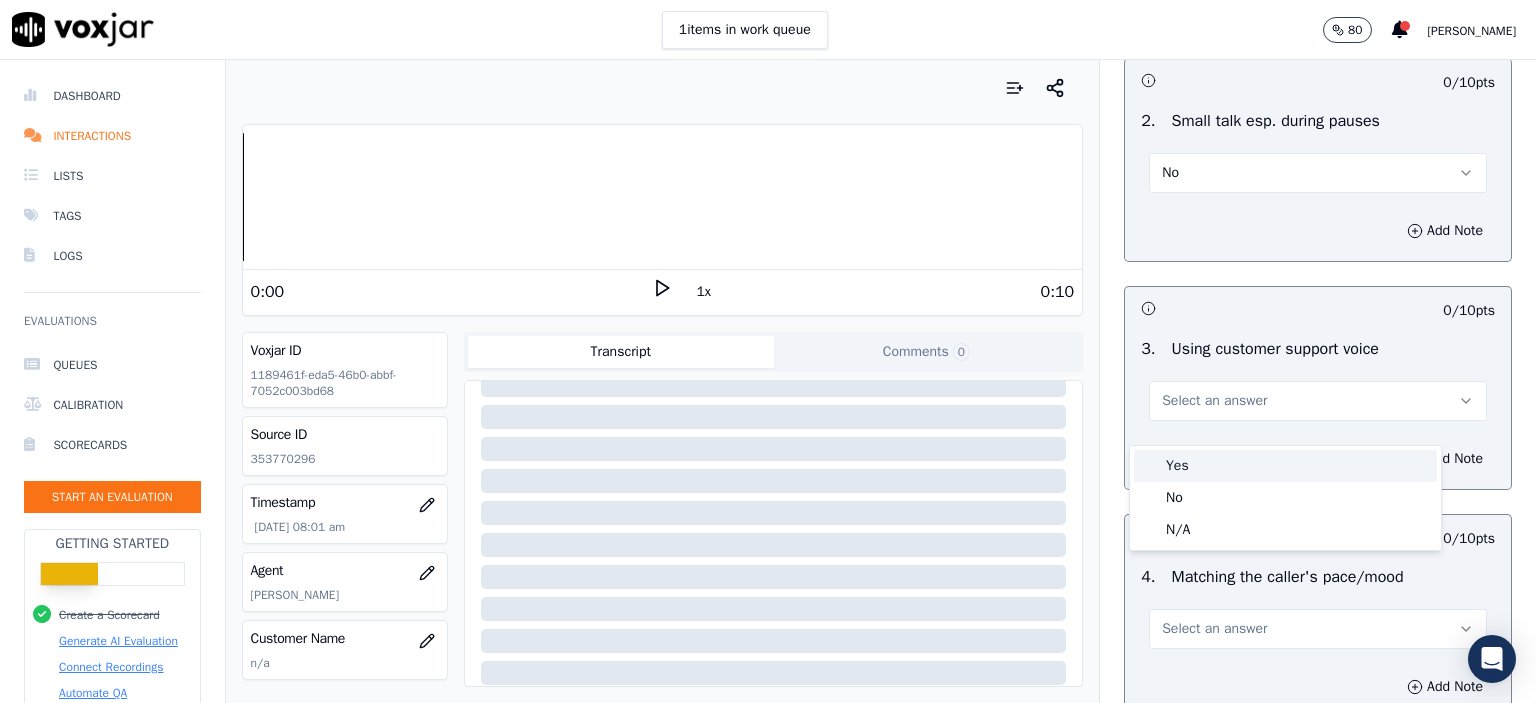 click on "Yes" at bounding box center (1285, 466) 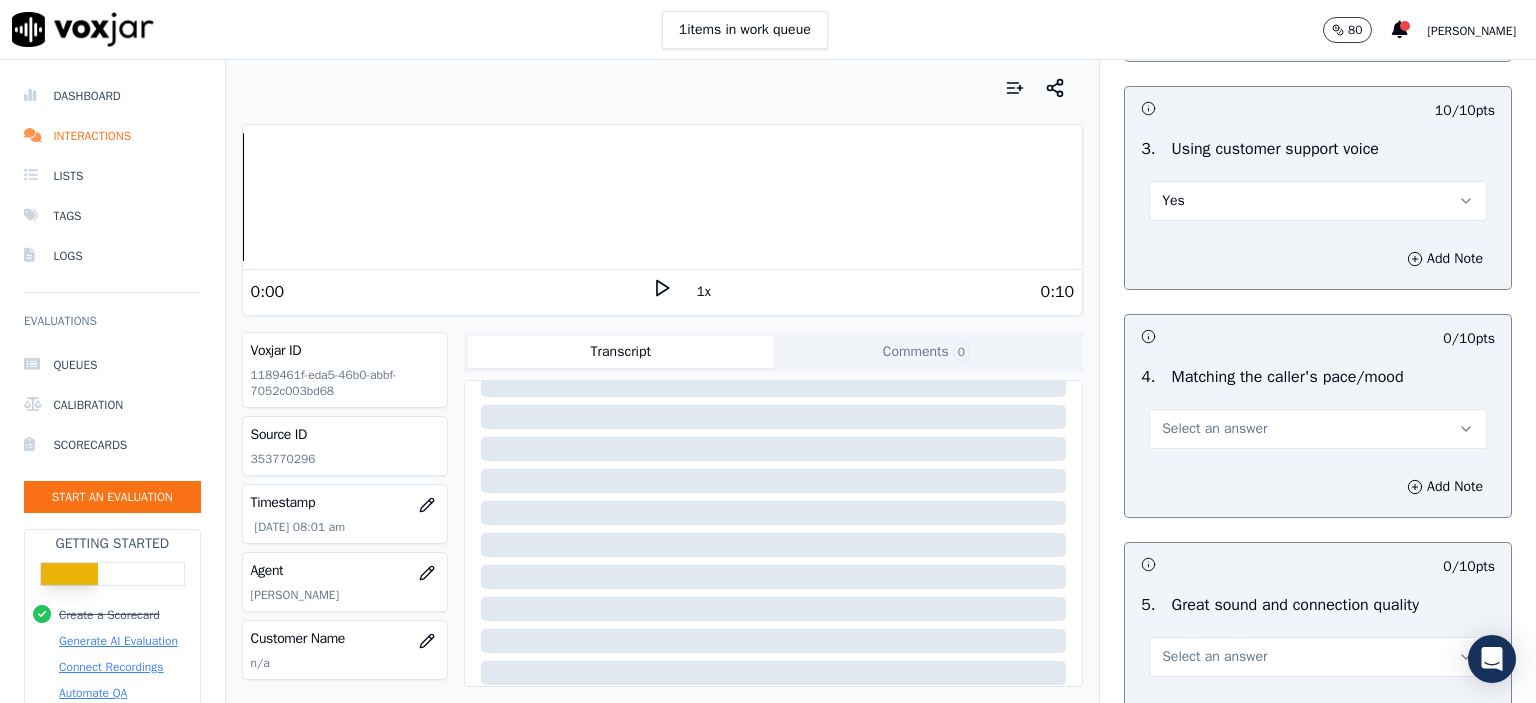 click on "Select an answer" at bounding box center (1318, 429) 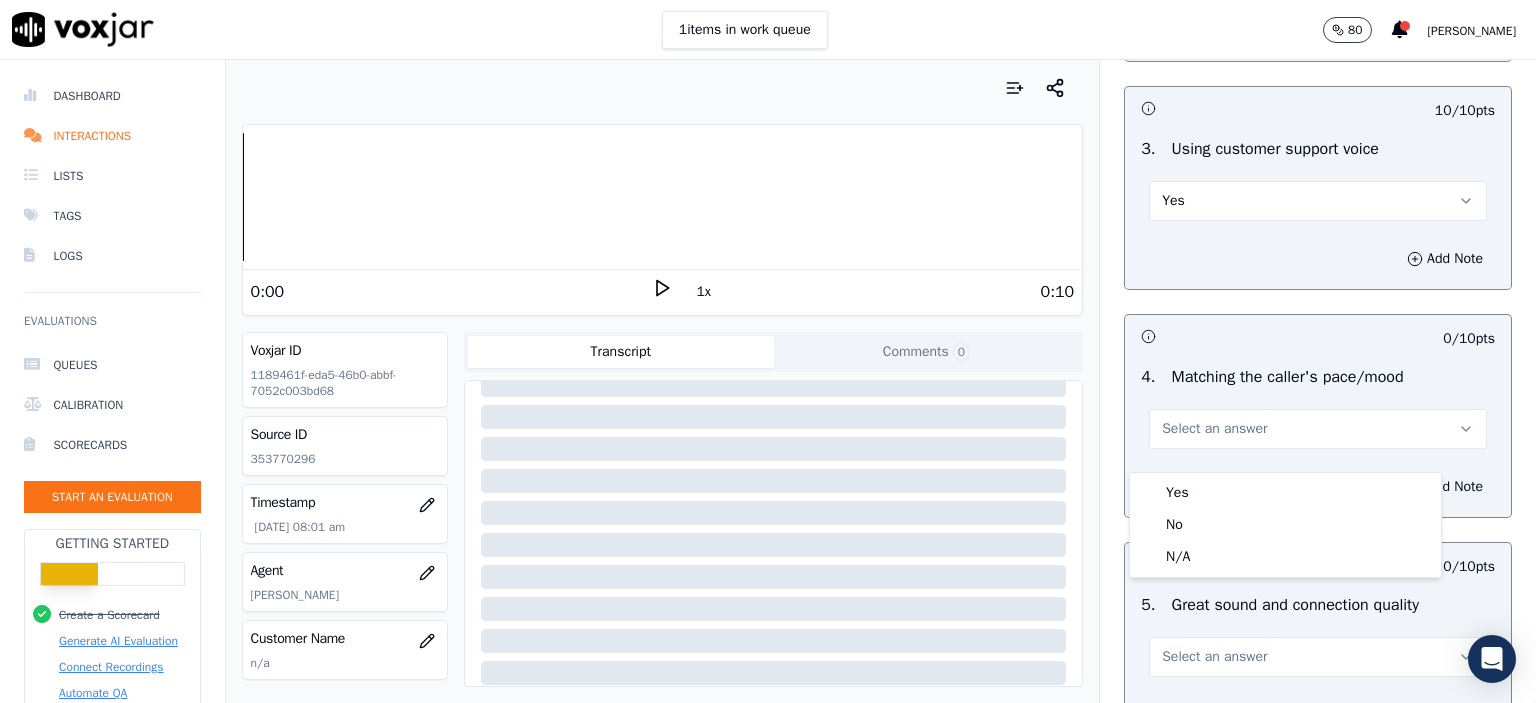 click on "Yes" at bounding box center [1285, 493] 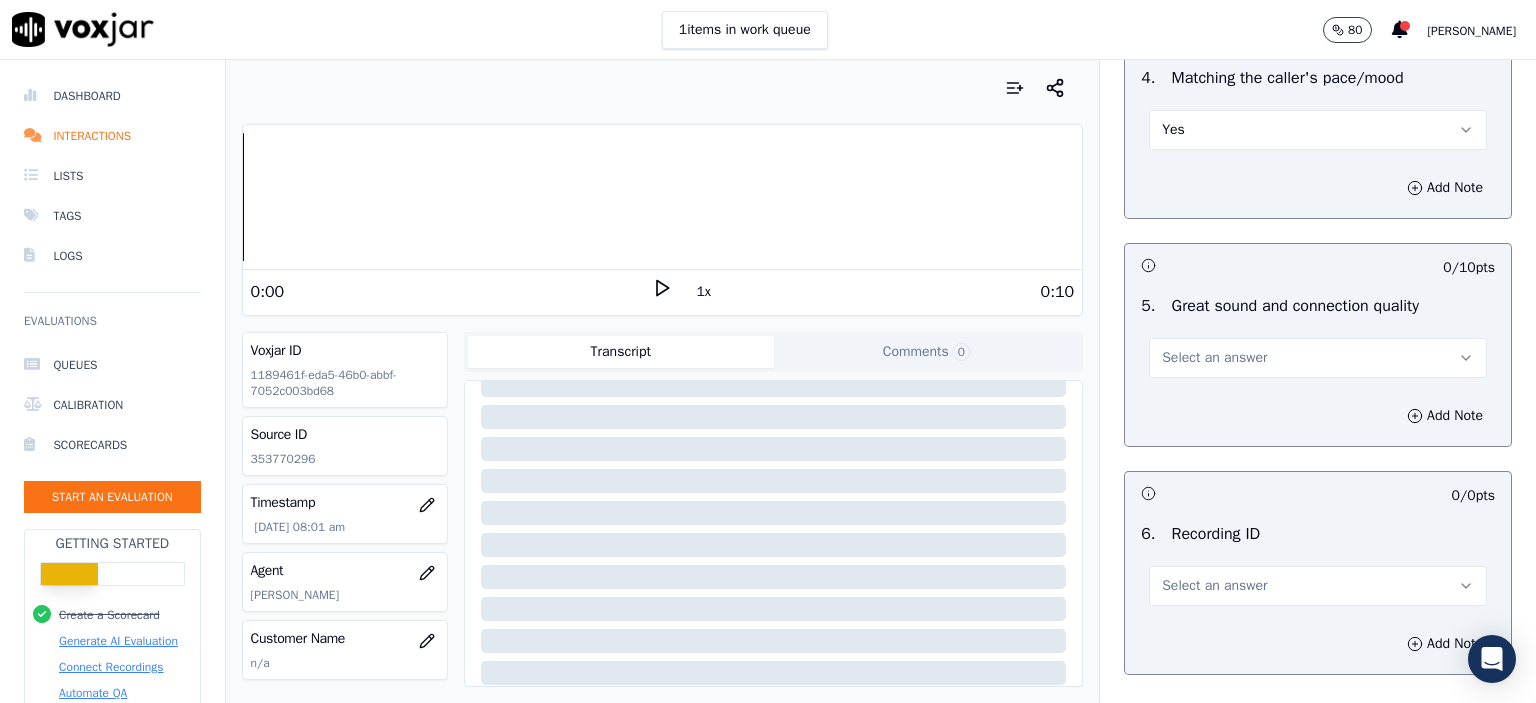 scroll, scrollTop: 3100, scrollLeft: 0, axis: vertical 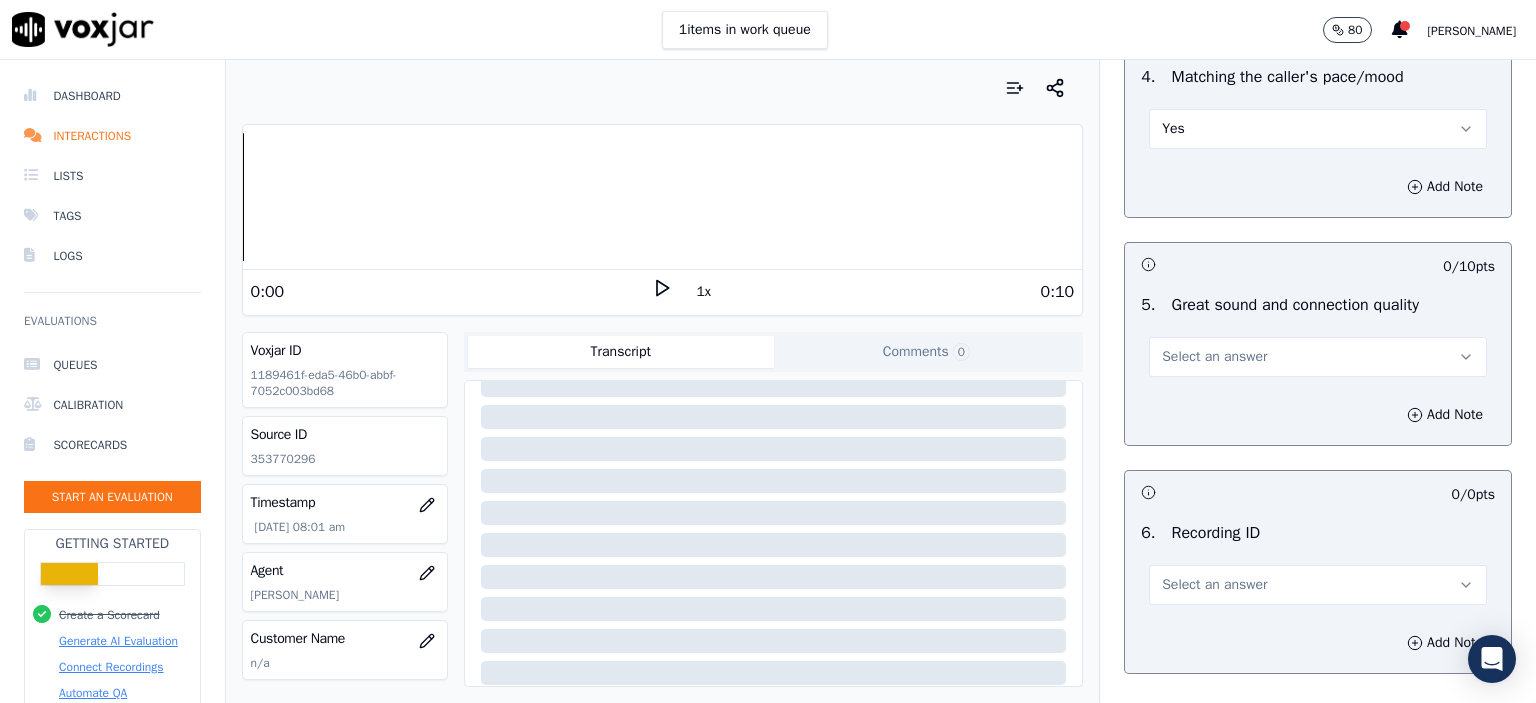 click on "Select an answer" at bounding box center (1318, 357) 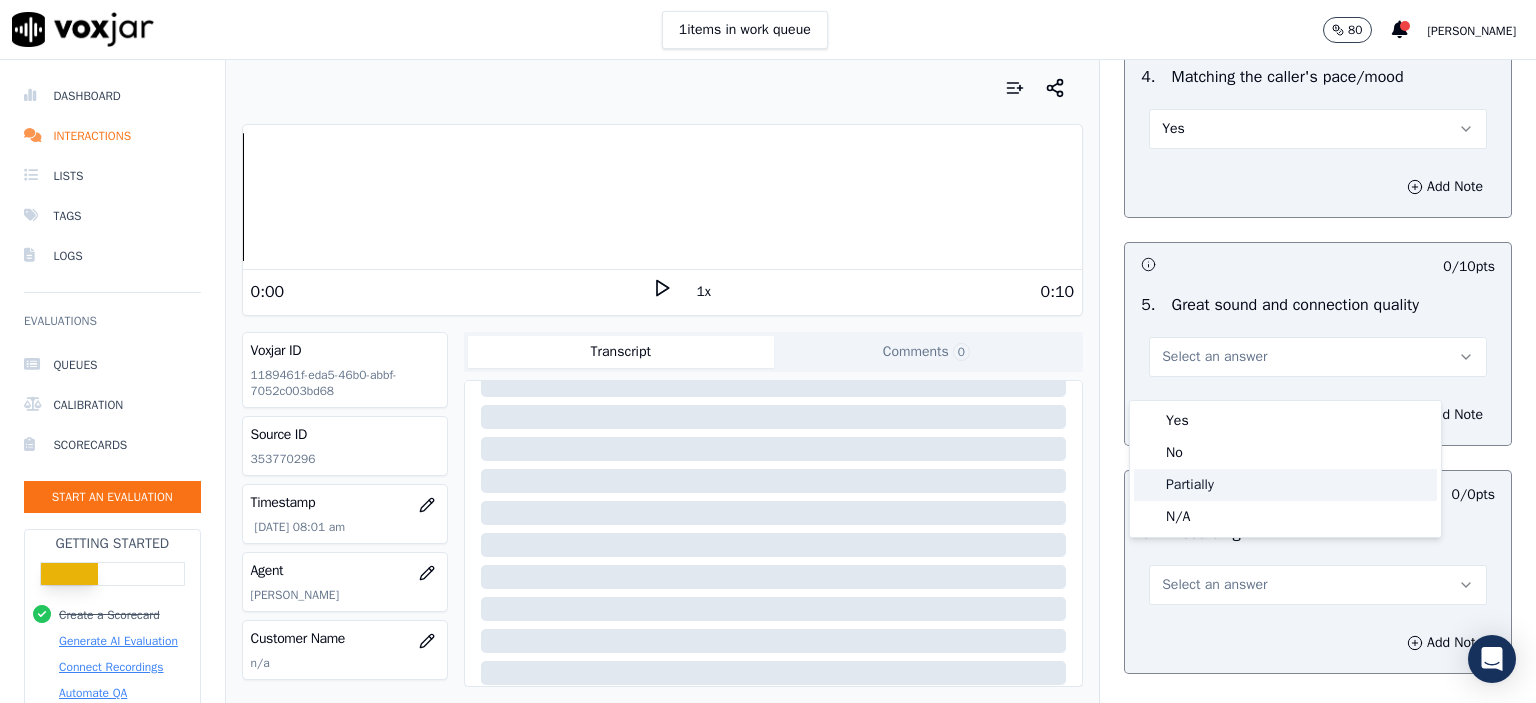 click on "Partially" 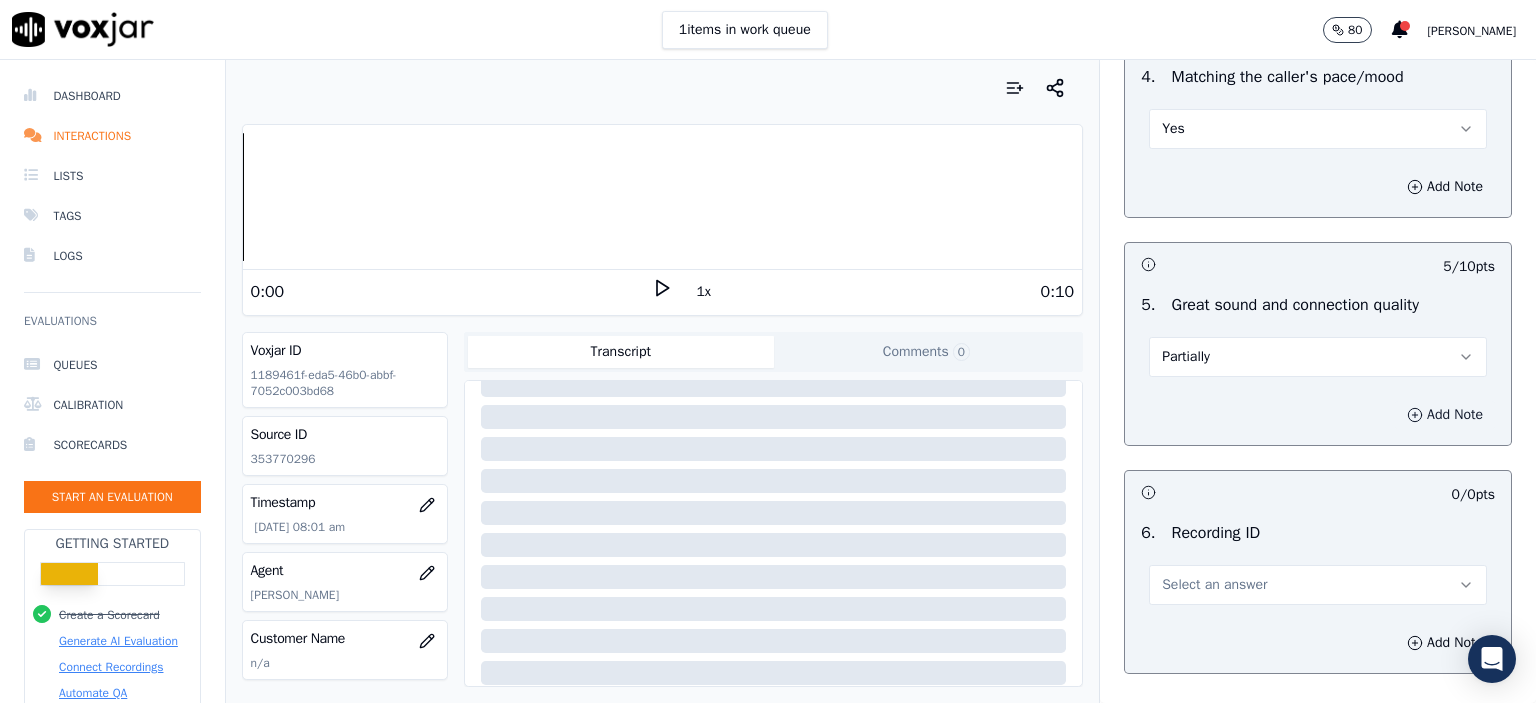 click on "Add Note" at bounding box center (1445, 415) 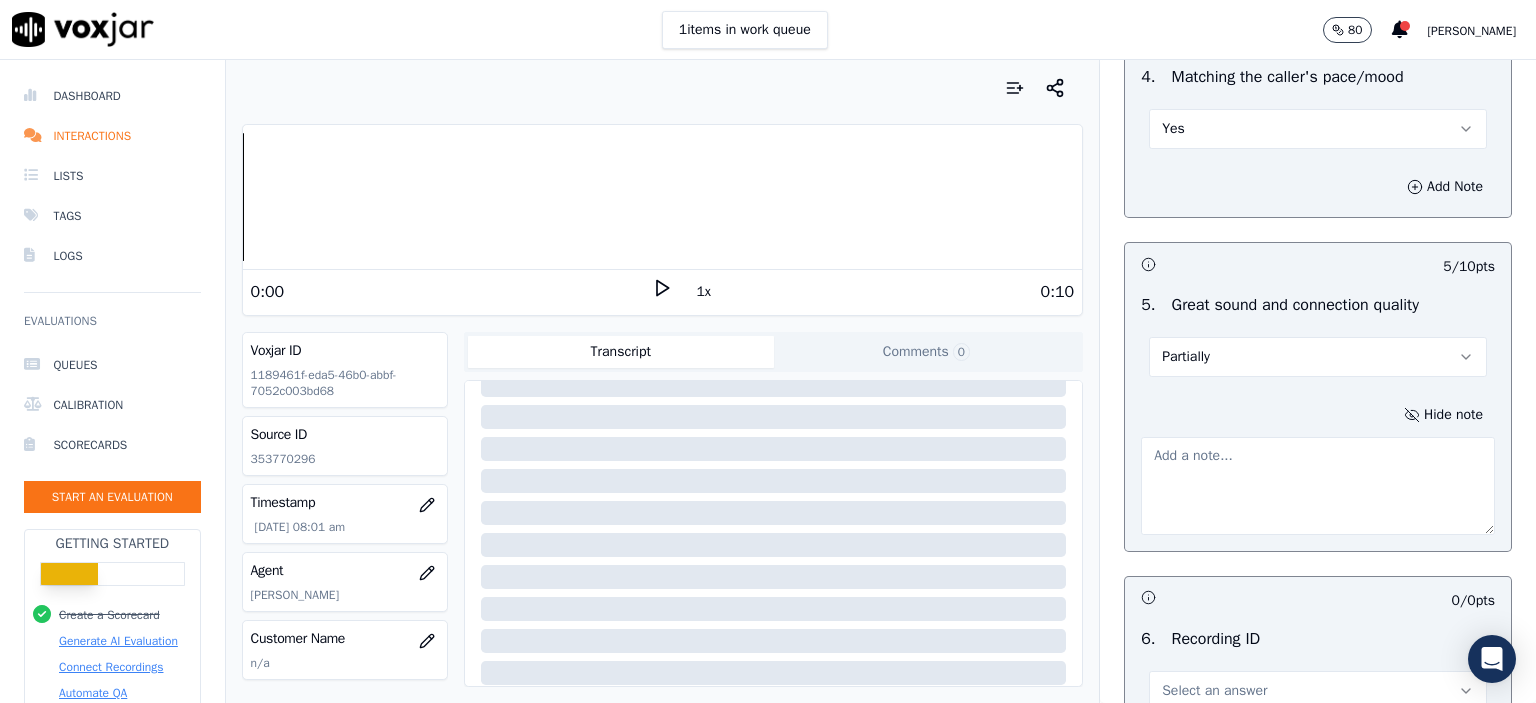 click at bounding box center (1318, 486) 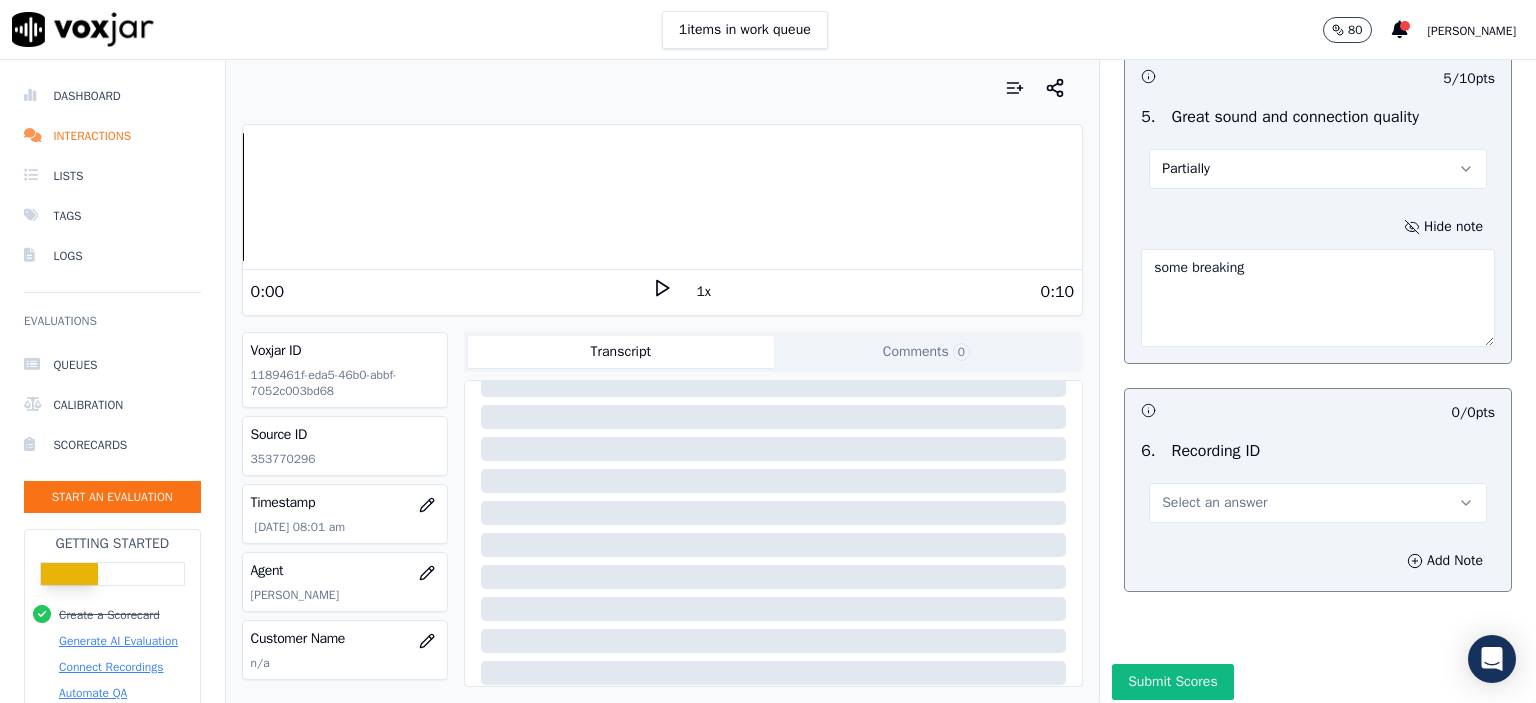 scroll, scrollTop: 3360, scrollLeft: 0, axis: vertical 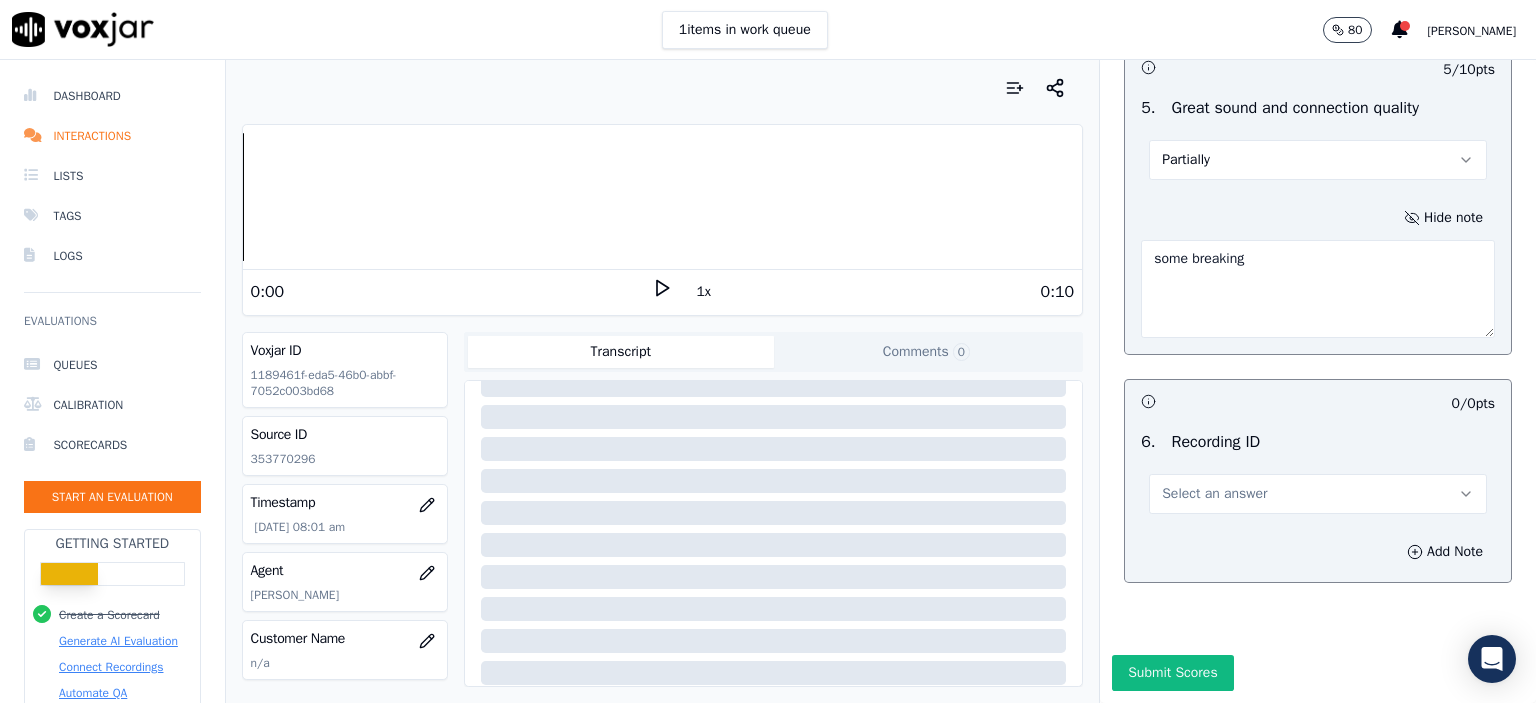 type on "some breaking" 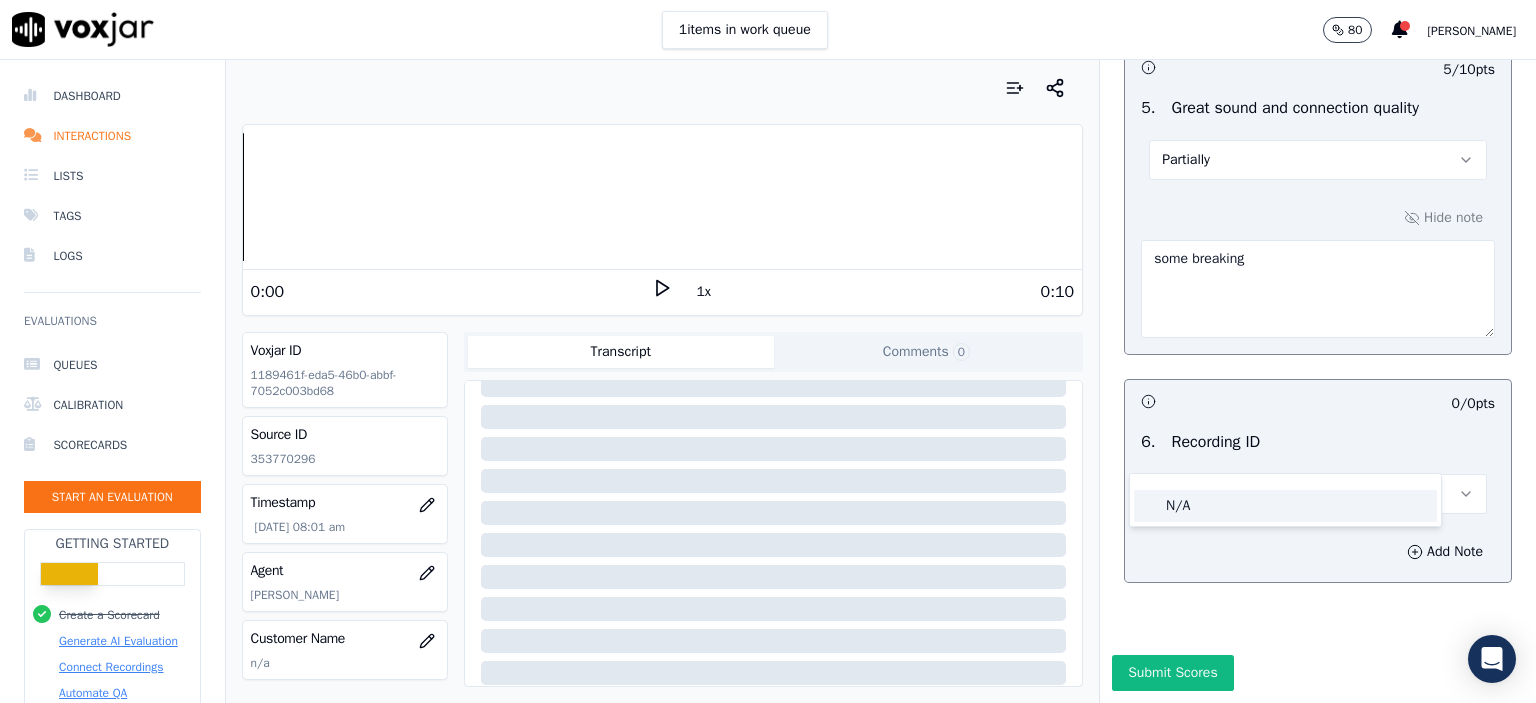 click on "N/A" 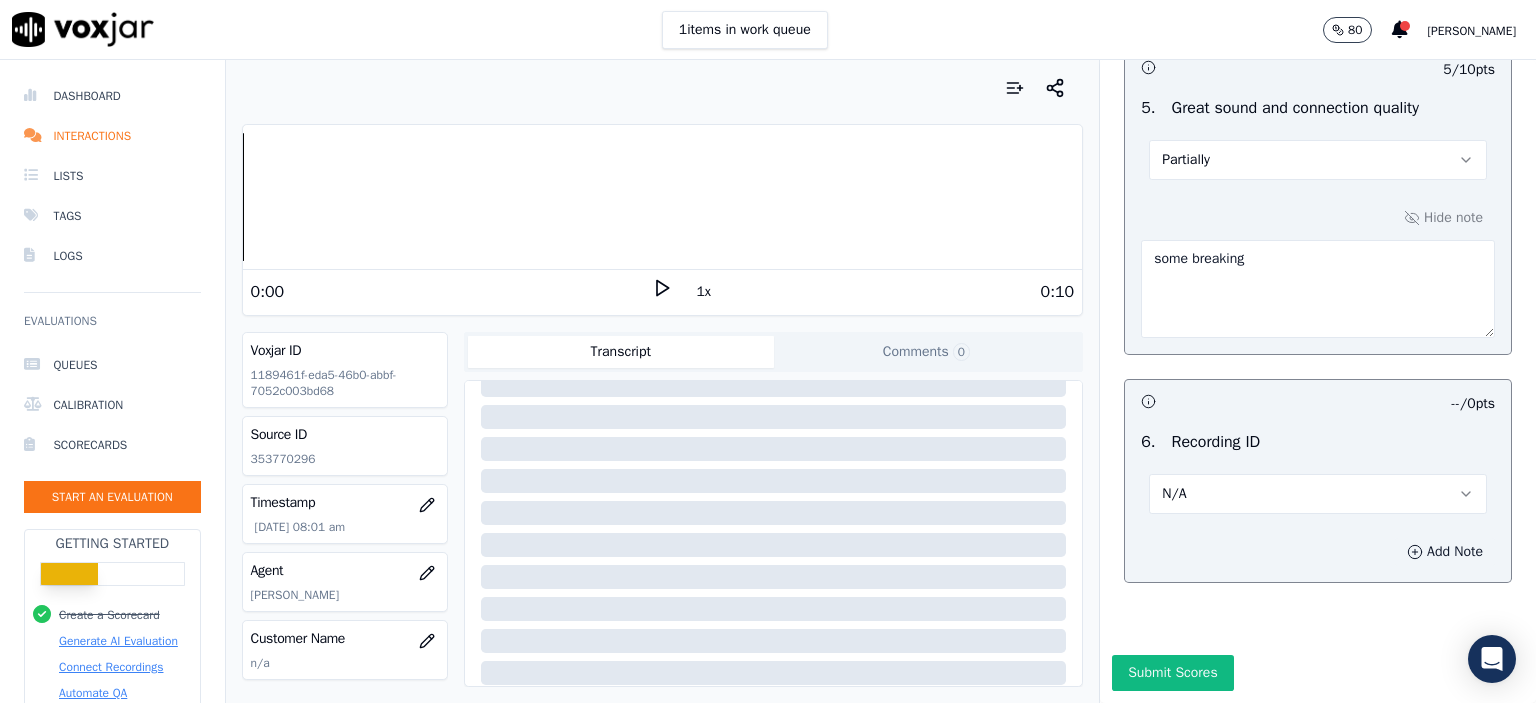 click on "Add Note" at bounding box center (1445, 552) 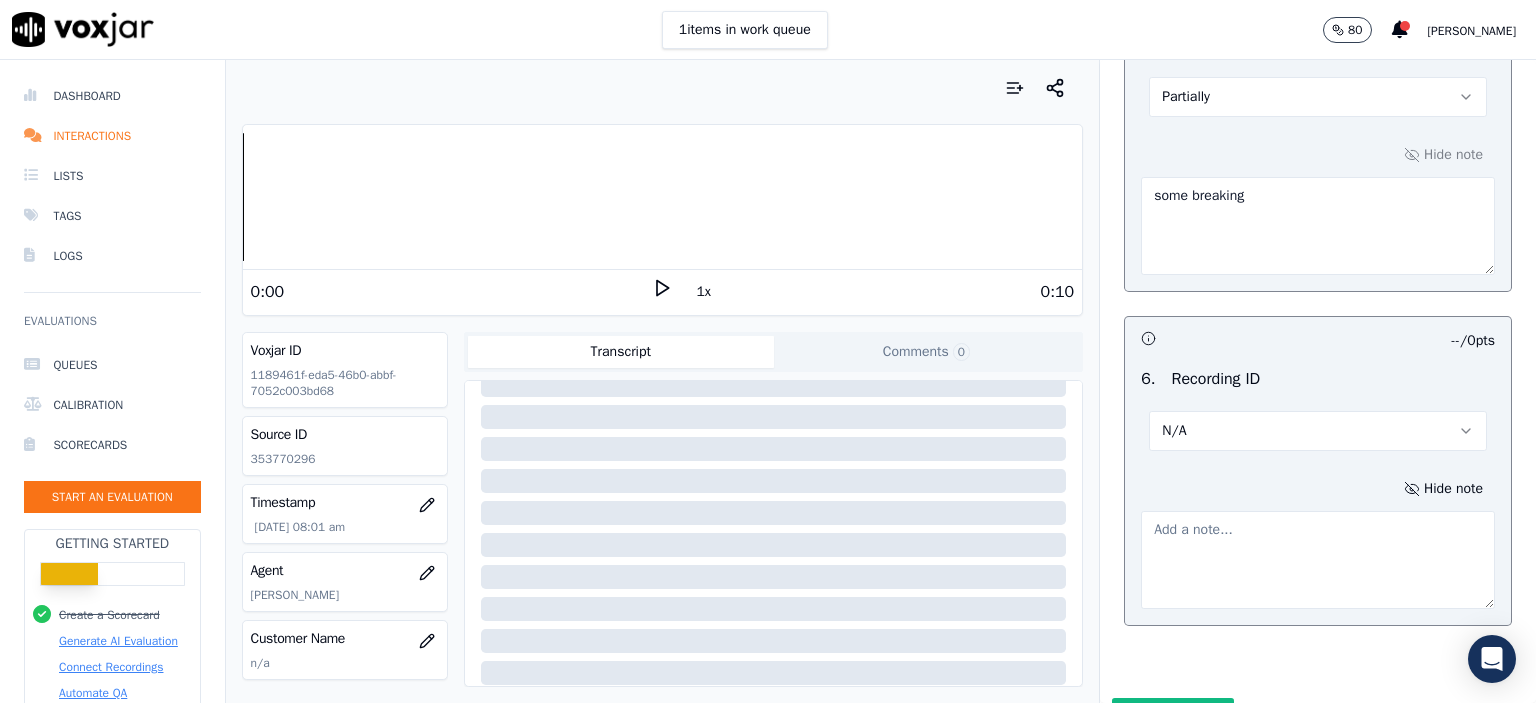 click on "353770296" 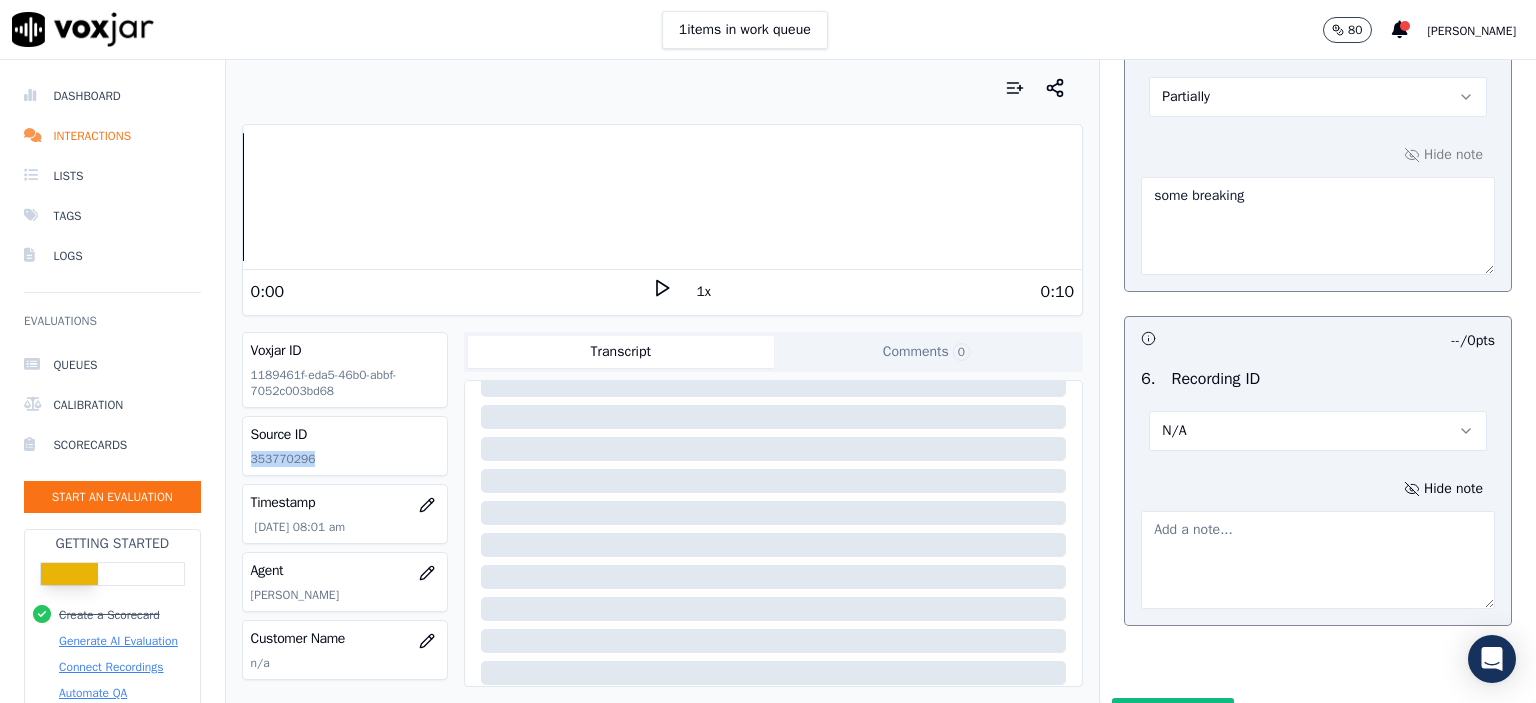click on "353770296" 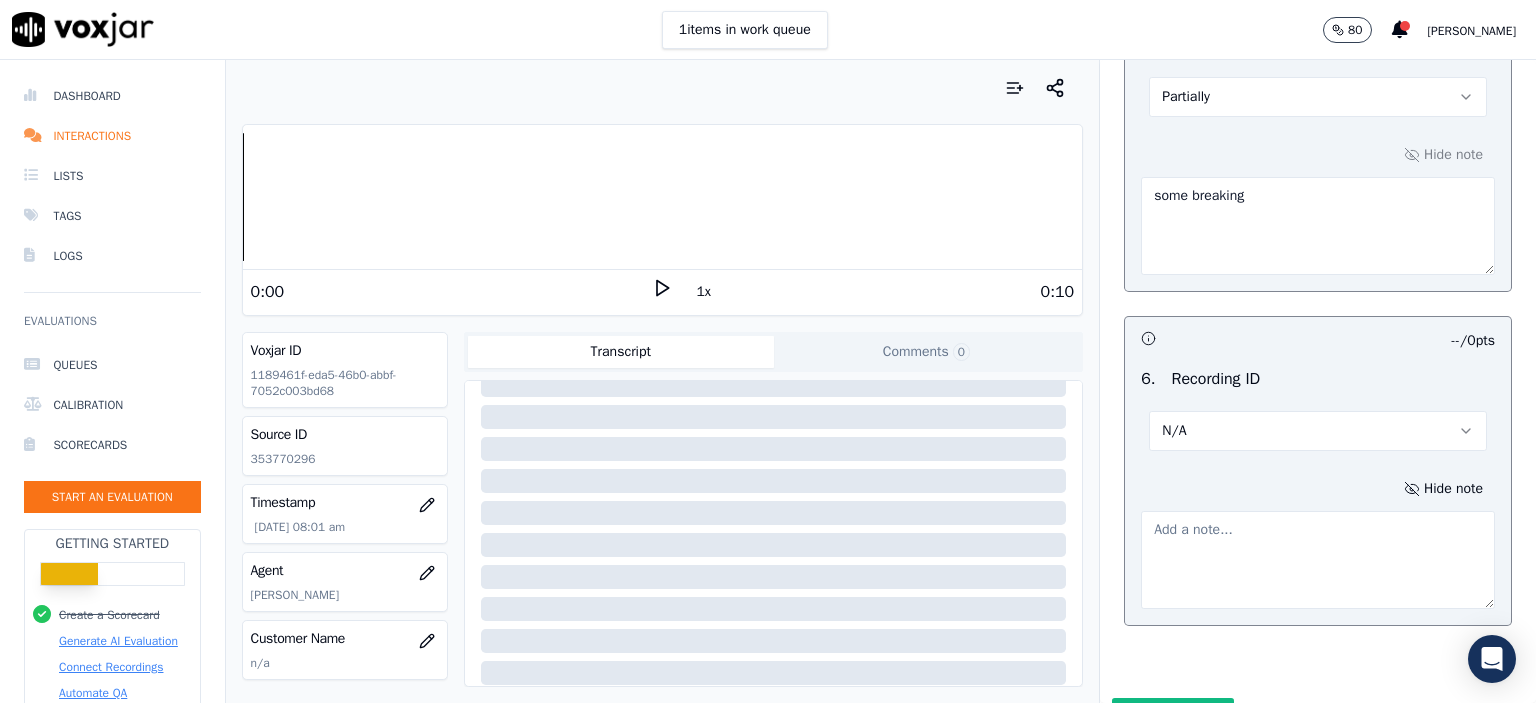 click at bounding box center [1318, 560] 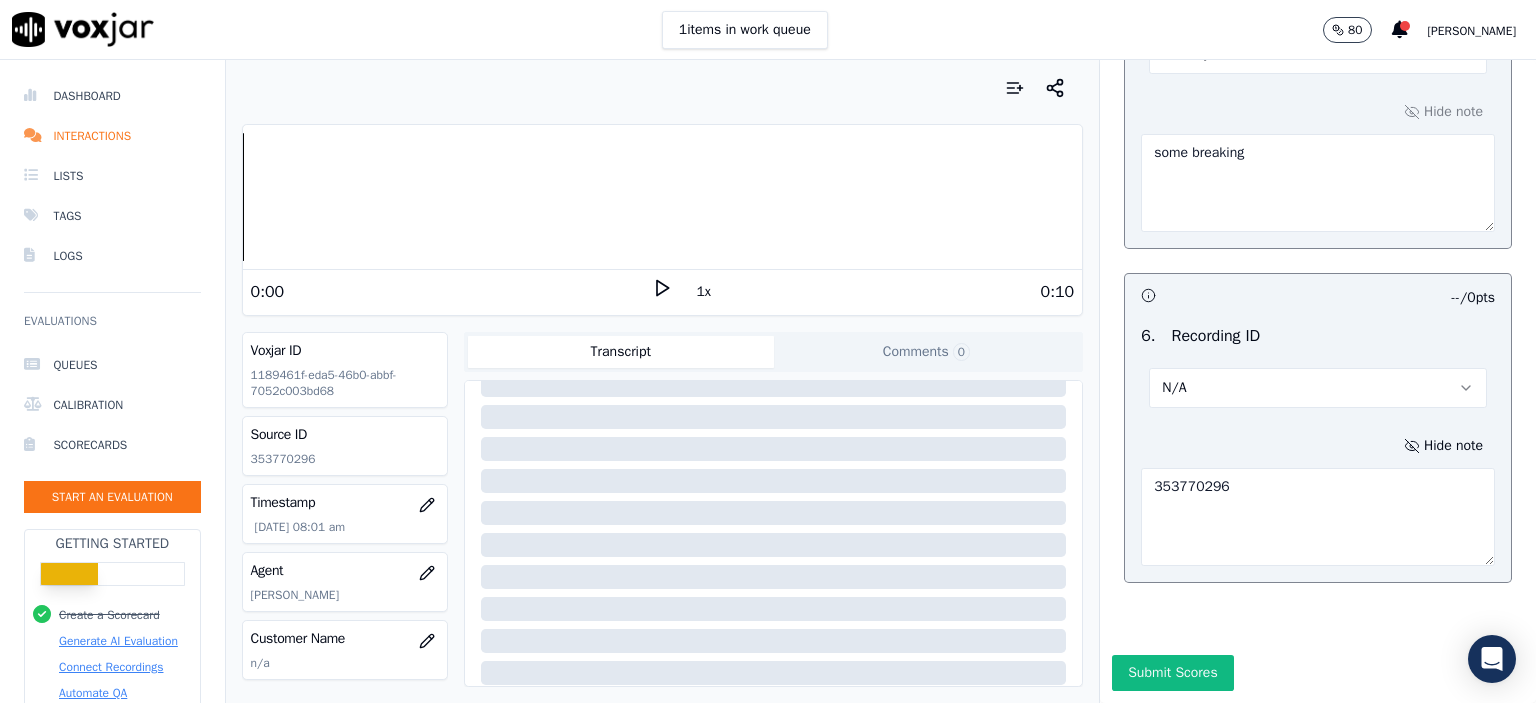 scroll, scrollTop: 3465, scrollLeft: 0, axis: vertical 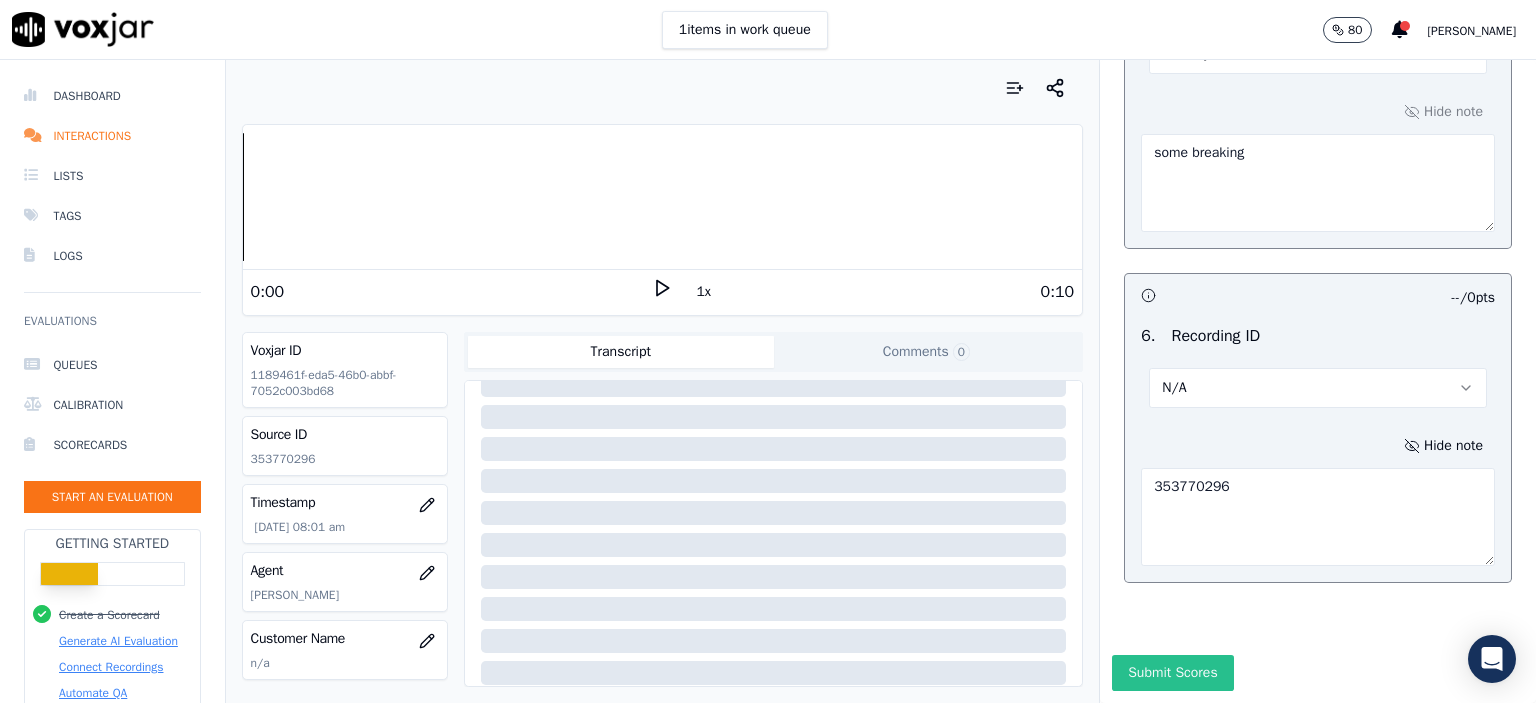 type on "353770296" 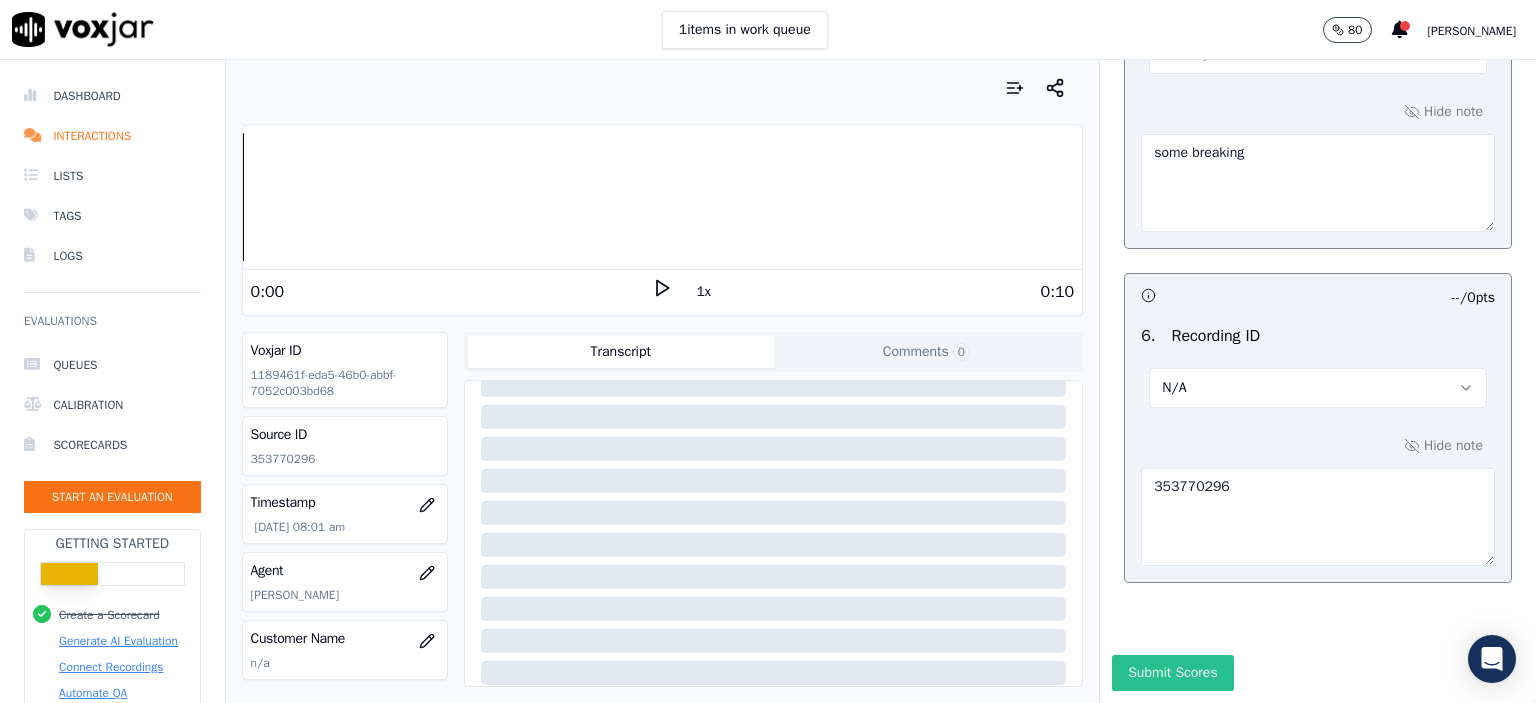 click on "Submit Scores" at bounding box center (1172, 673) 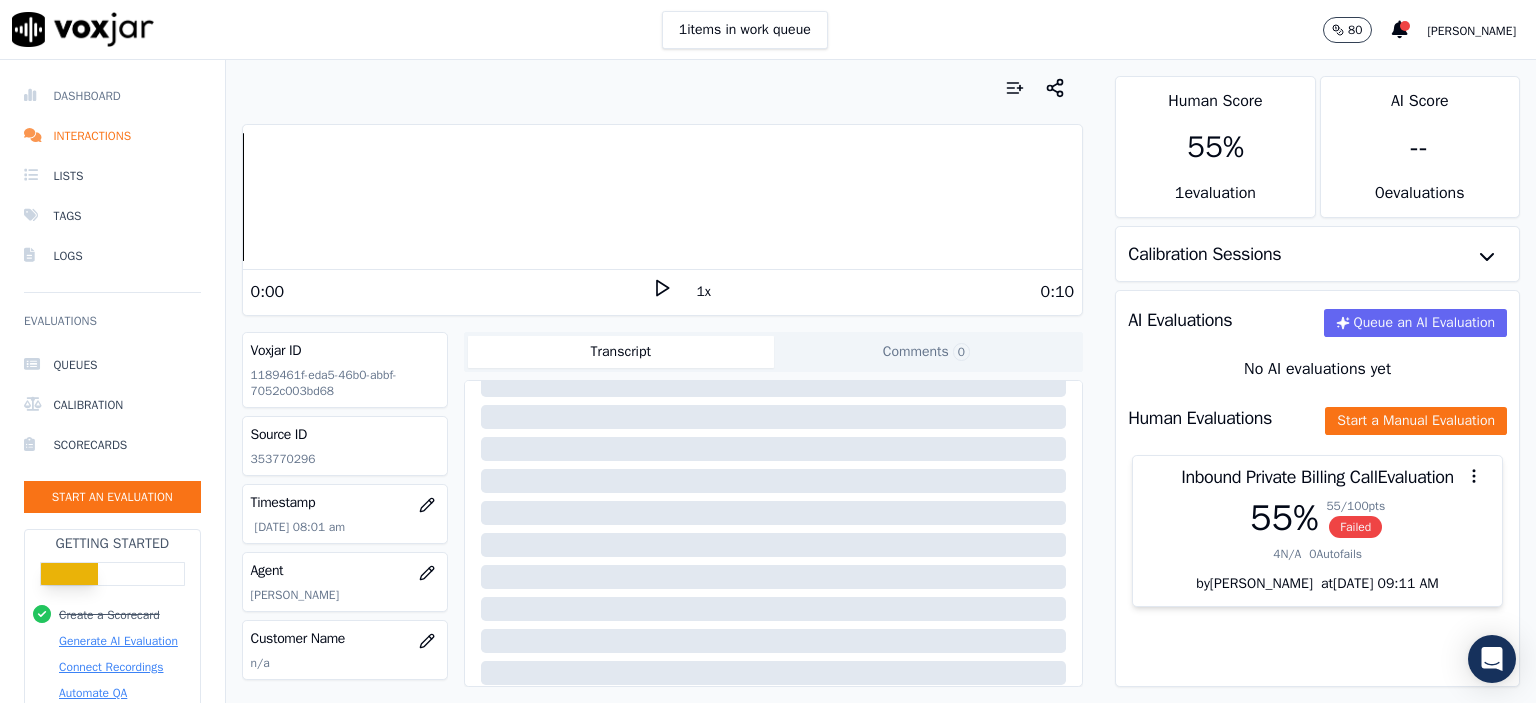 click on "Dashboard" at bounding box center [112, 96] 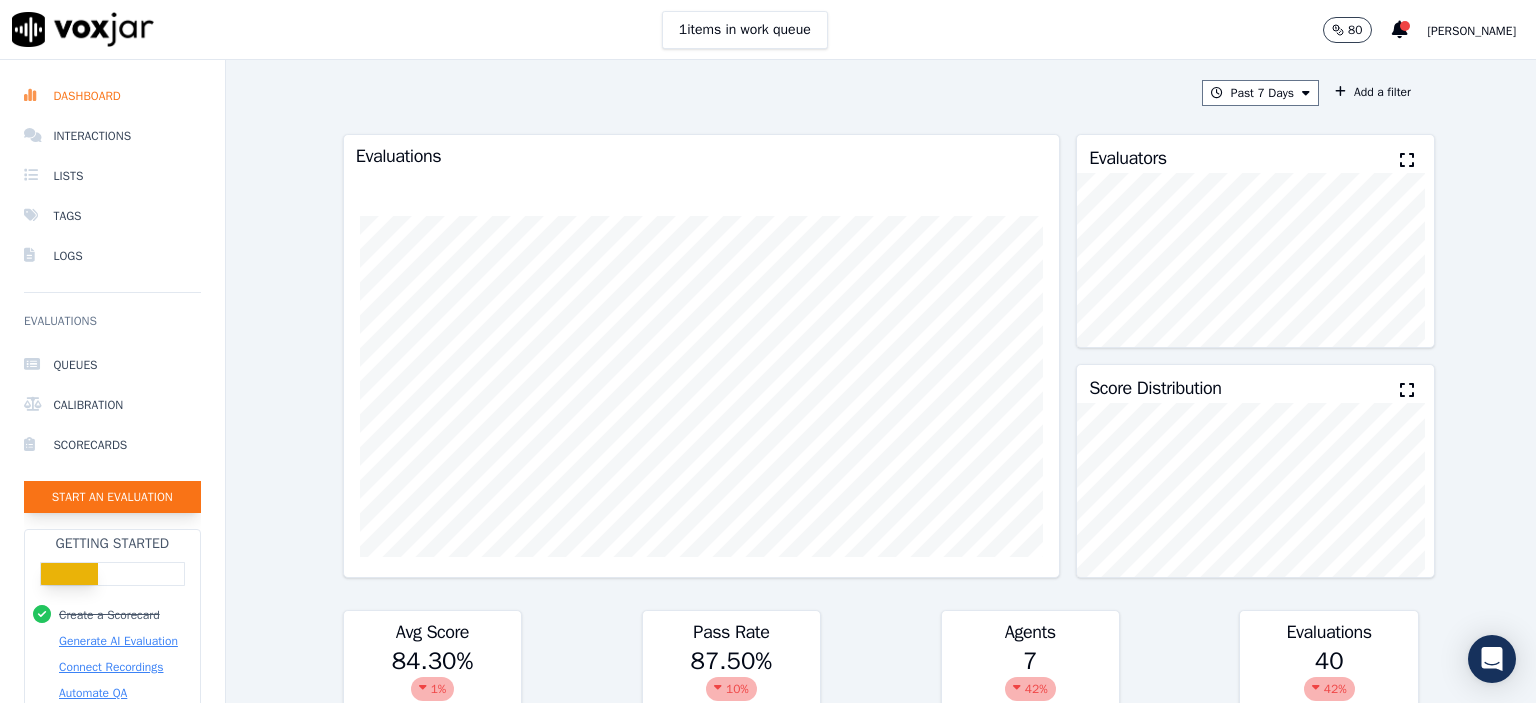 click on "Start an Evaluation" 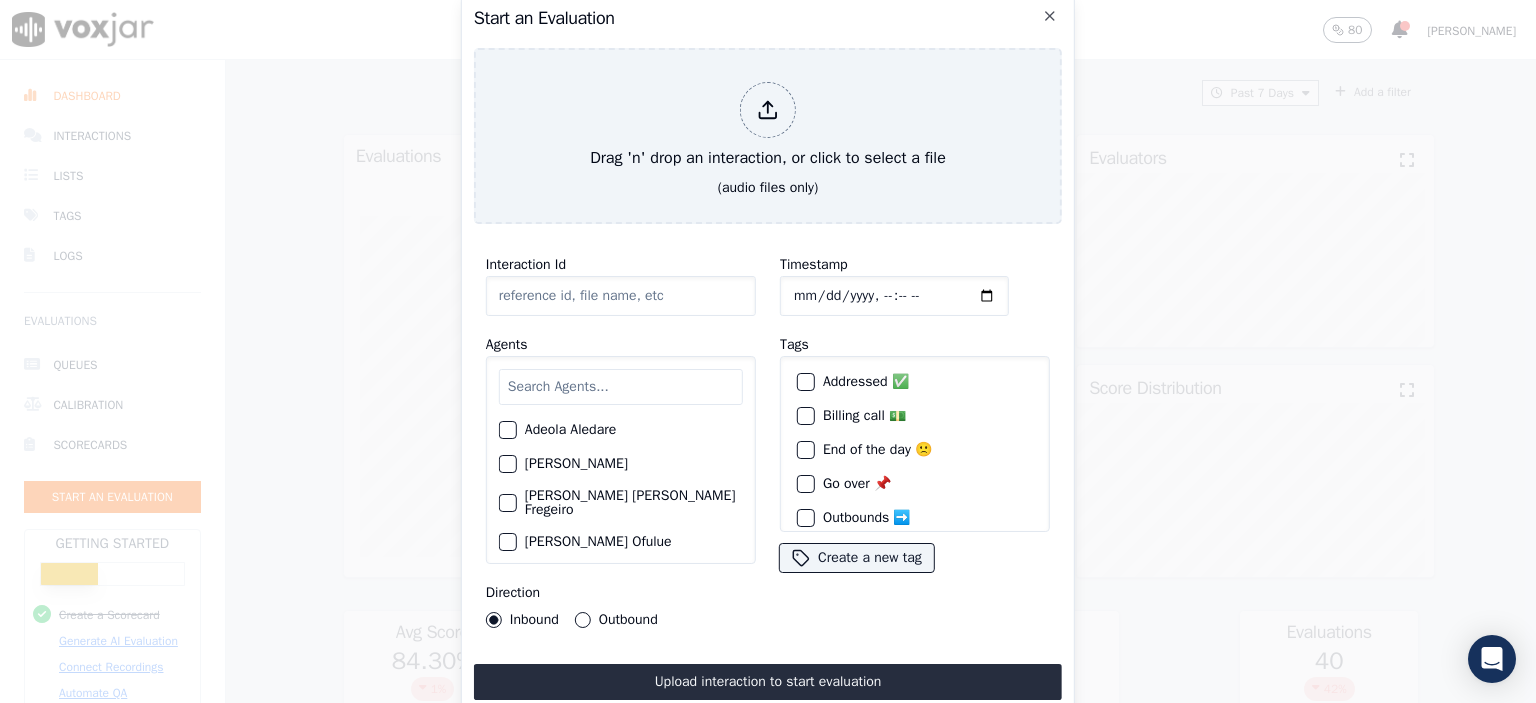 click on "Interaction Id" 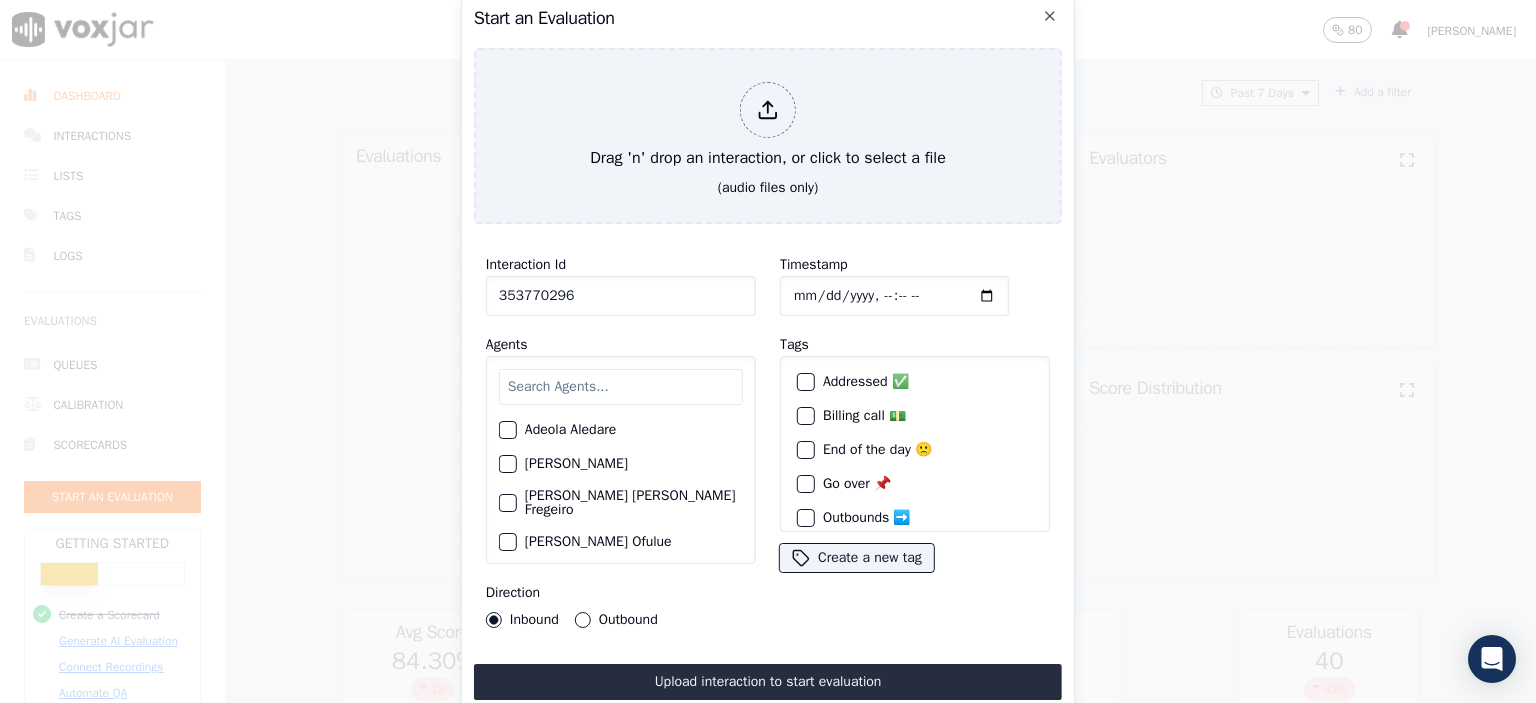 type on "353770296" 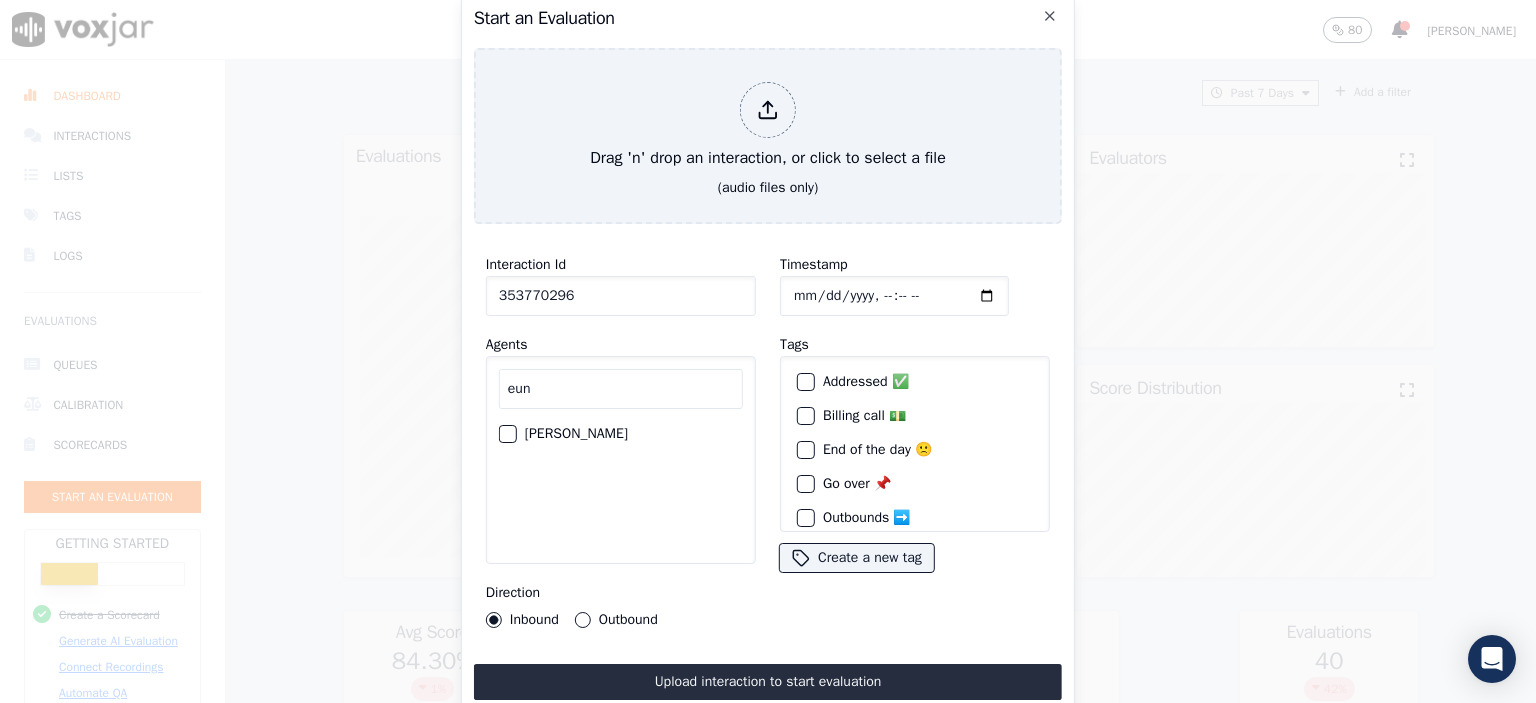 type on "eun" 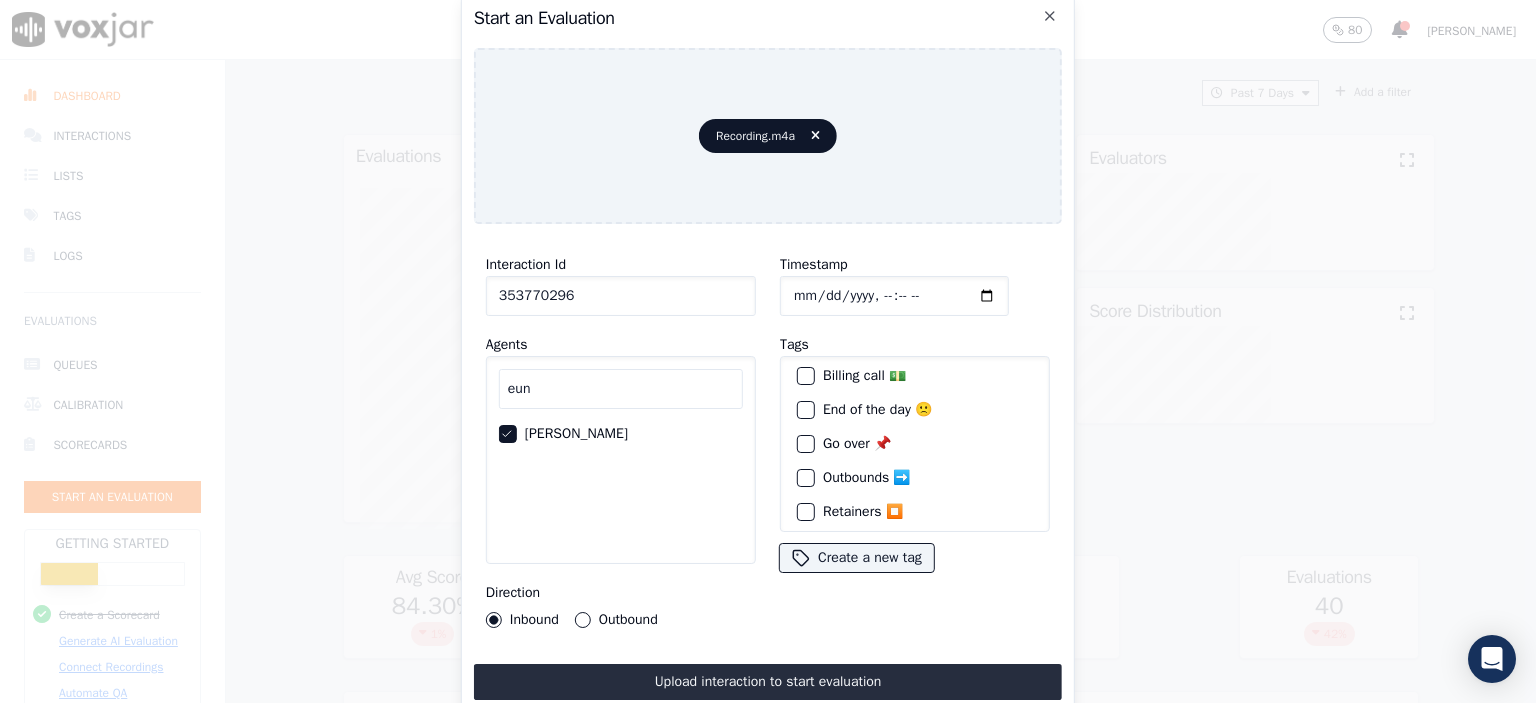 scroll, scrollTop: 92, scrollLeft: 0, axis: vertical 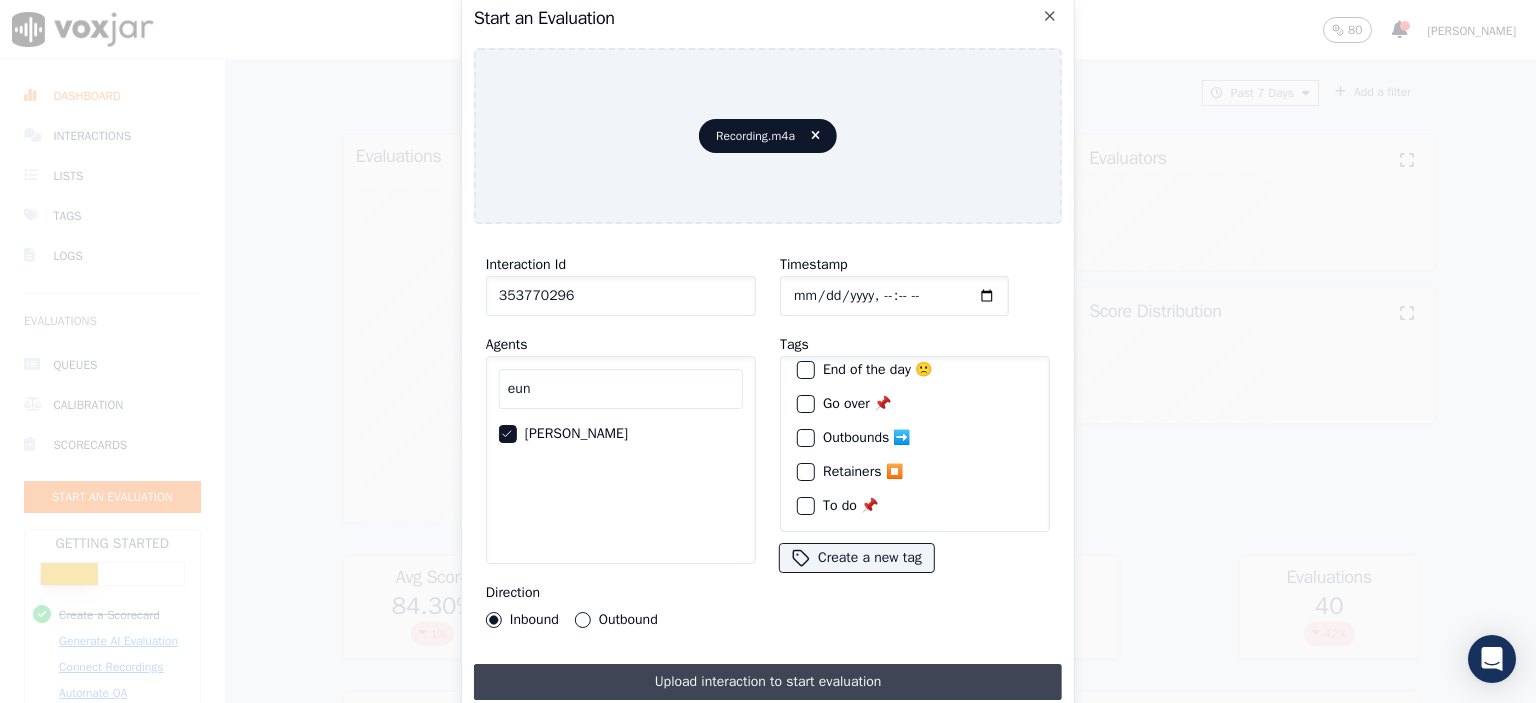 click on "Upload interaction to start evaluation" at bounding box center (768, 682) 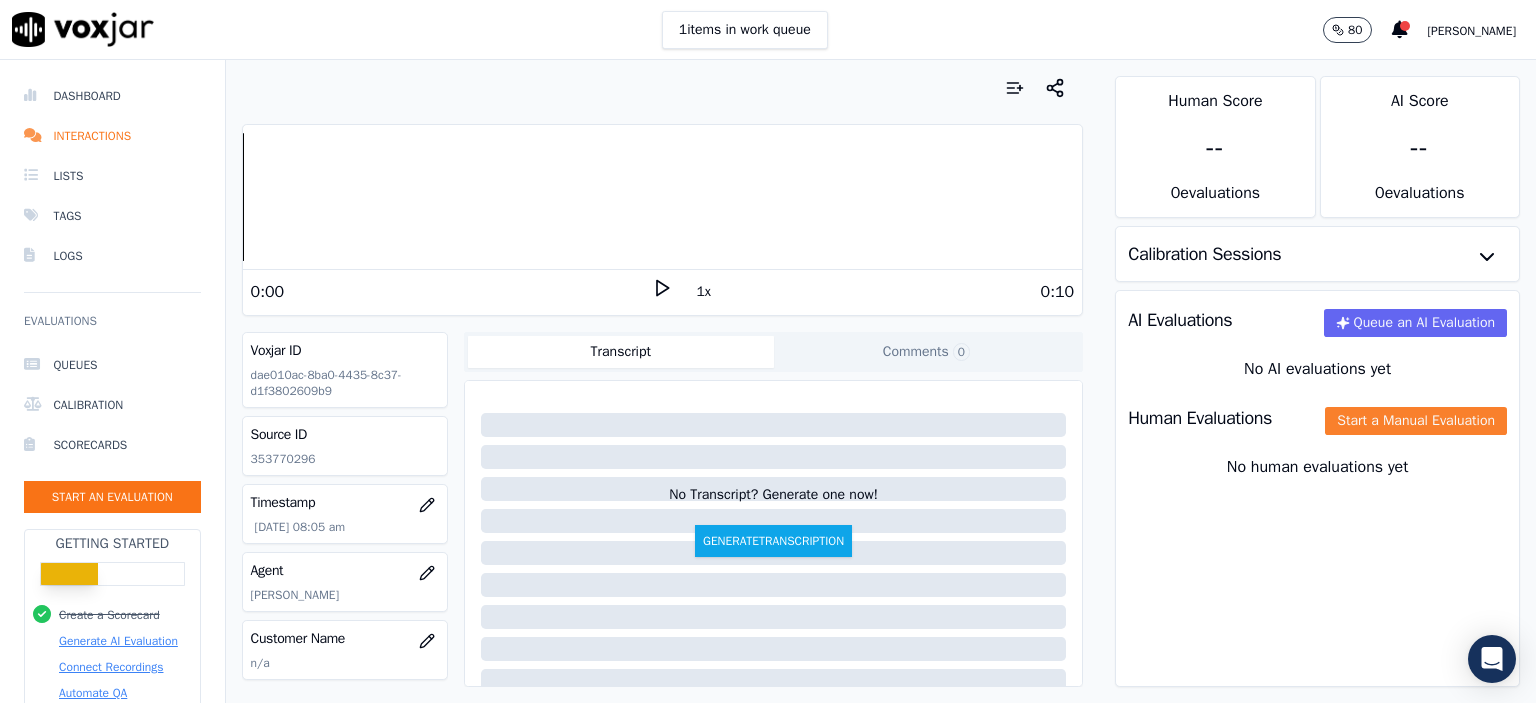 click on "Start a Manual Evaluation" 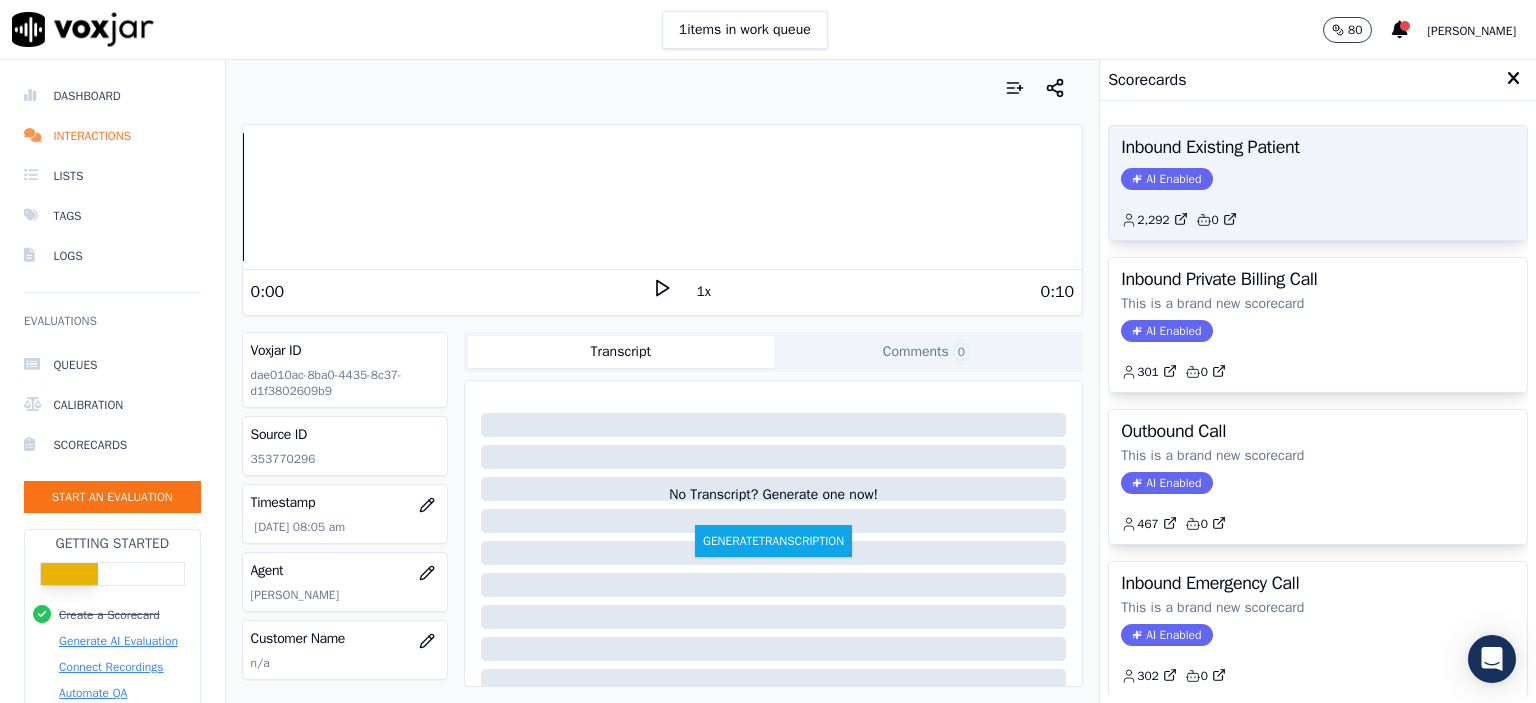 click on "AI Enabled" 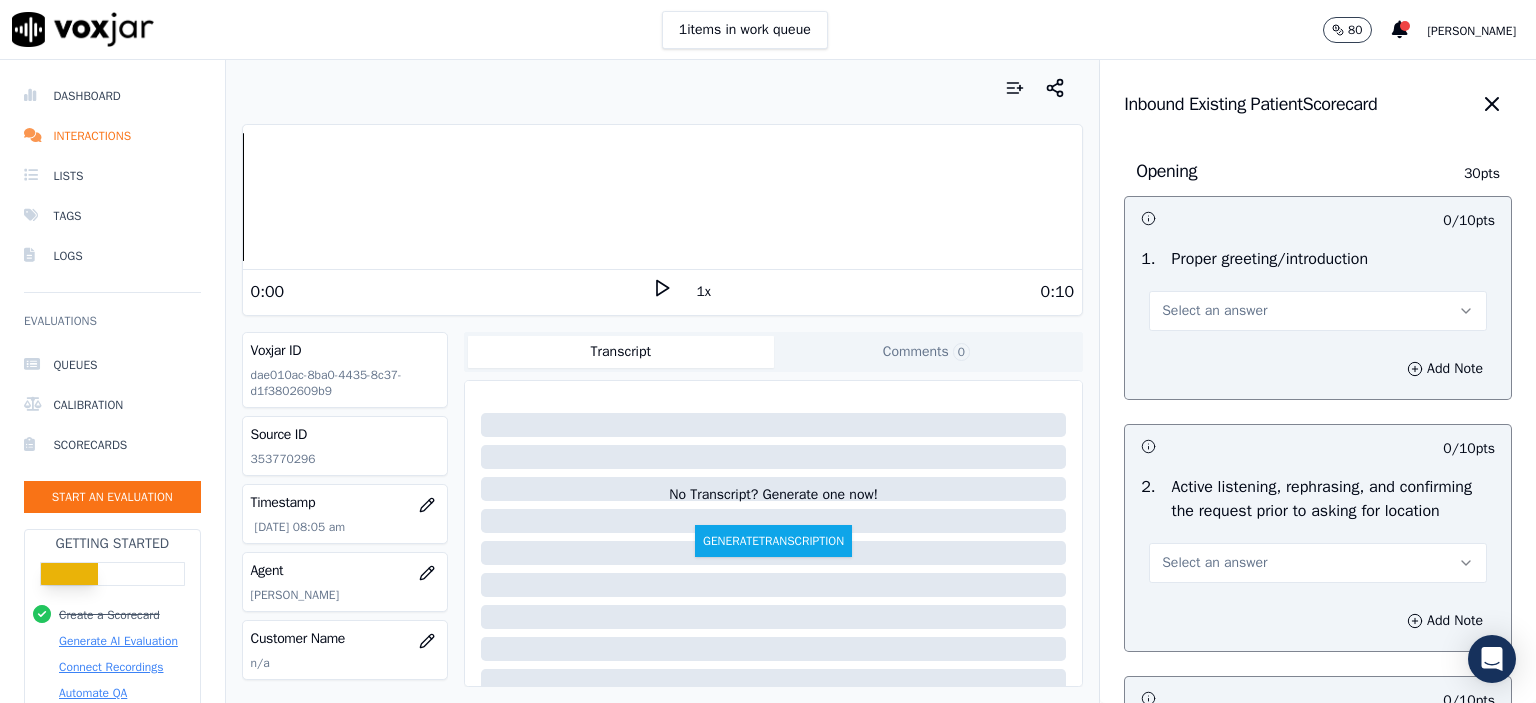 click on "Select an answer" at bounding box center [1214, 311] 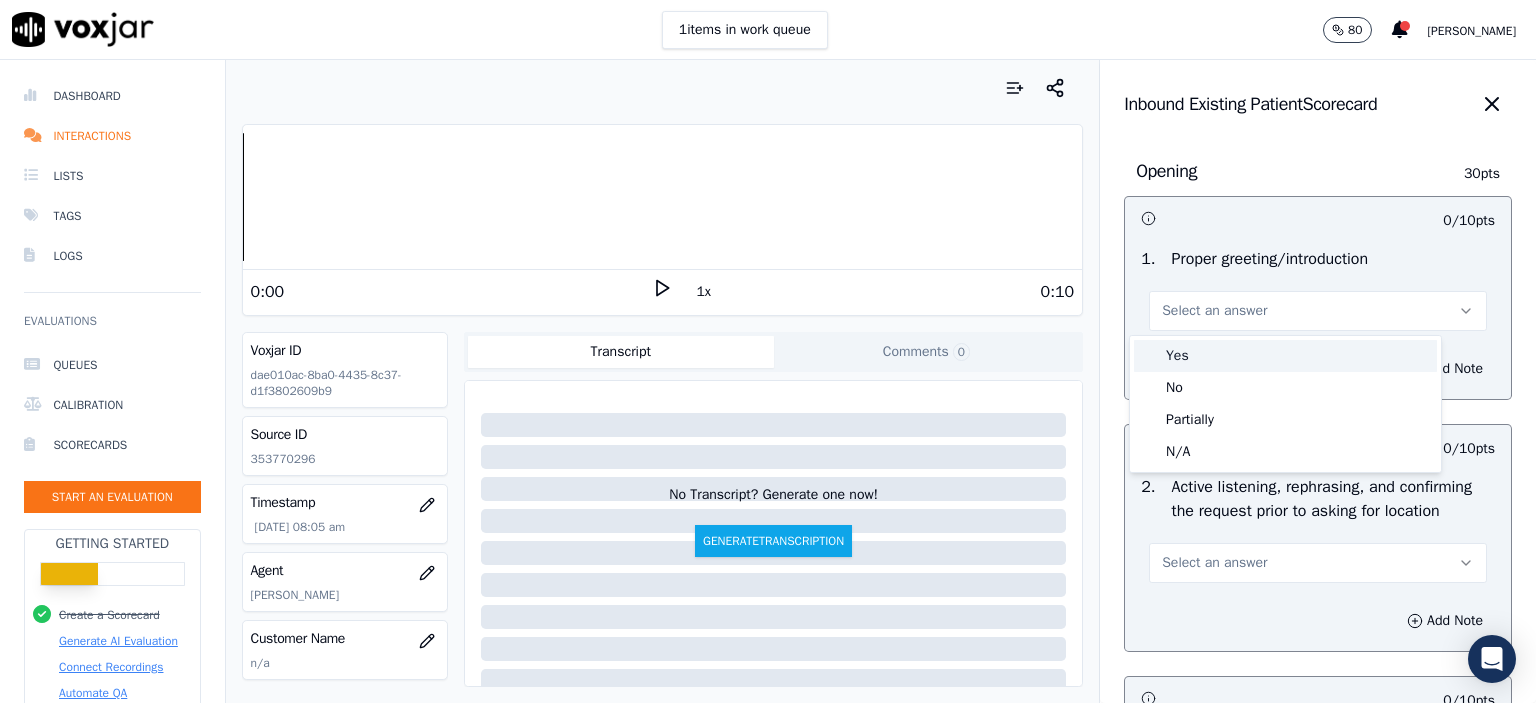 click on "Yes" at bounding box center (1285, 356) 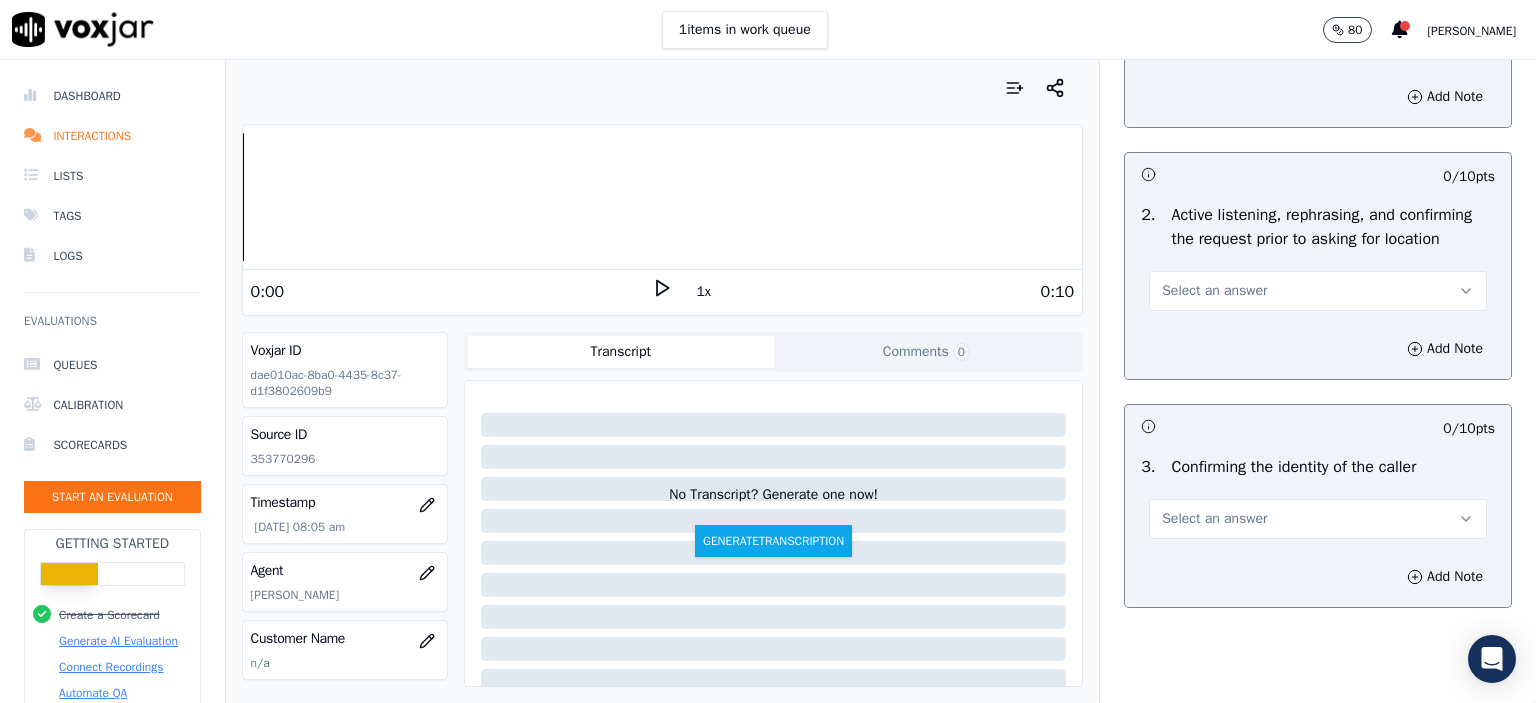 scroll, scrollTop: 300, scrollLeft: 0, axis: vertical 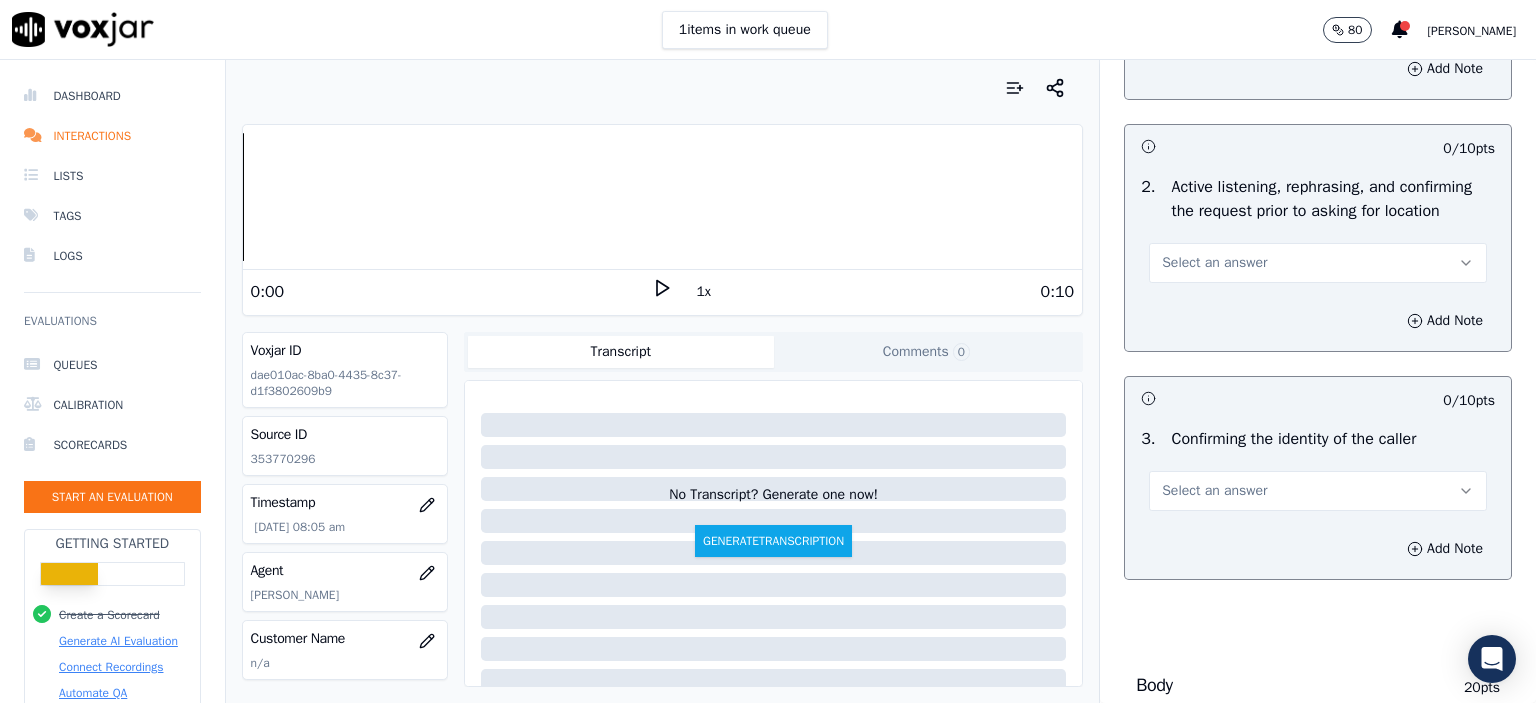 click on "Select an answer" at bounding box center [1318, 263] 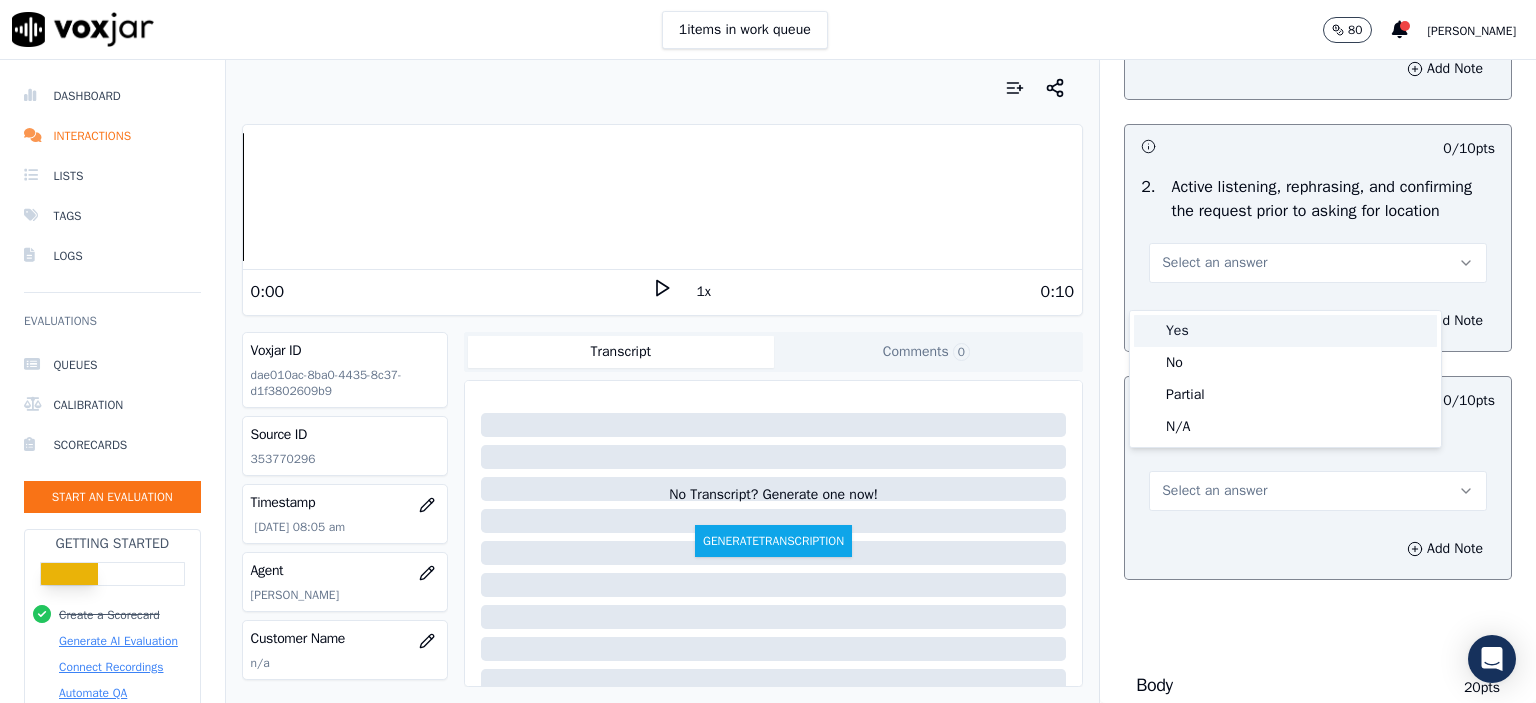 click on "Yes" at bounding box center (1285, 331) 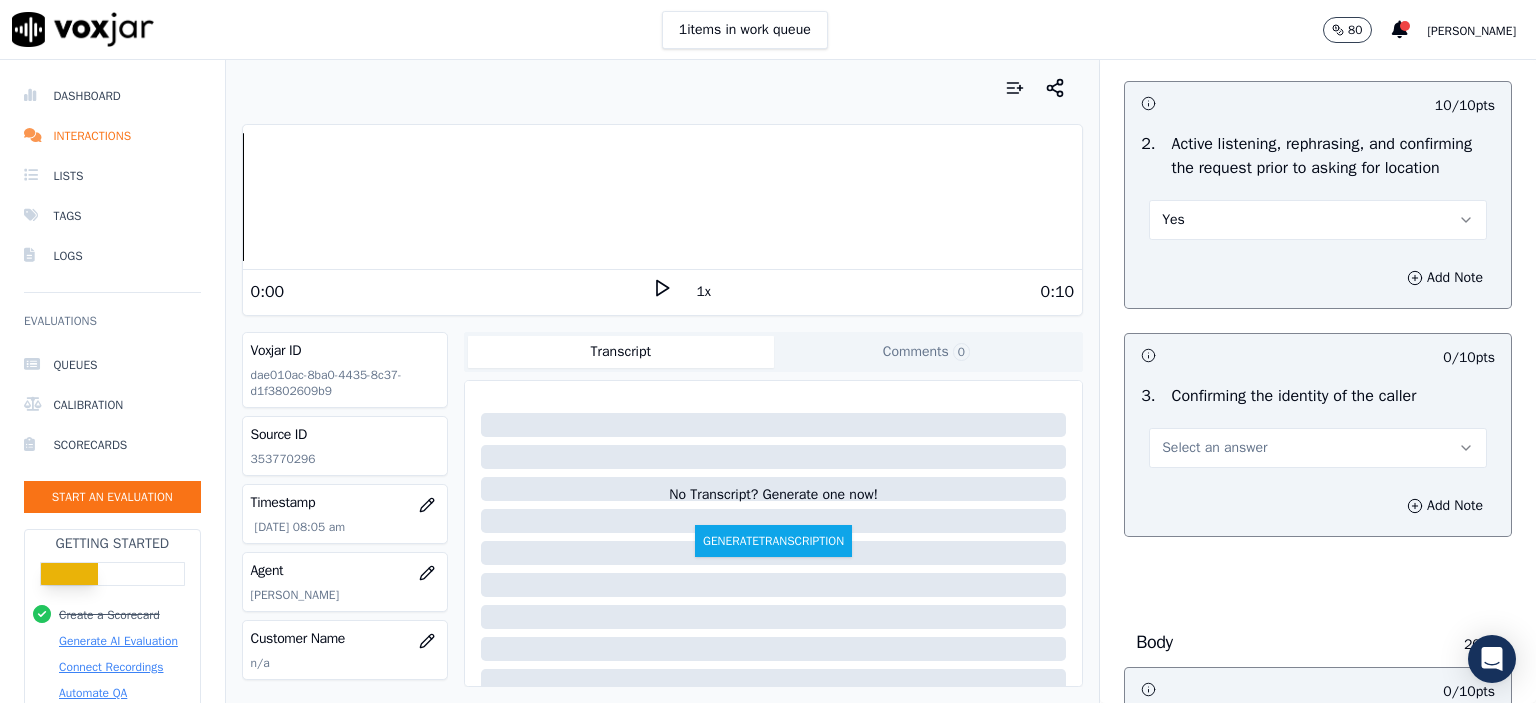 scroll, scrollTop: 400, scrollLeft: 0, axis: vertical 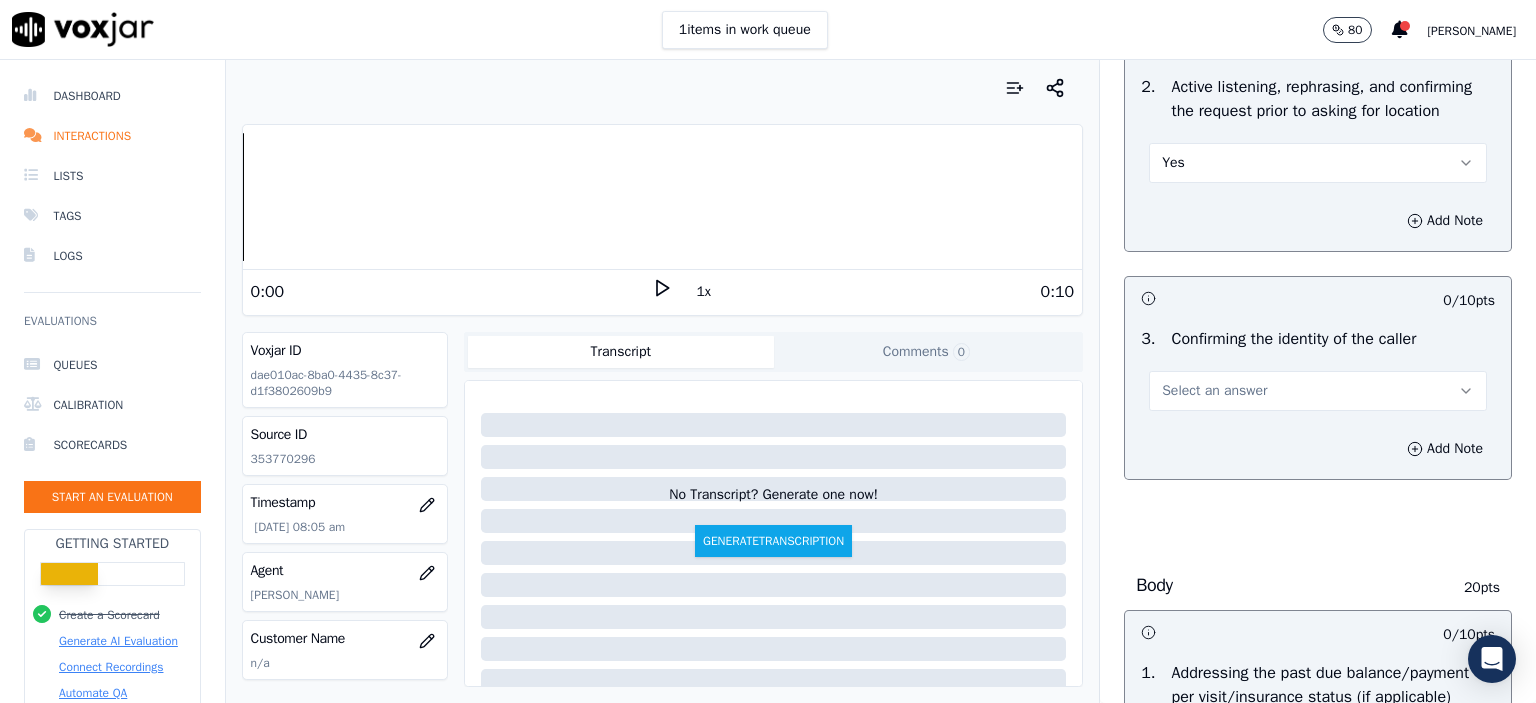 click on "Select an answer" at bounding box center (1318, 391) 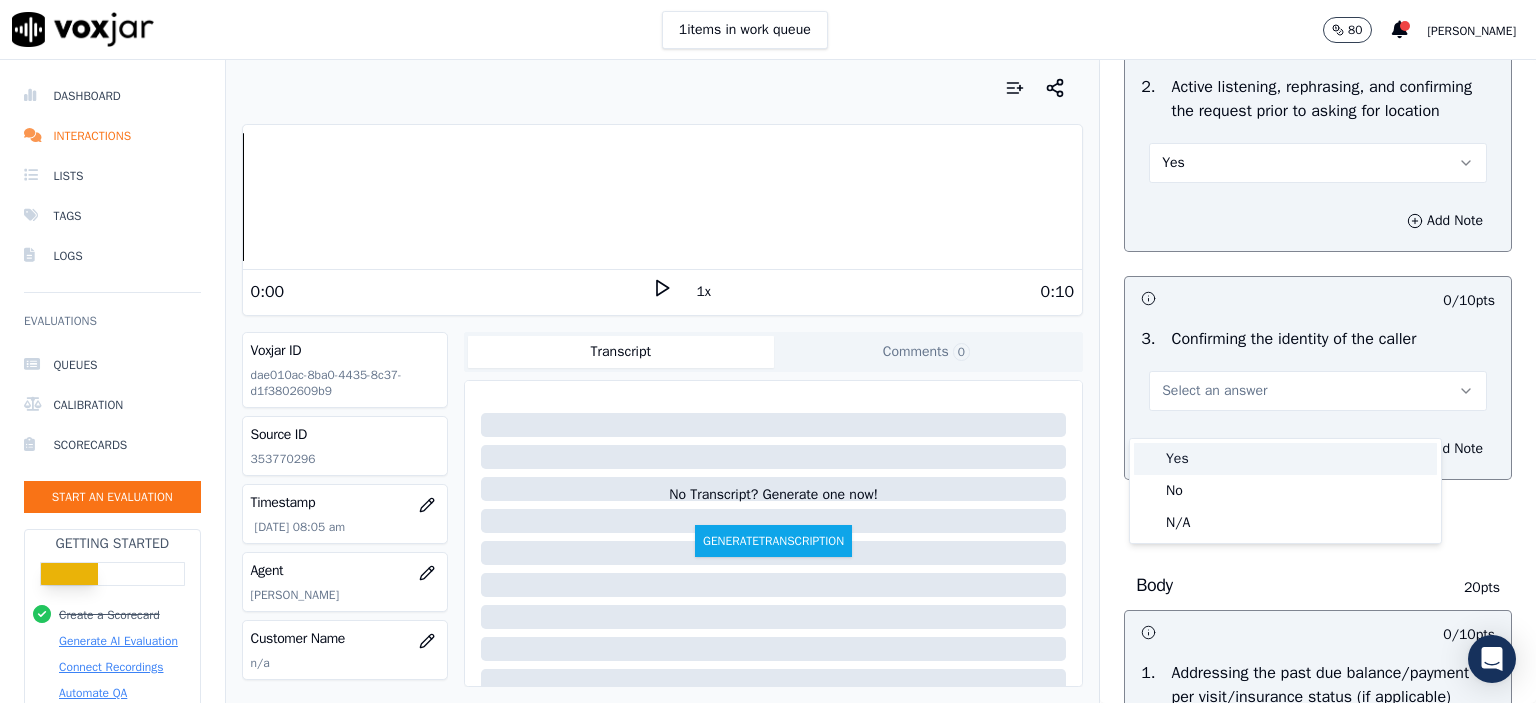 click on "Yes" at bounding box center [1285, 459] 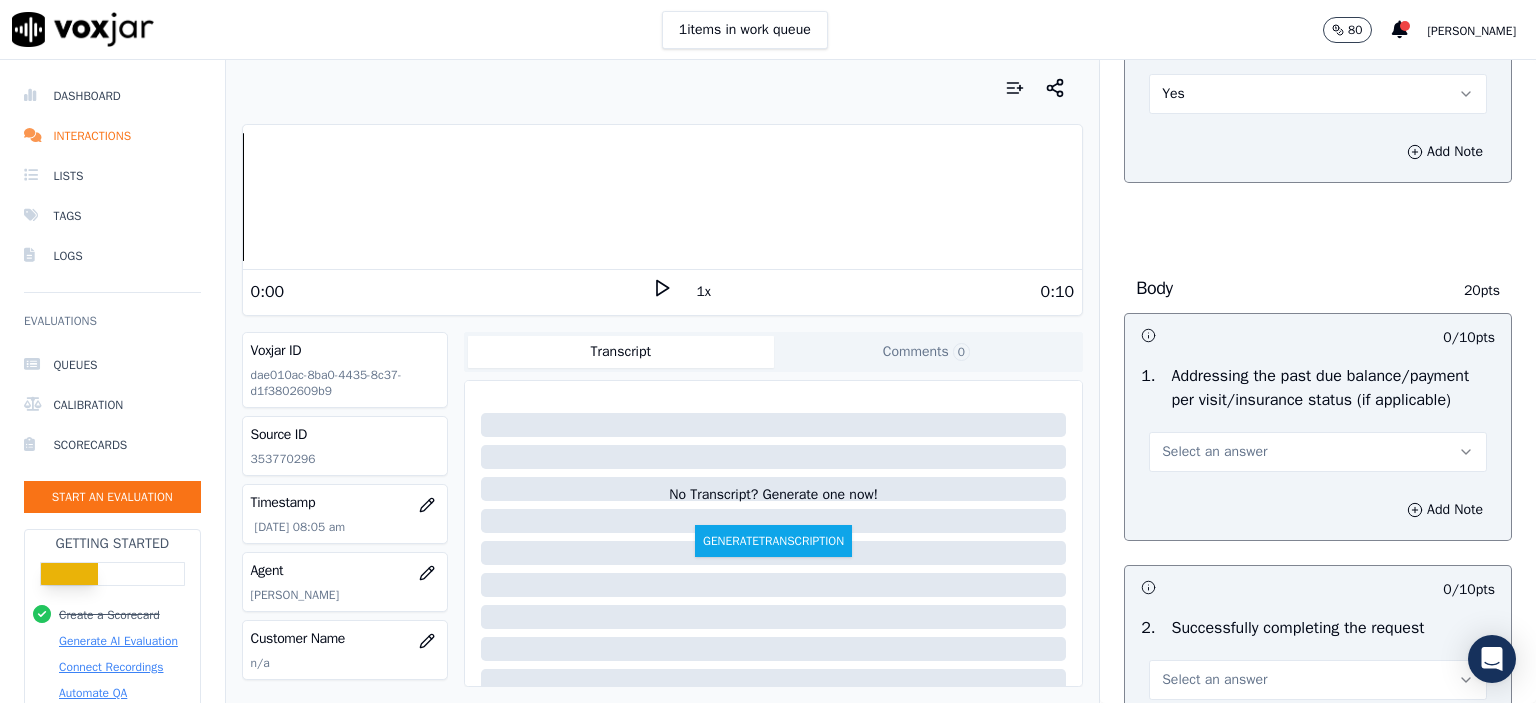 scroll, scrollTop: 700, scrollLeft: 0, axis: vertical 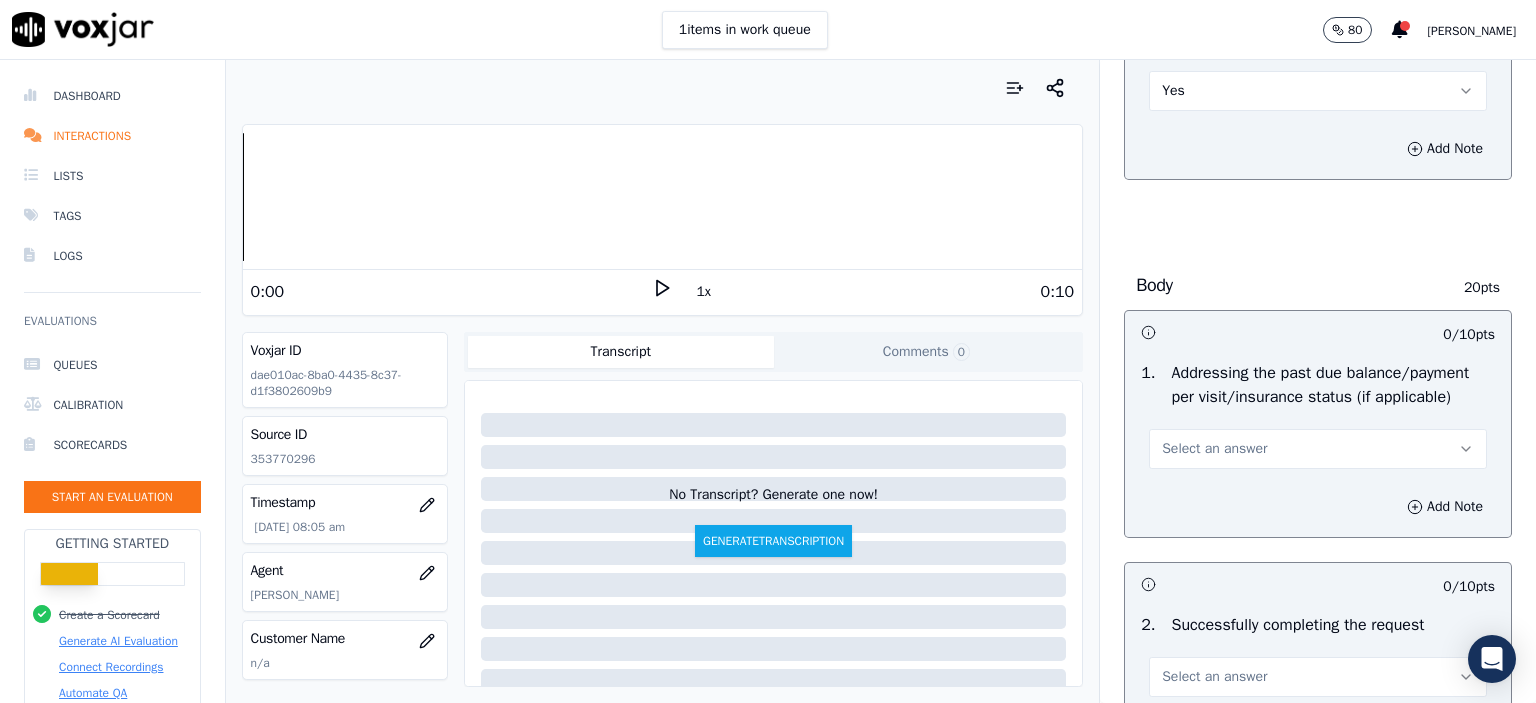 click on "Select an answer" at bounding box center (1318, 449) 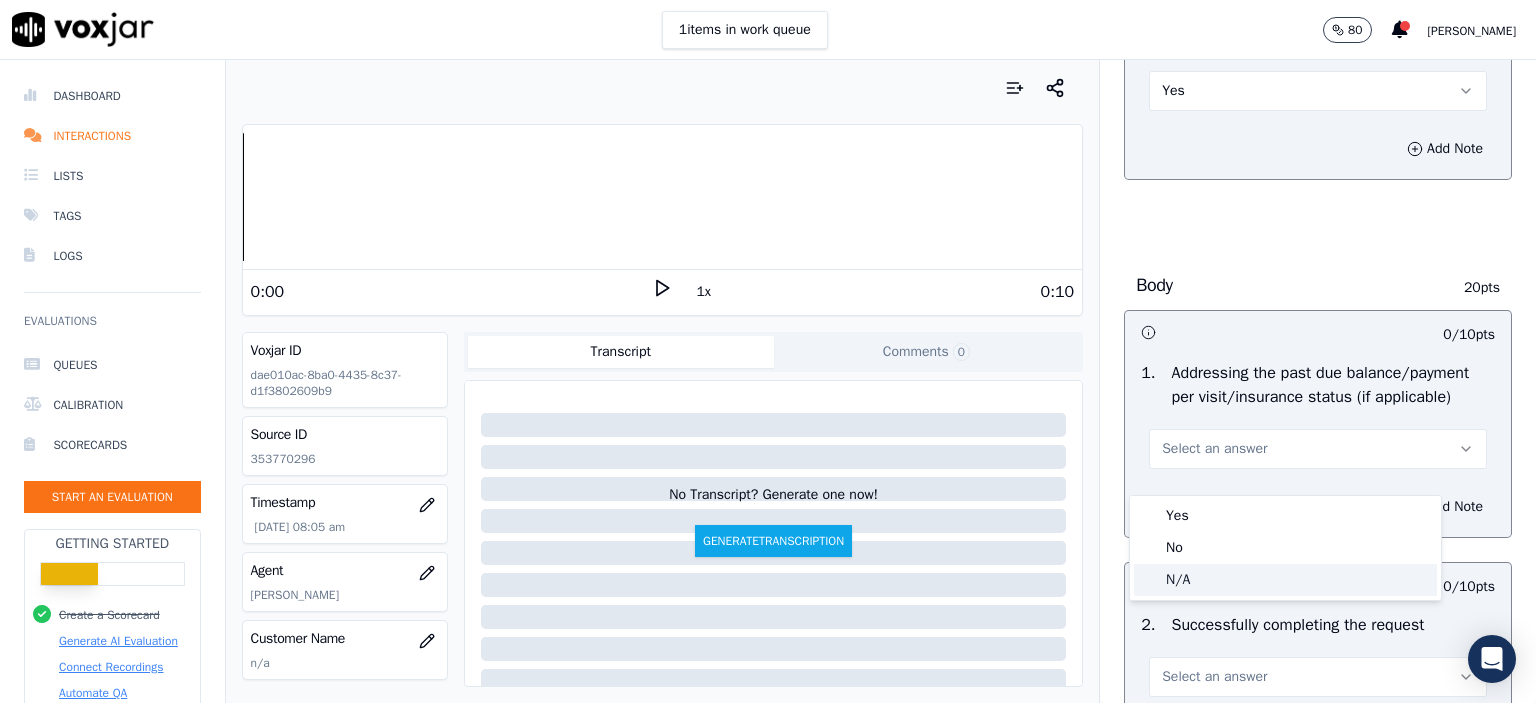 click on "N/A" 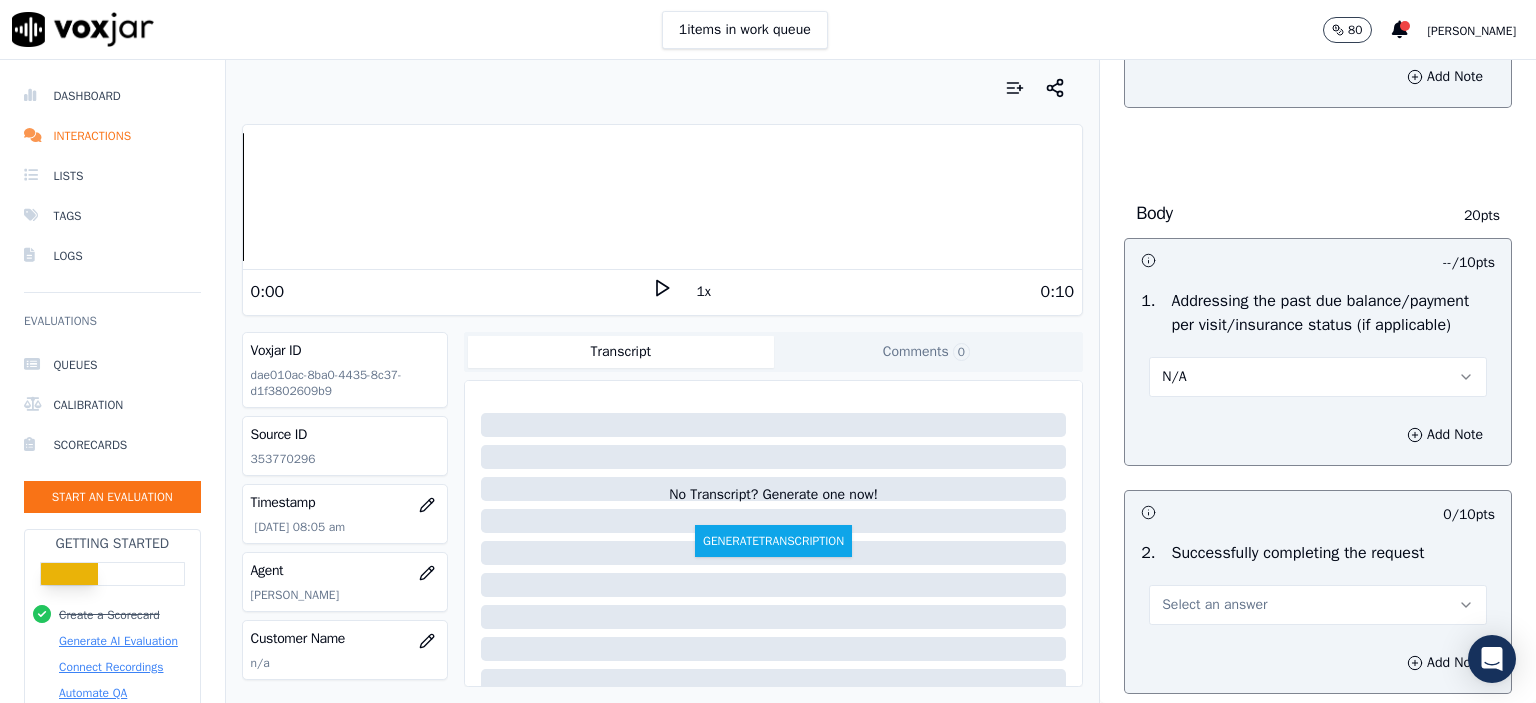 scroll, scrollTop: 900, scrollLeft: 0, axis: vertical 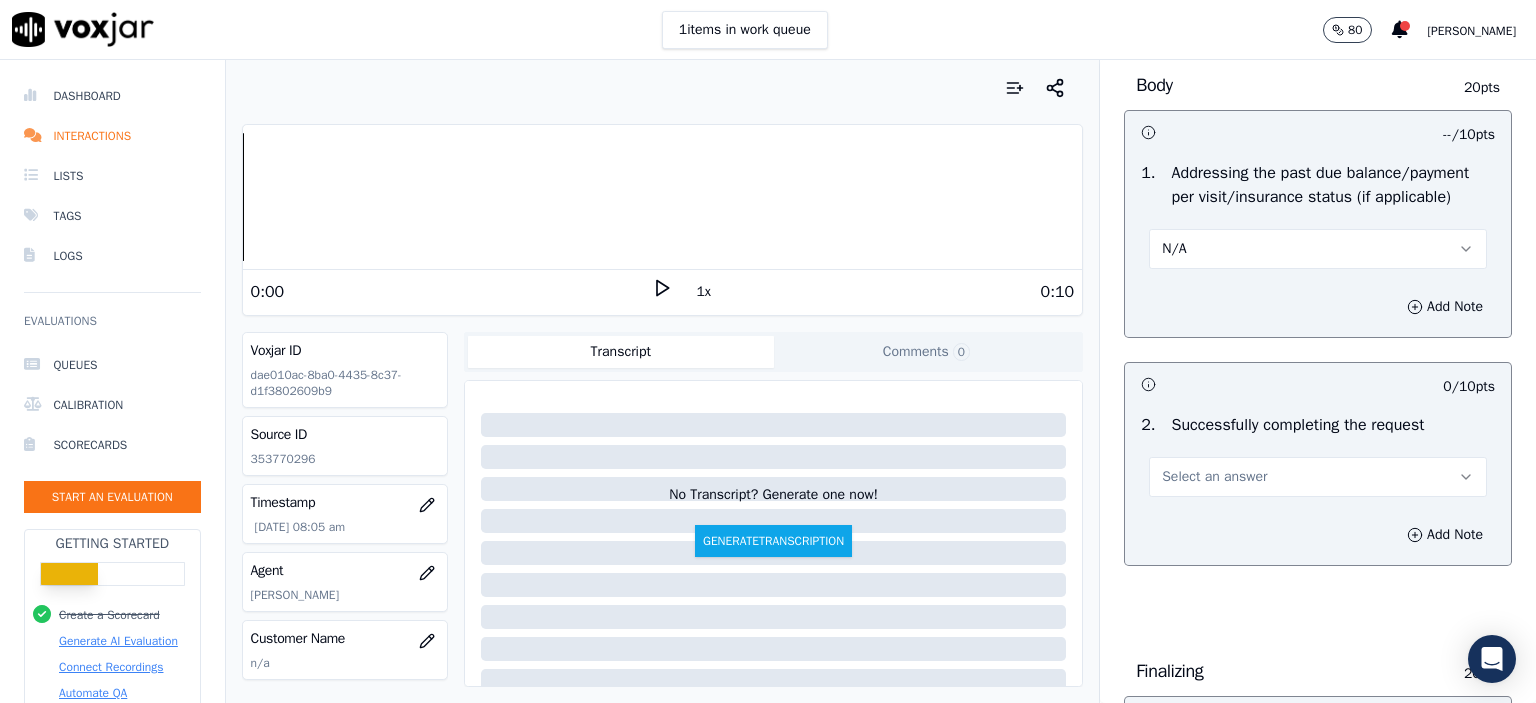 click on "Select an answer" at bounding box center [1214, 477] 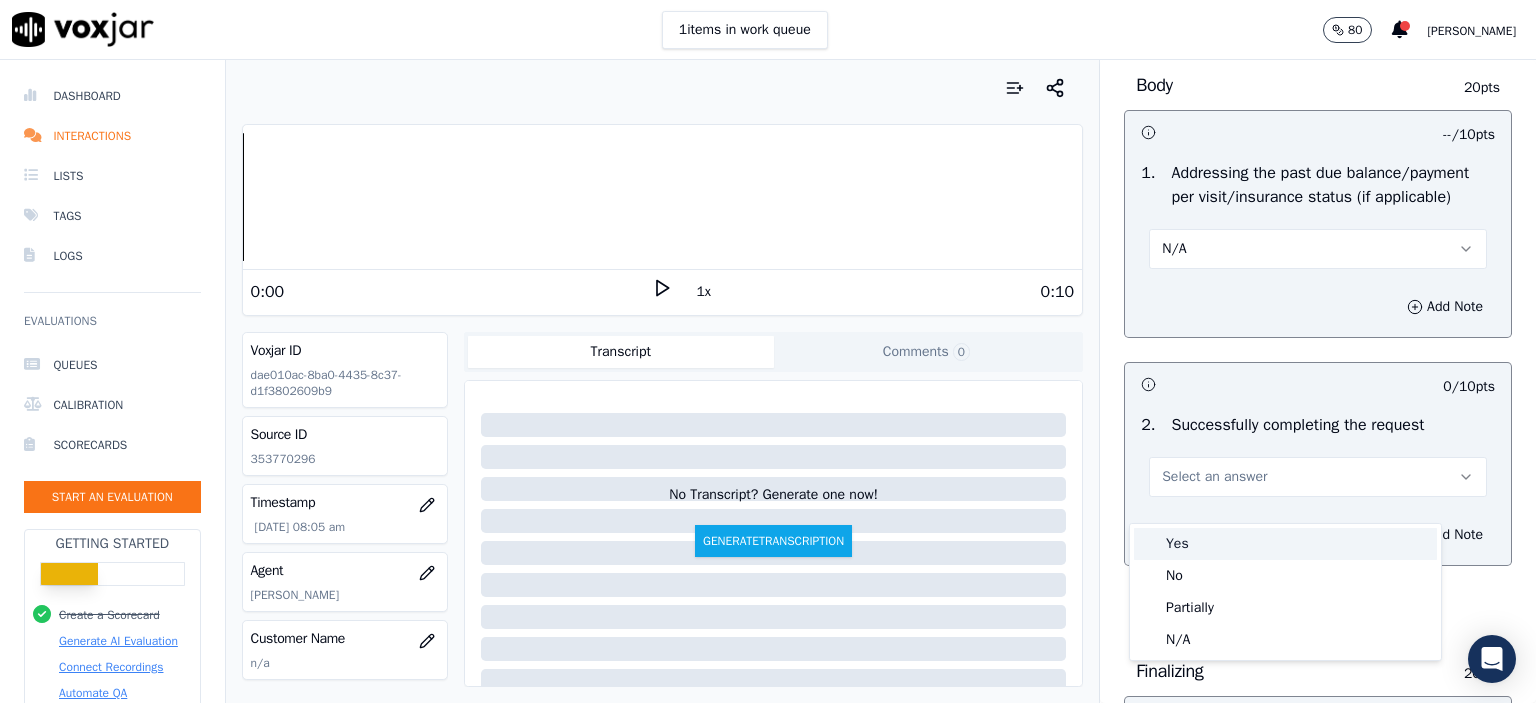 click on "Yes" at bounding box center (1285, 544) 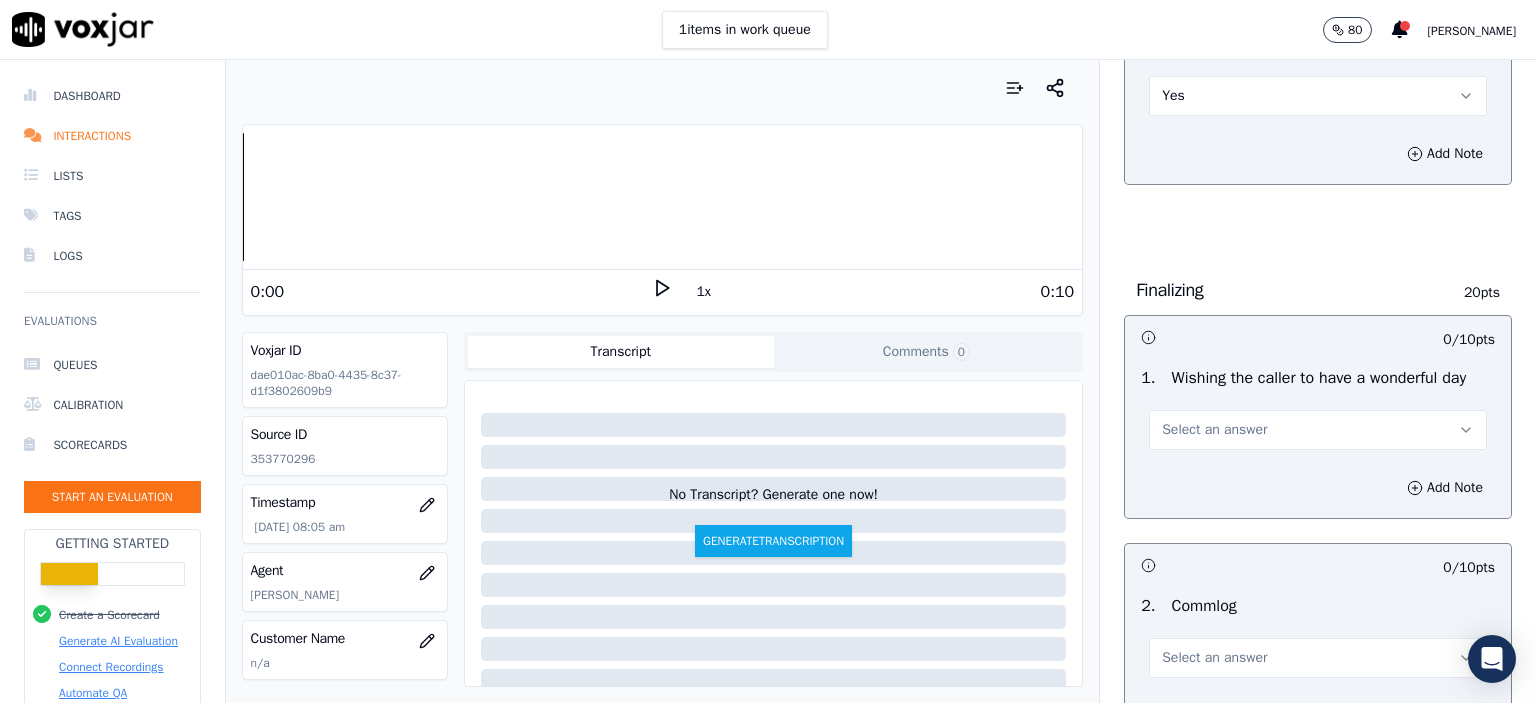 scroll, scrollTop: 1300, scrollLeft: 0, axis: vertical 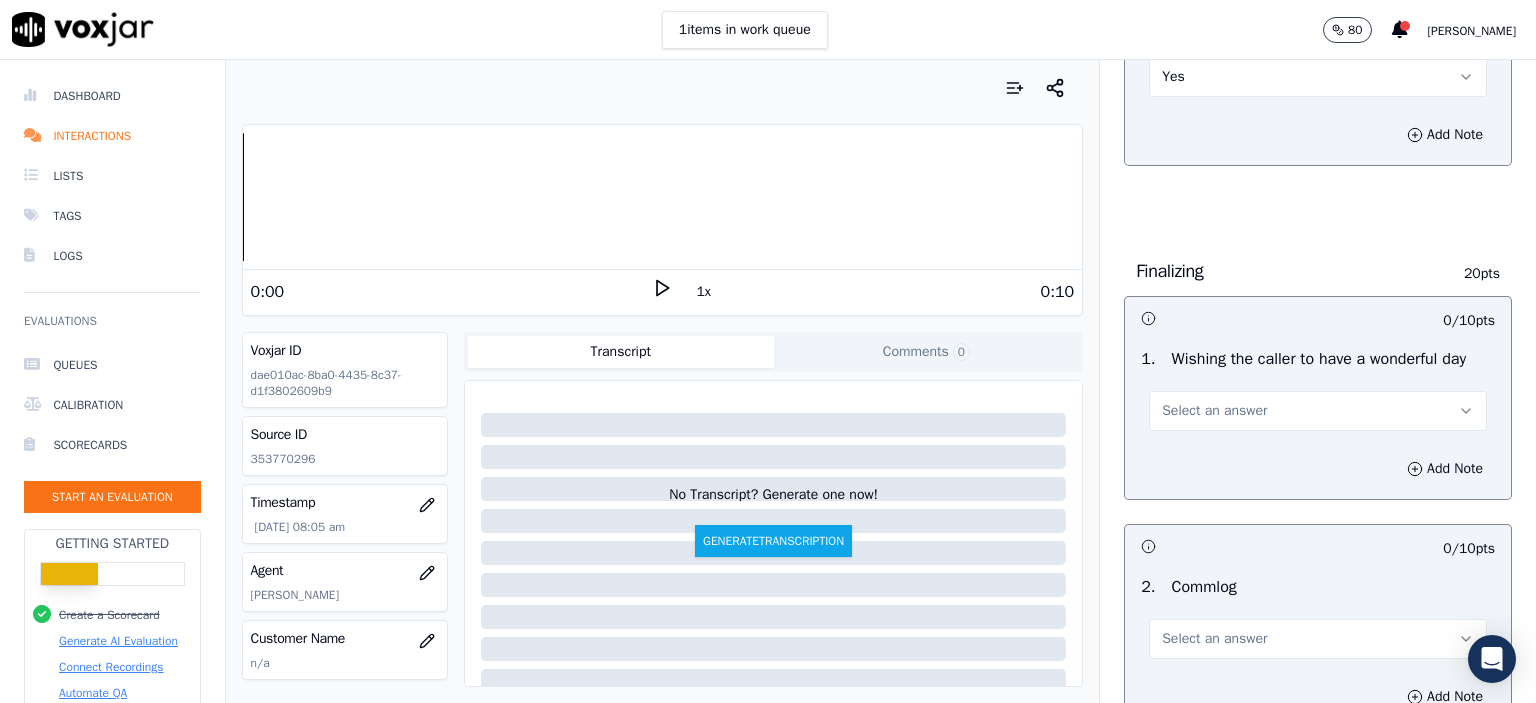 click on "Select an answer" at bounding box center [1318, 411] 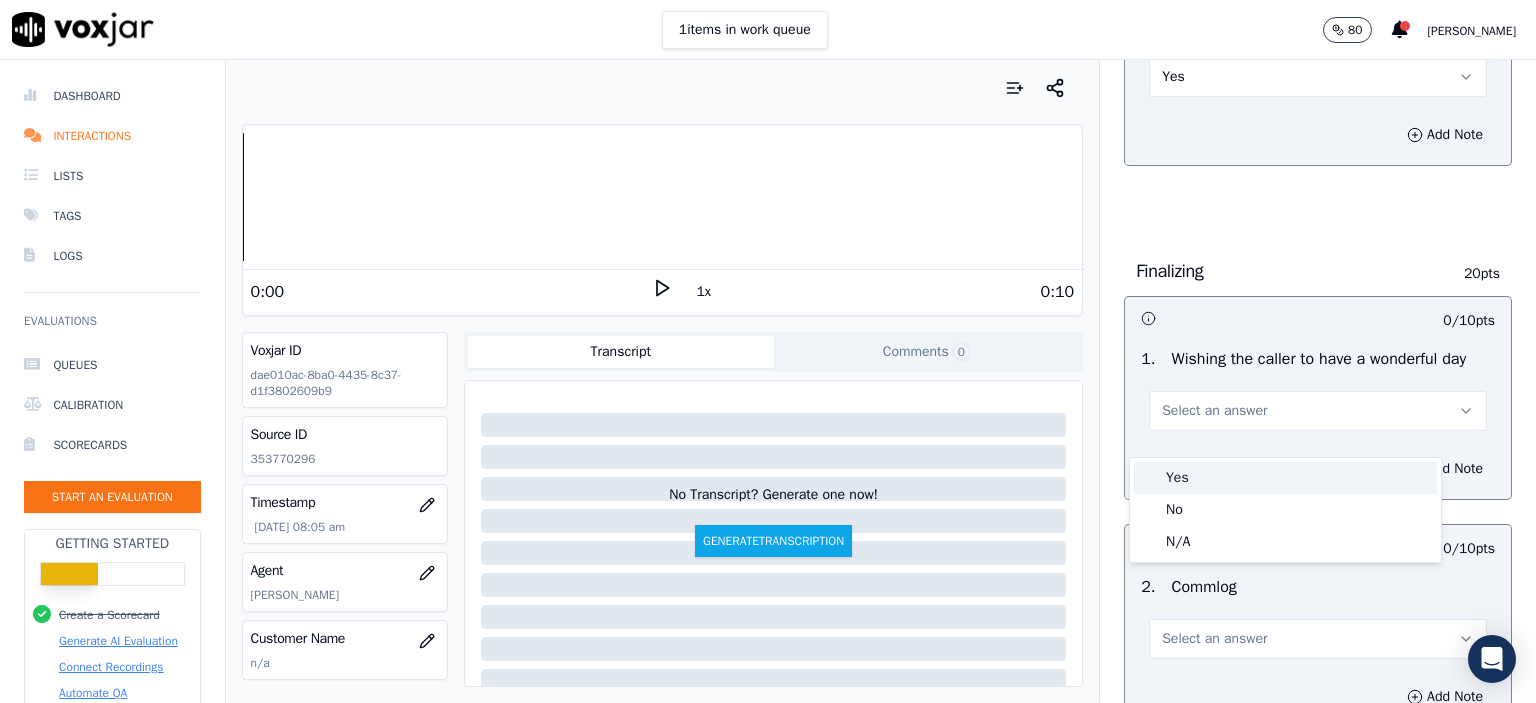 click on "Yes" at bounding box center [1285, 478] 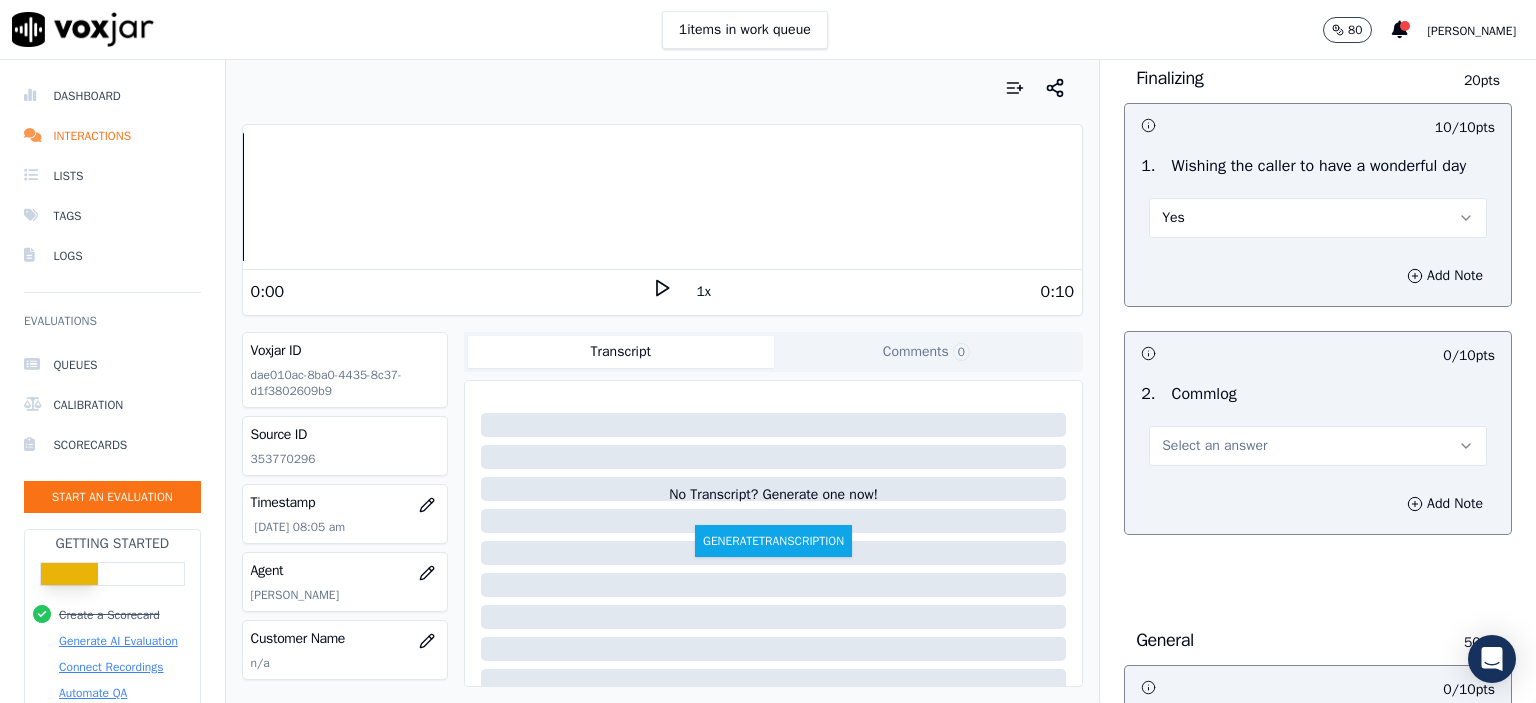 scroll, scrollTop: 1600, scrollLeft: 0, axis: vertical 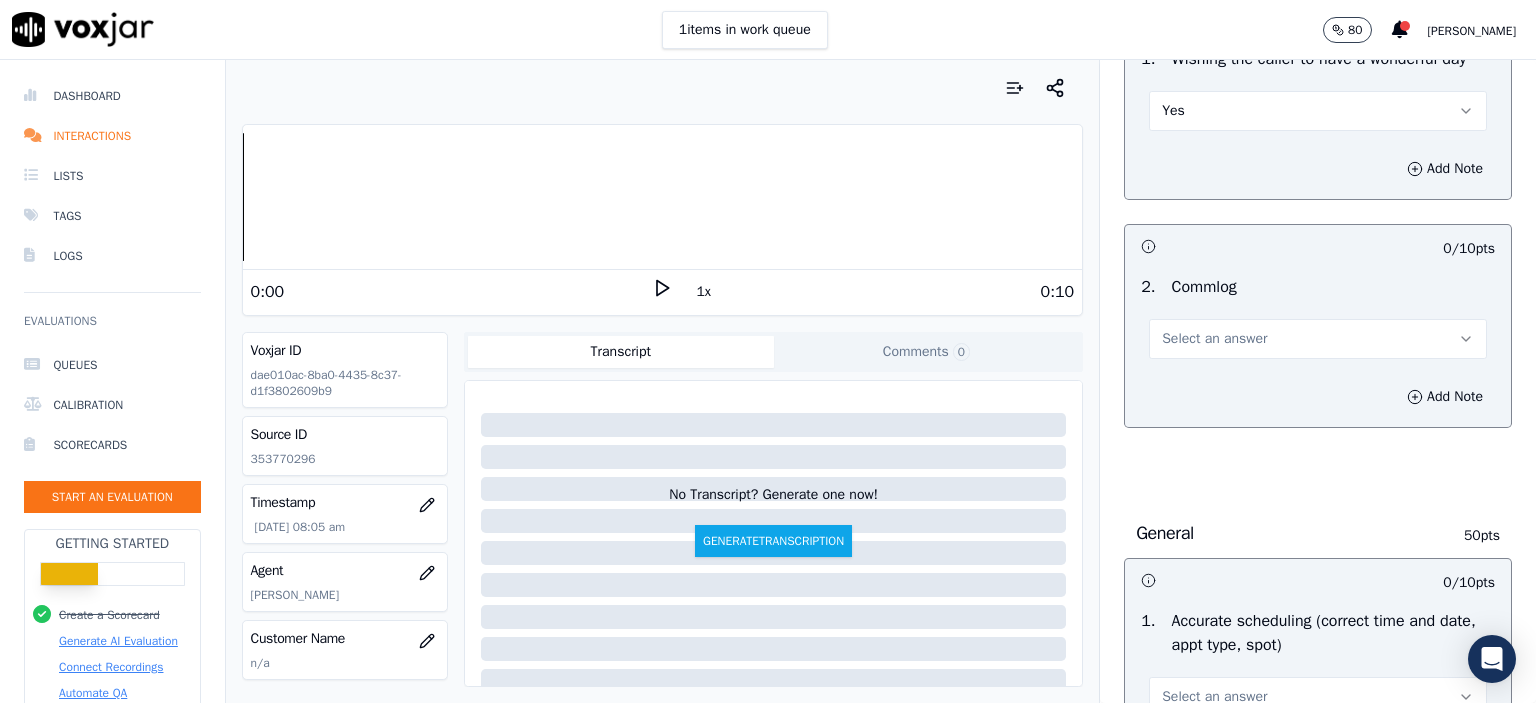 click on "Select an answer" at bounding box center (1318, 339) 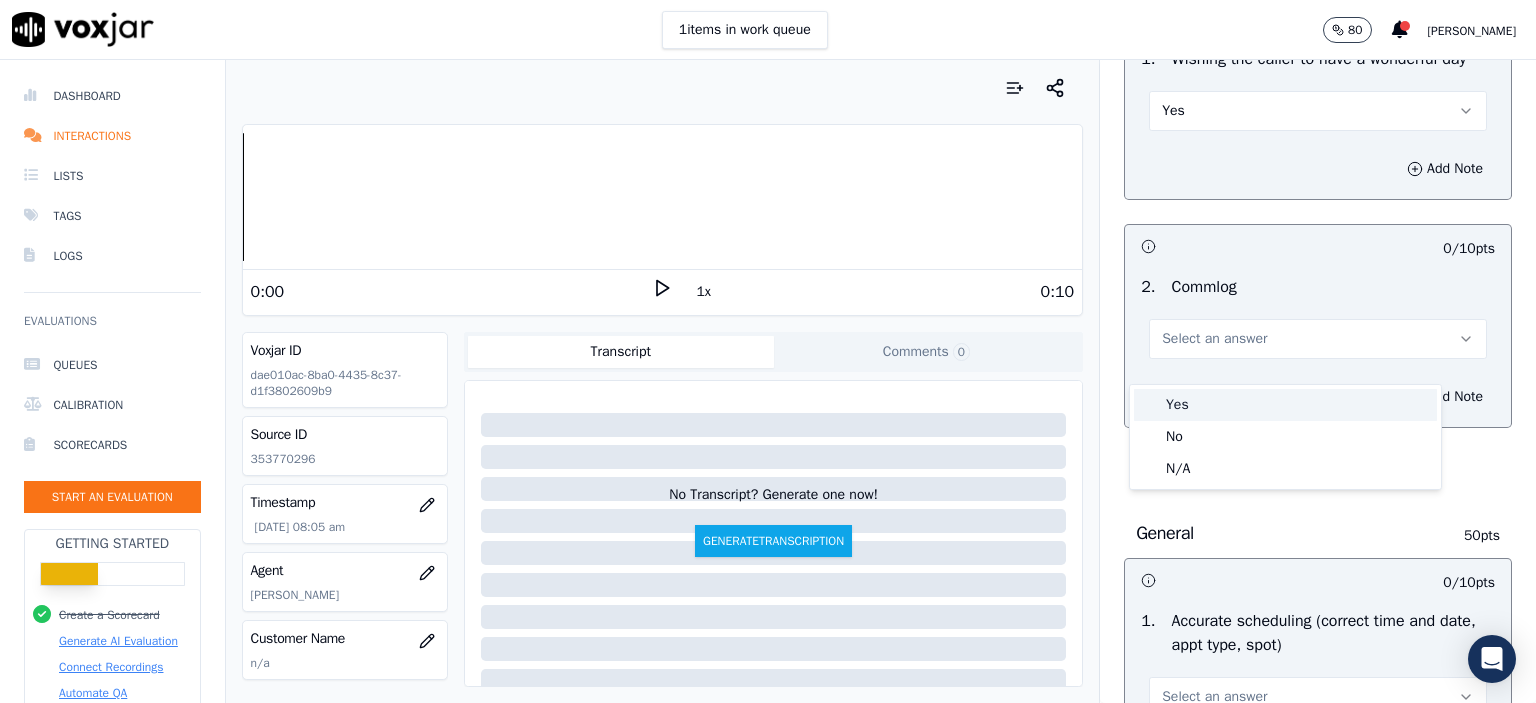 click on "Yes" at bounding box center (1285, 405) 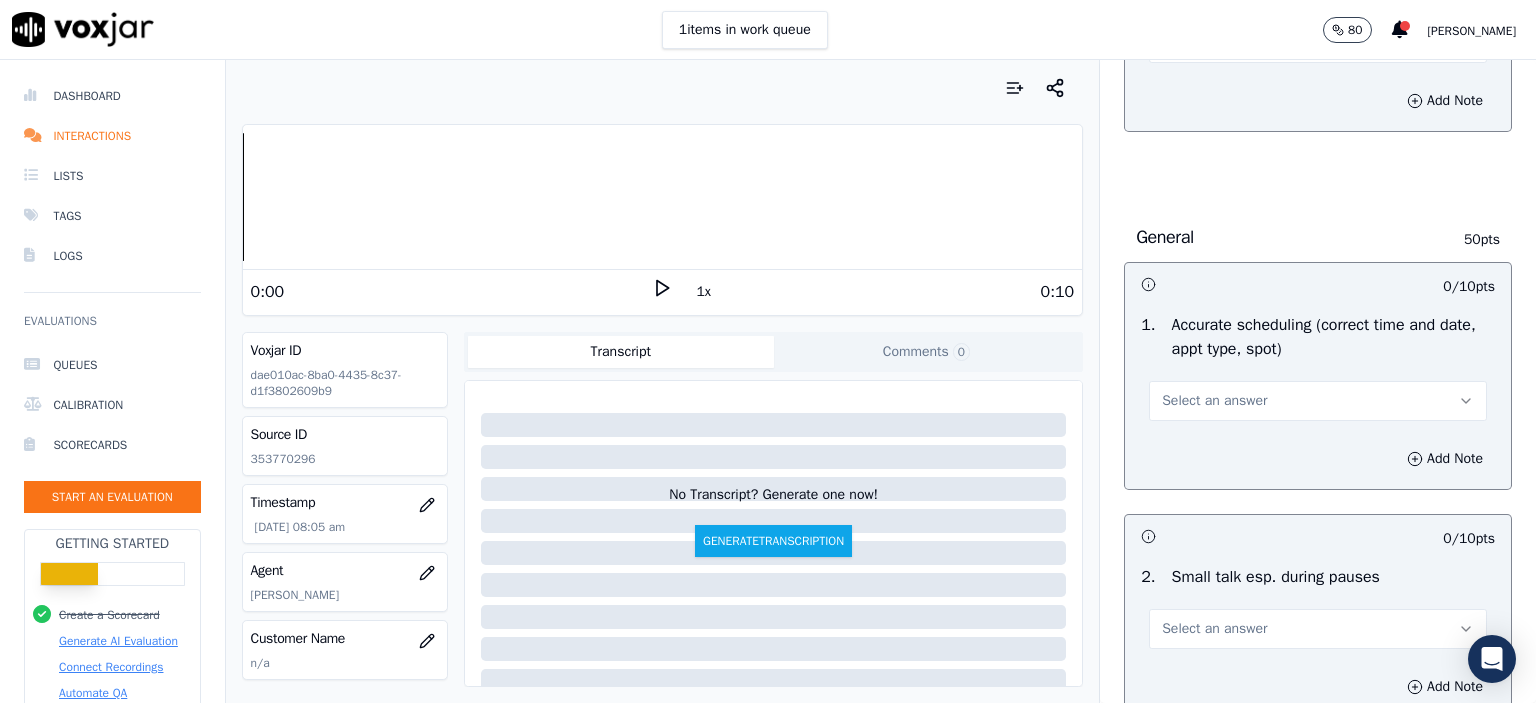 scroll, scrollTop: 1900, scrollLeft: 0, axis: vertical 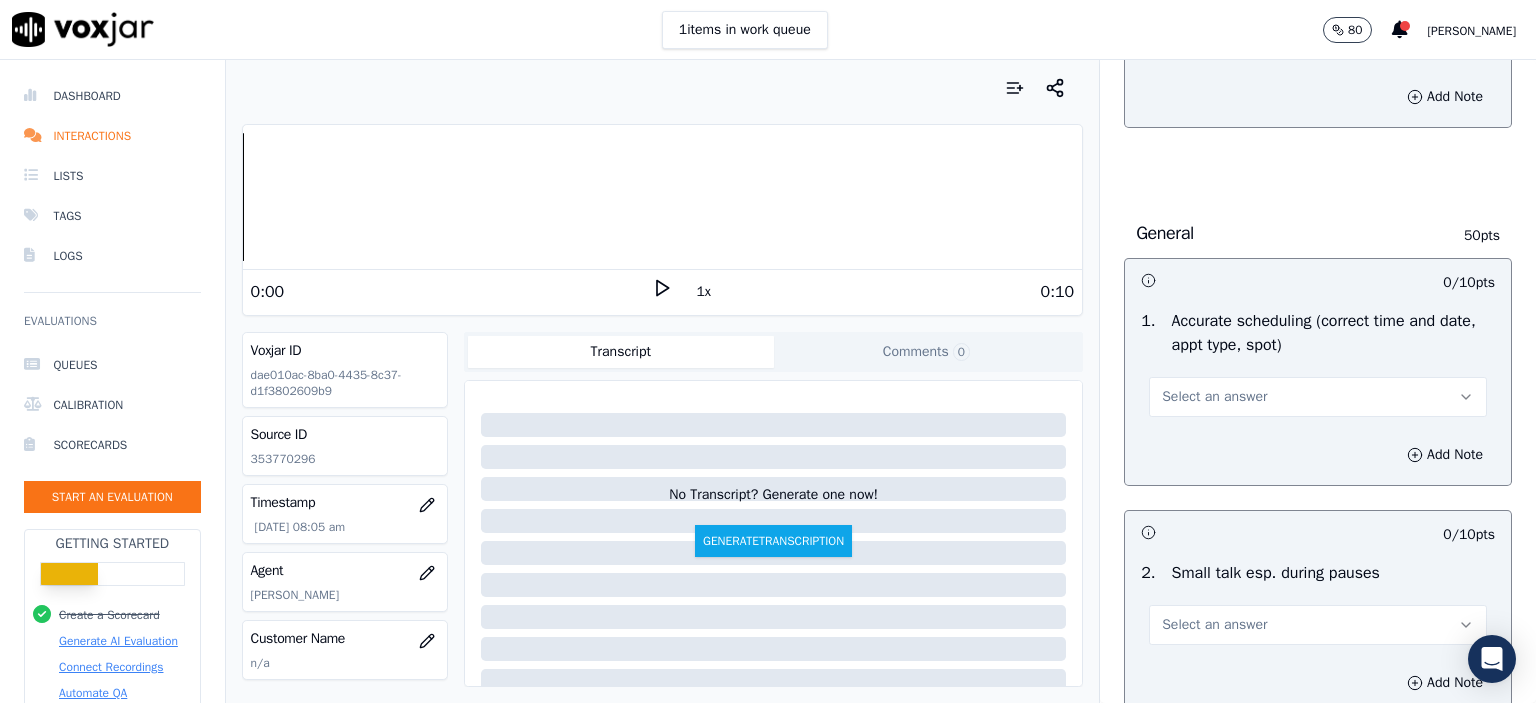 click on "Select an answer" at bounding box center (1318, 397) 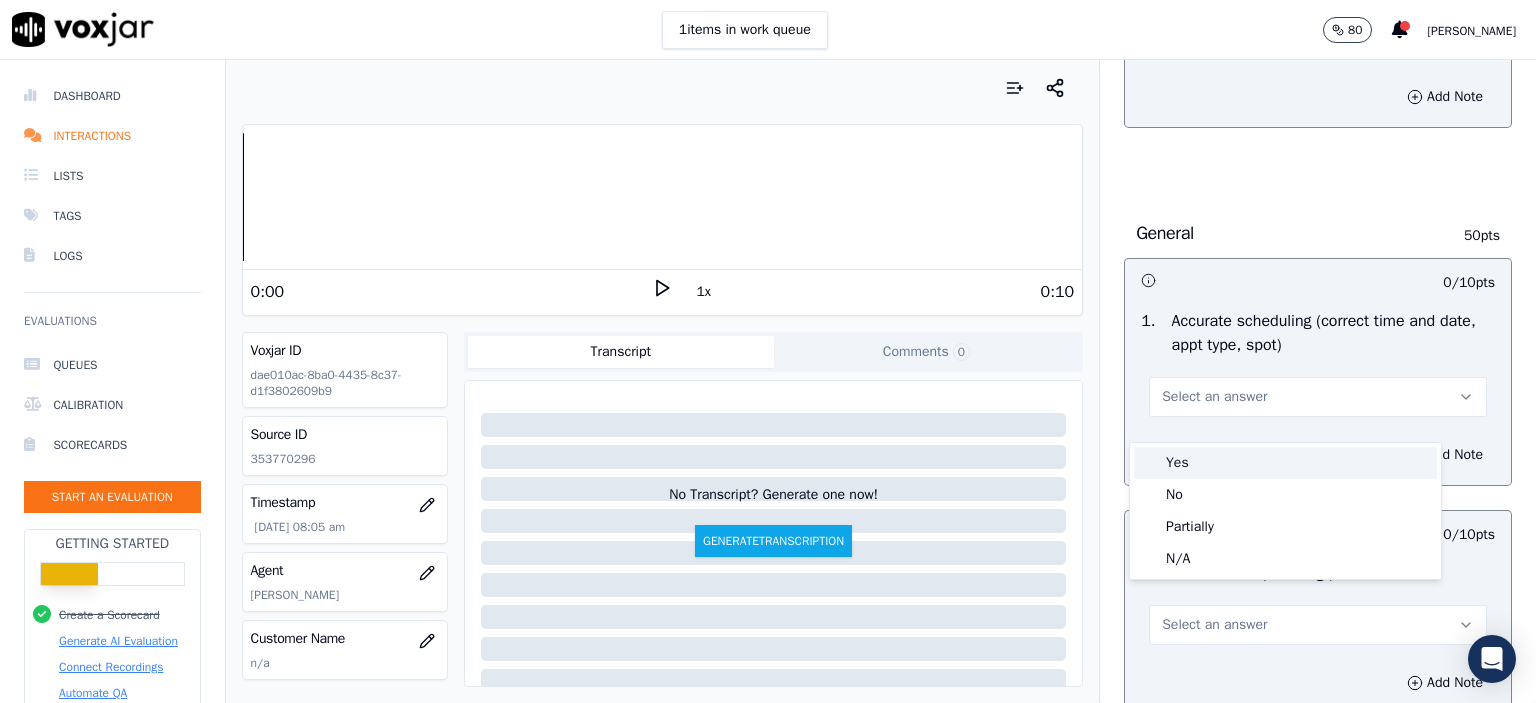 click on "Yes" at bounding box center (1285, 463) 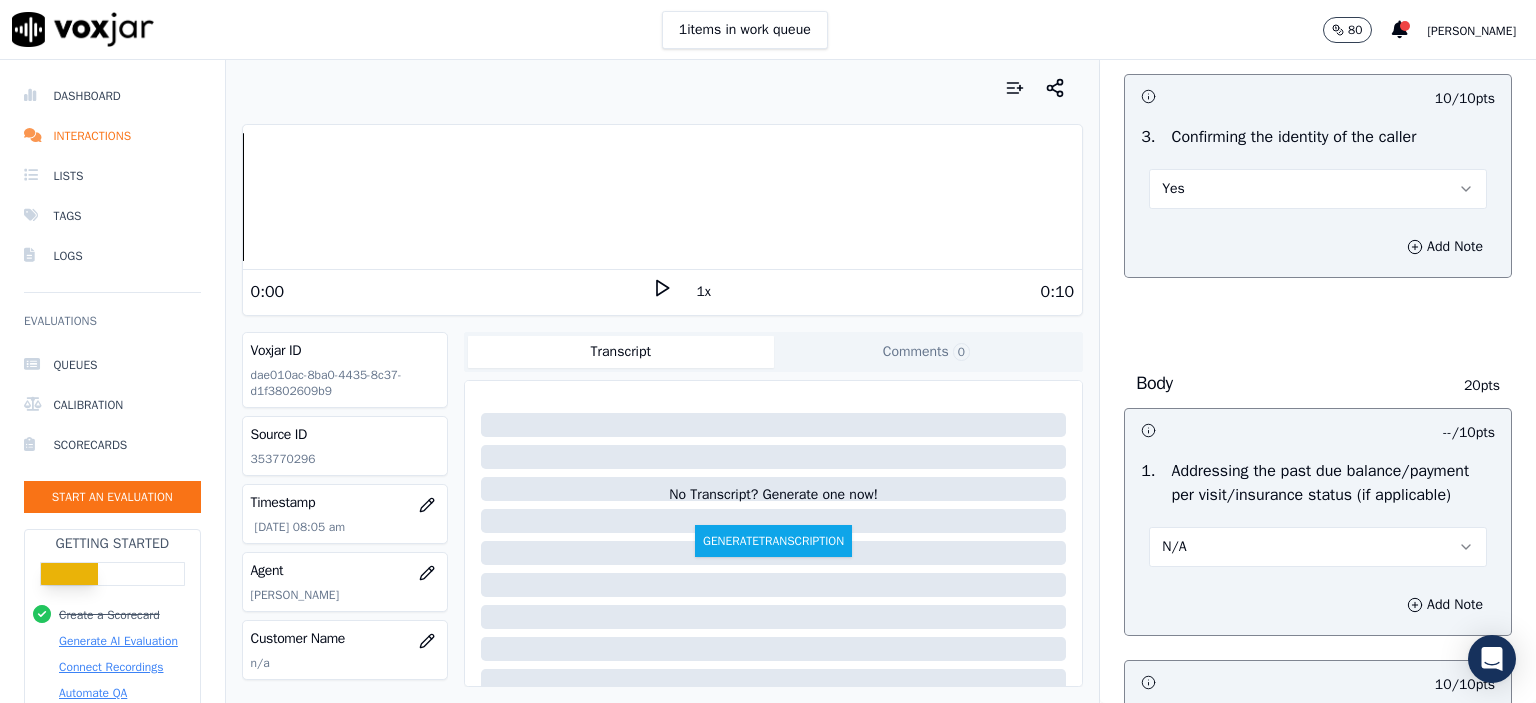scroll, scrollTop: 600, scrollLeft: 0, axis: vertical 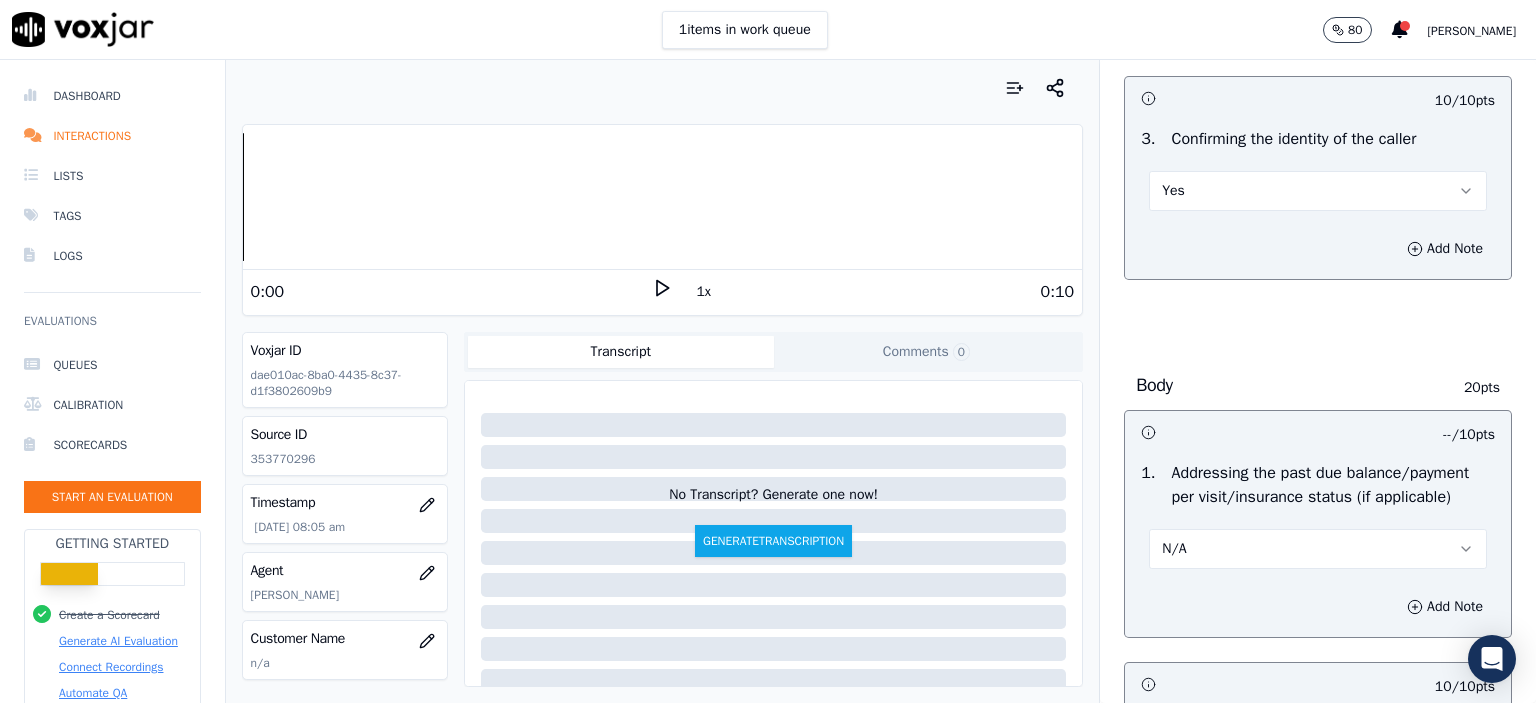 click on "Yes" at bounding box center [1318, 191] 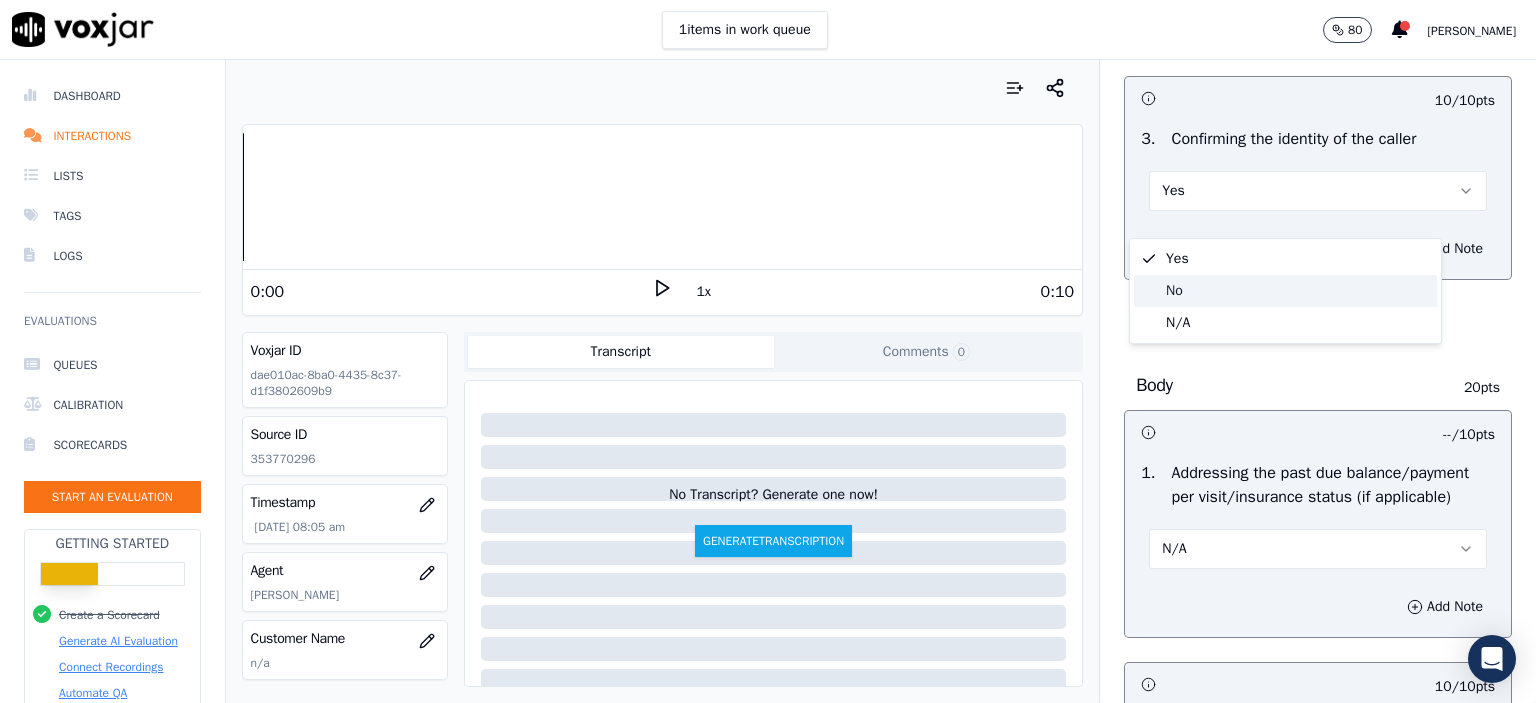 click on "No" 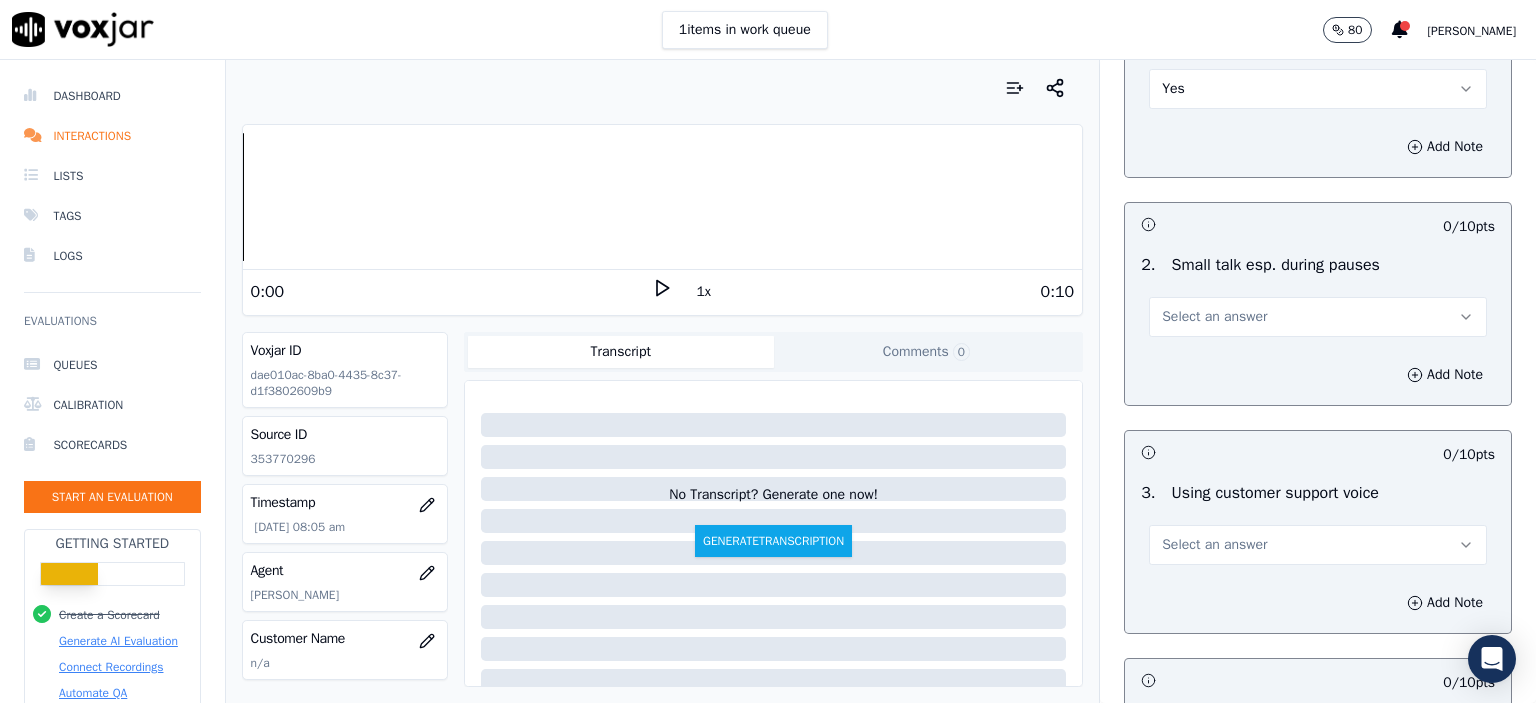 scroll, scrollTop: 2200, scrollLeft: 0, axis: vertical 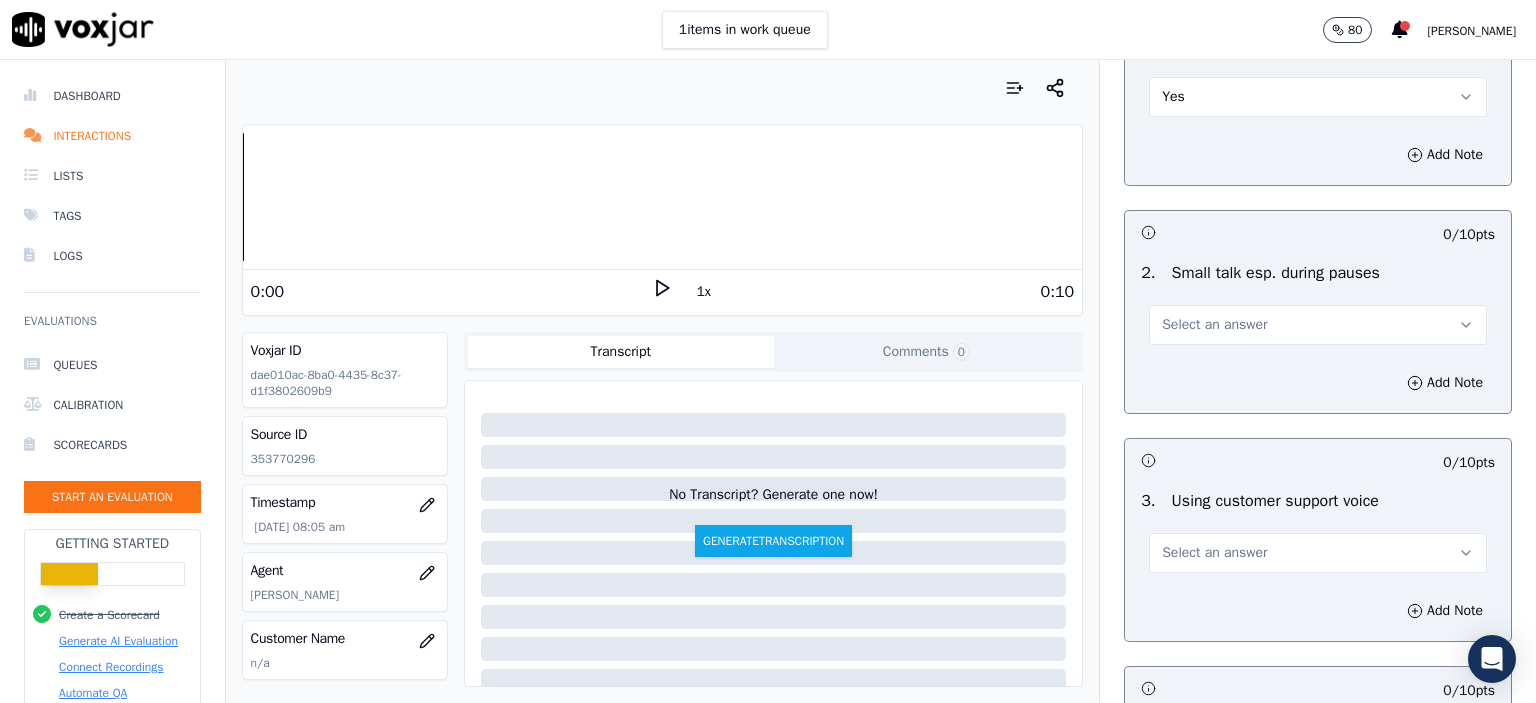 click on "Select an answer" at bounding box center (1214, 325) 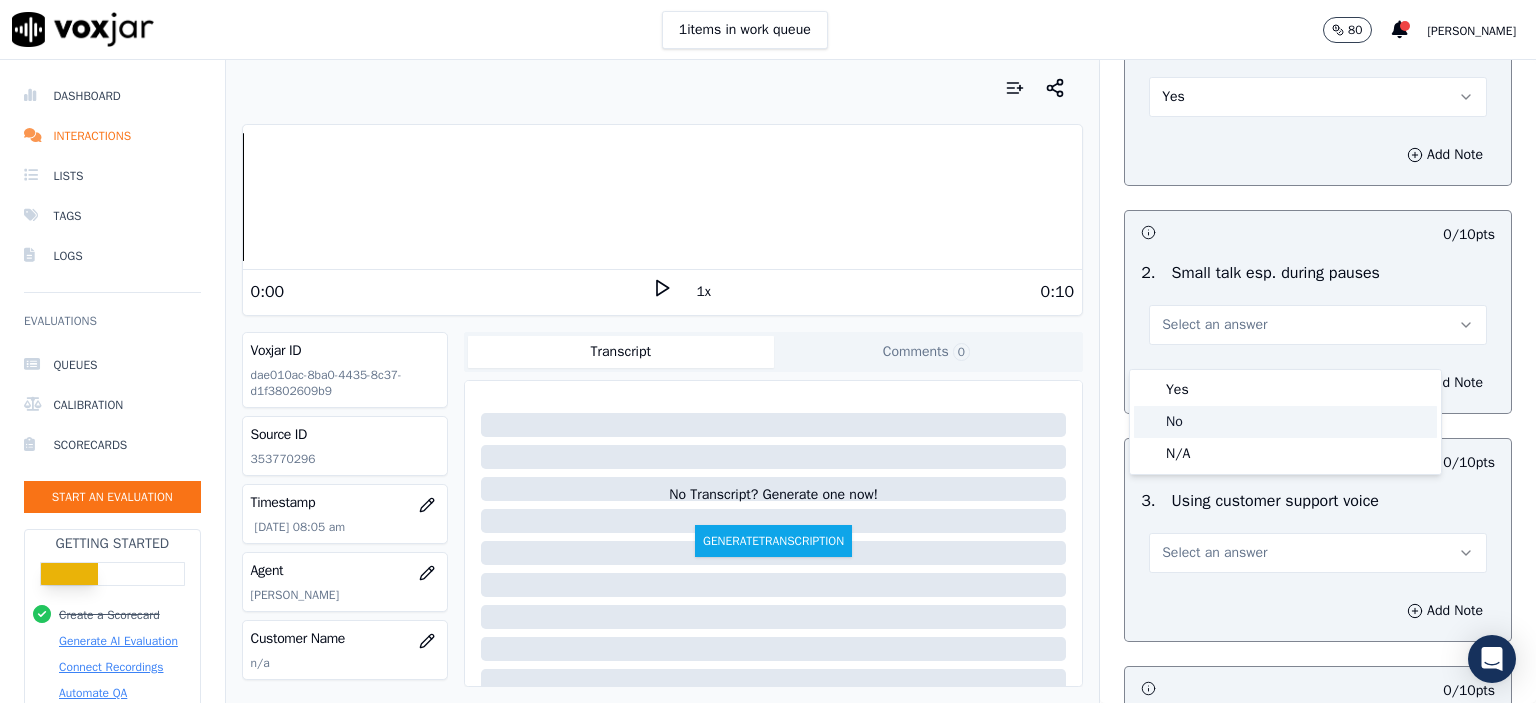 click on "No" 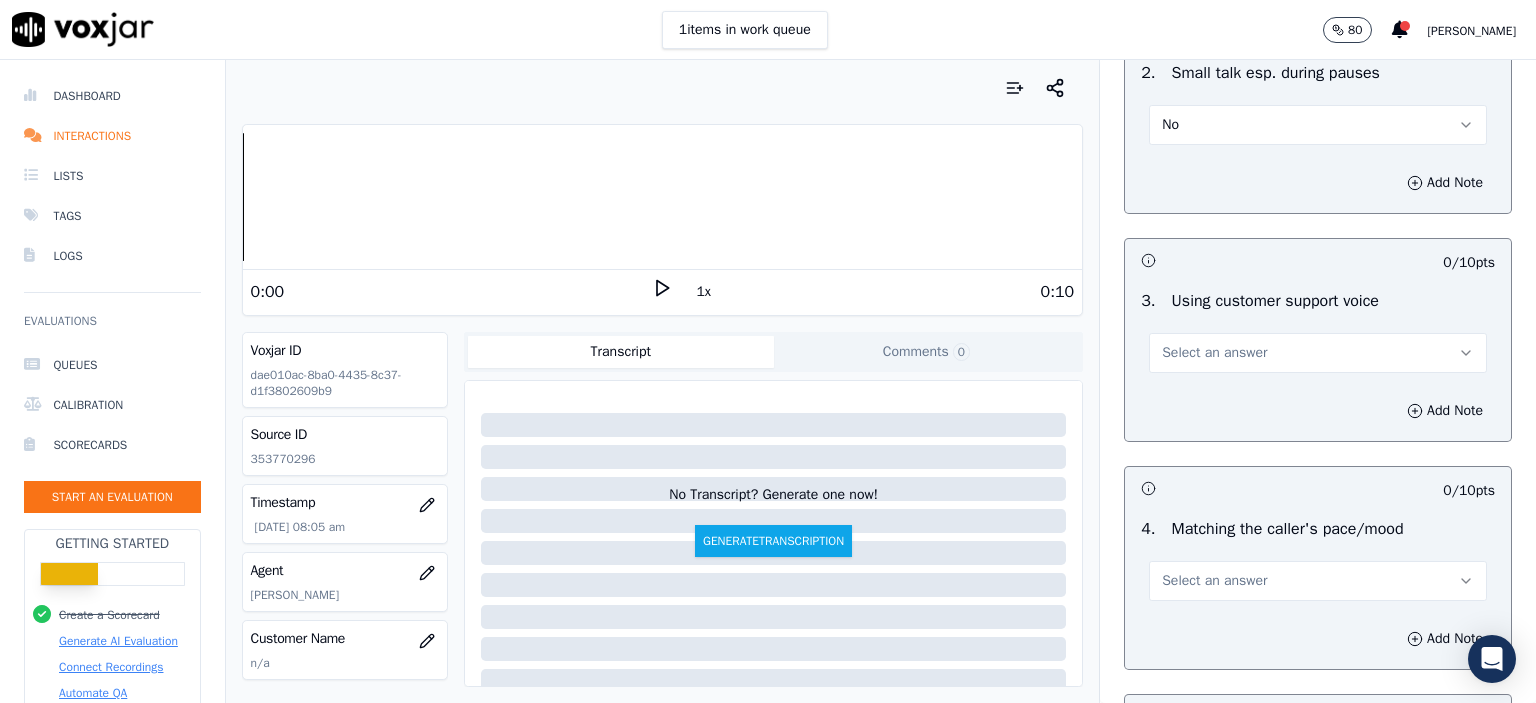 click on "Select an answer" at bounding box center (1214, 353) 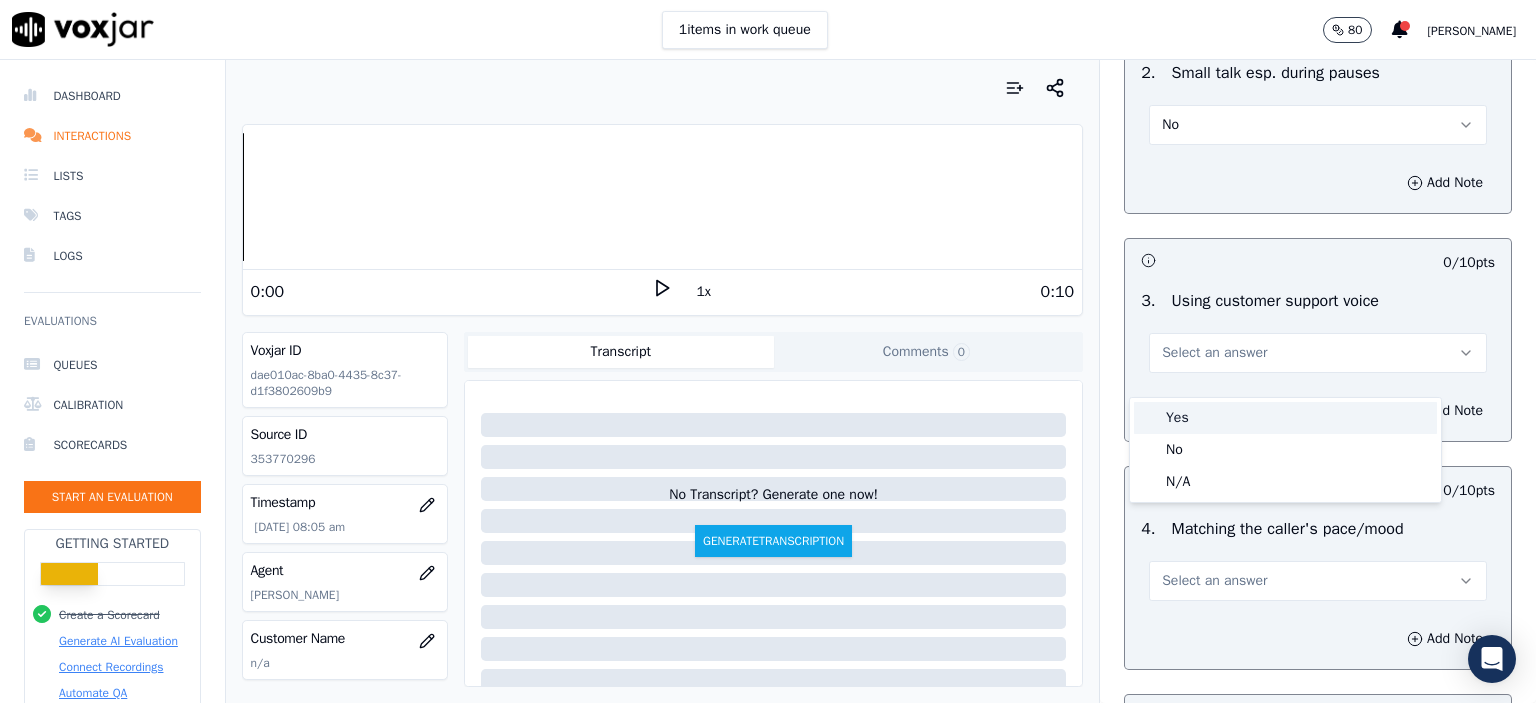 click on "Yes" at bounding box center (1285, 418) 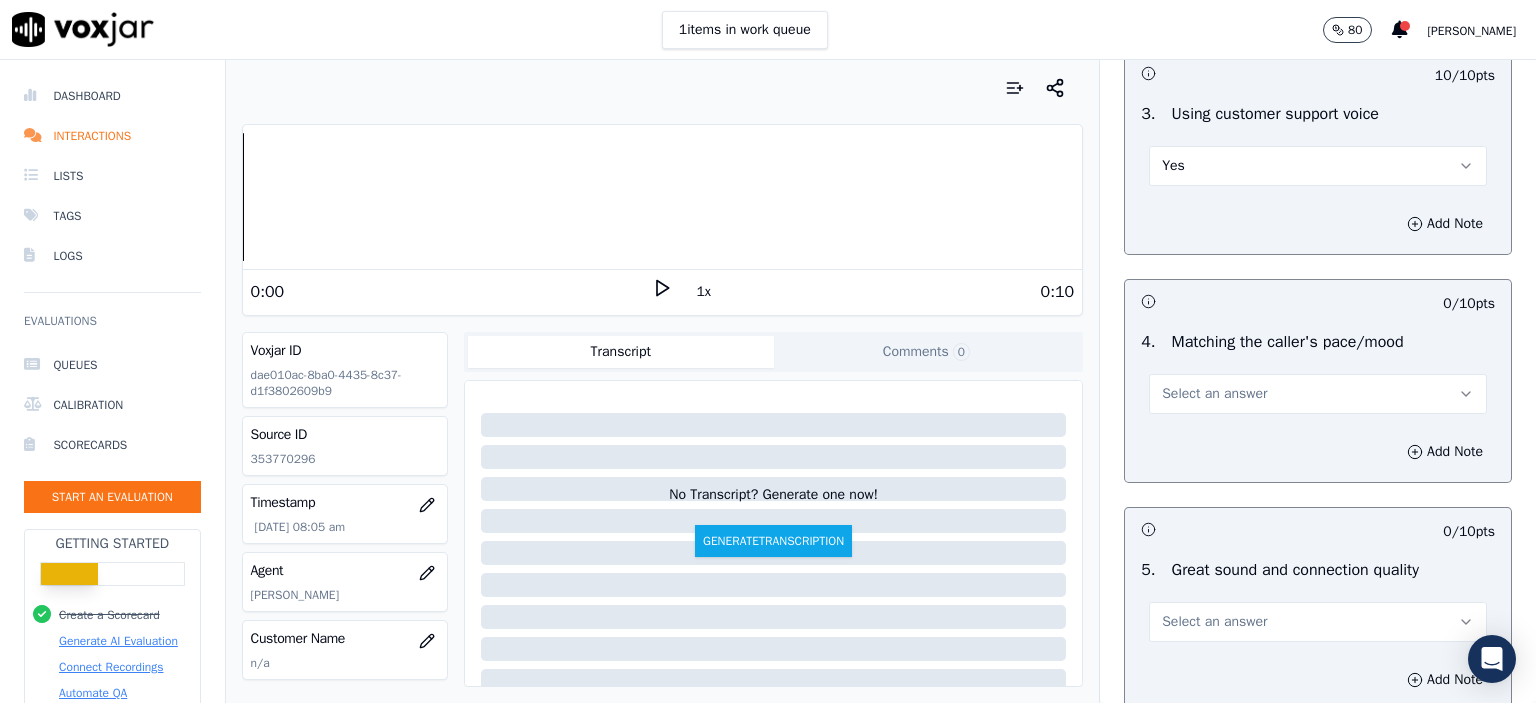 scroll, scrollTop: 2600, scrollLeft: 0, axis: vertical 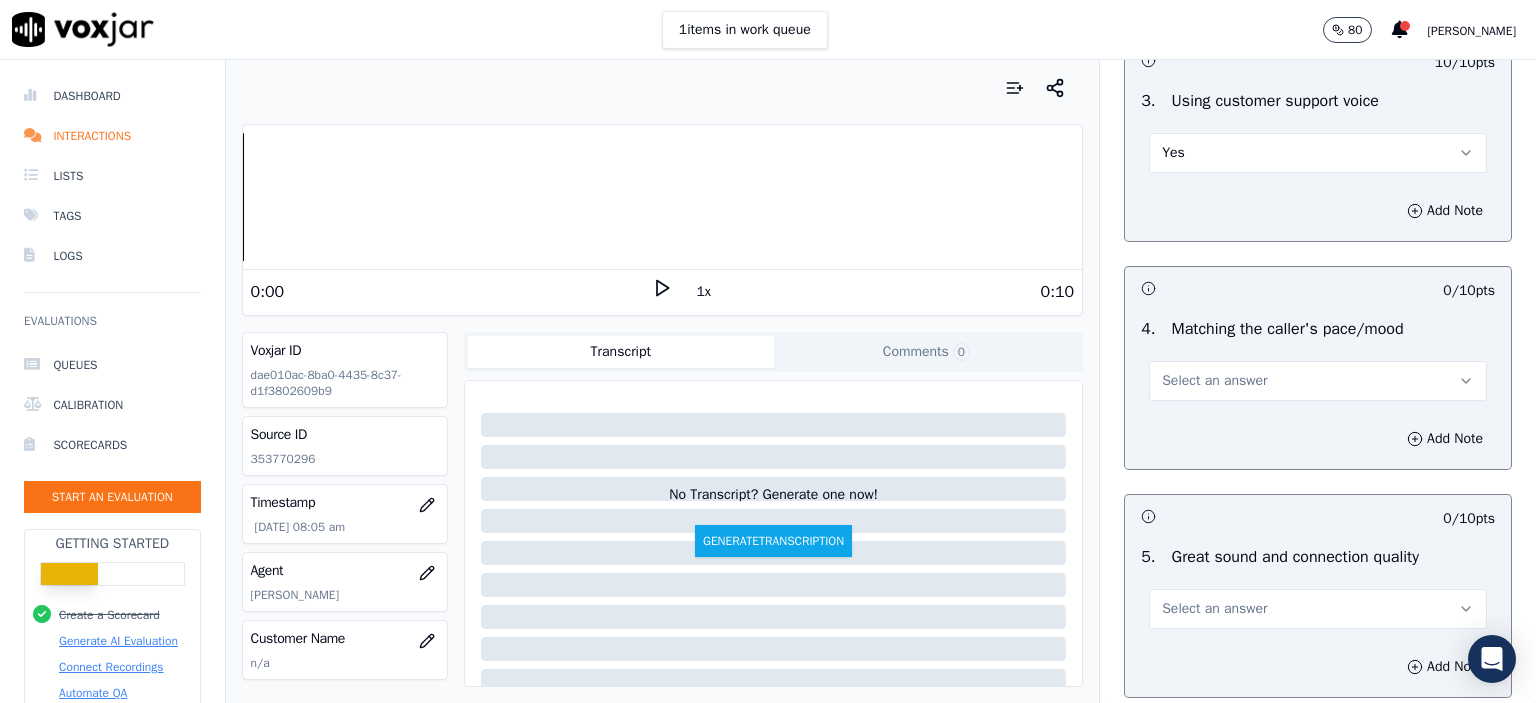 click on "Select an answer" at bounding box center (1214, 381) 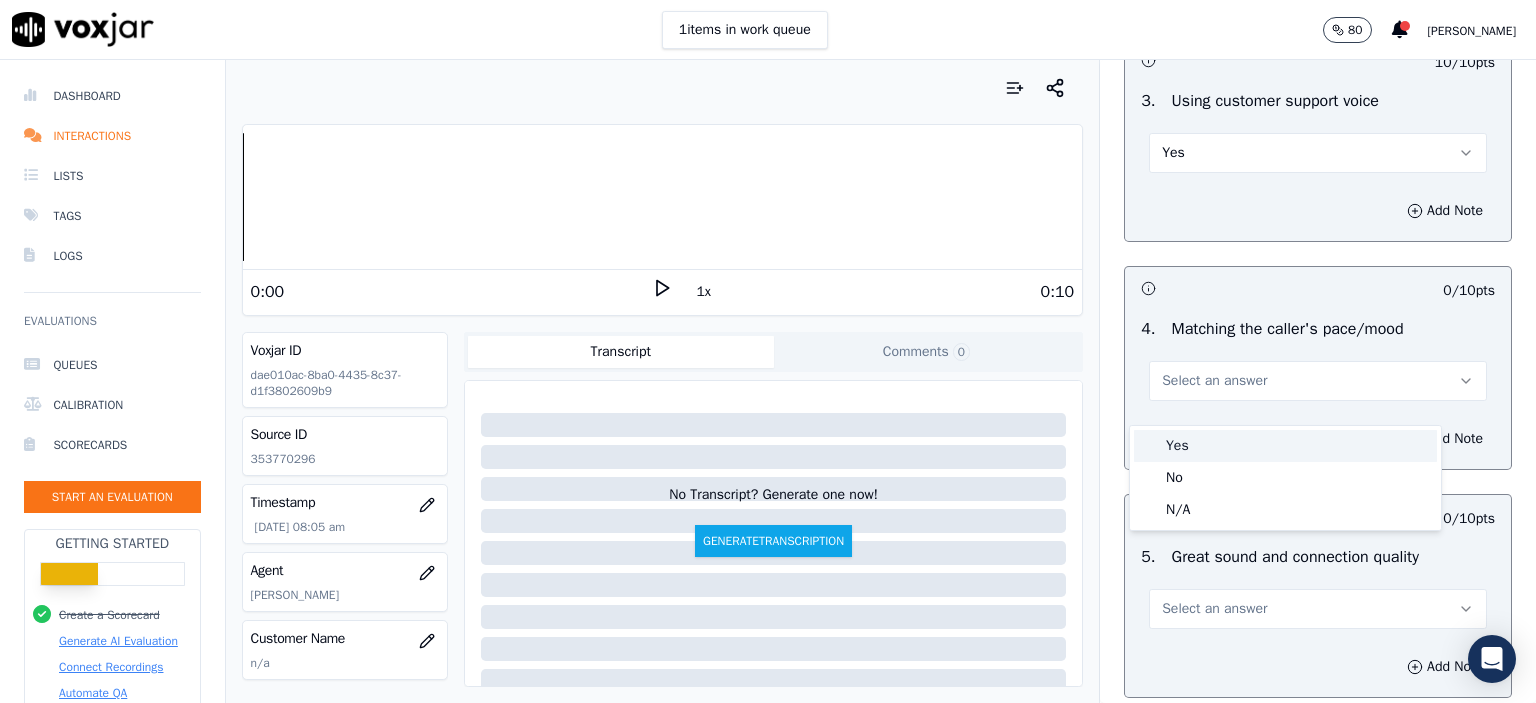 click on "Yes" at bounding box center [1285, 446] 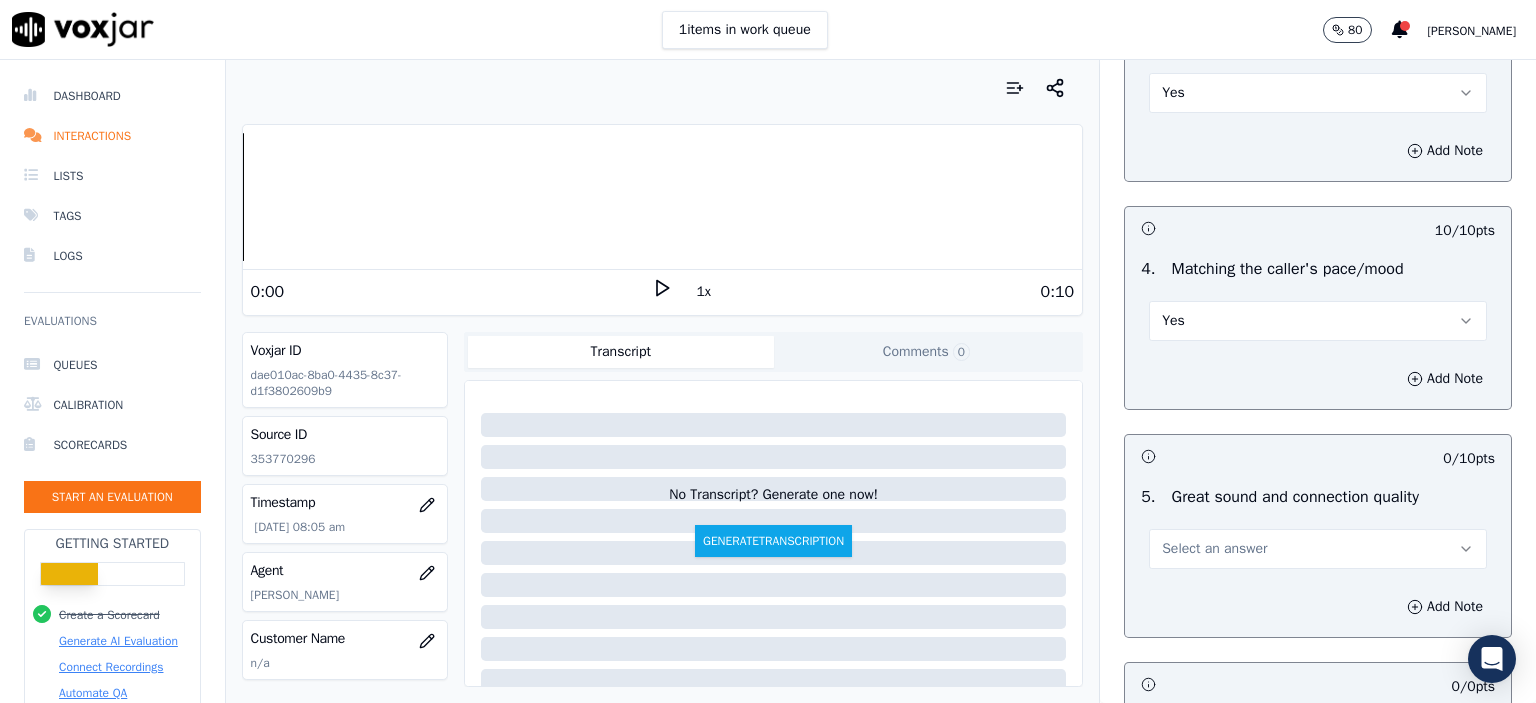 scroll, scrollTop: 2800, scrollLeft: 0, axis: vertical 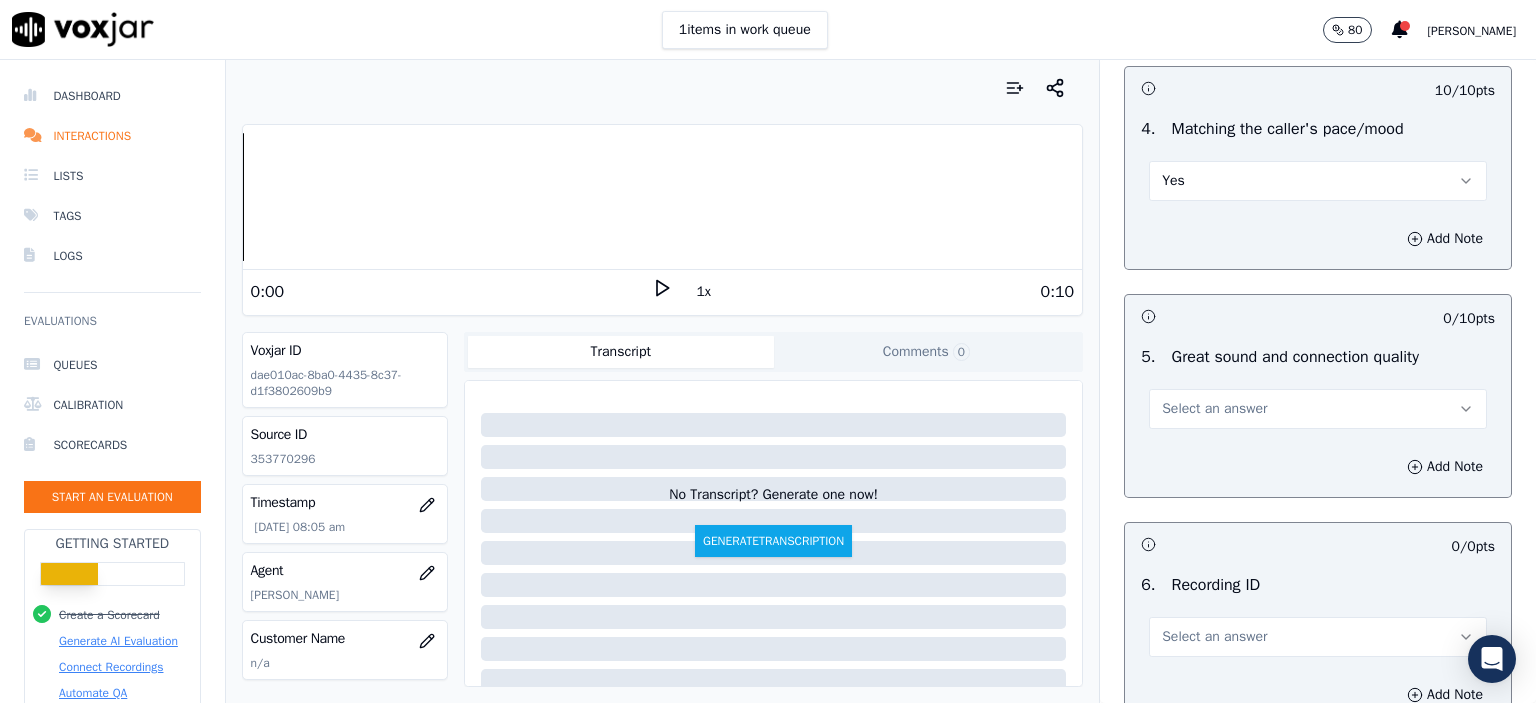 click on "Select an answer" at bounding box center (1318, 409) 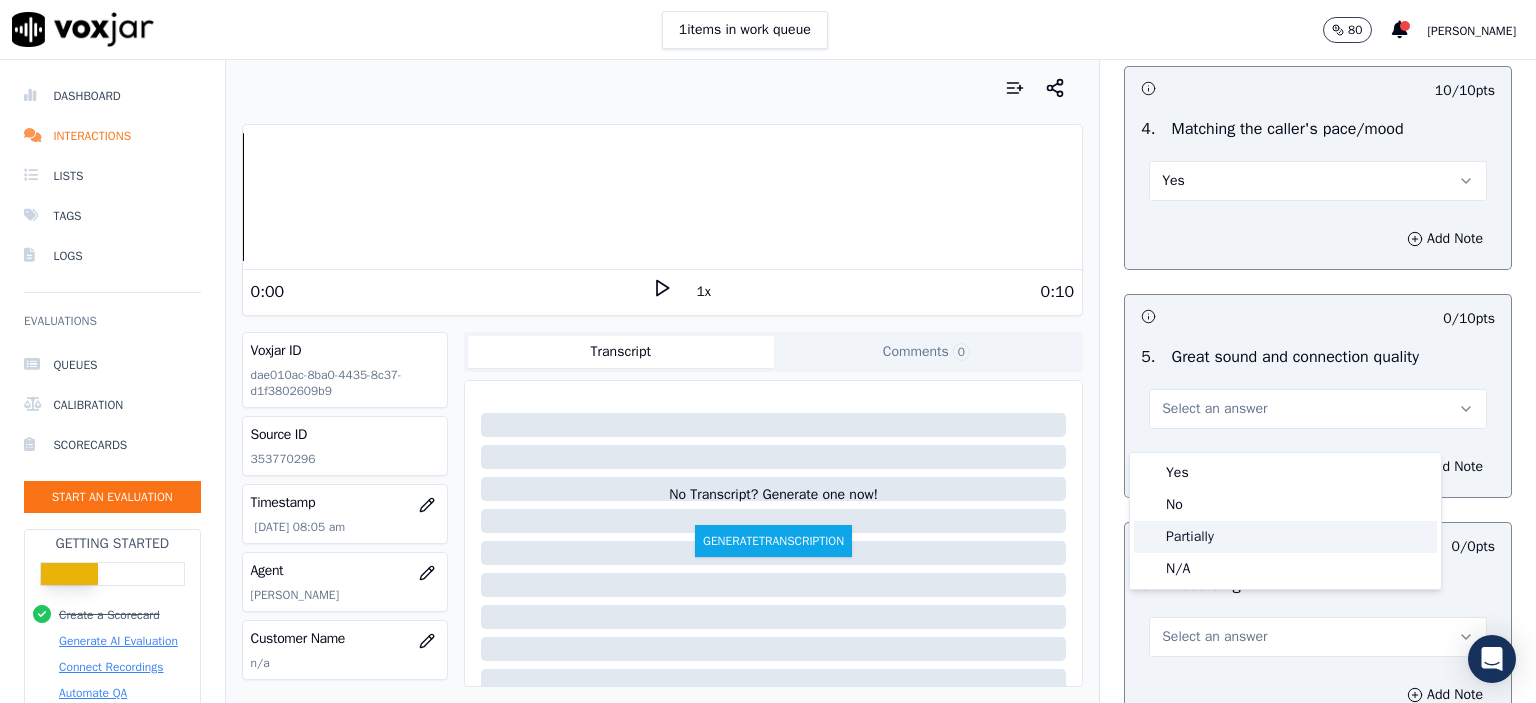 click on "Partially" 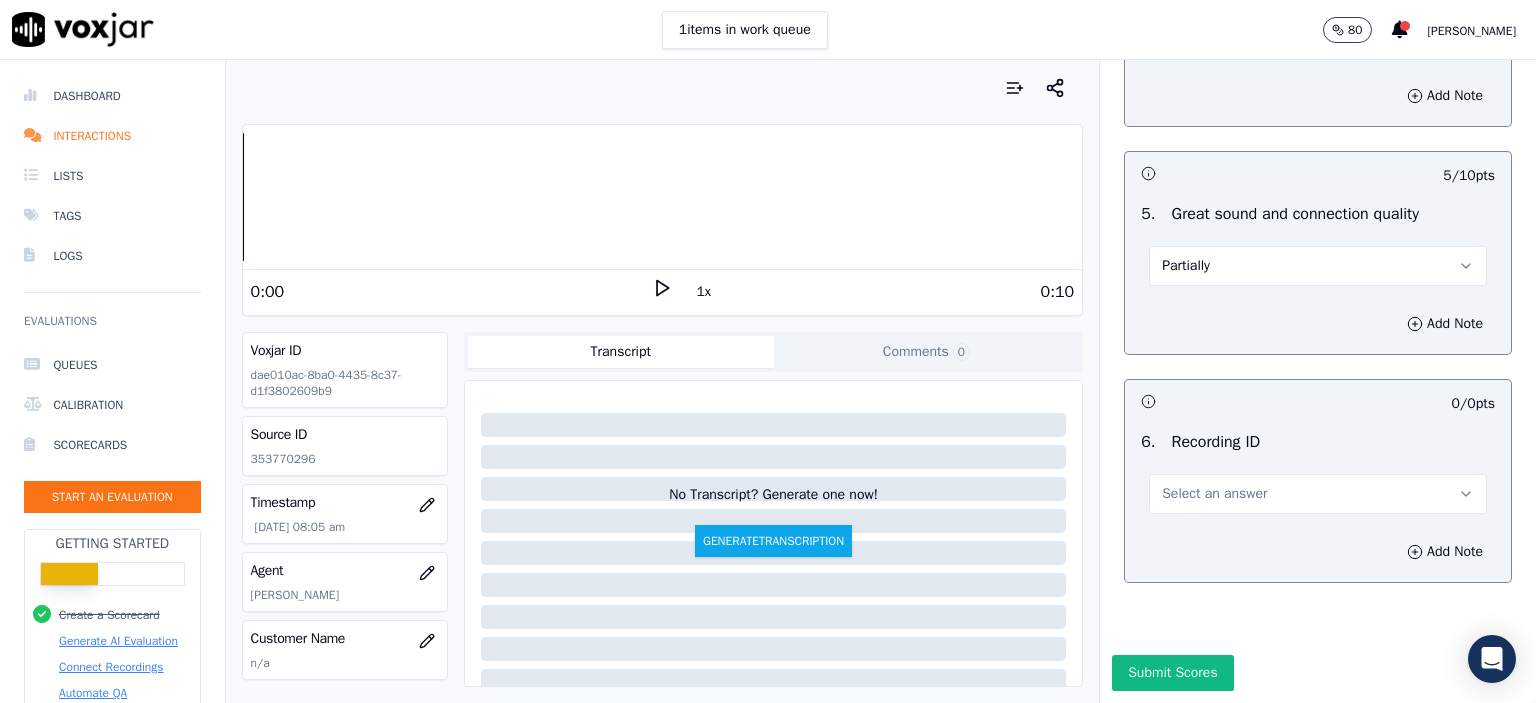 scroll, scrollTop: 3007, scrollLeft: 0, axis: vertical 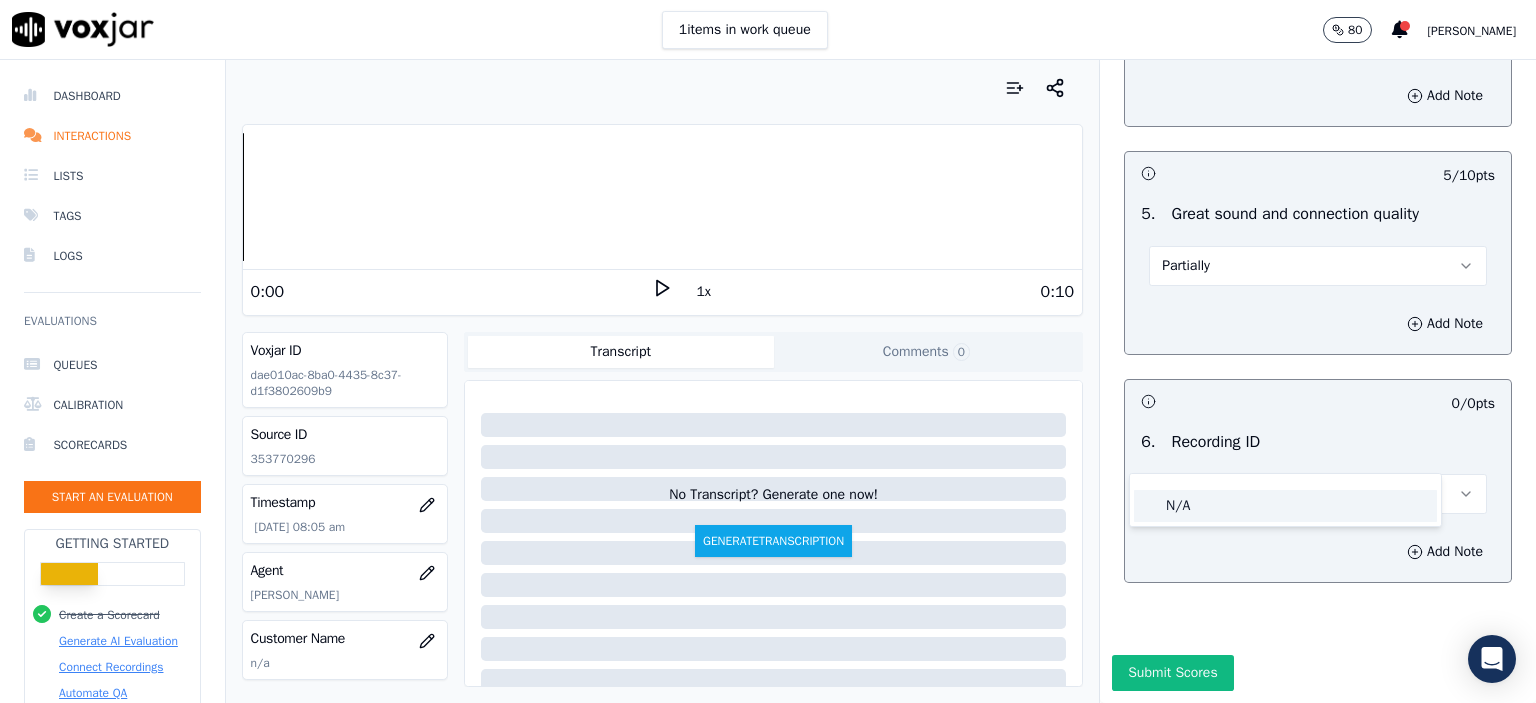 click on "N/A" 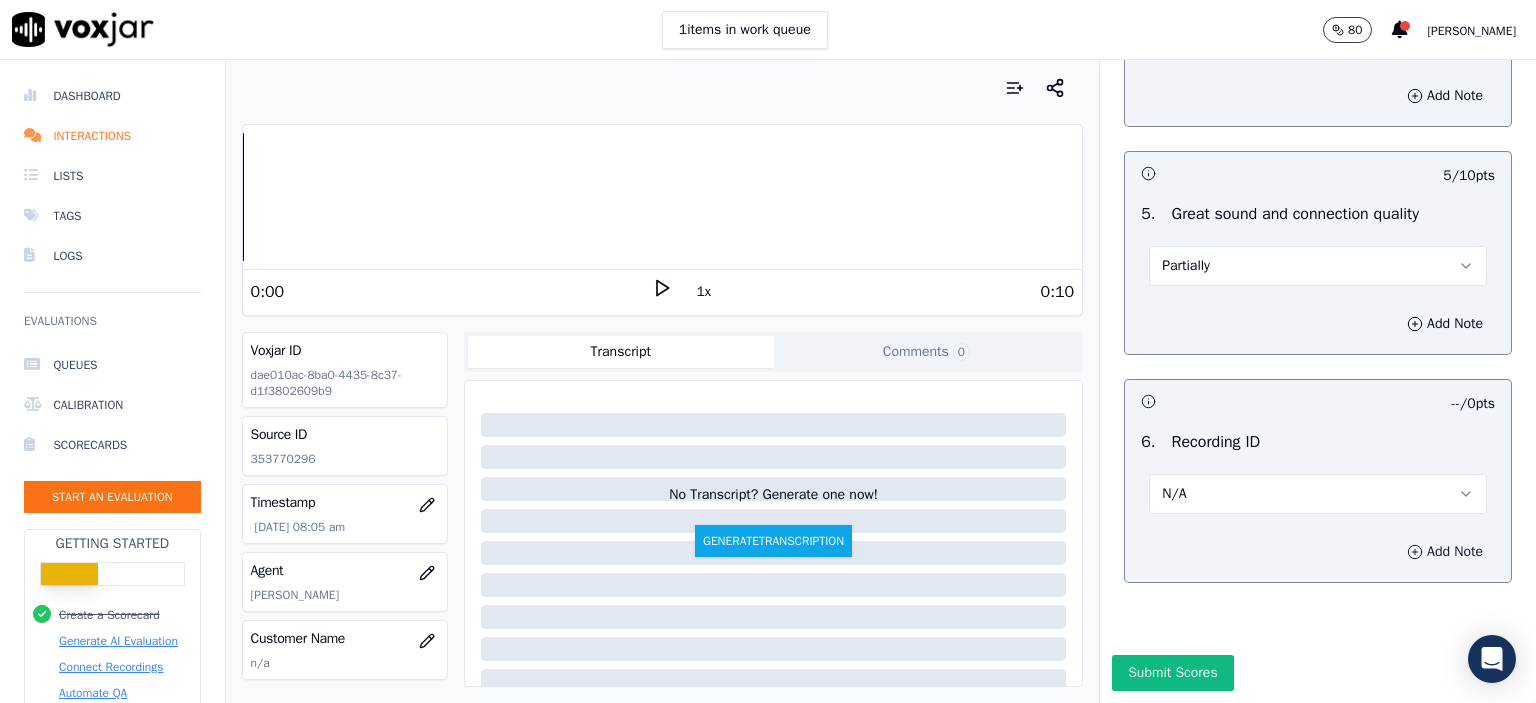 click on "Add Note" at bounding box center [1445, 552] 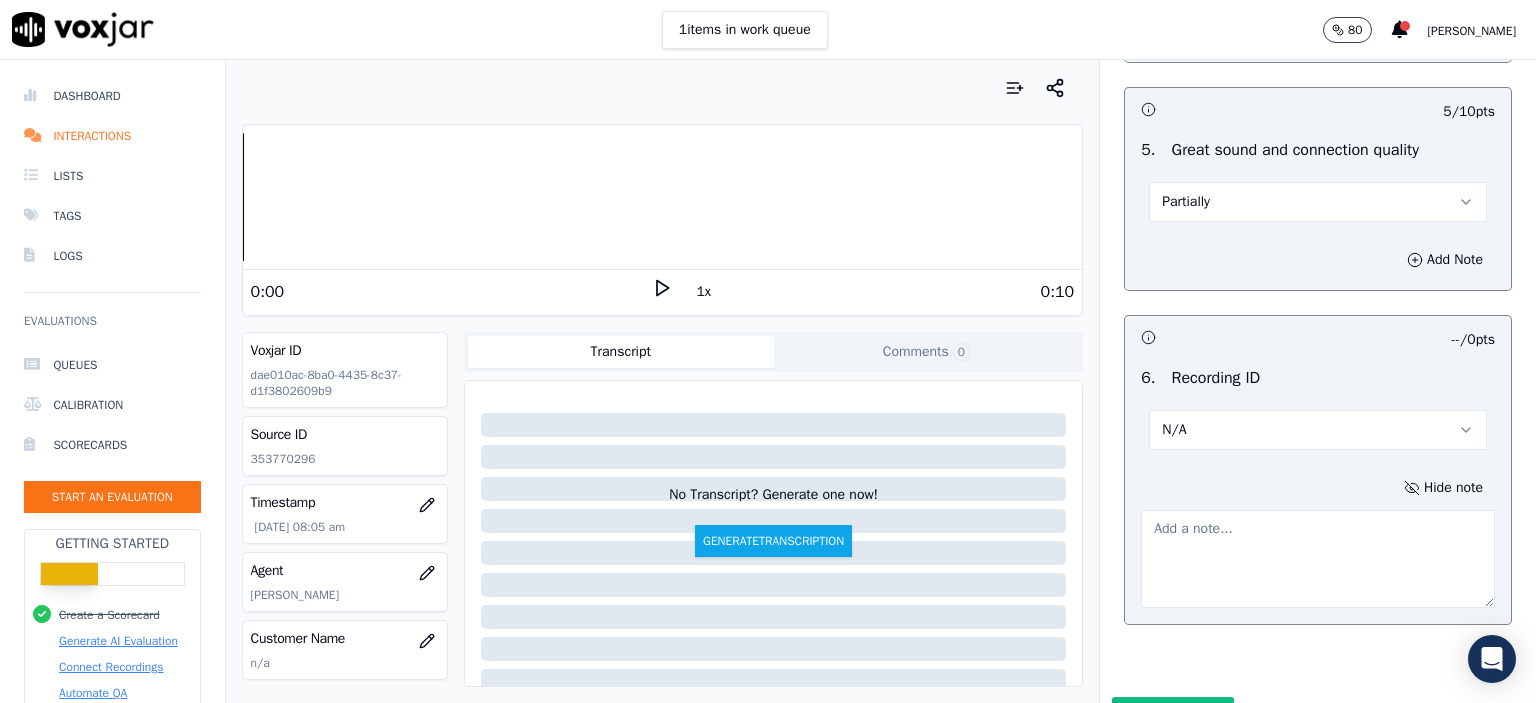 click on "353770296" 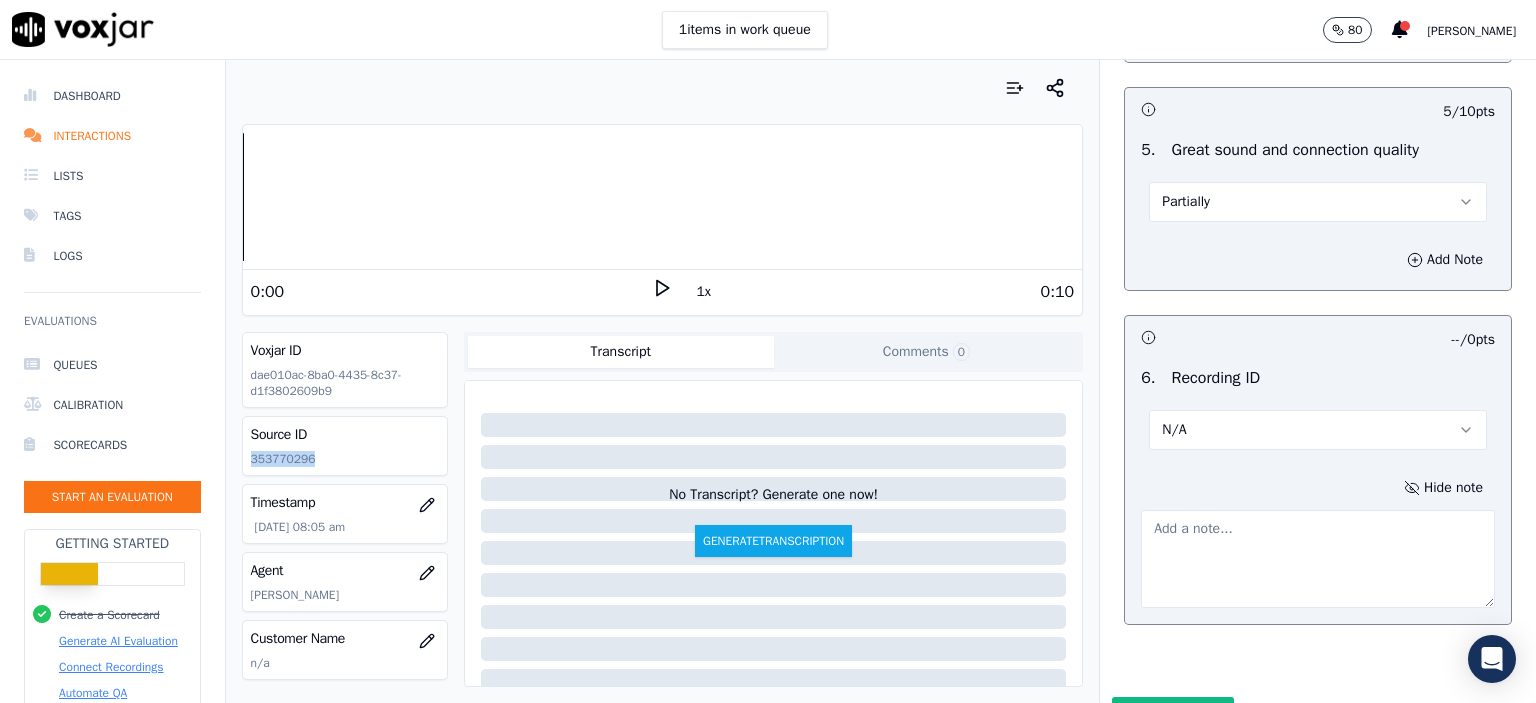 click on "353770296" 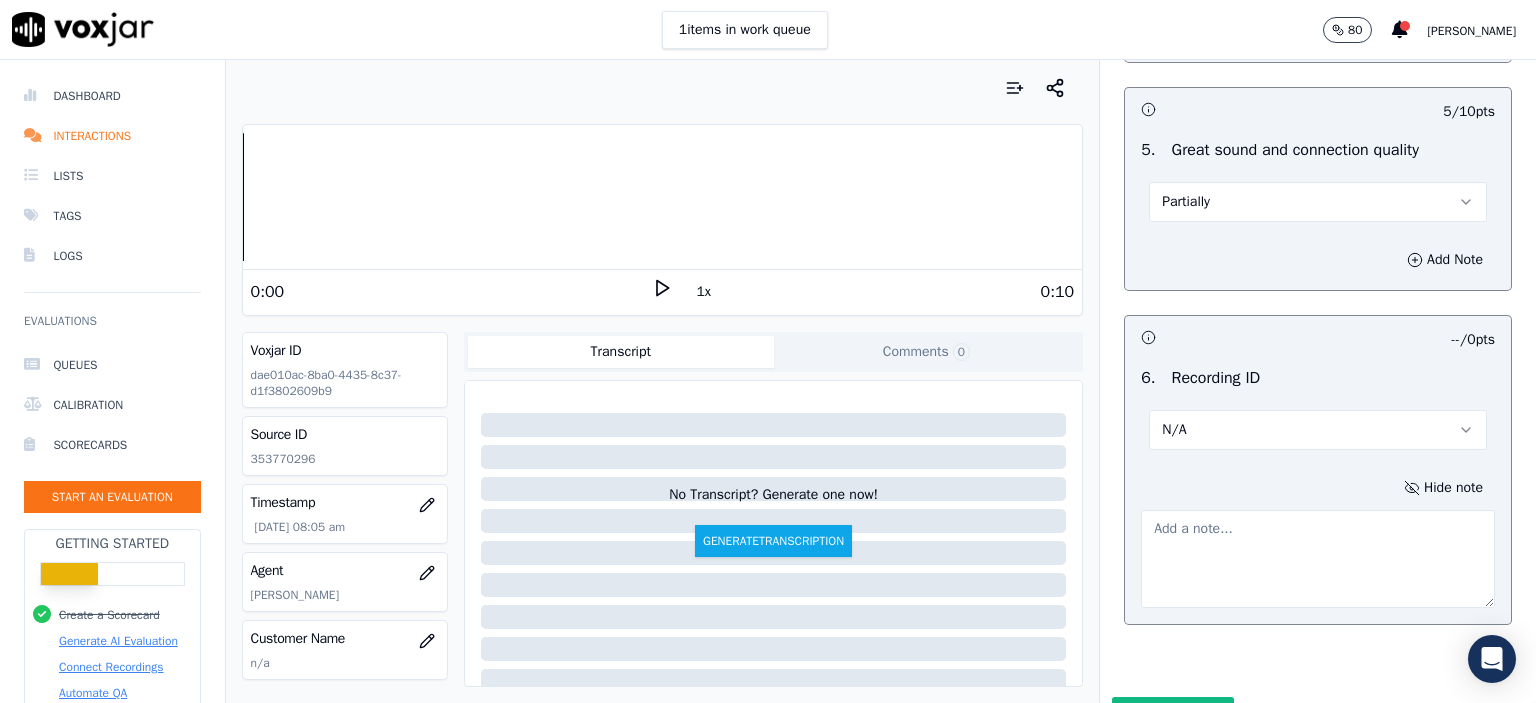 click at bounding box center [1318, 559] 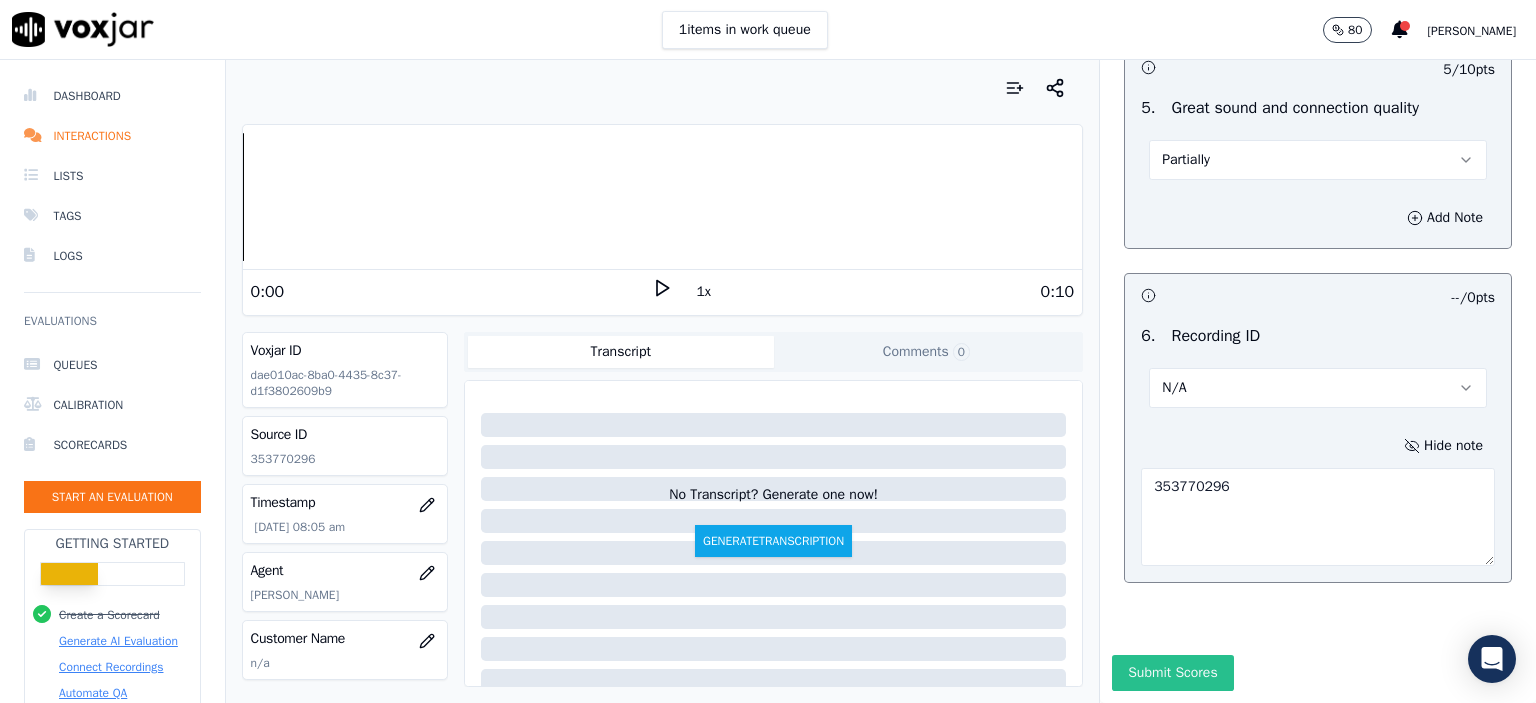 scroll, scrollTop: 3112, scrollLeft: 0, axis: vertical 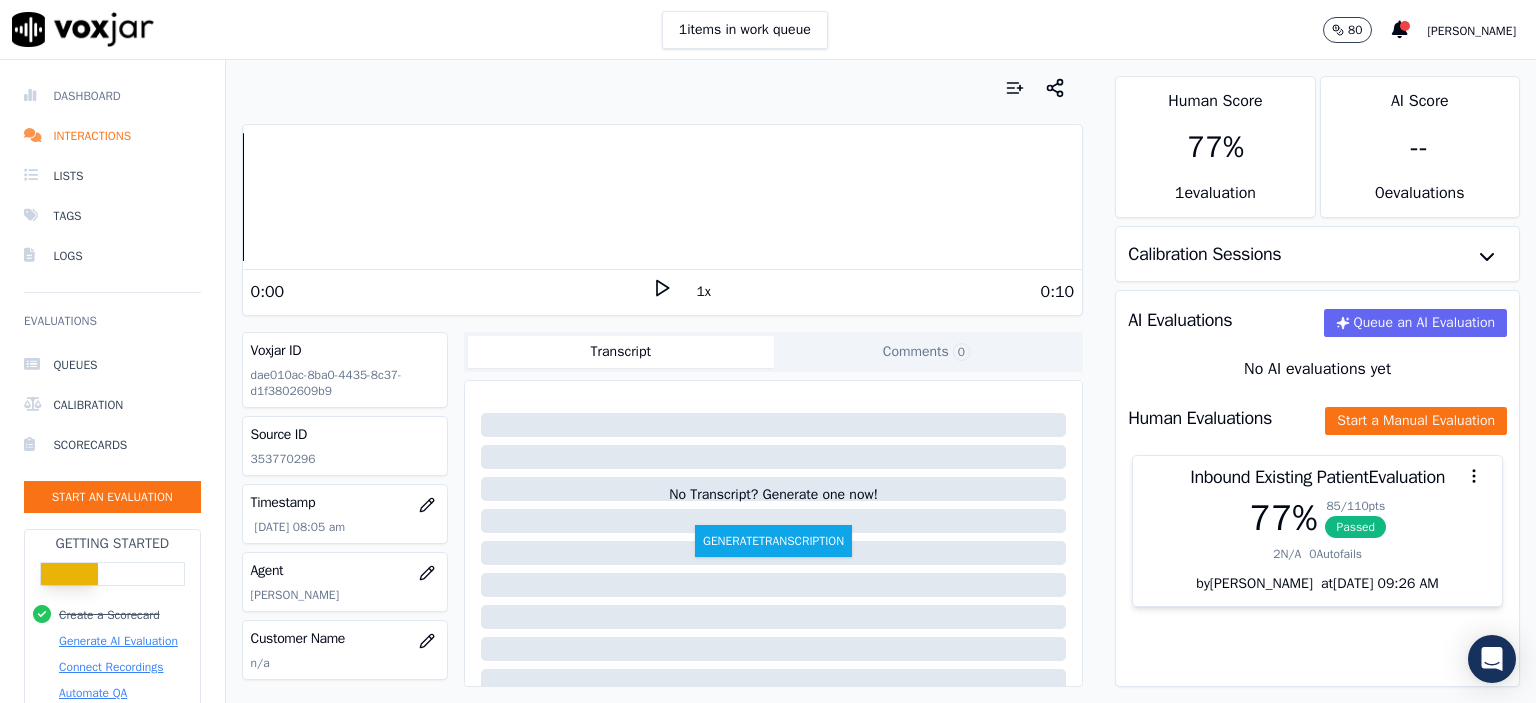 click on "Dashboard" at bounding box center (112, 96) 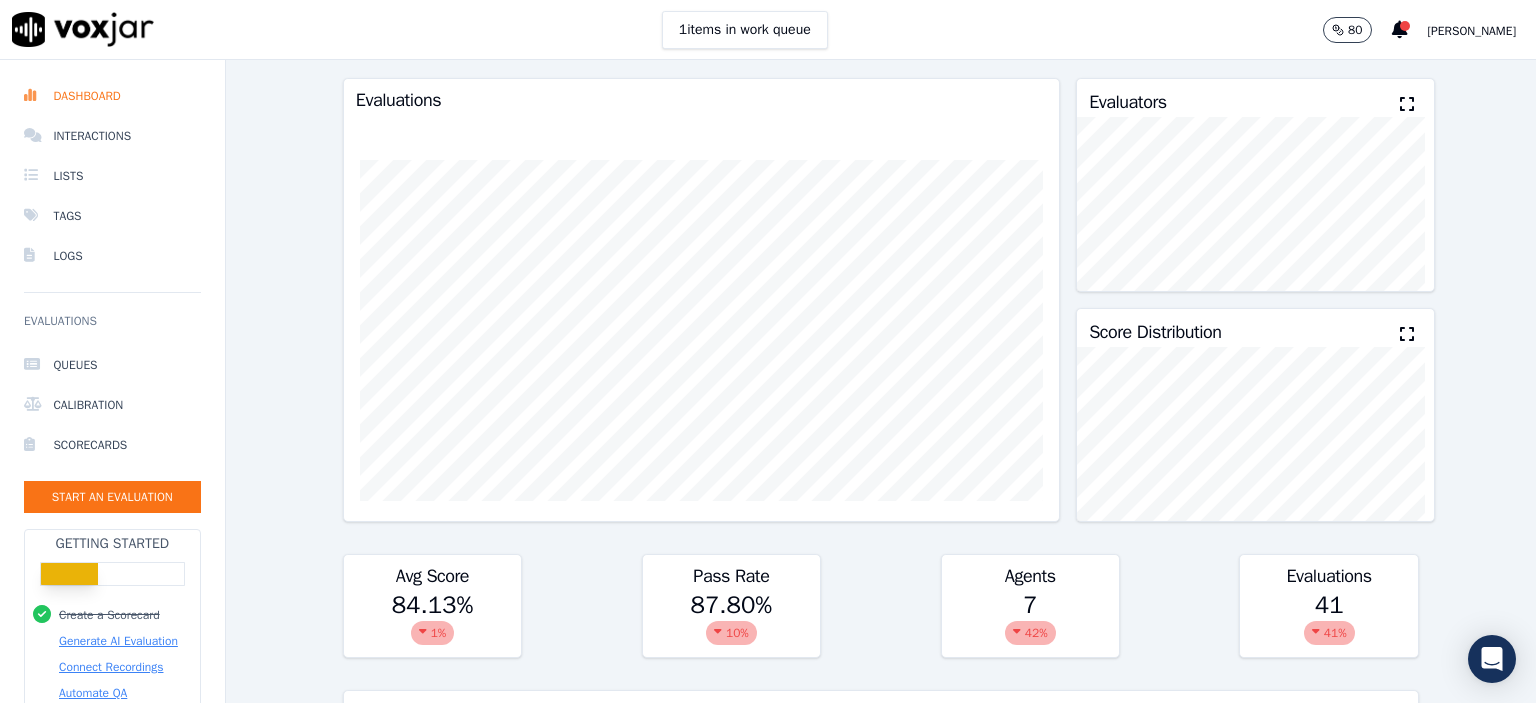 scroll, scrollTop: 0, scrollLeft: 0, axis: both 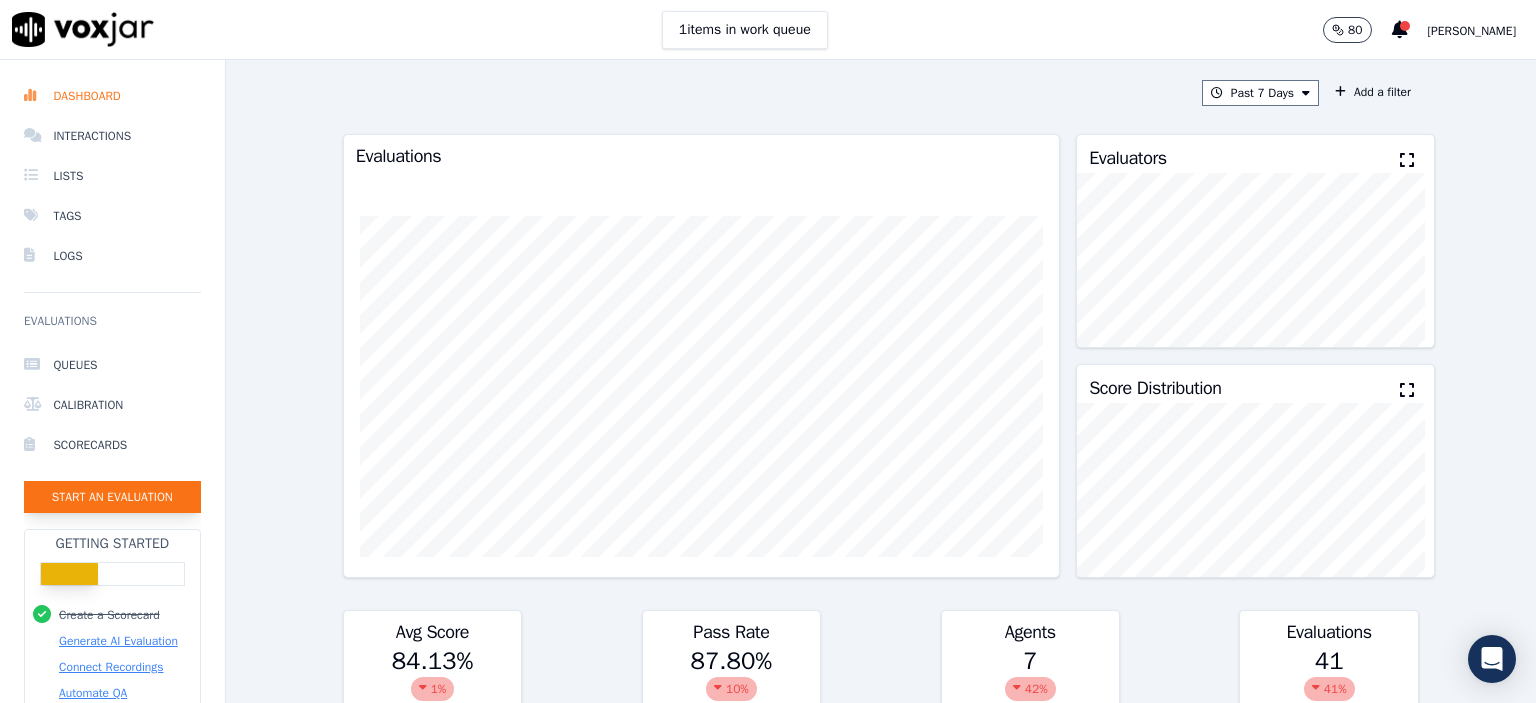 click on "Start an Evaluation" 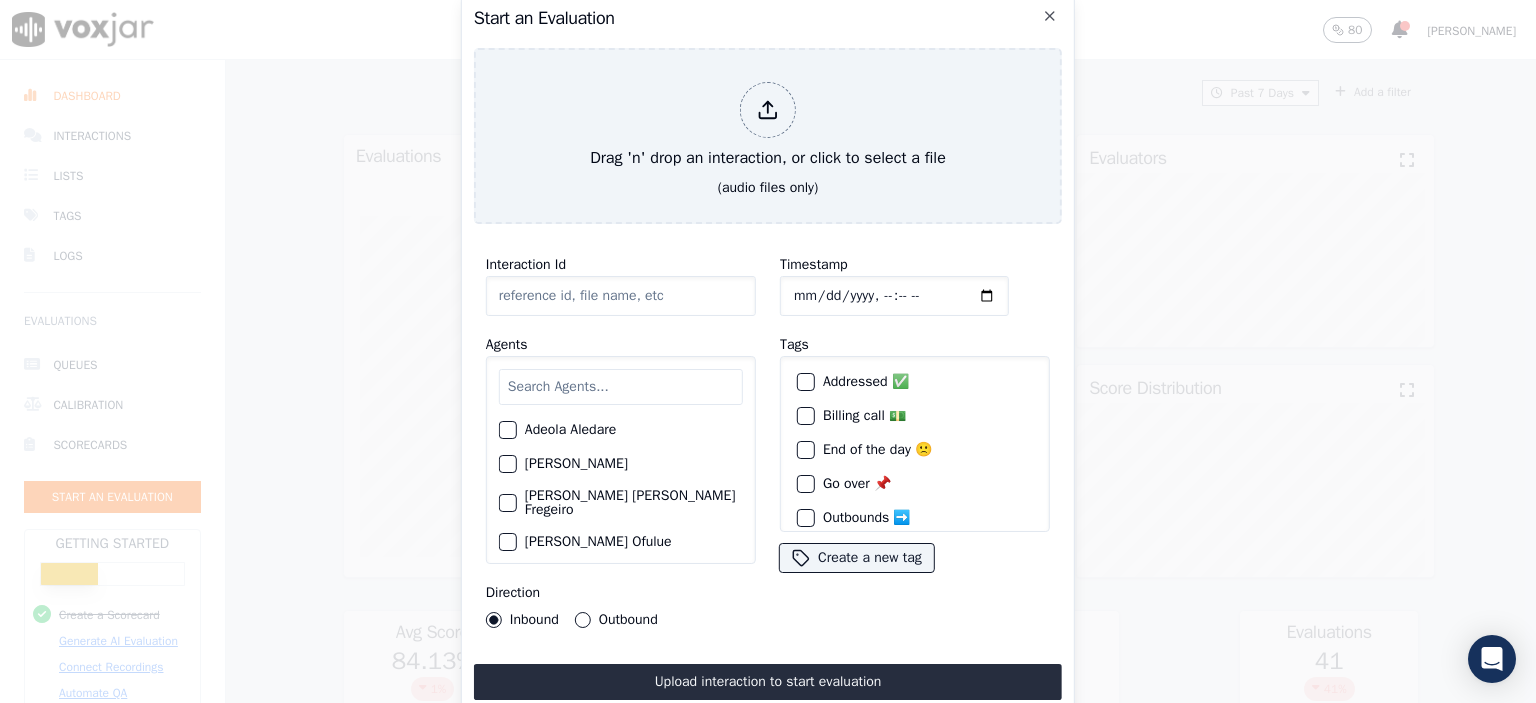 click on "Interaction Id" 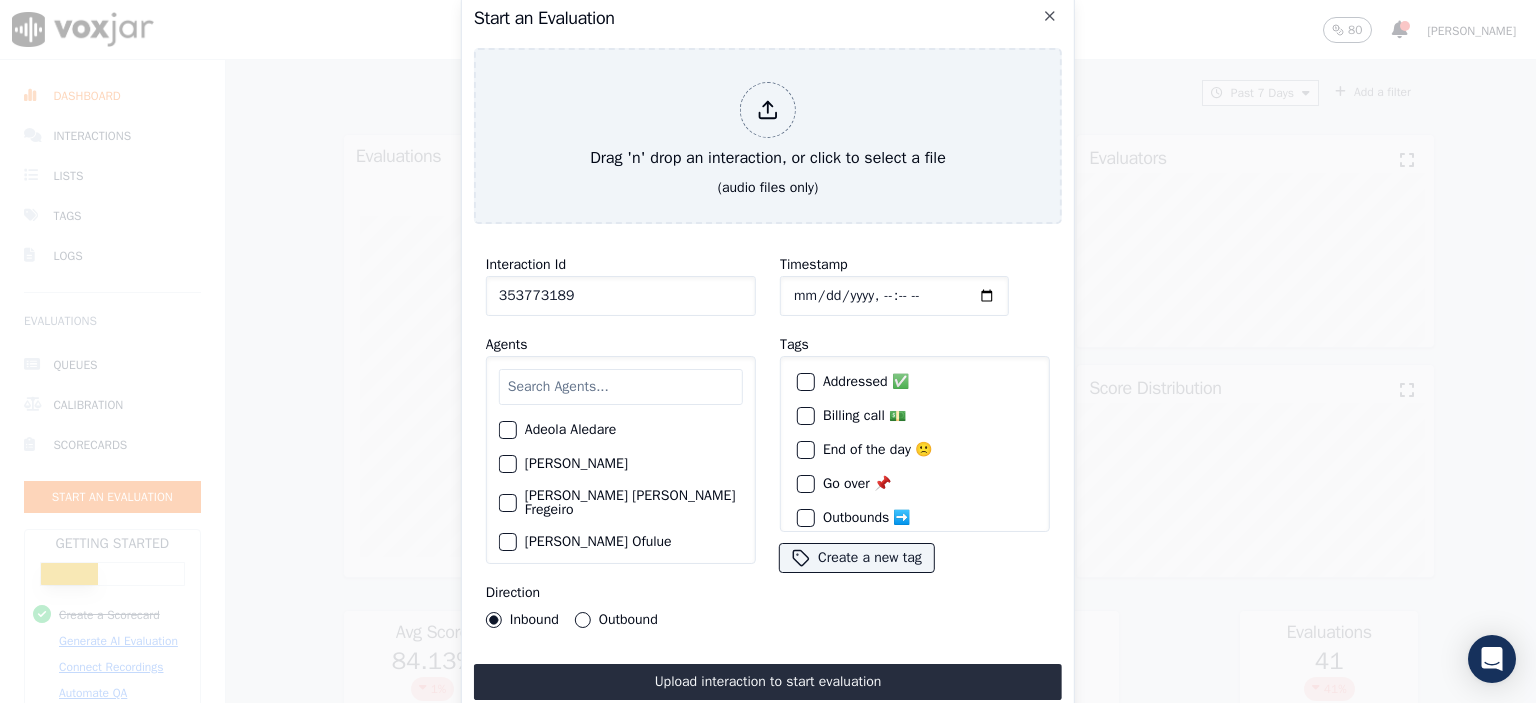 type on "353773189" 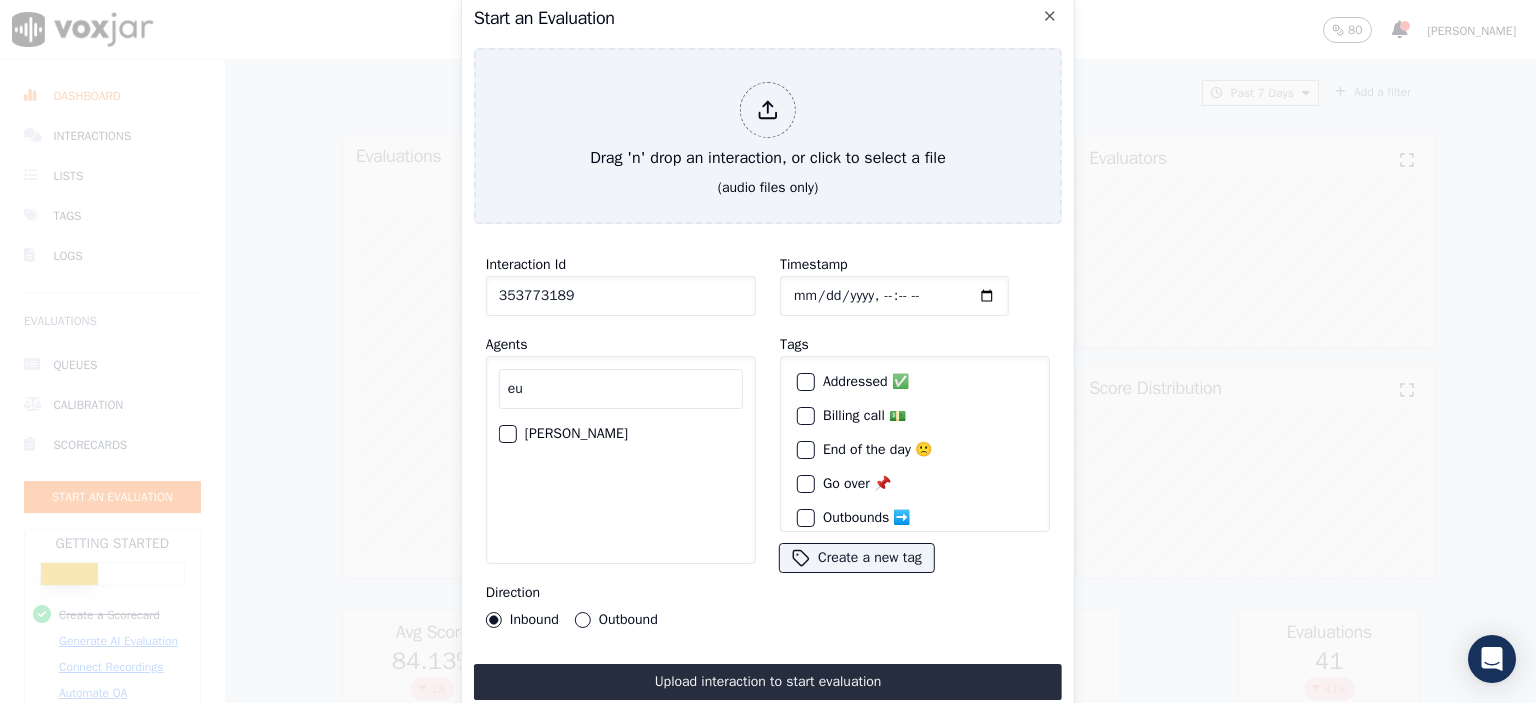 type on "eu" 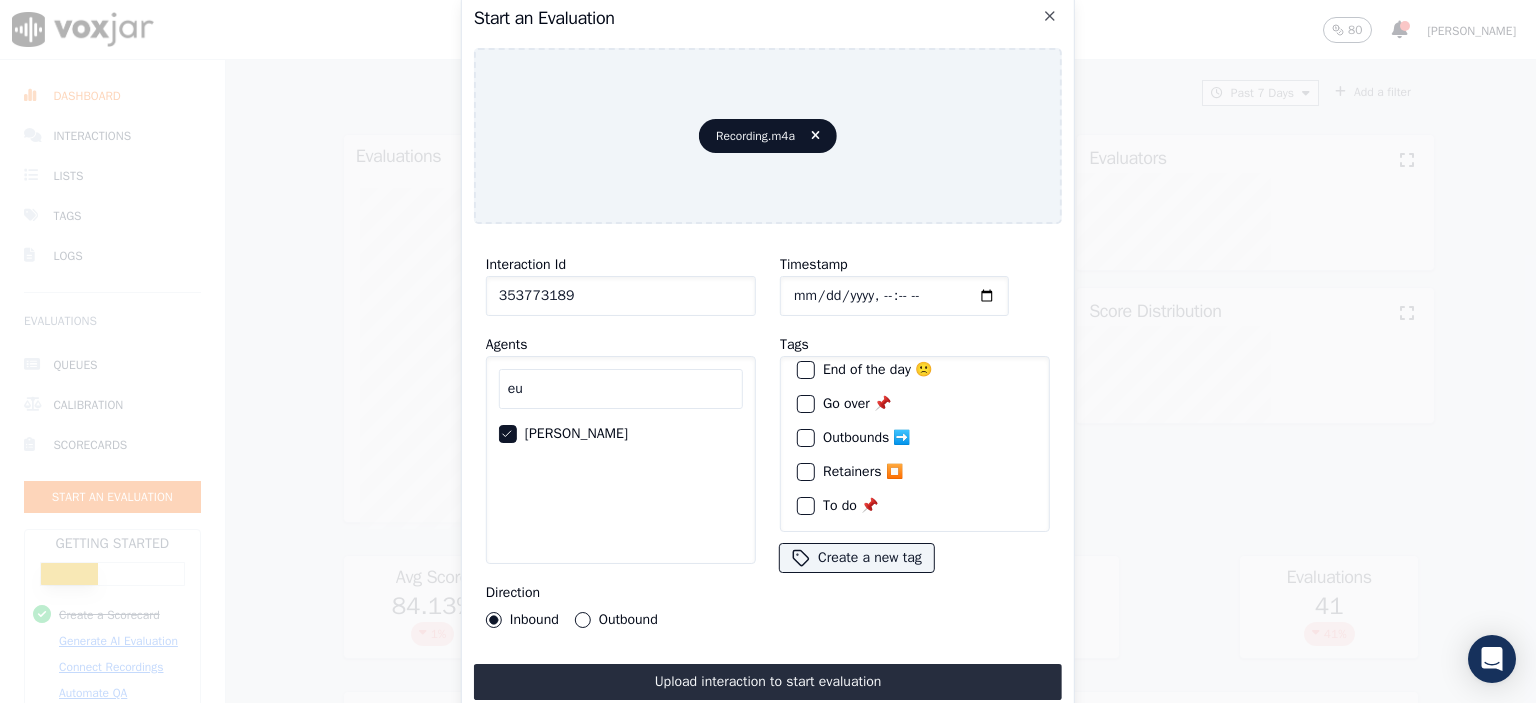 scroll, scrollTop: 92, scrollLeft: 0, axis: vertical 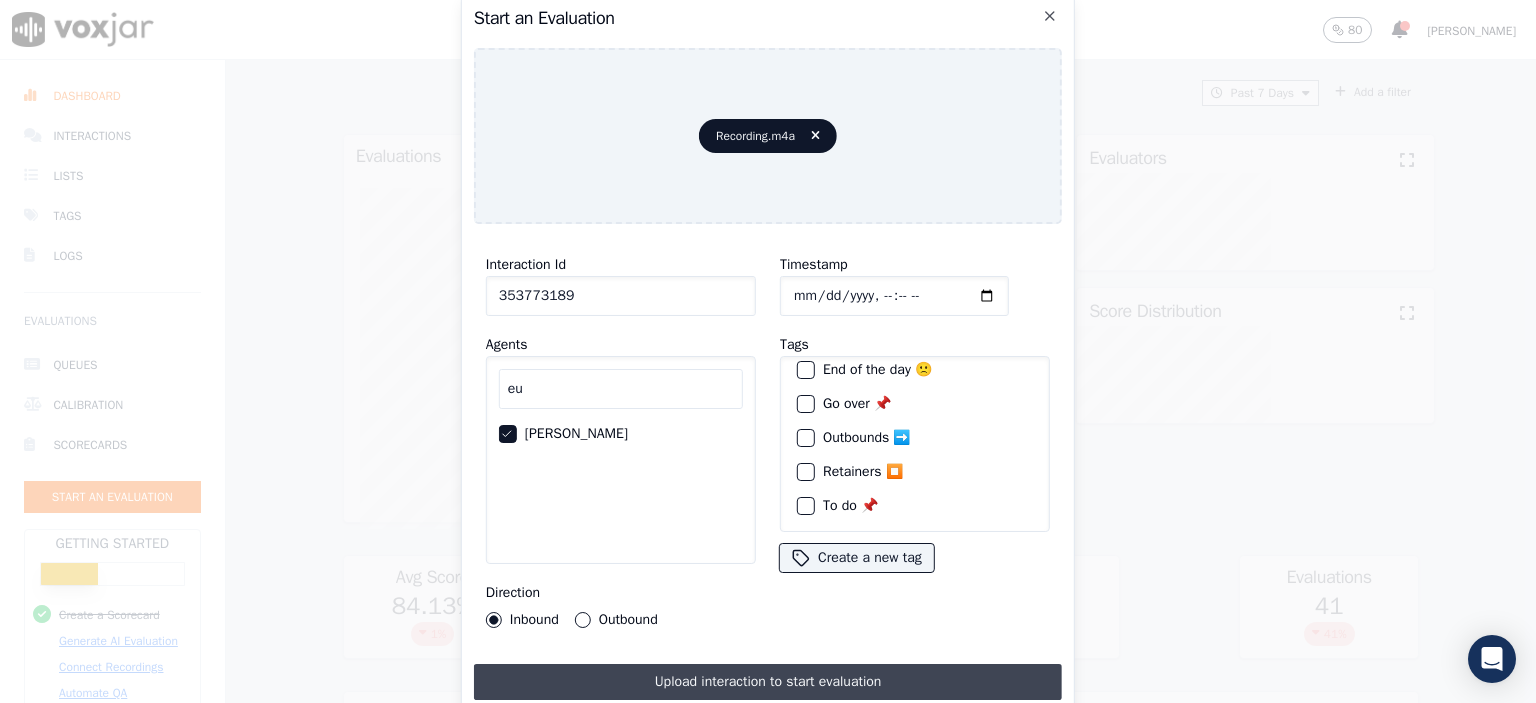 click on "Upload interaction to start evaluation" at bounding box center [768, 682] 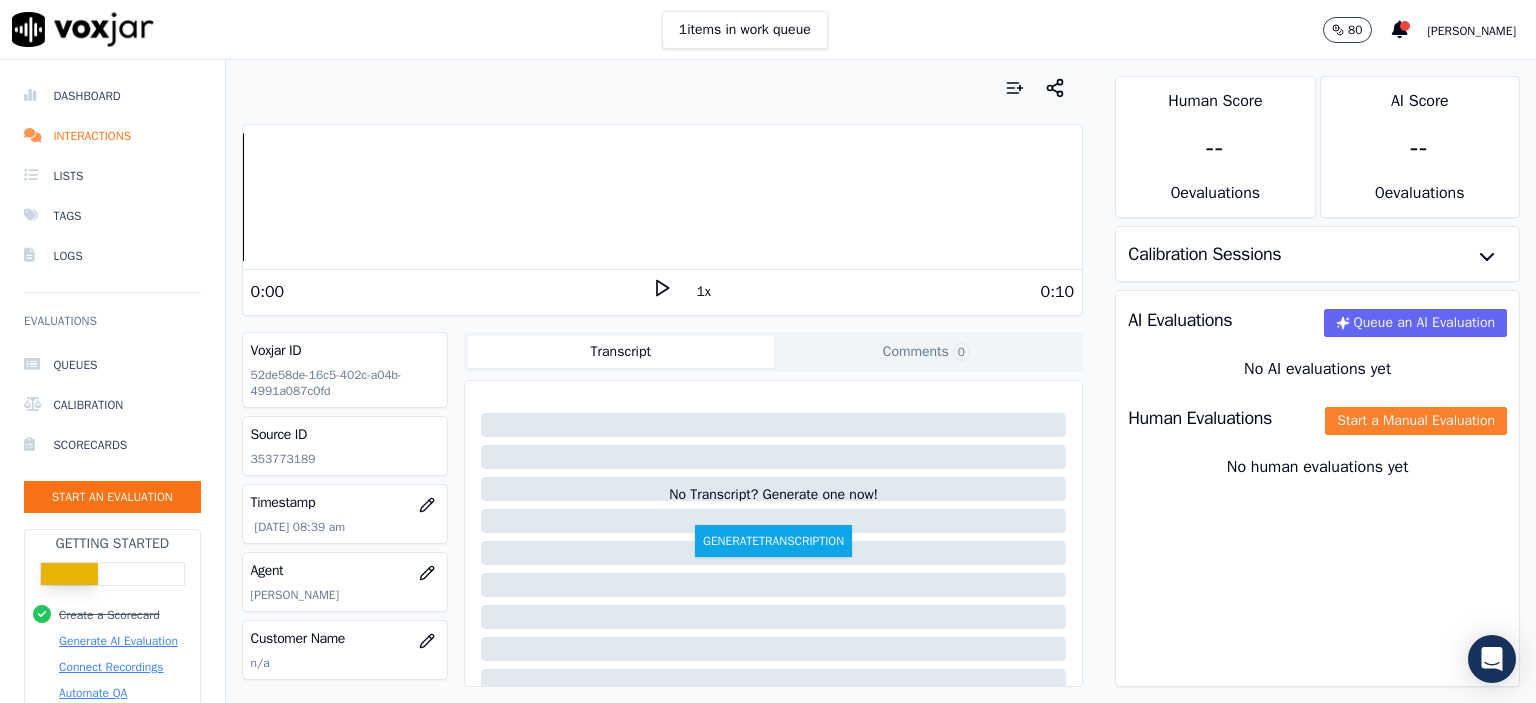 click on "Start a Manual Evaluation" 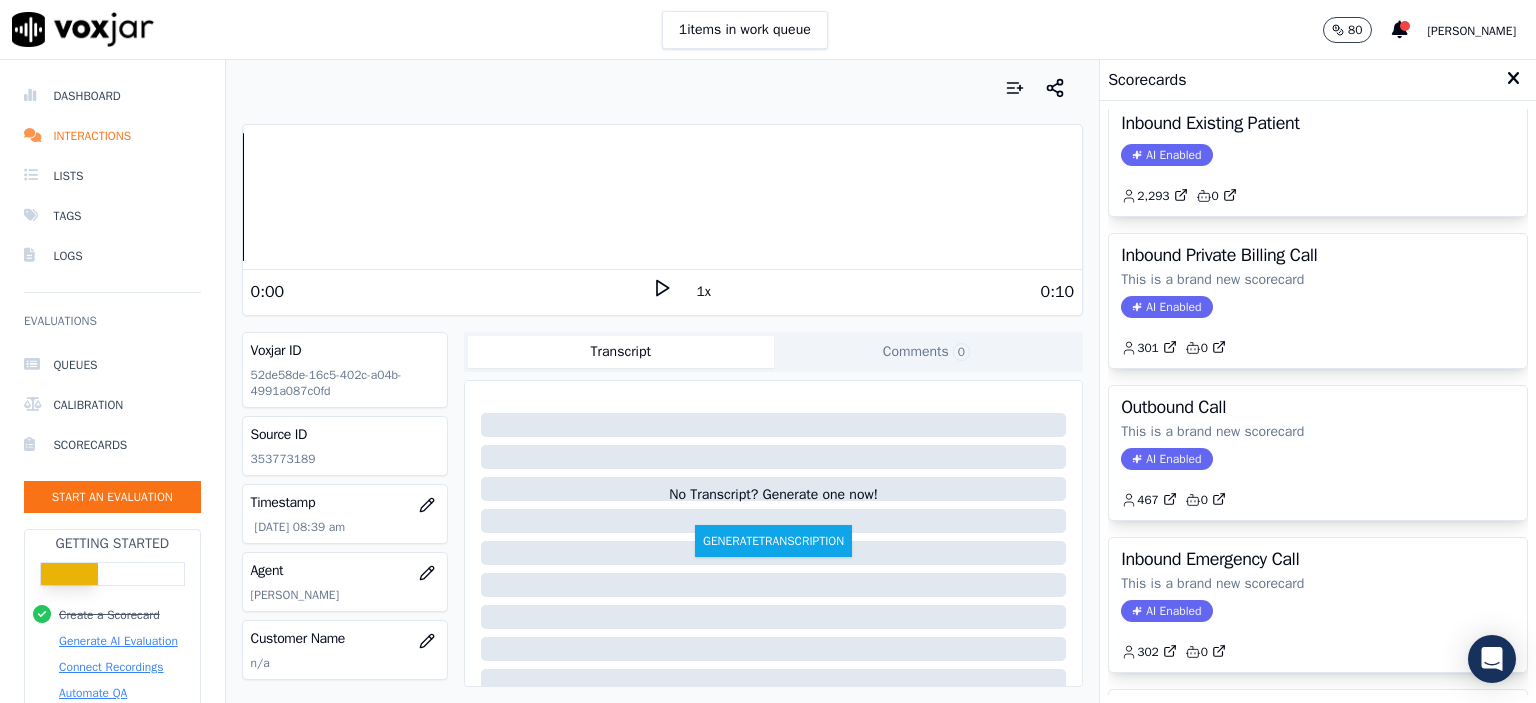 scroll, scrollTop: 0, scrollLeft: 0, axis: both 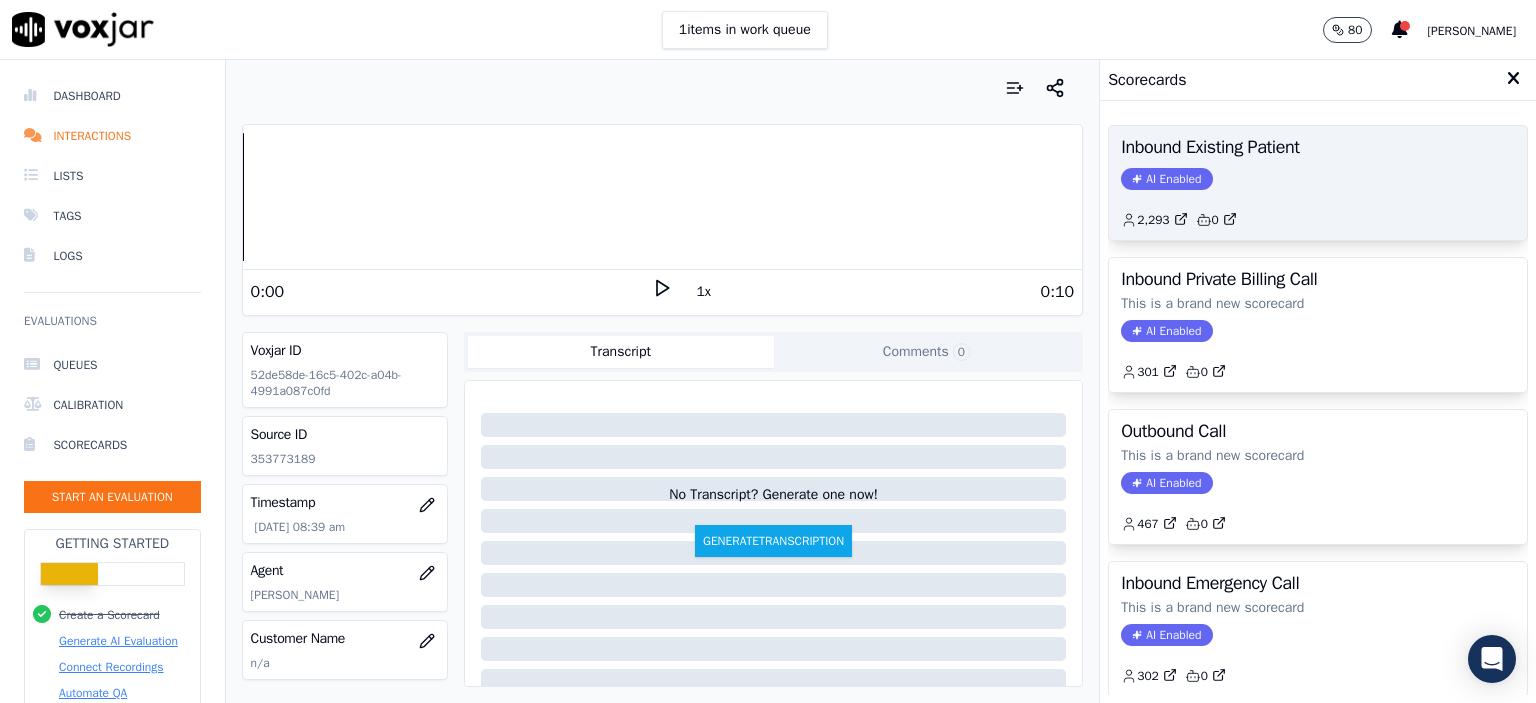 click on "2,293         0" 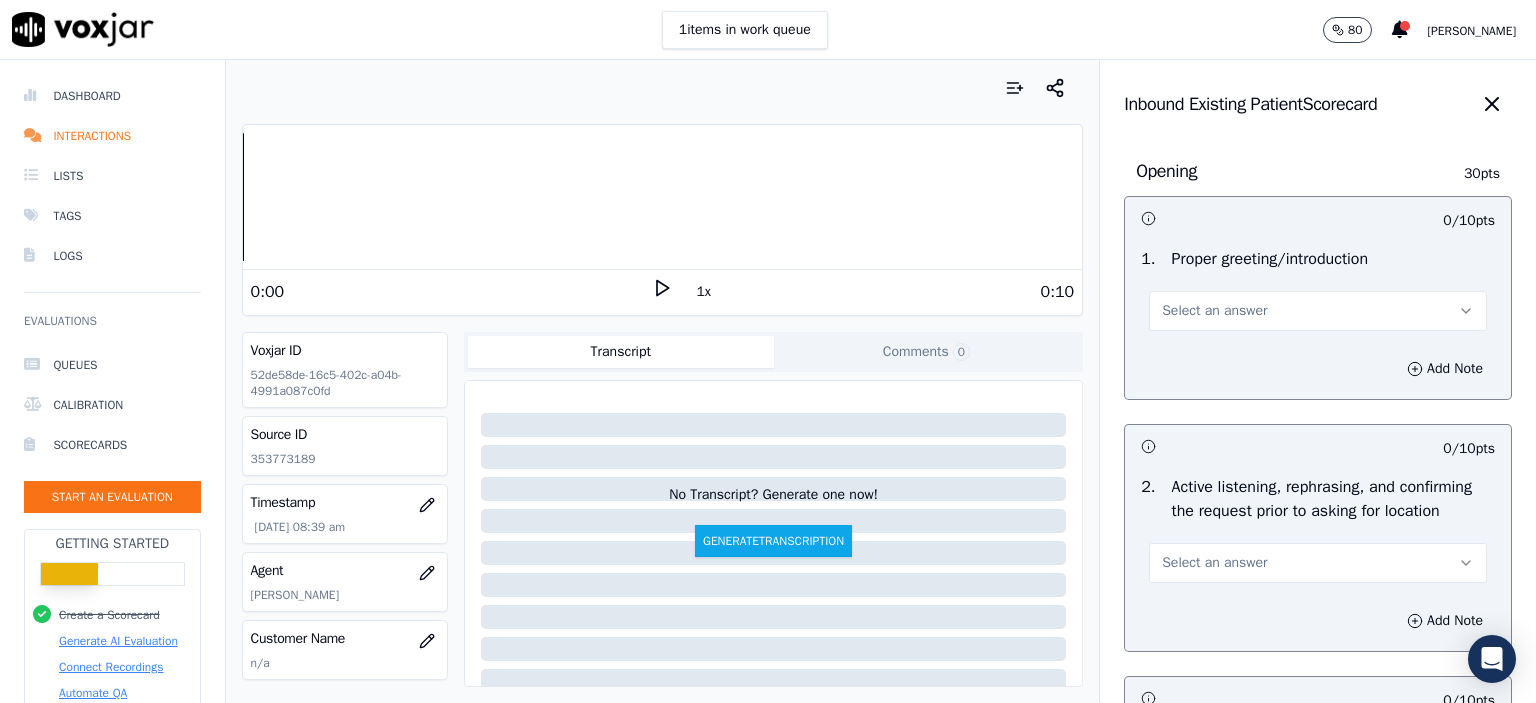 click on "Select an answer" at bounding box center (1318, 311) 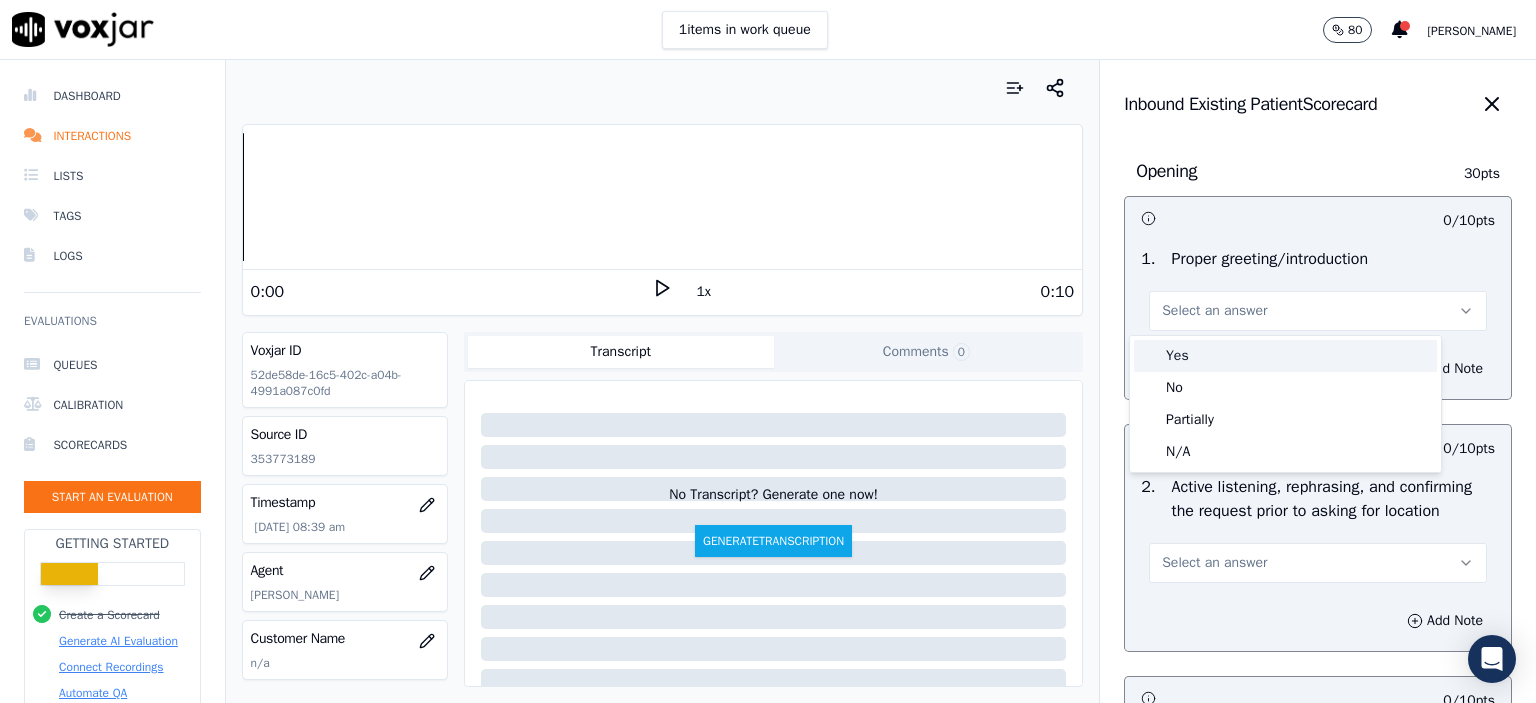 click on "Yes" at bounding box center (1285, 356) 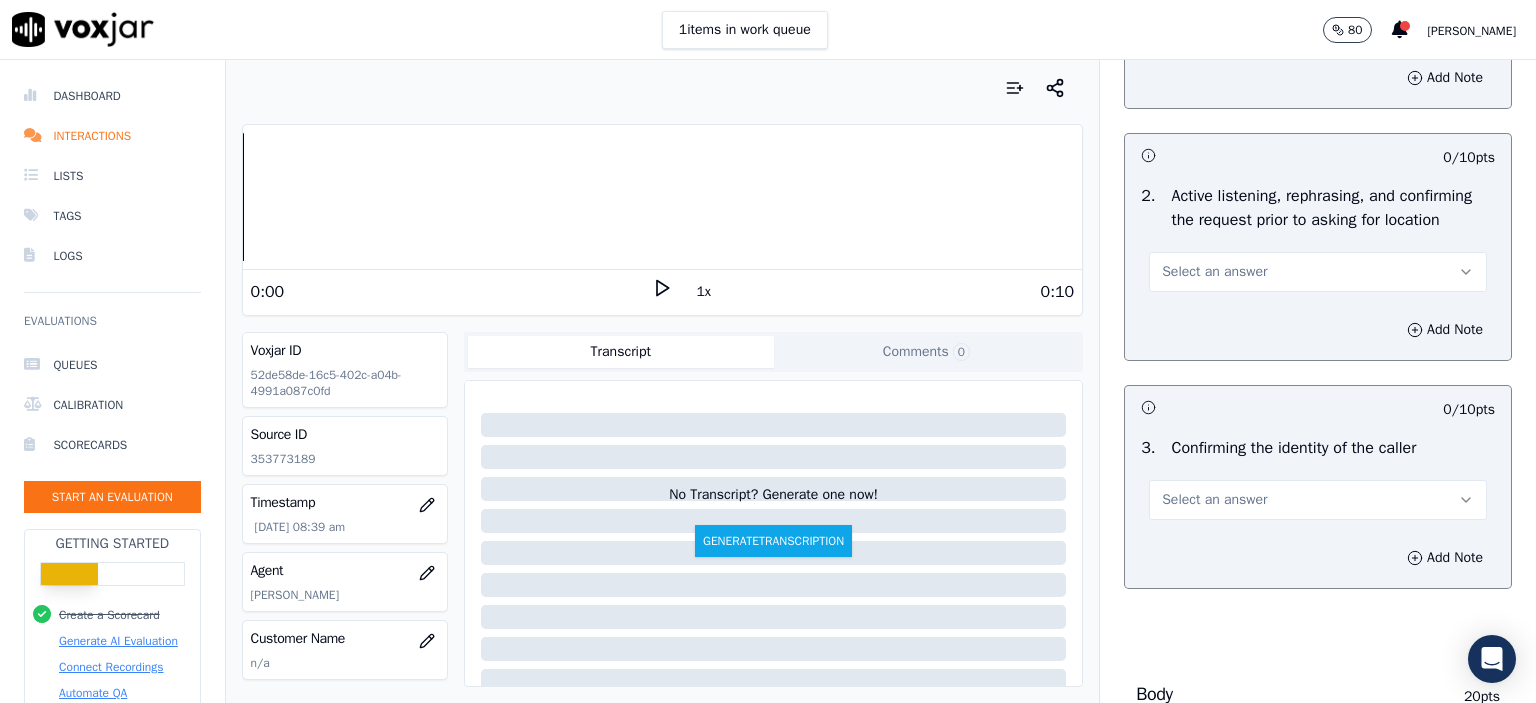 scroll, scrollTop: 300, scrollLeft: 0, axis: vertical 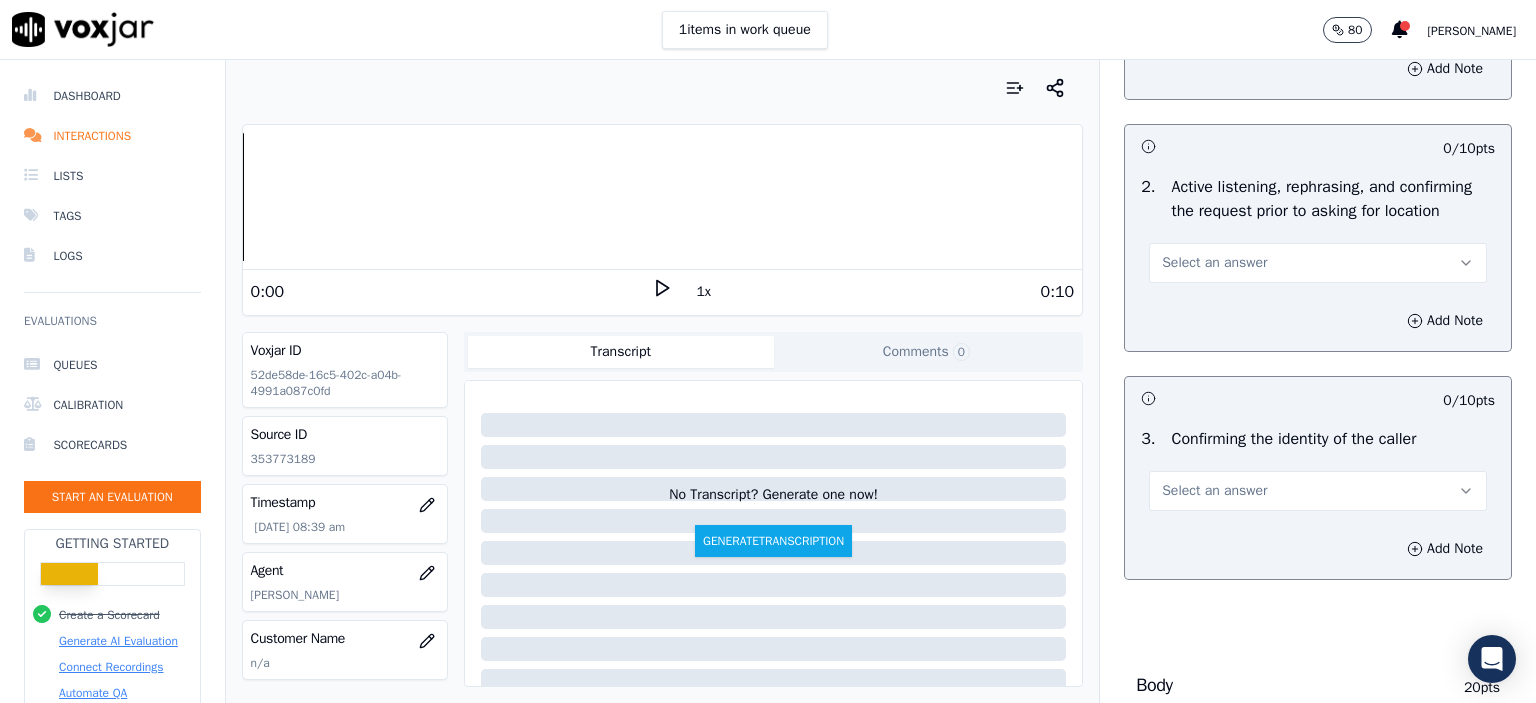 click on "Select an answer" at bounding box center (1318, 263) 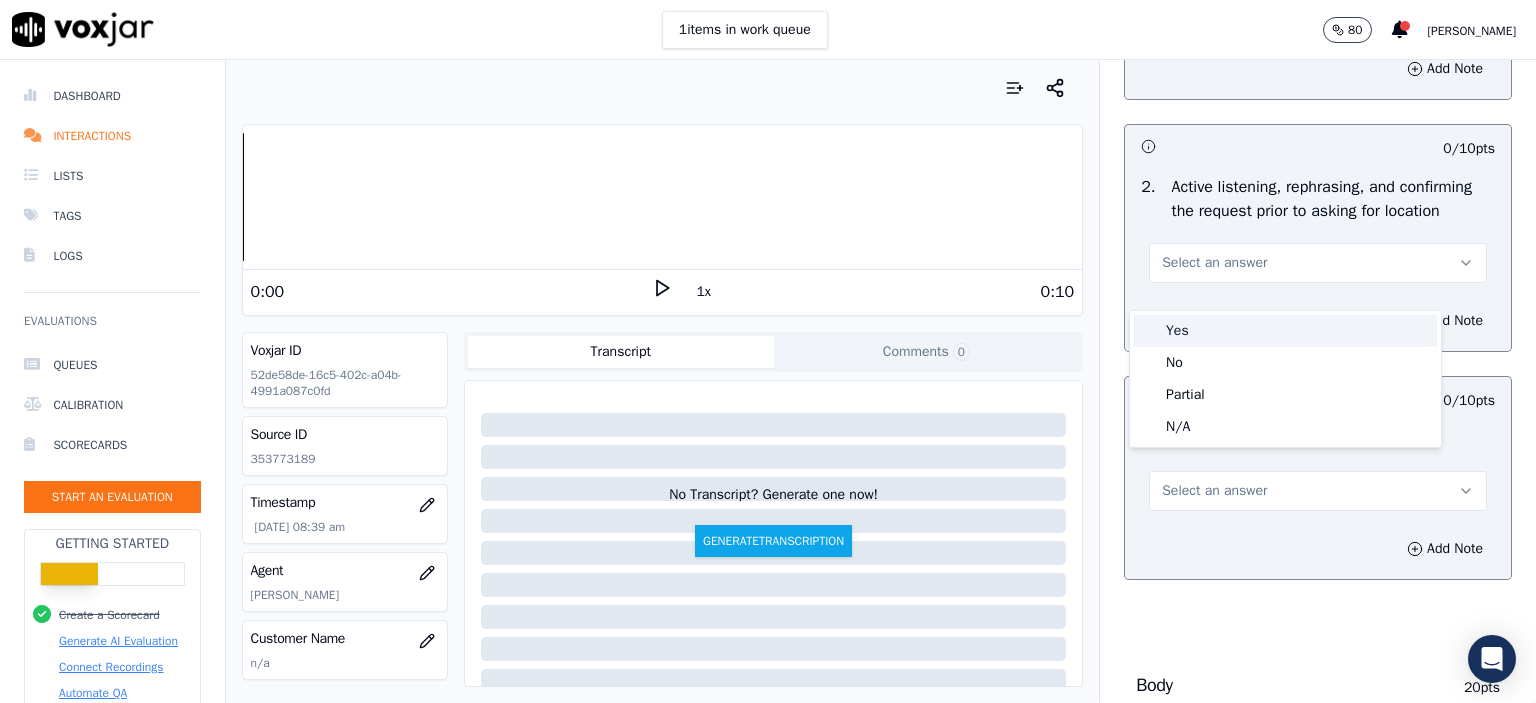 click on "Yes" at bounding box center (1285, 331) 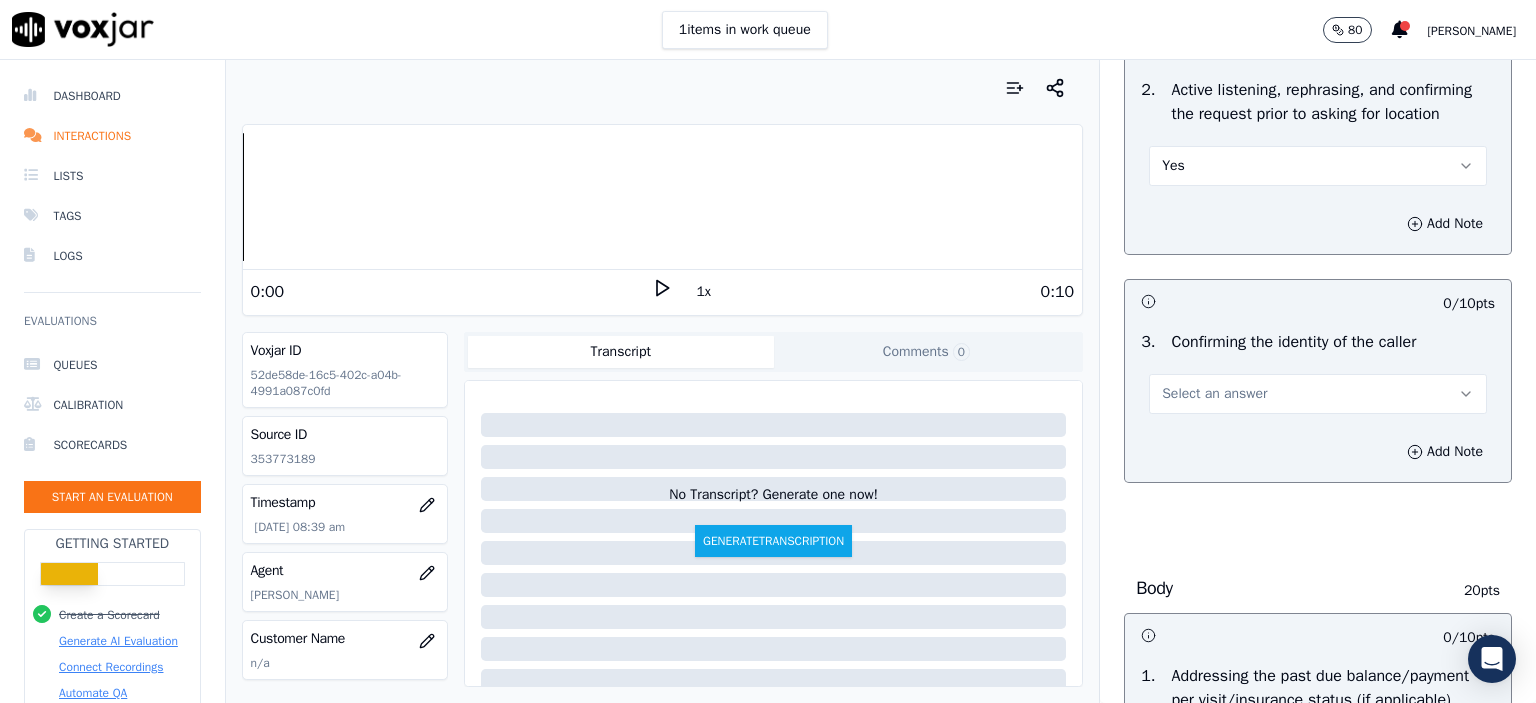 scroll, scrollTop: 400, scrollLeft: 0, axis: vertical 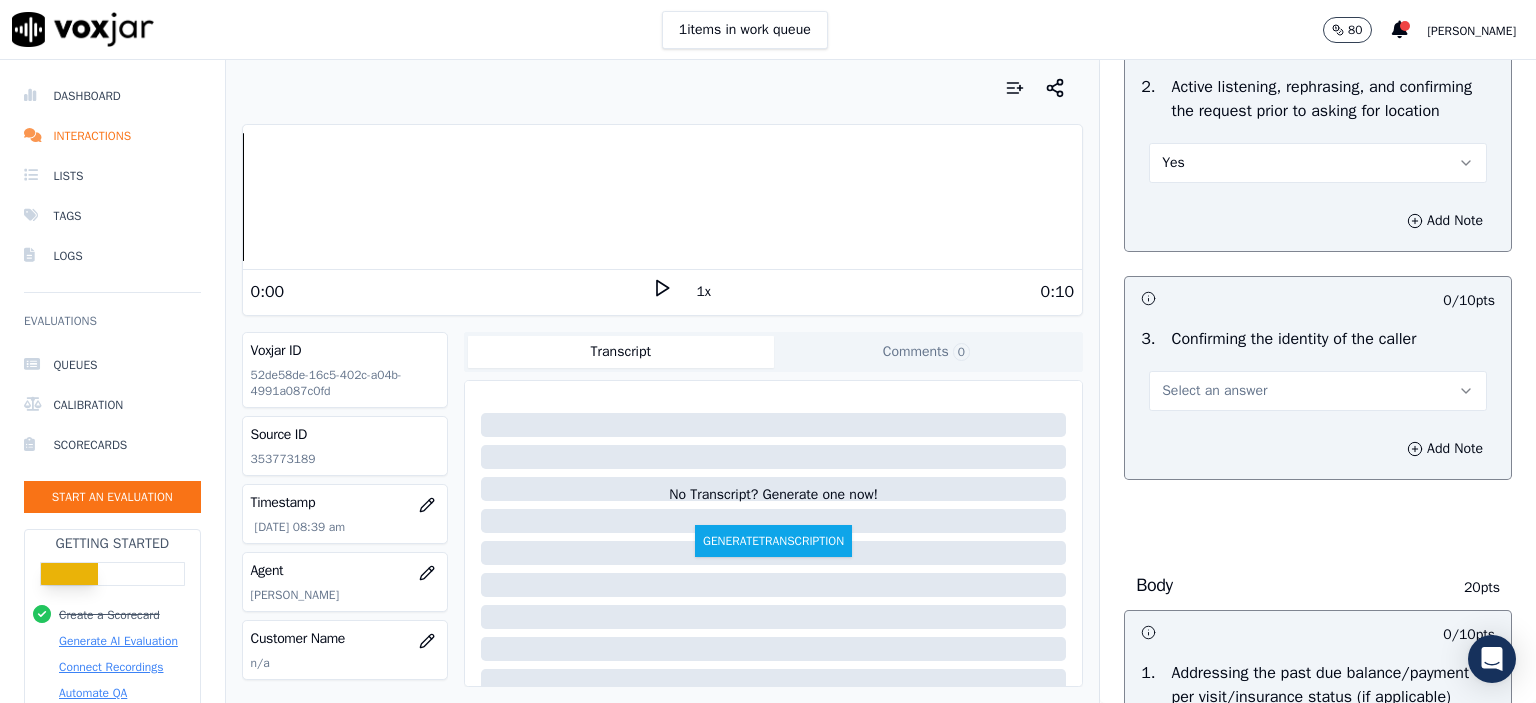 click on "Select an answer" at bounding box center [1214, 391] 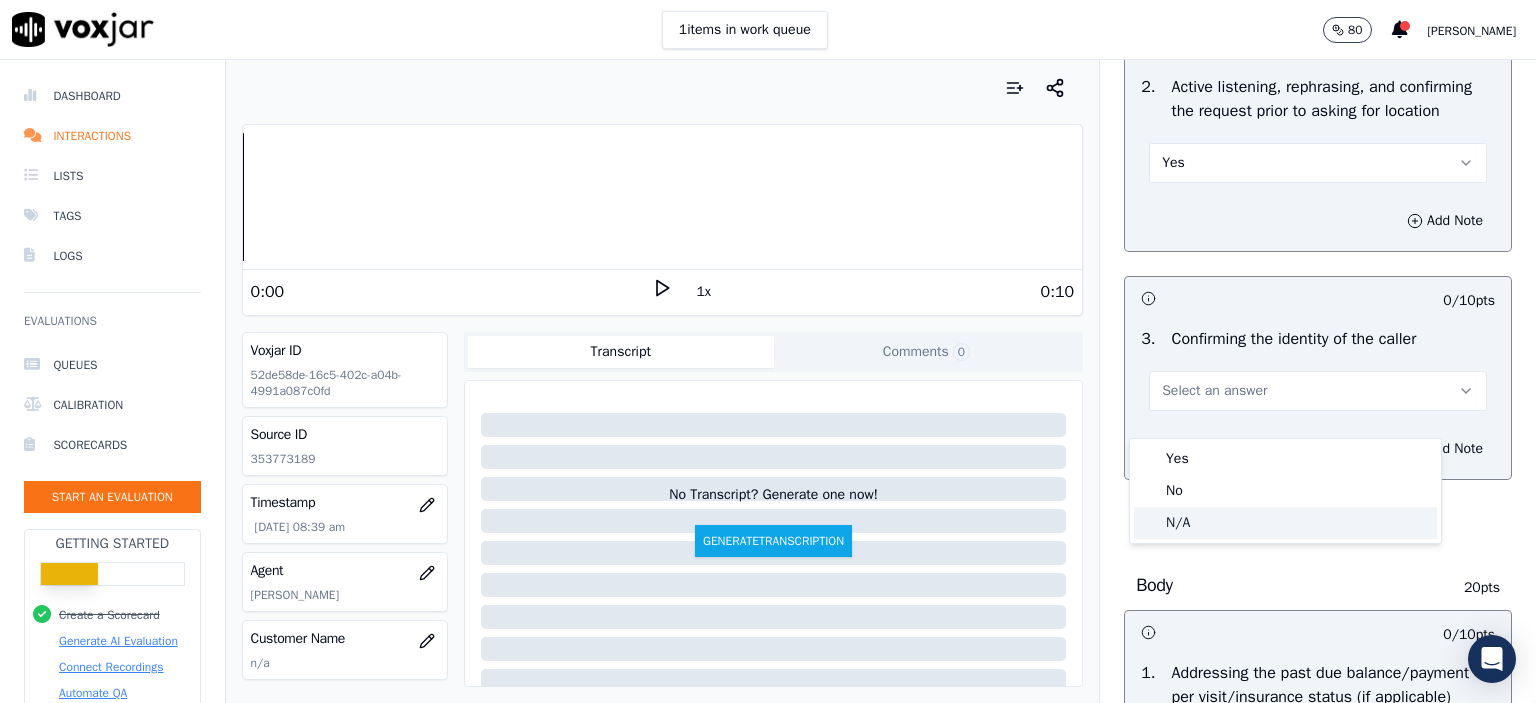 click on "N/A" 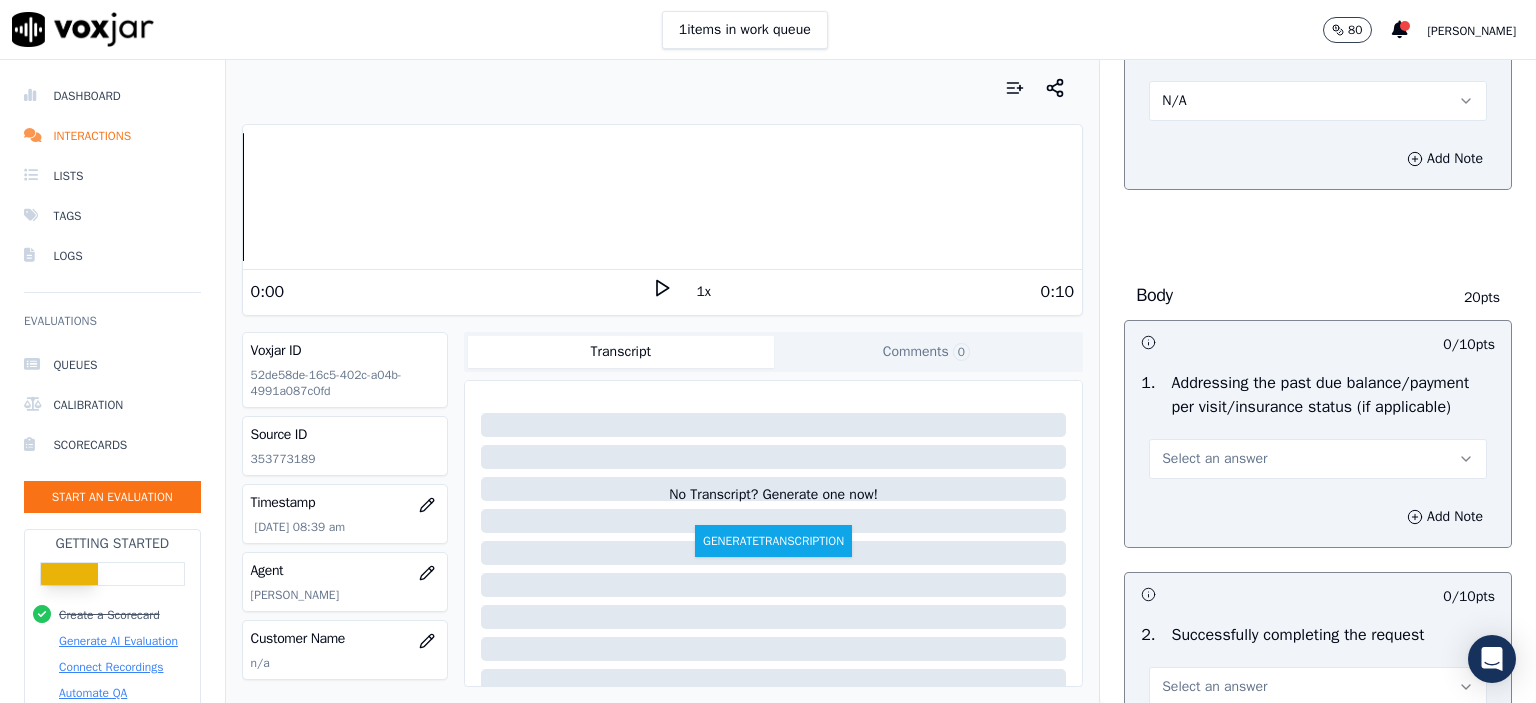 scroll, scrollTop: 700, scrollLeft: 0, axis: vertical 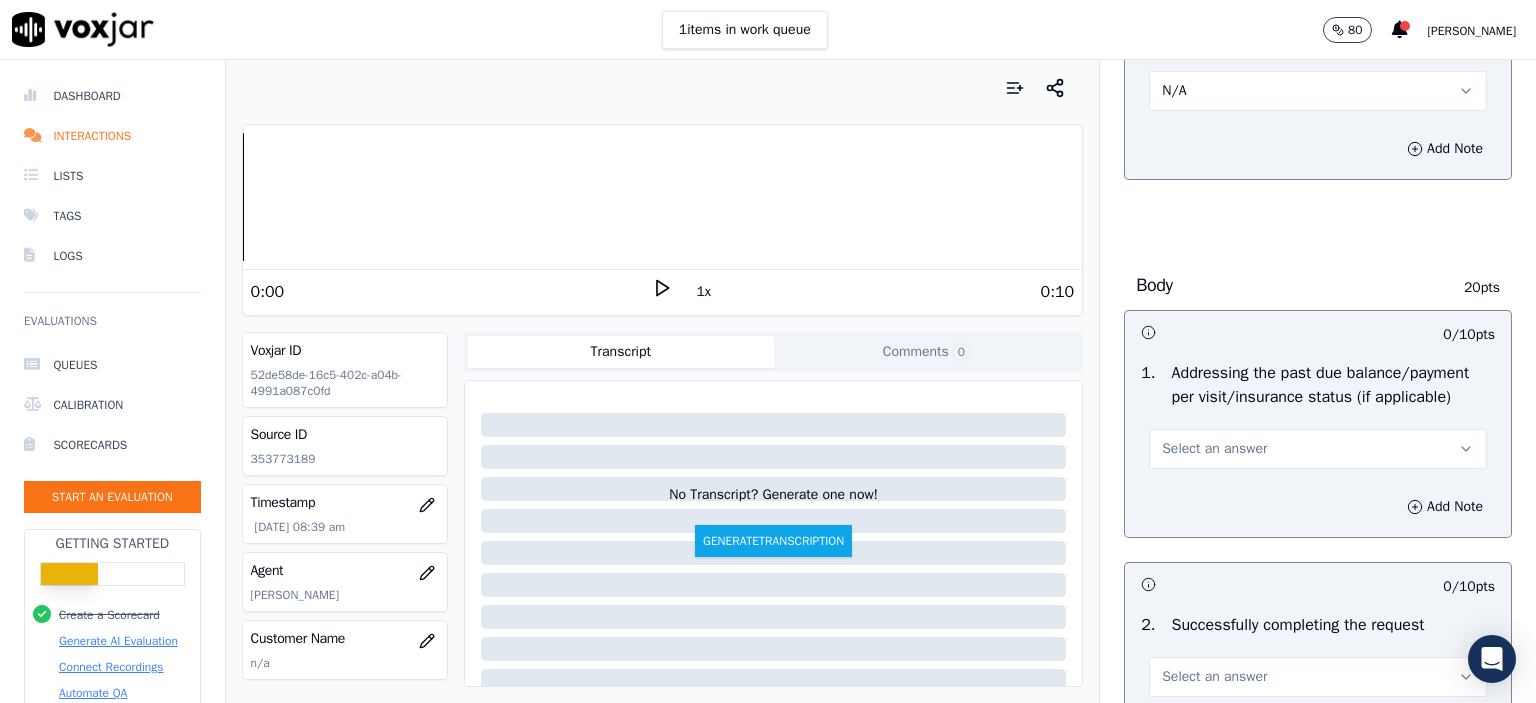 click on "Select an answer" at bounding box center (1214, 449) 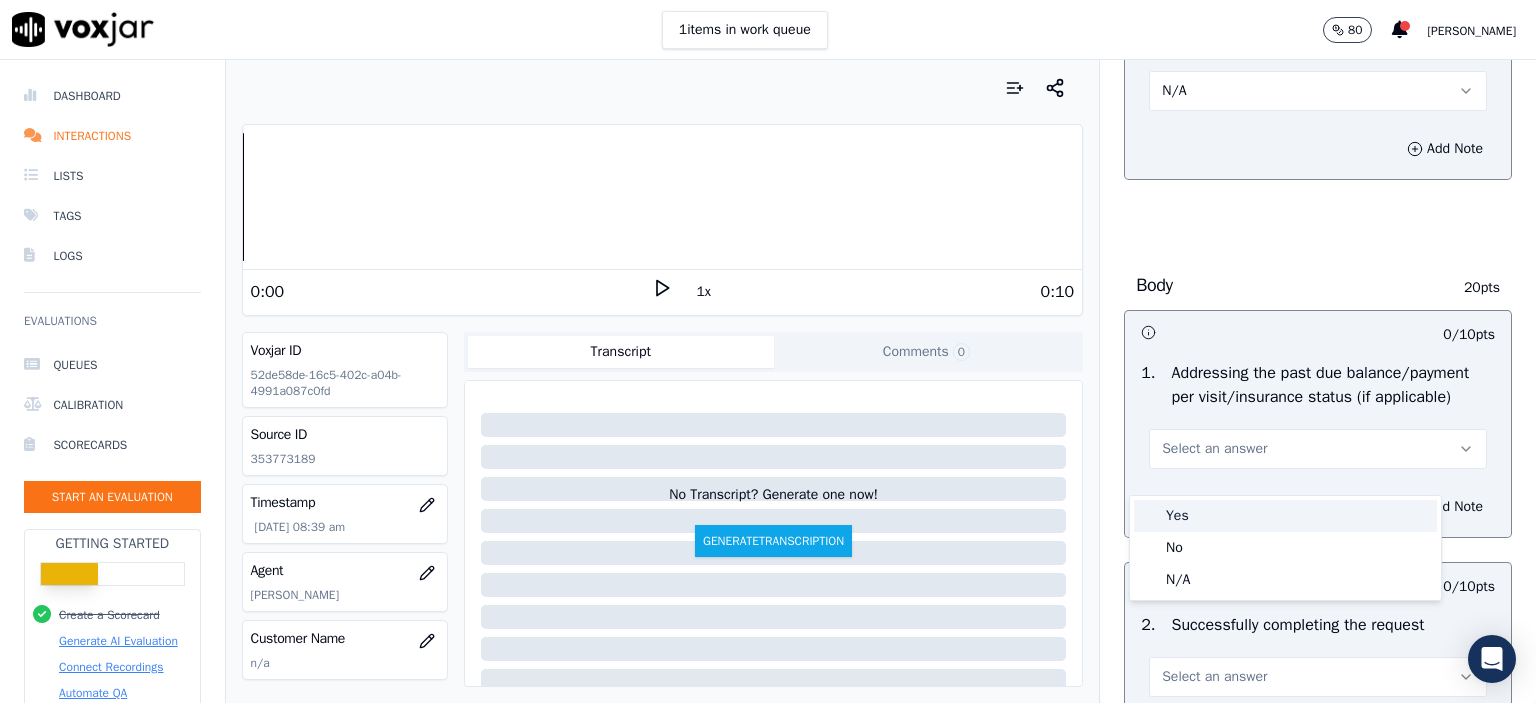 click on "Yes" at bounding box center (1285, 516) 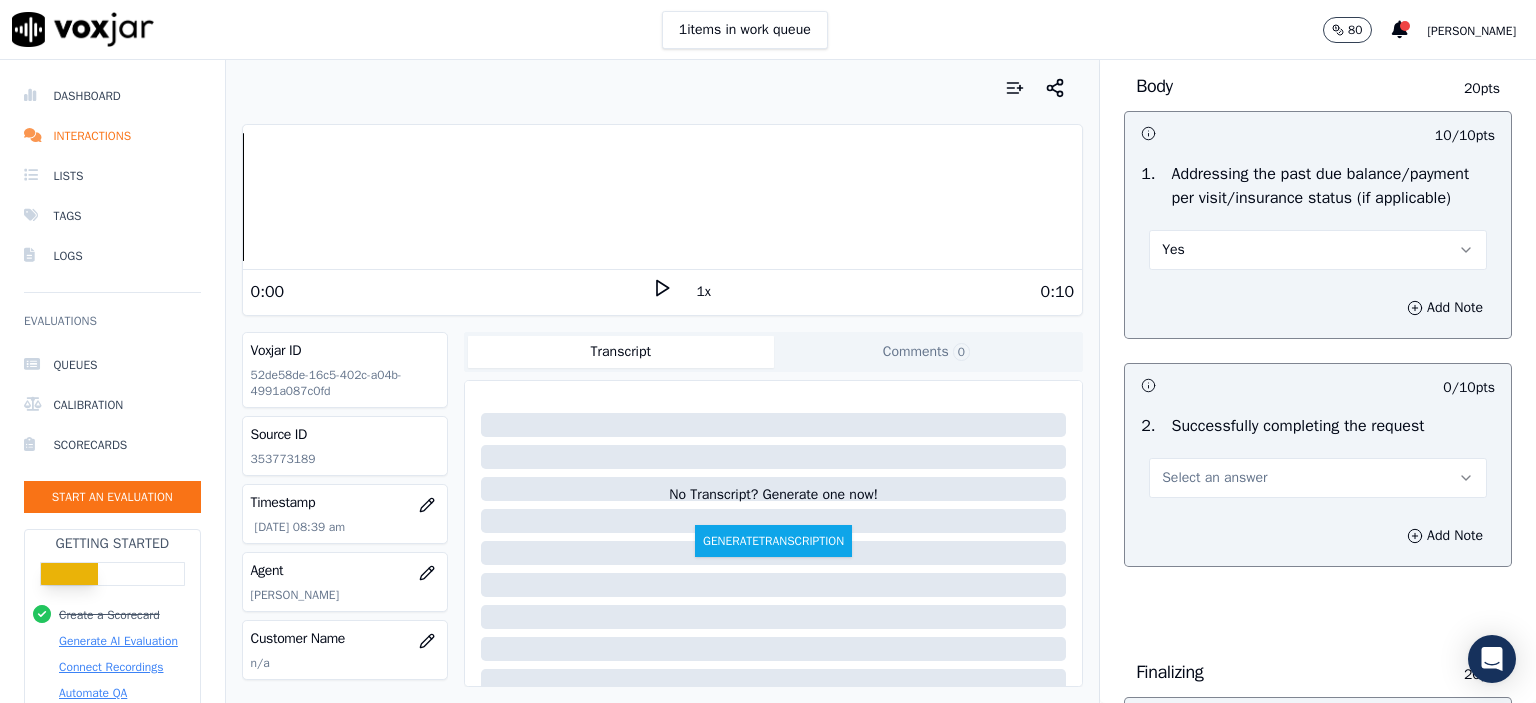 scroll, scrollTop: 900, scrollLeft: 0, axis: vertical 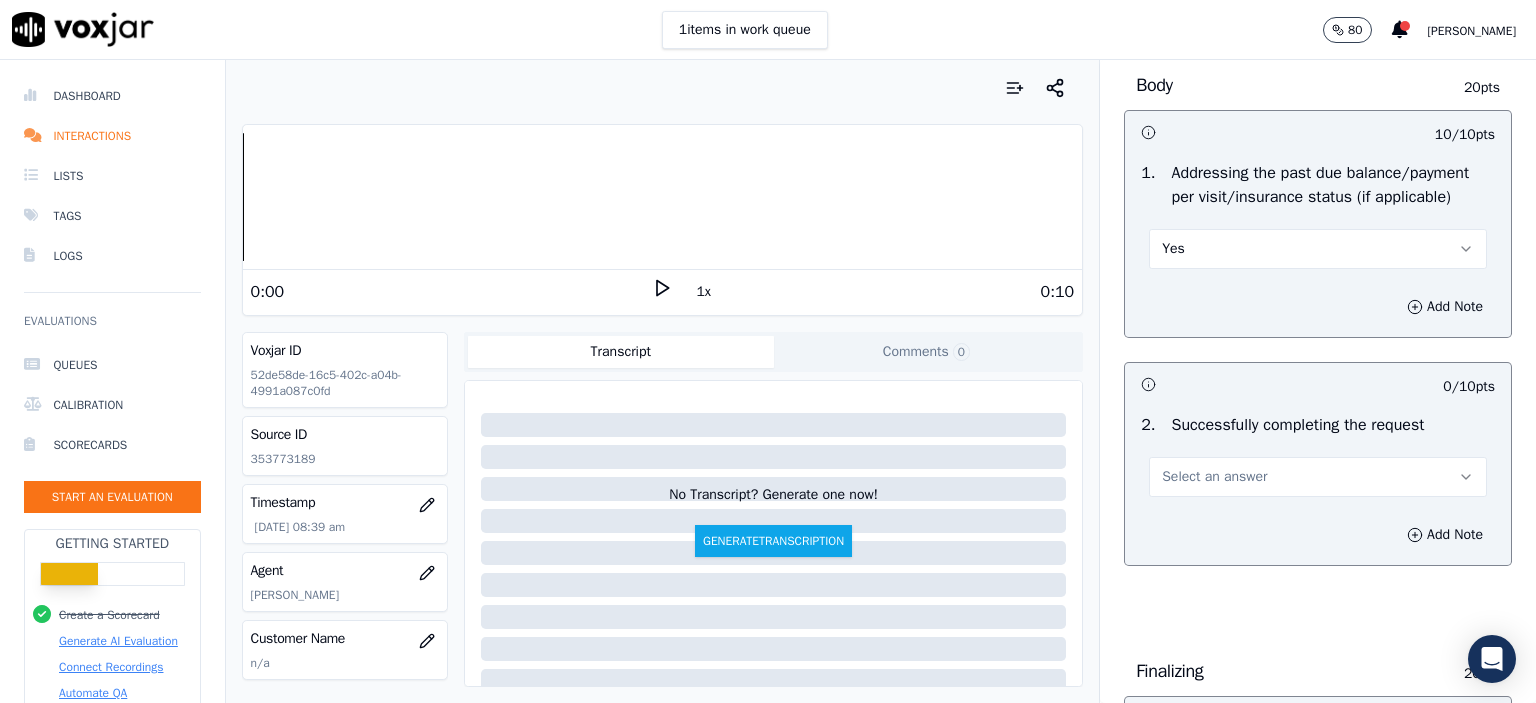 click on "Yes" at bounding box center [1318, 239] 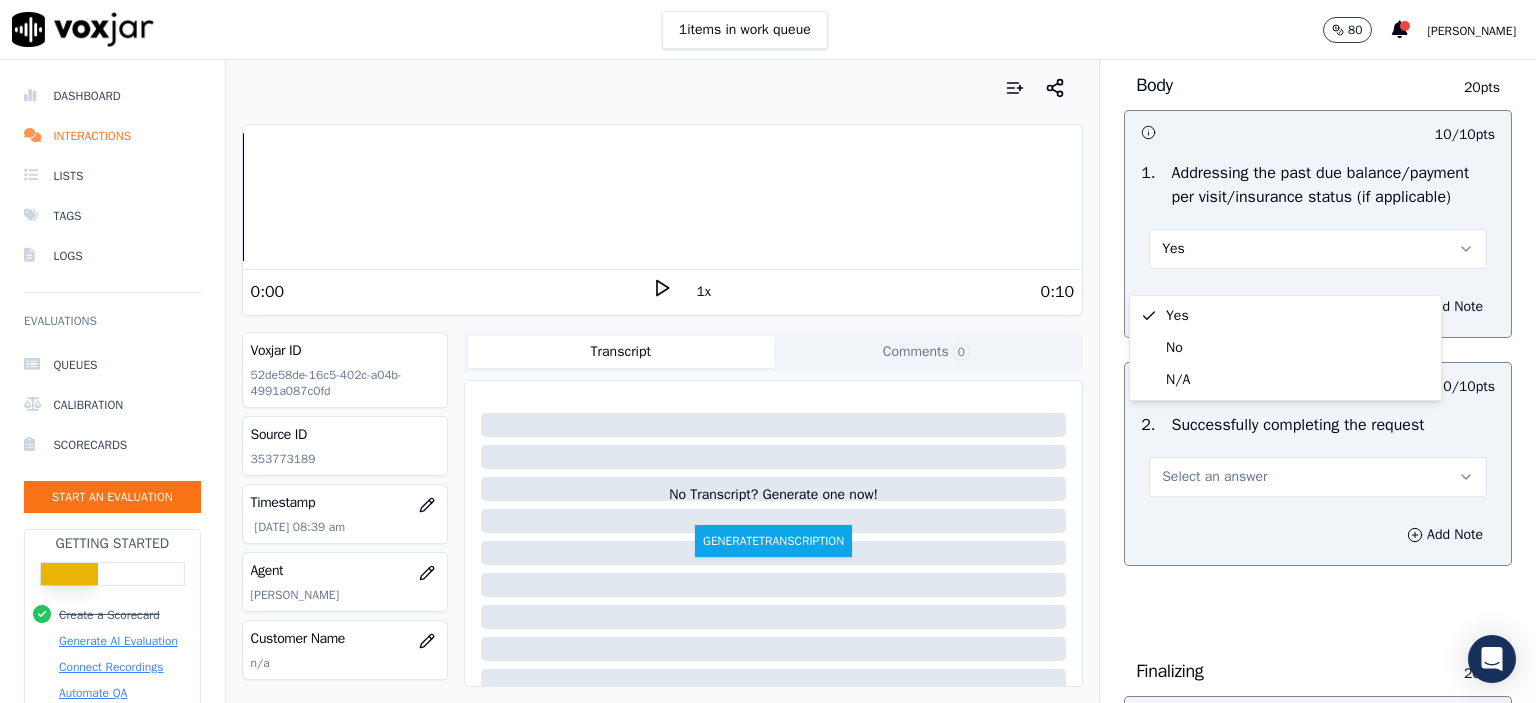 click on "Select an answer" at bounding box center [1214, 477] 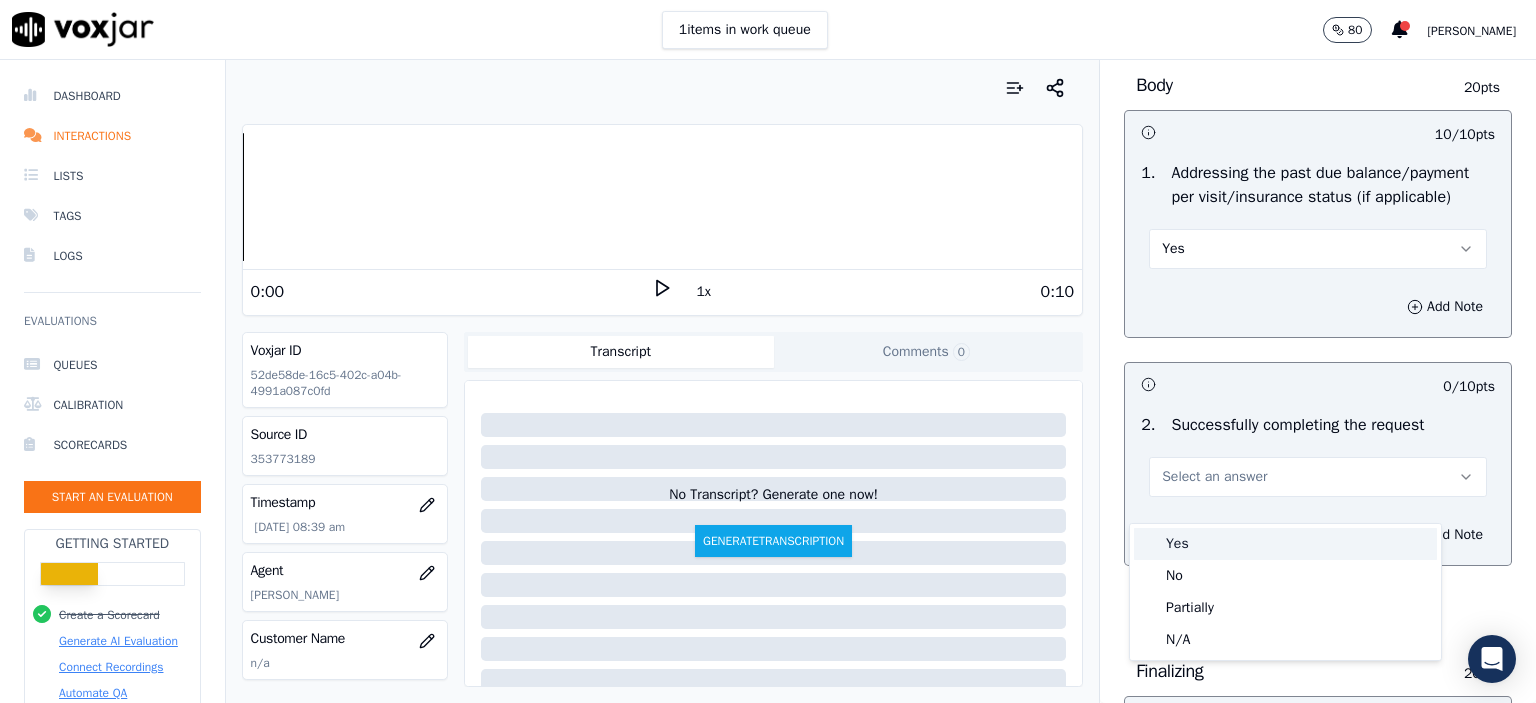 click on "Yes" at bounding box center (1285, 544) 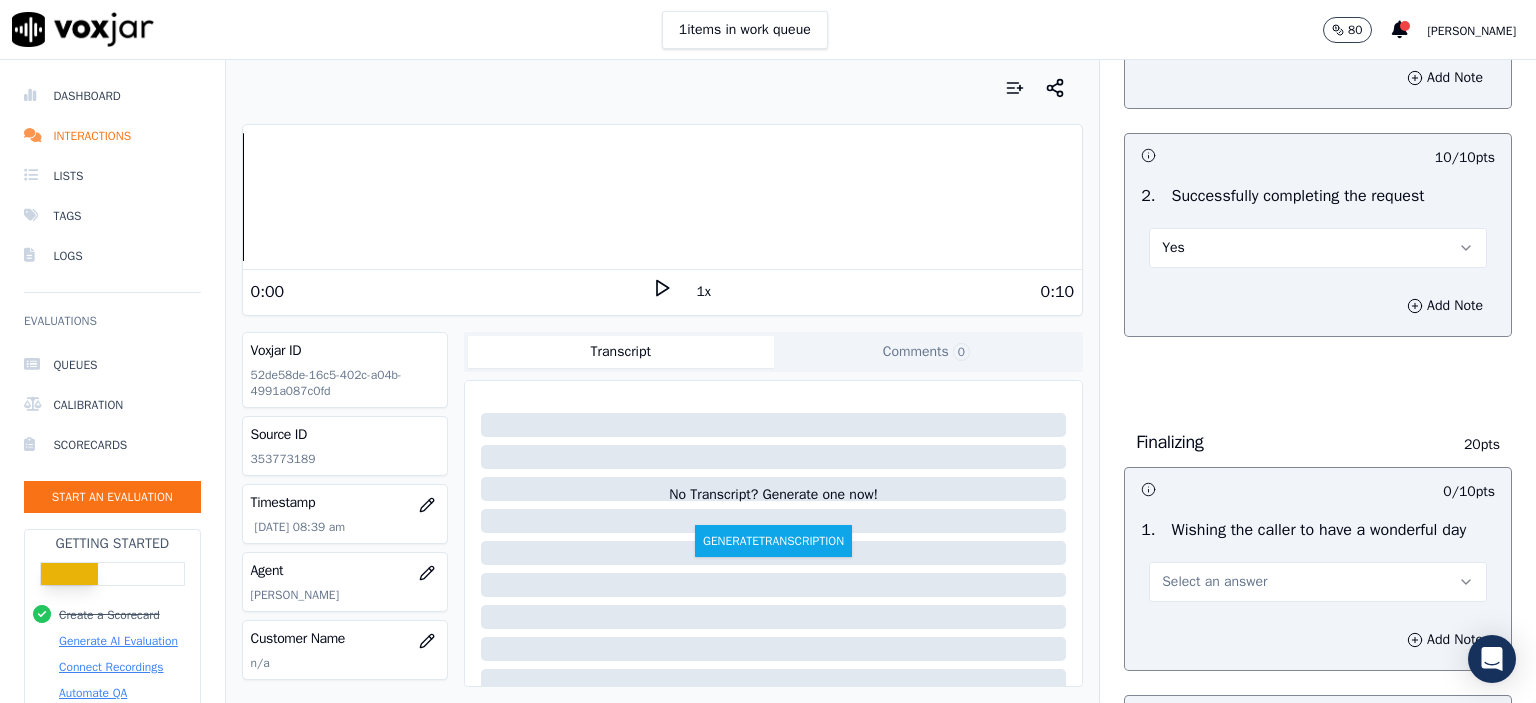 scroll, scrollTop: 1100, scrollLeft: 0, axis: vertical 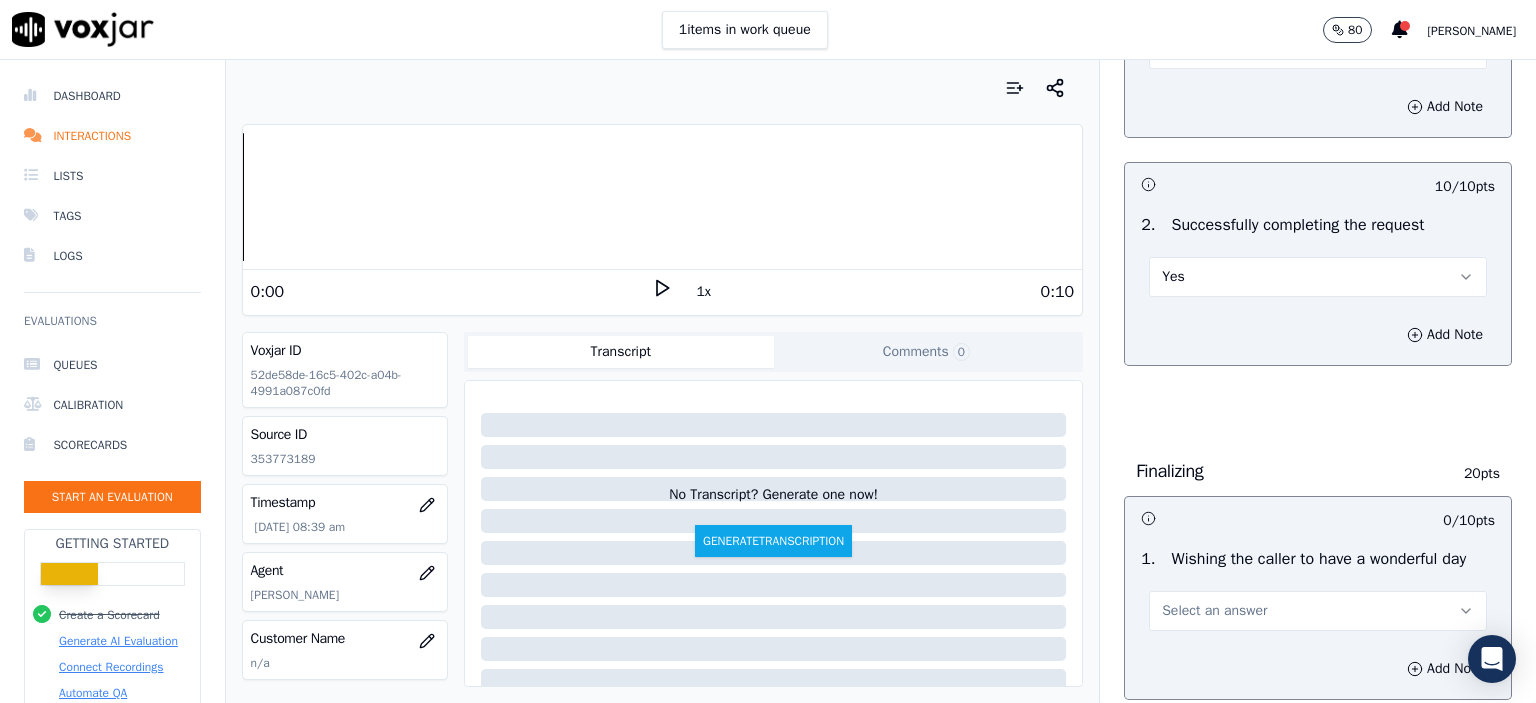 click on "Yes" at bounding box center (1318, 277) 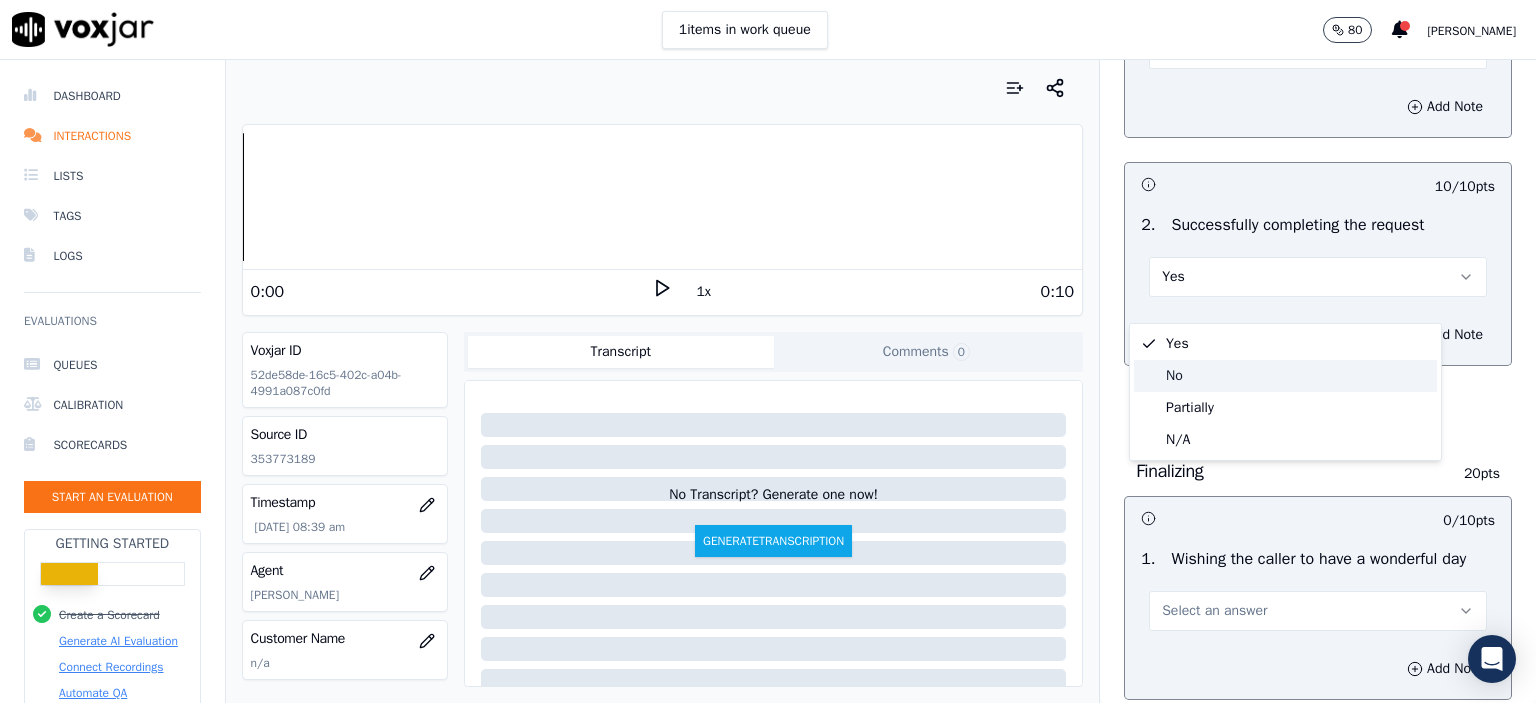click on "Partially" 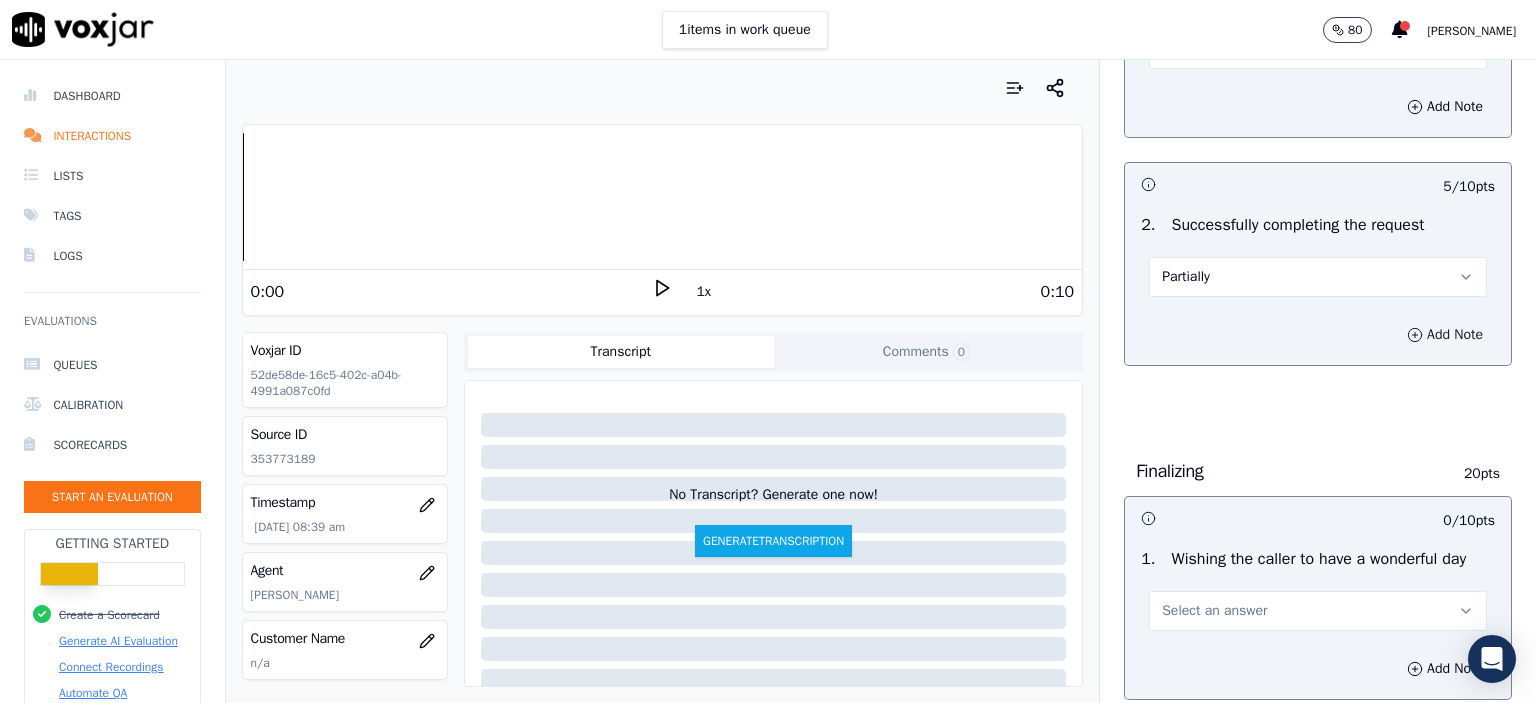 click 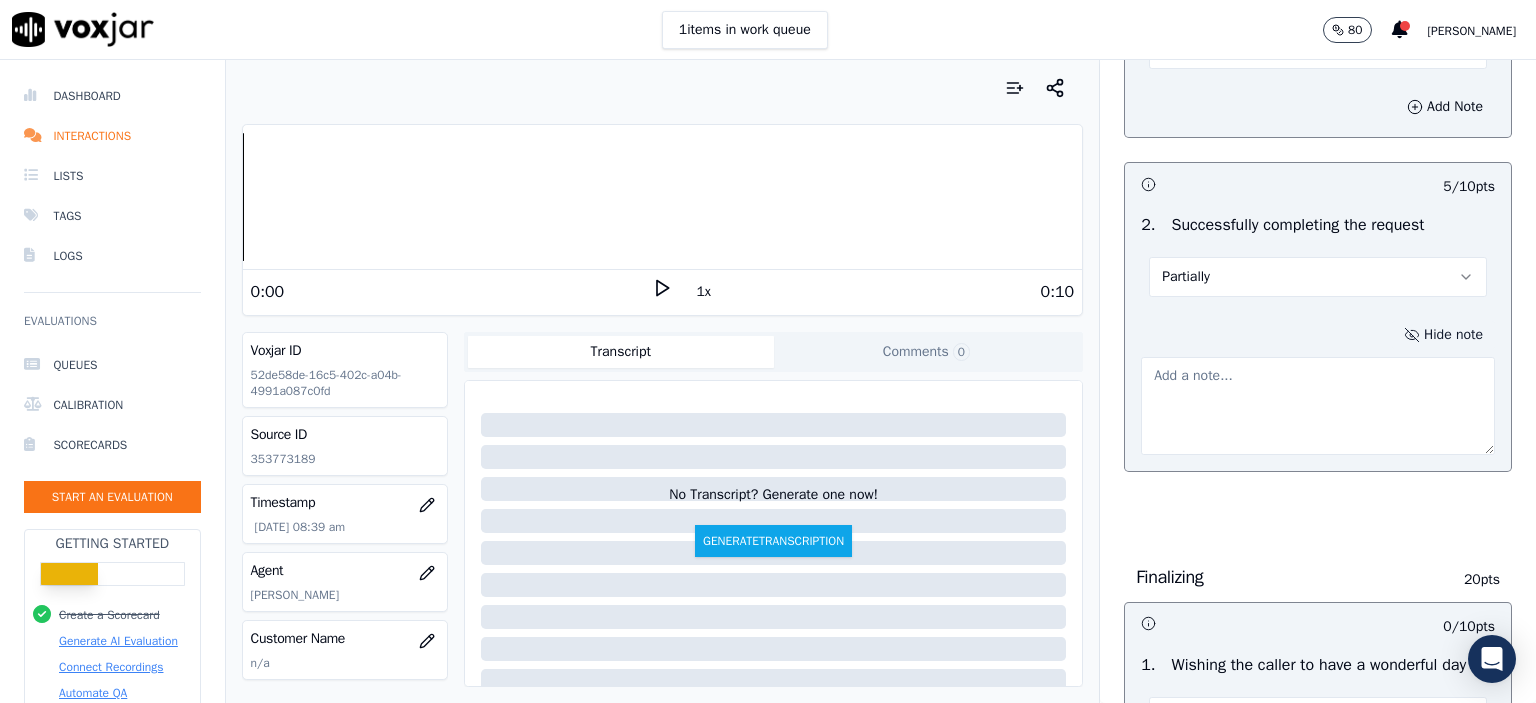 click at bounding box center [1318, 406] 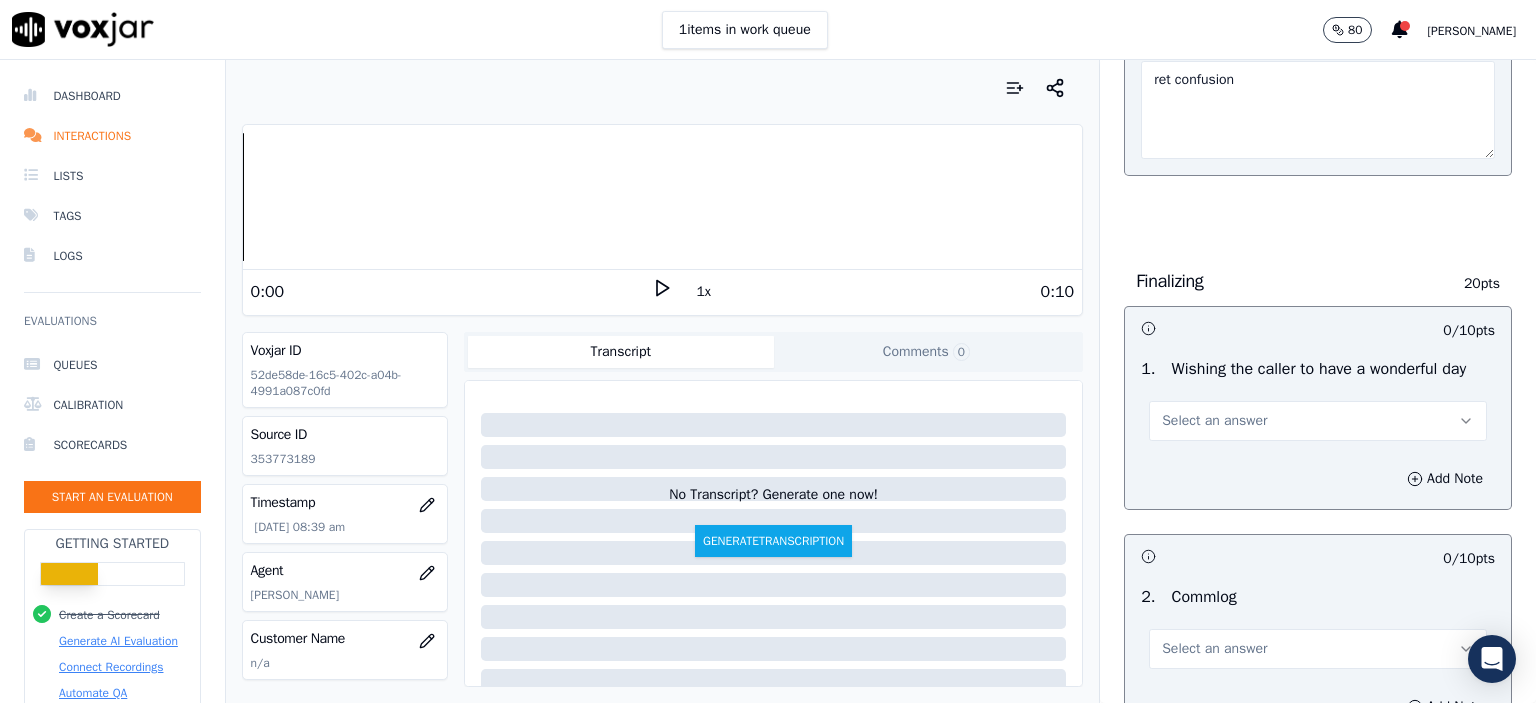 scroll, scrollTop: 1400, scrollLeft: 0, axis: vertical 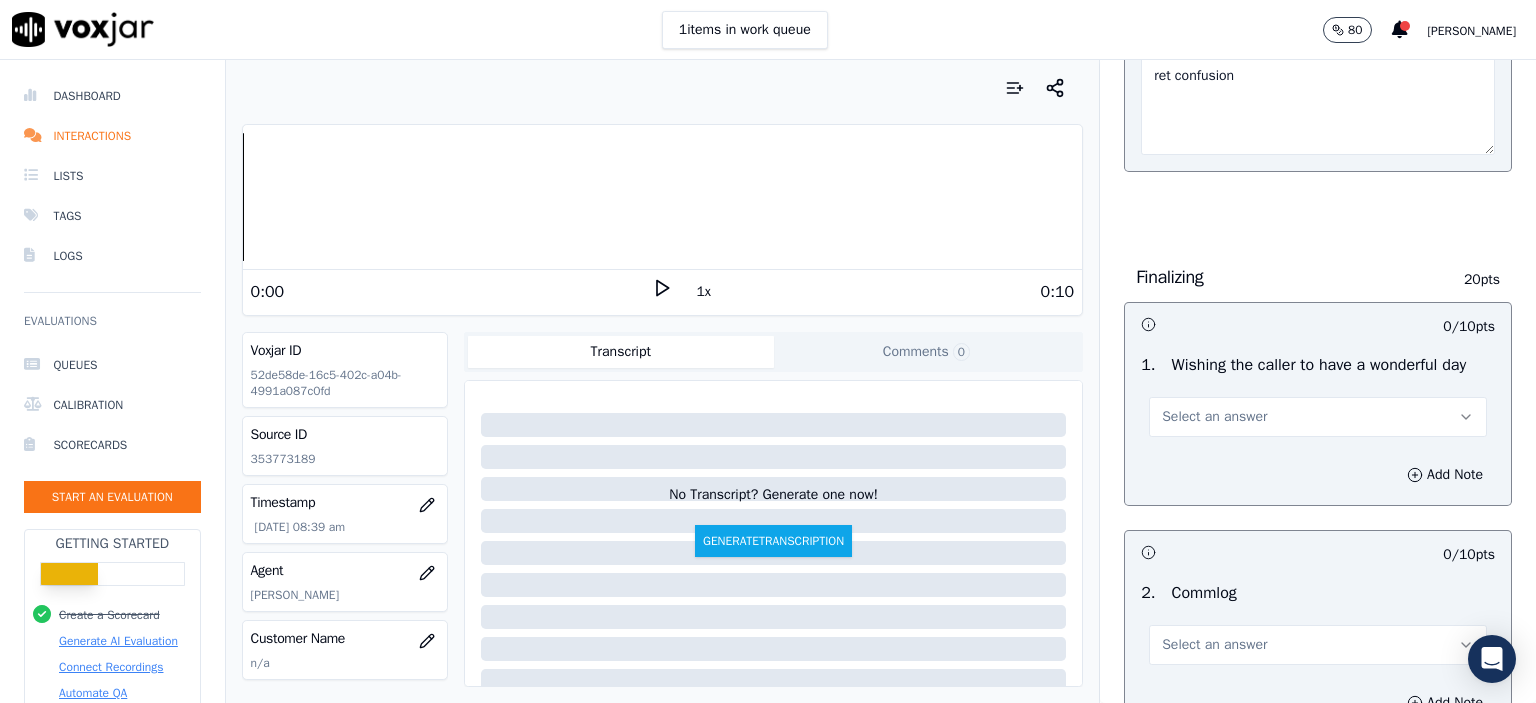 type on "ret confusion" 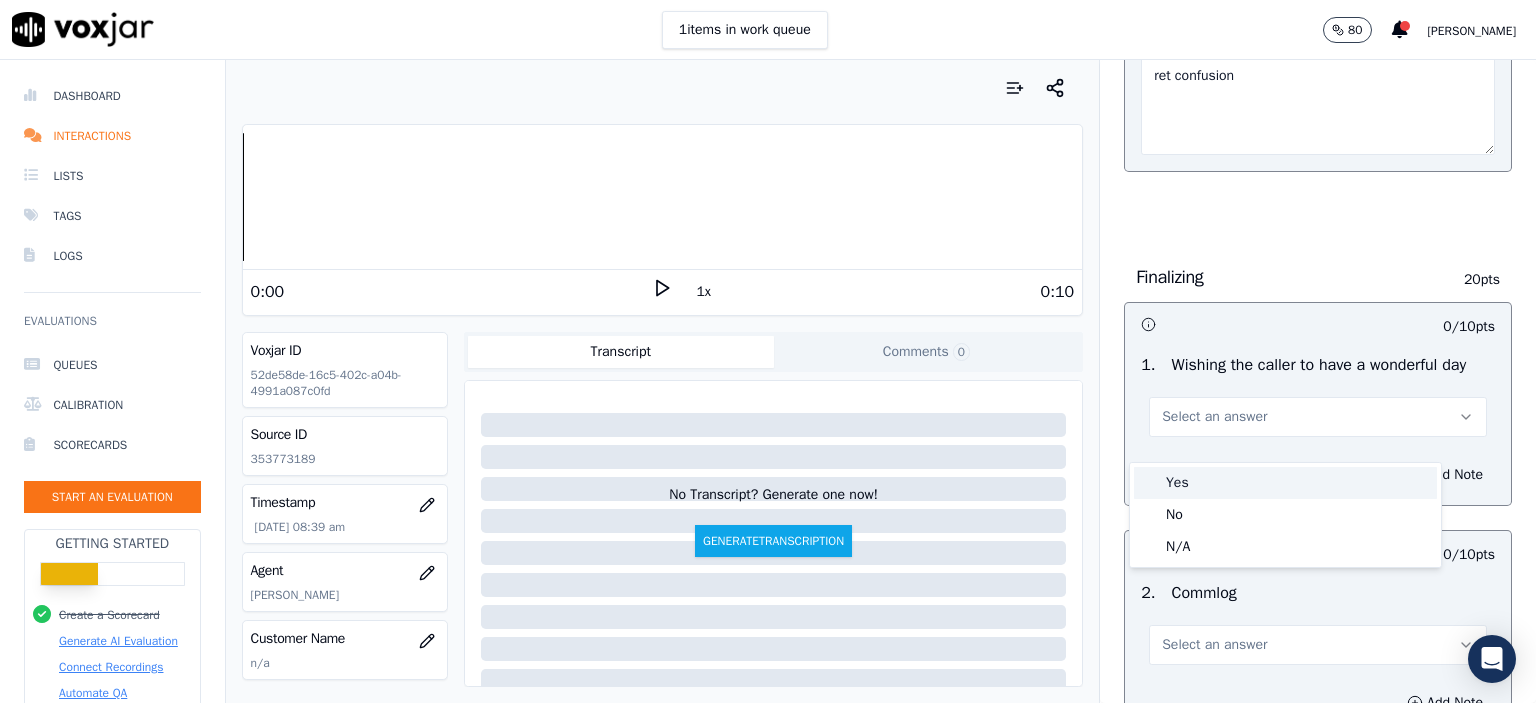 click on "Yes" at bounding box center [1285, 483] 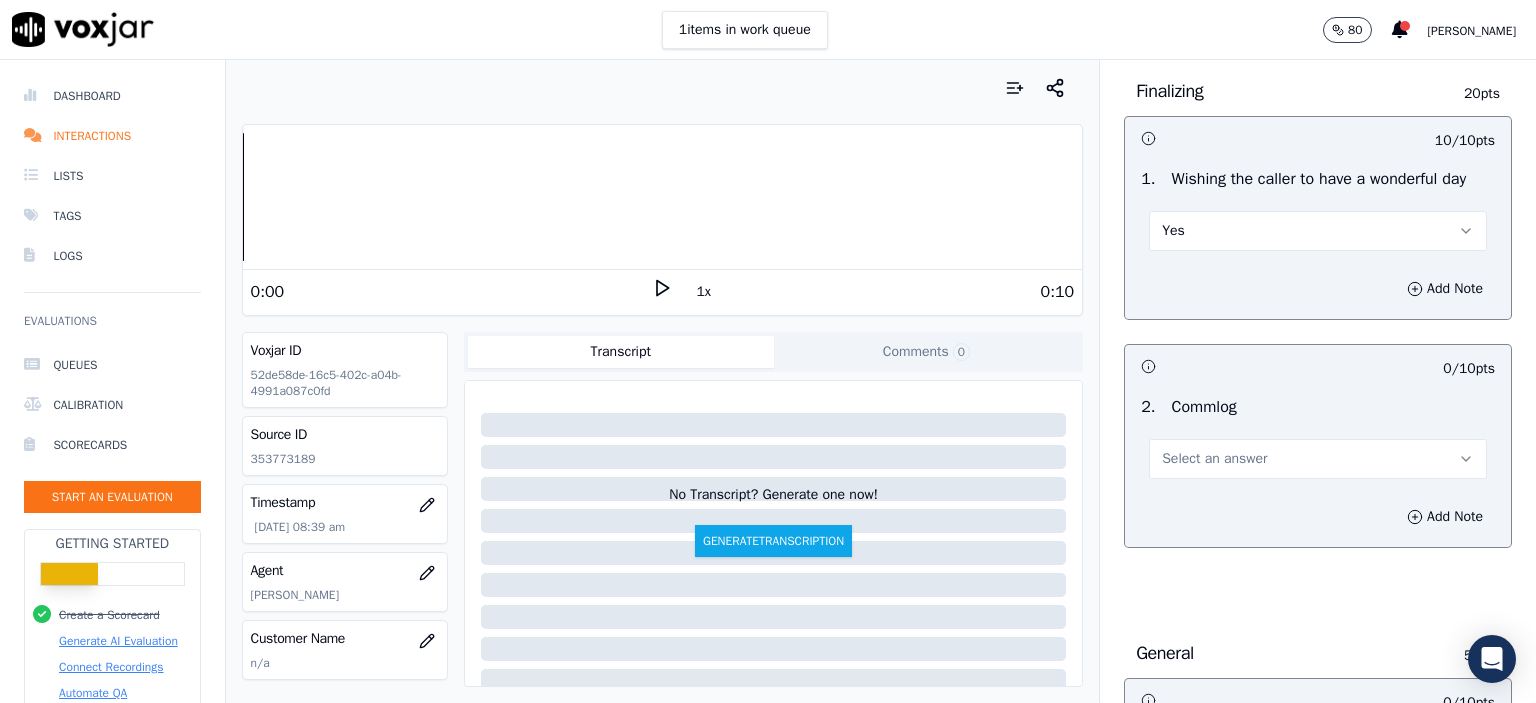 scroll, scrollTop: 1600, scrollLeft: 0, axis: vertical 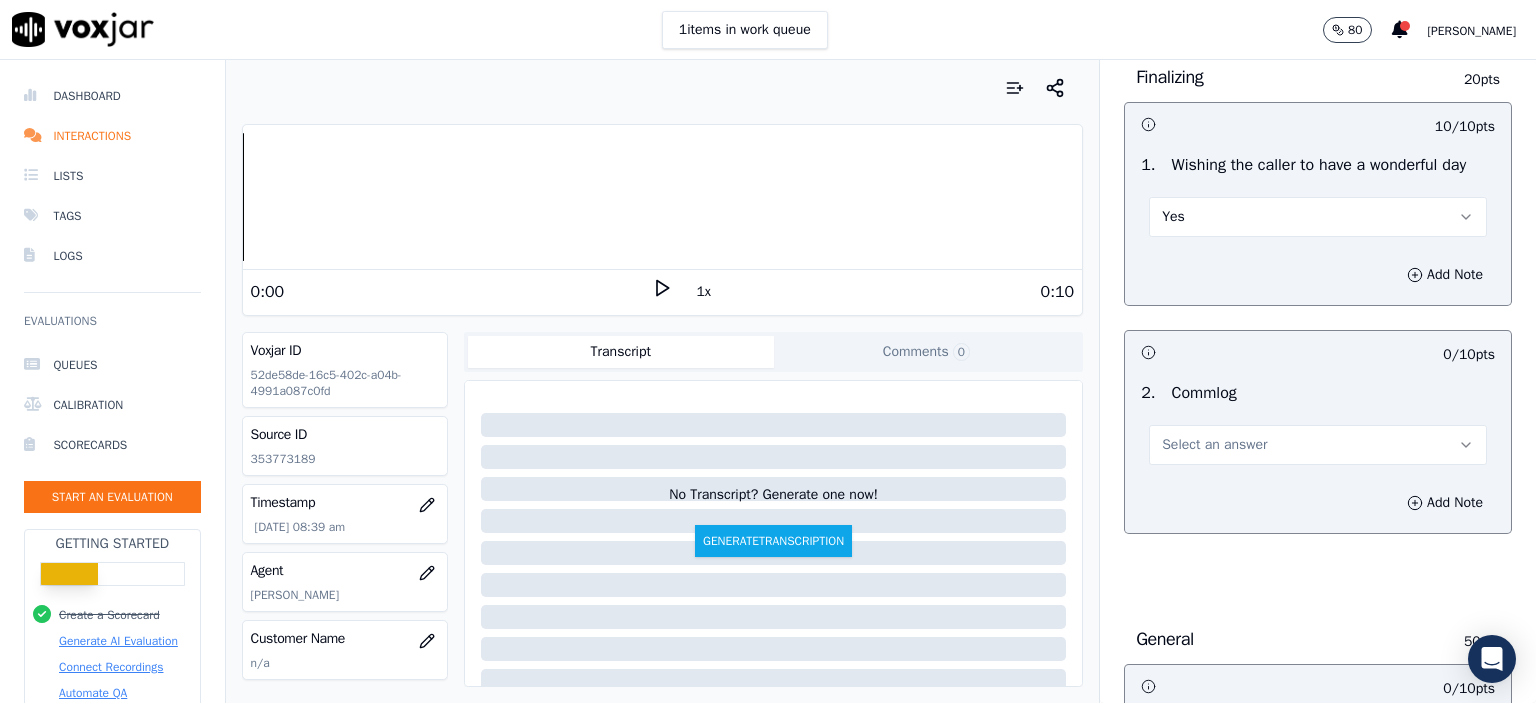 click on "Select an answer" at bounding box center (1214, 445) 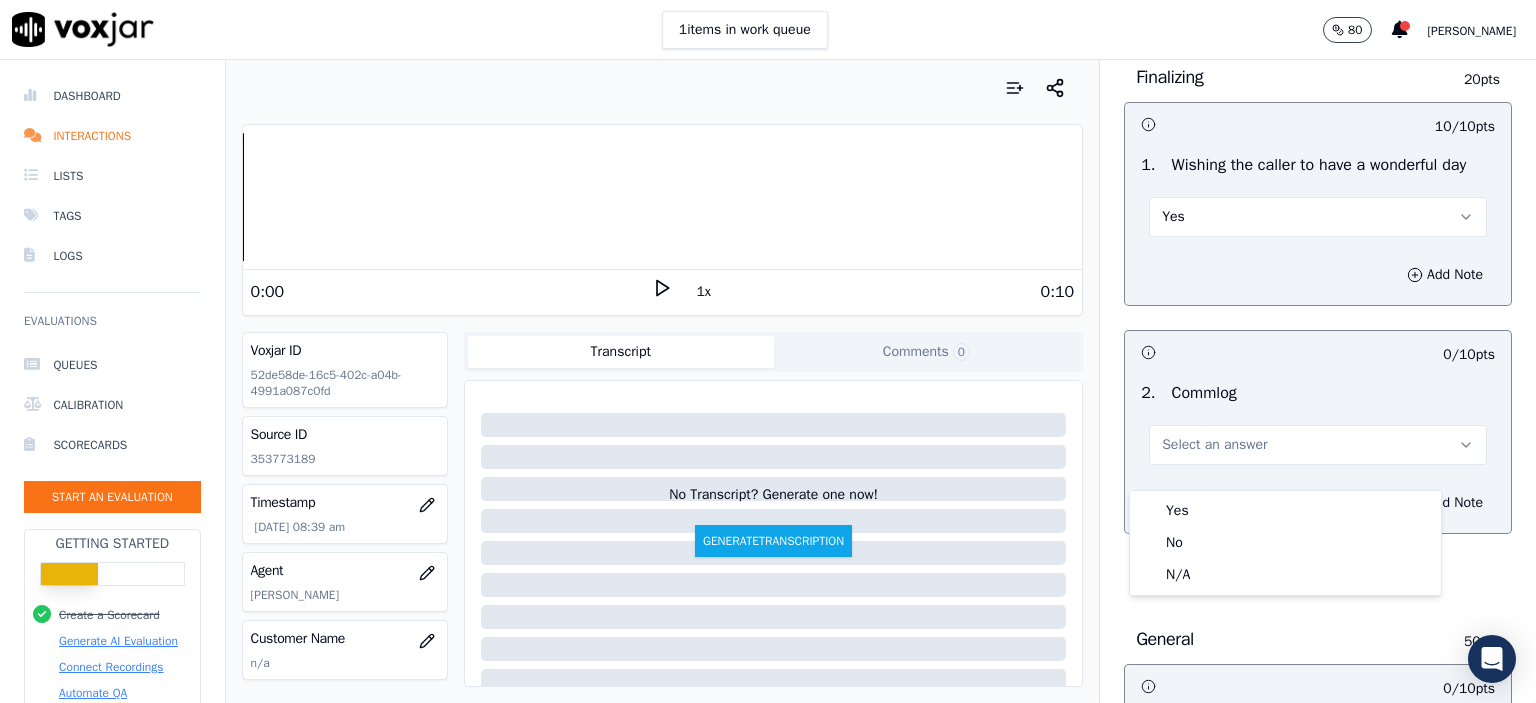click on "Yes" at bounding box center (1318, 217) 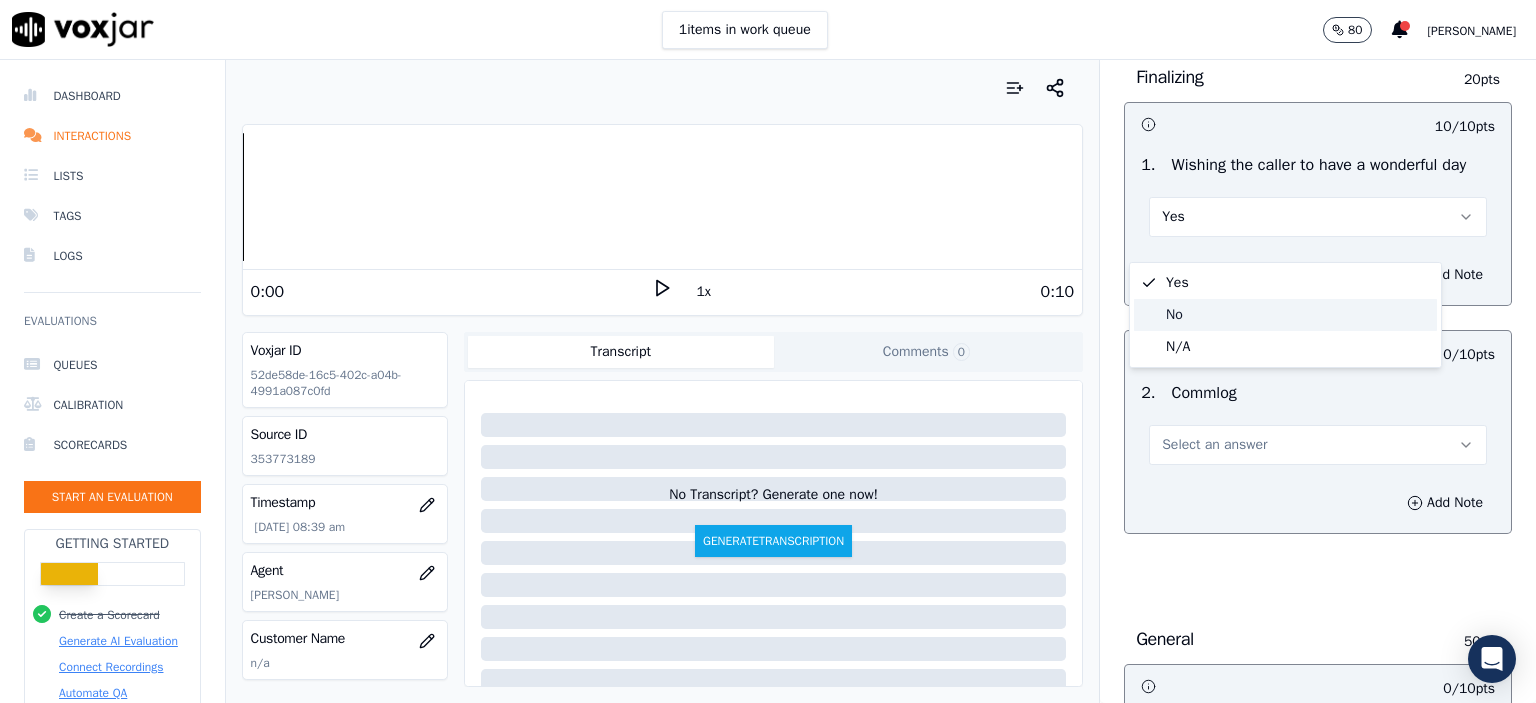 click on "No" 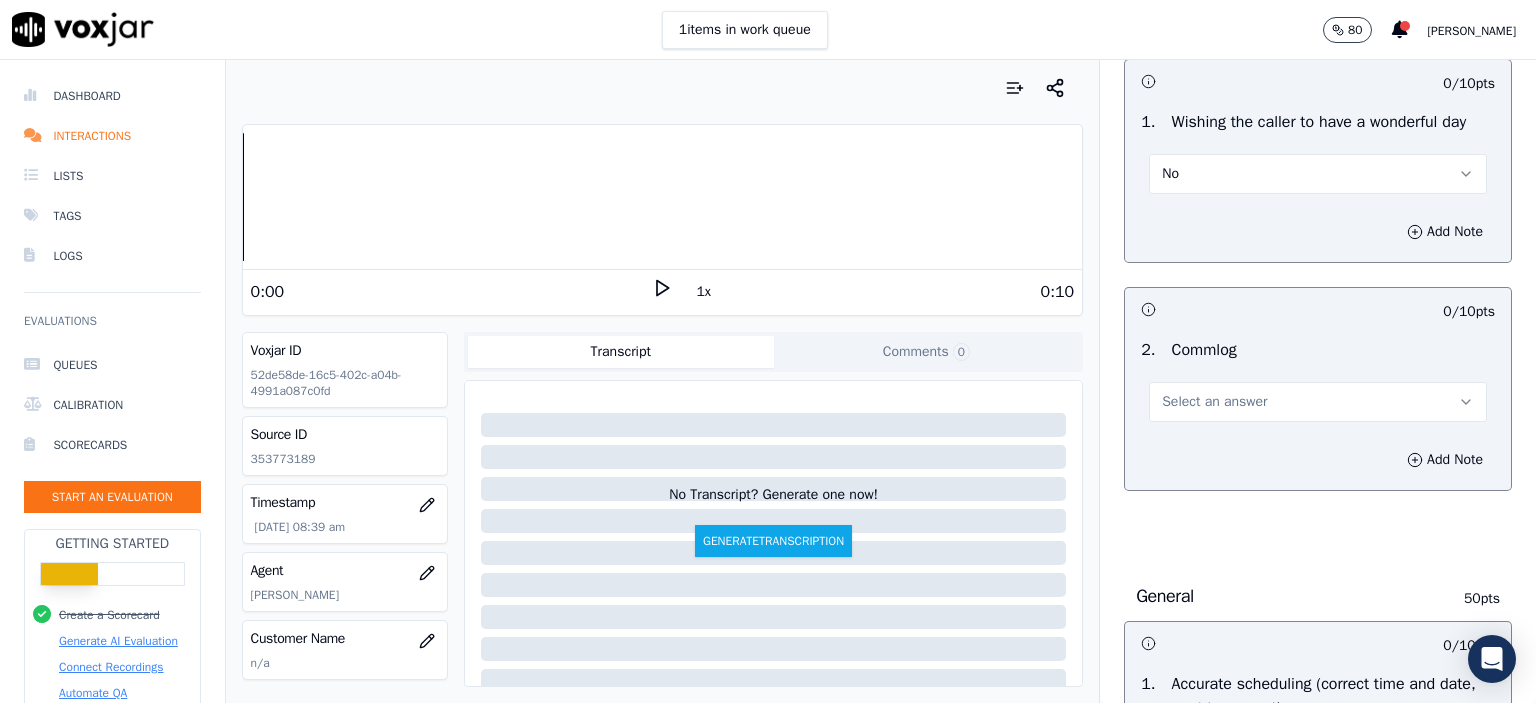 scroll, scrollTop: 1700, scrollLeft: 0, axis: vertical 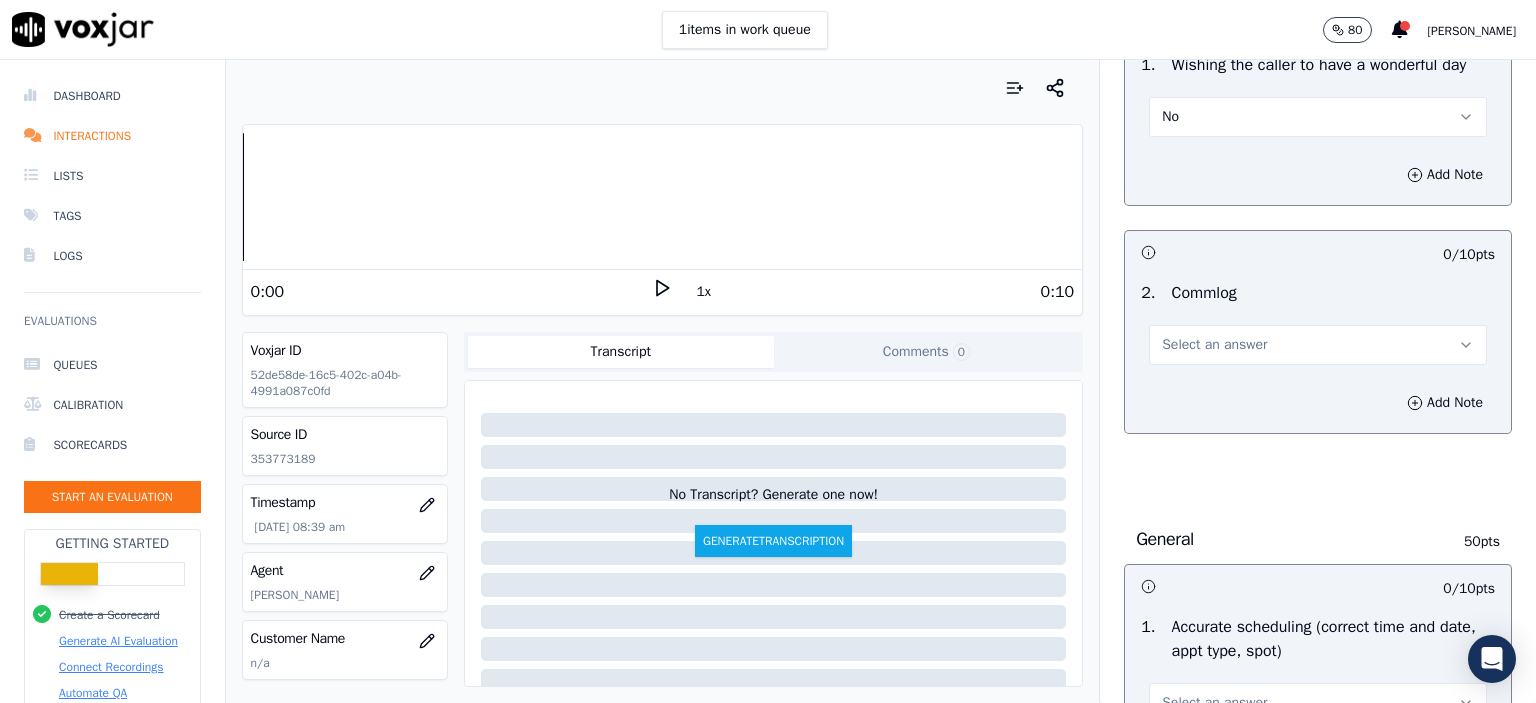 click on "No" at bounding box center [1318, 117] 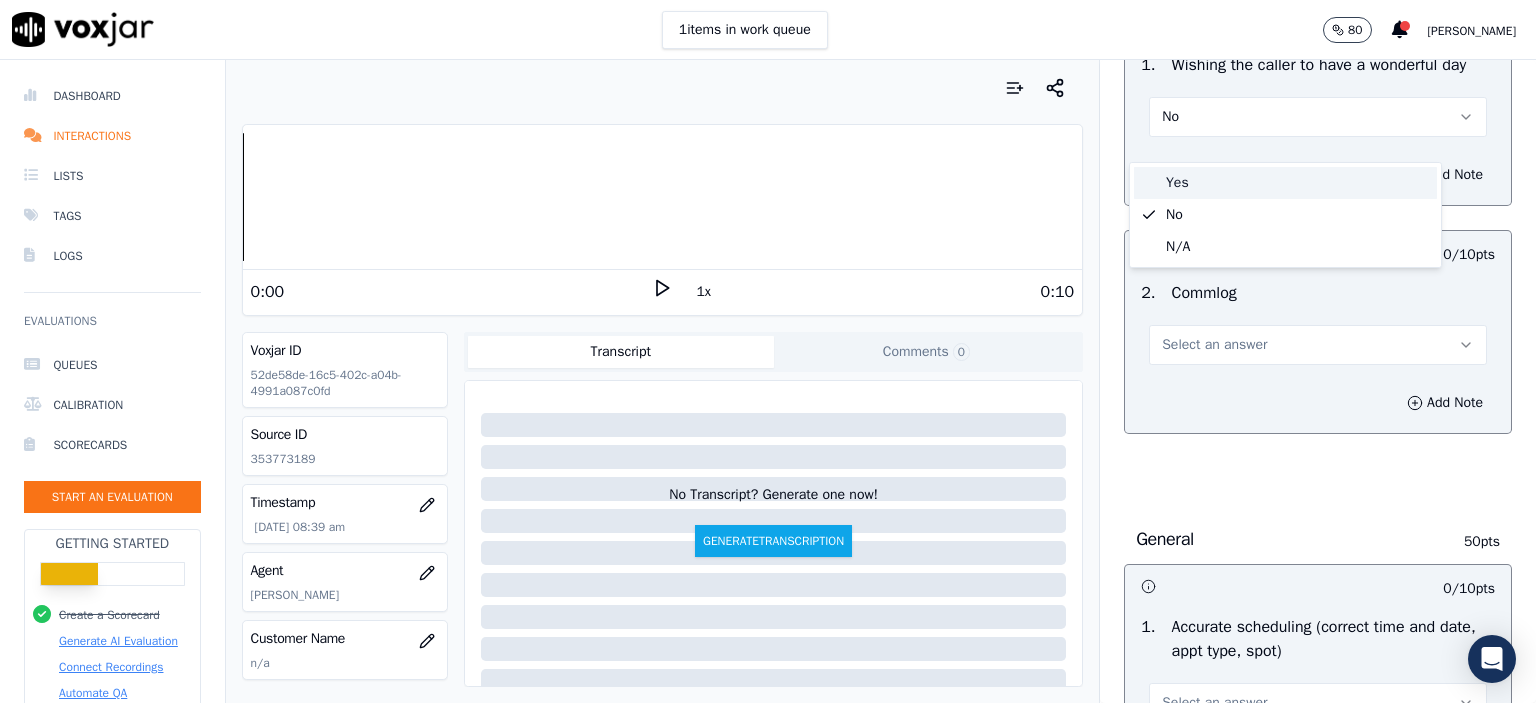 click on "Yes" at bounding box center (1285, 183) 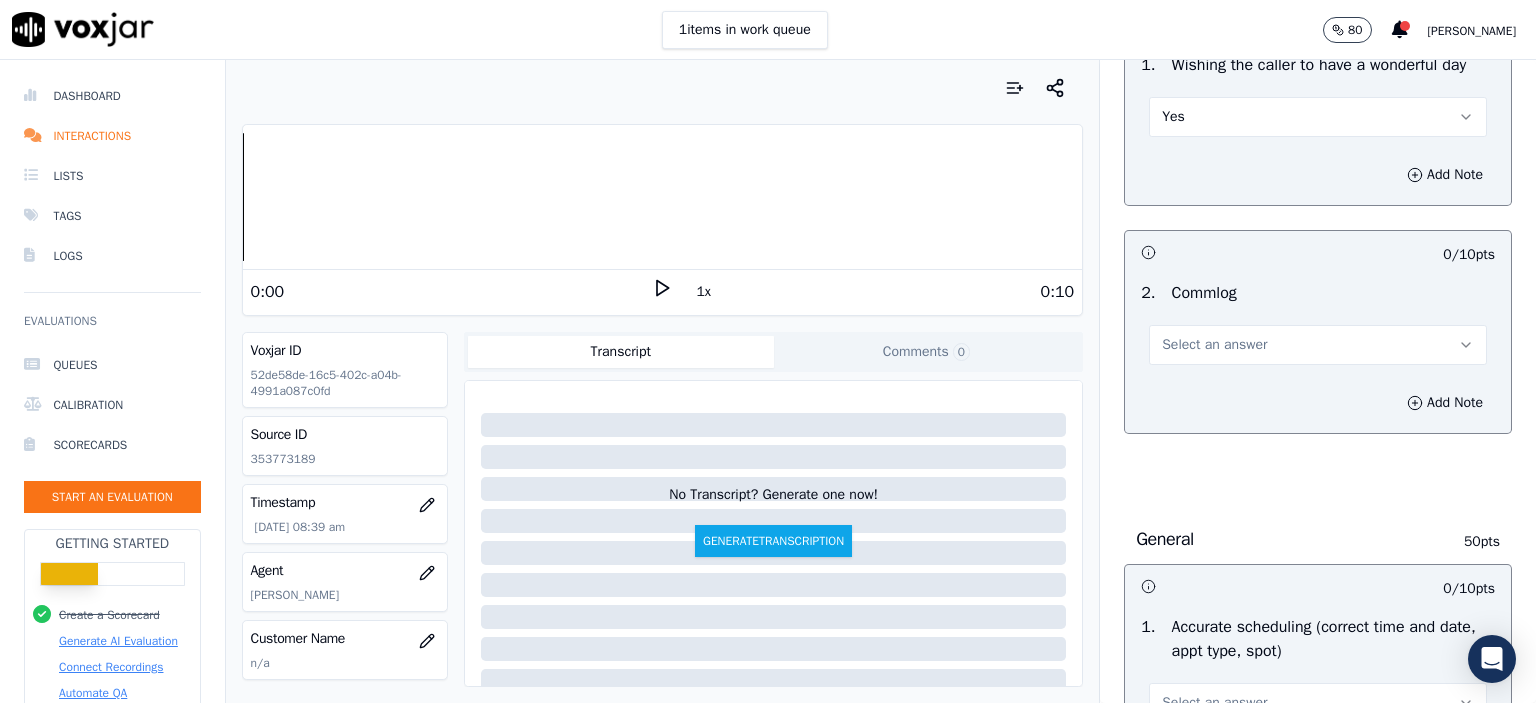 click on "Select an answer" at bounding box center (1214, 345) 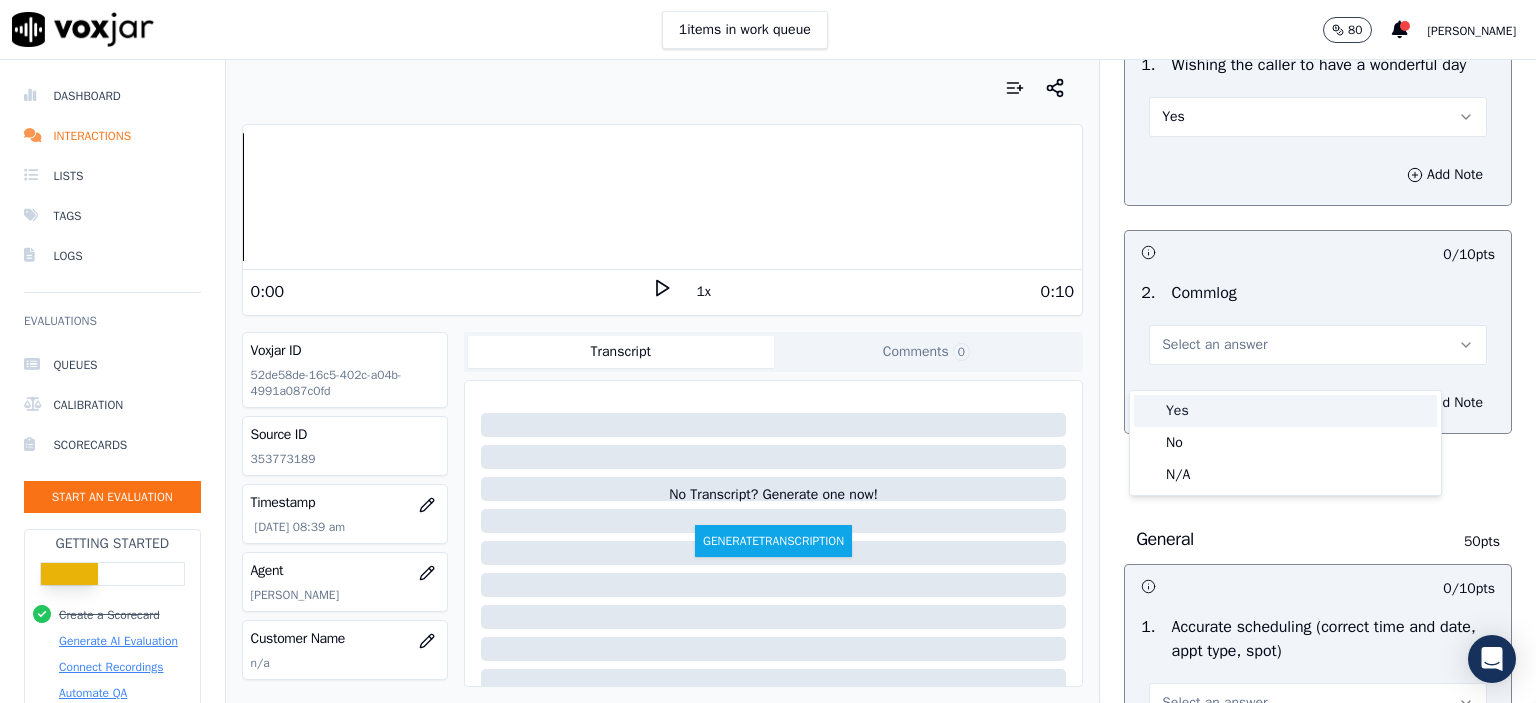 click on "Yes" at bounding box center [1285, 411] 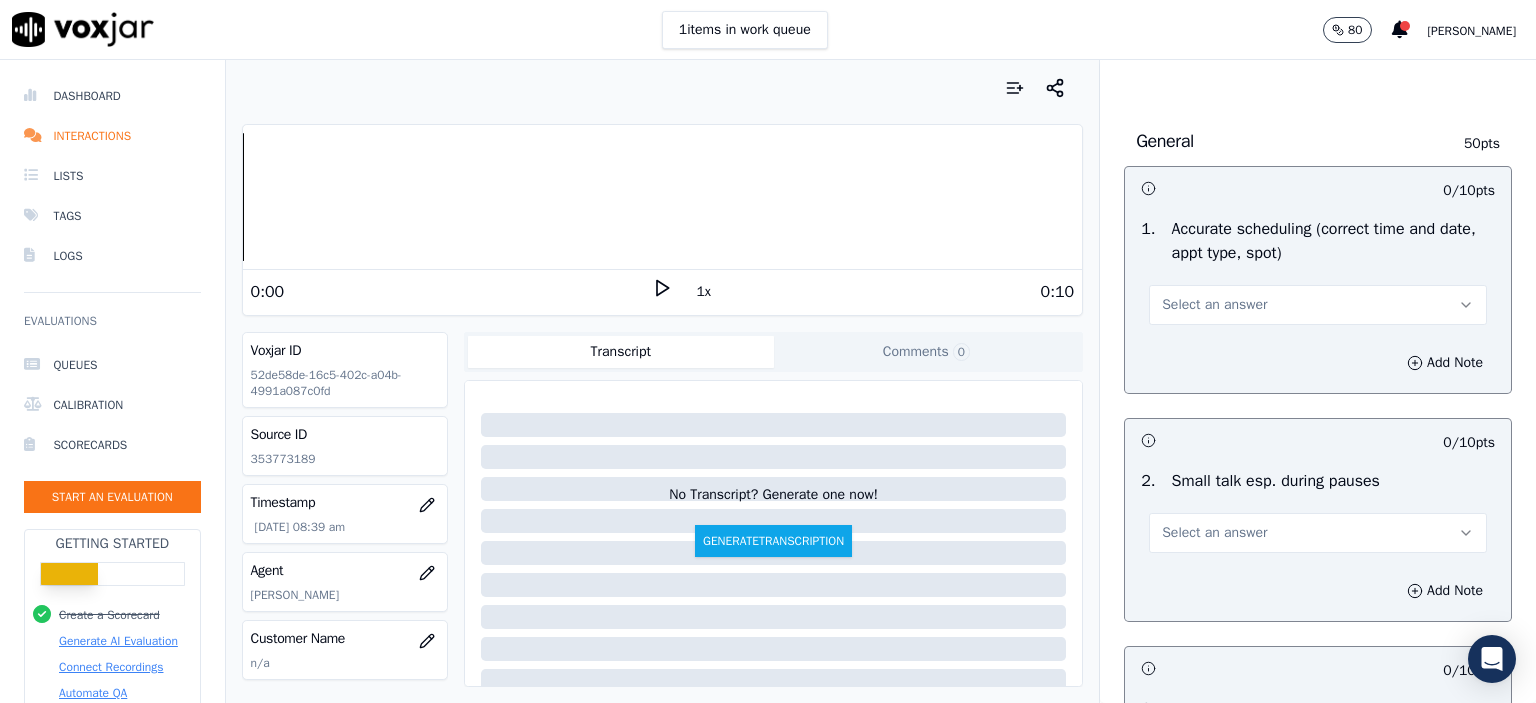 scroll, scrollTop: 2100, scrollLeft: 0, axis: vertical 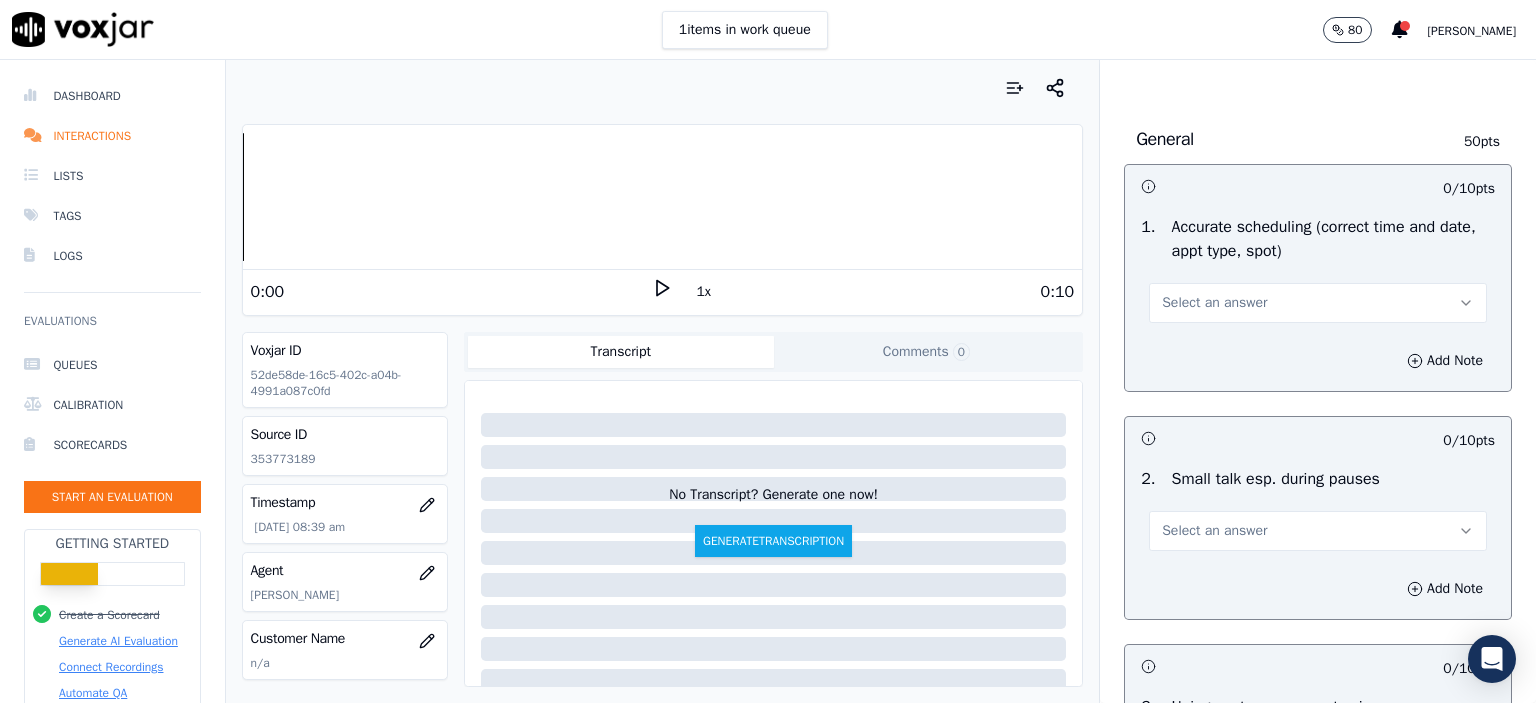 click on "Select an answer" at bounding box center (1214, 303) 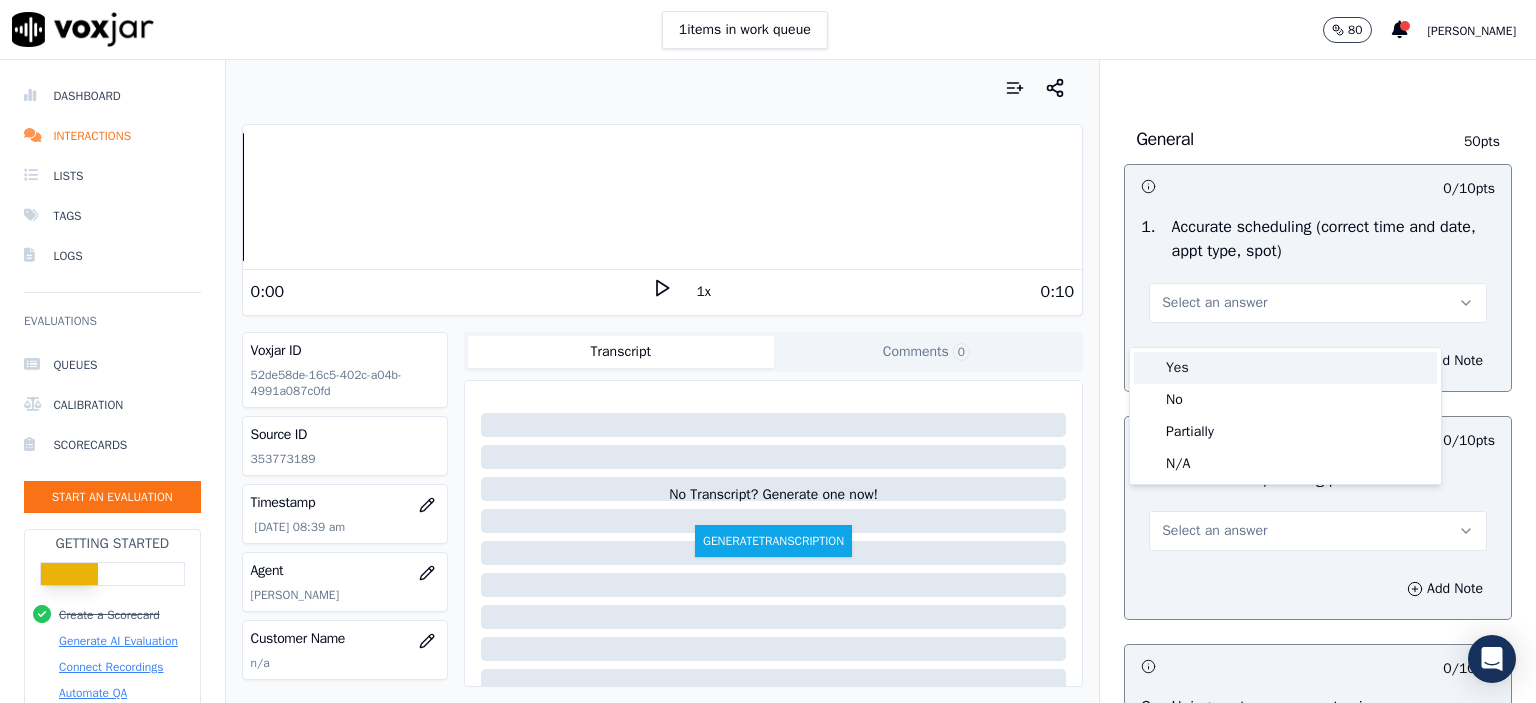 click on "Yes" at bounding box center [1285, 368] 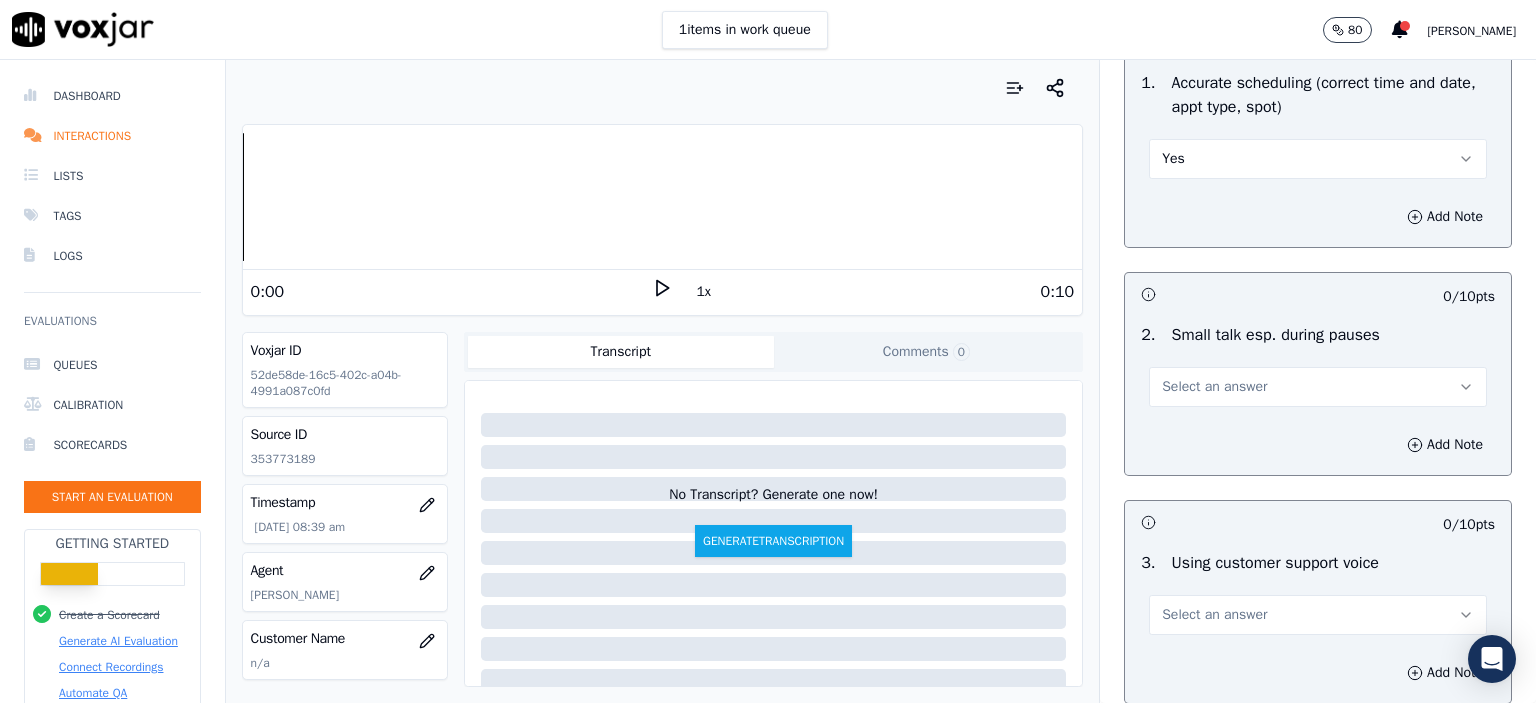 scroll, scrollTop: 2300, scrollLeft: 0, axis: vertical 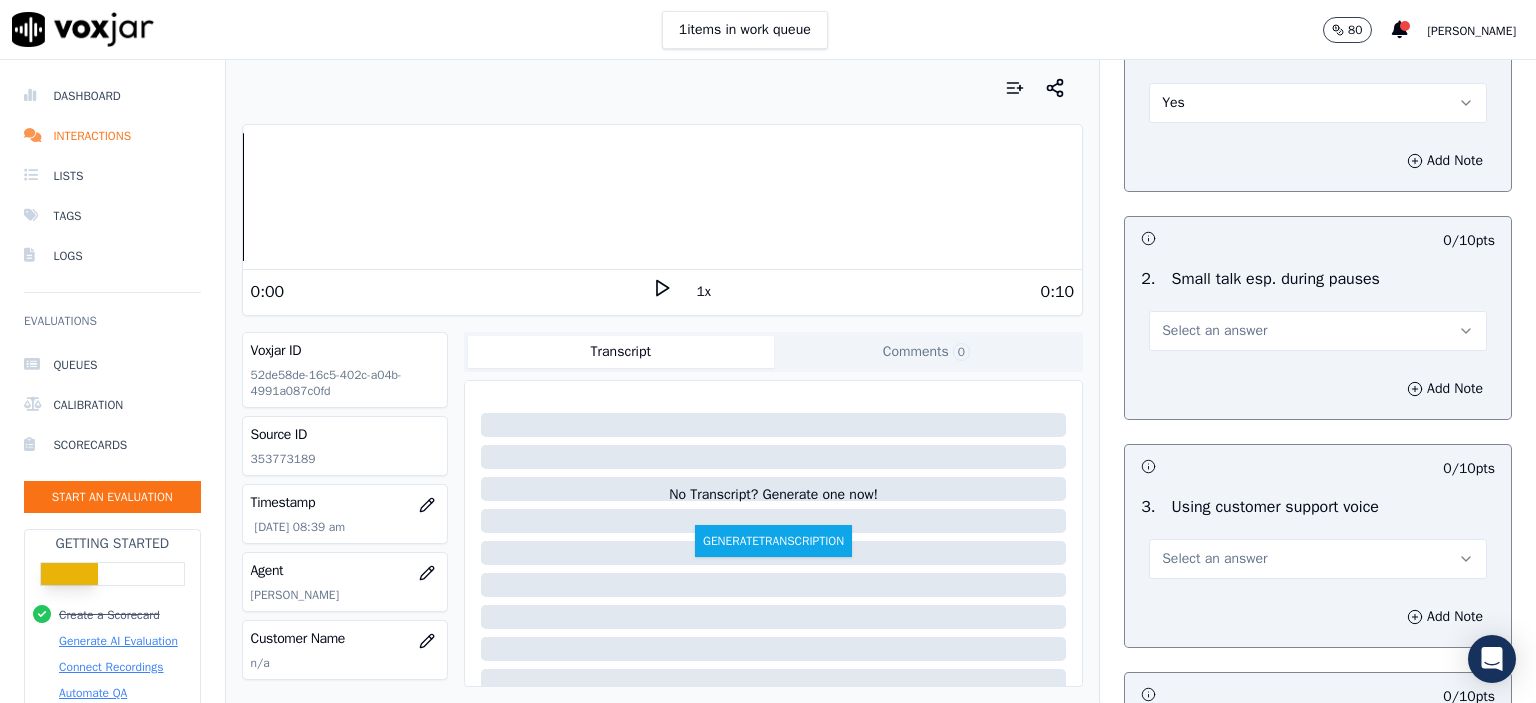 click on "Select an answer" at bounding box center (1214, 331) 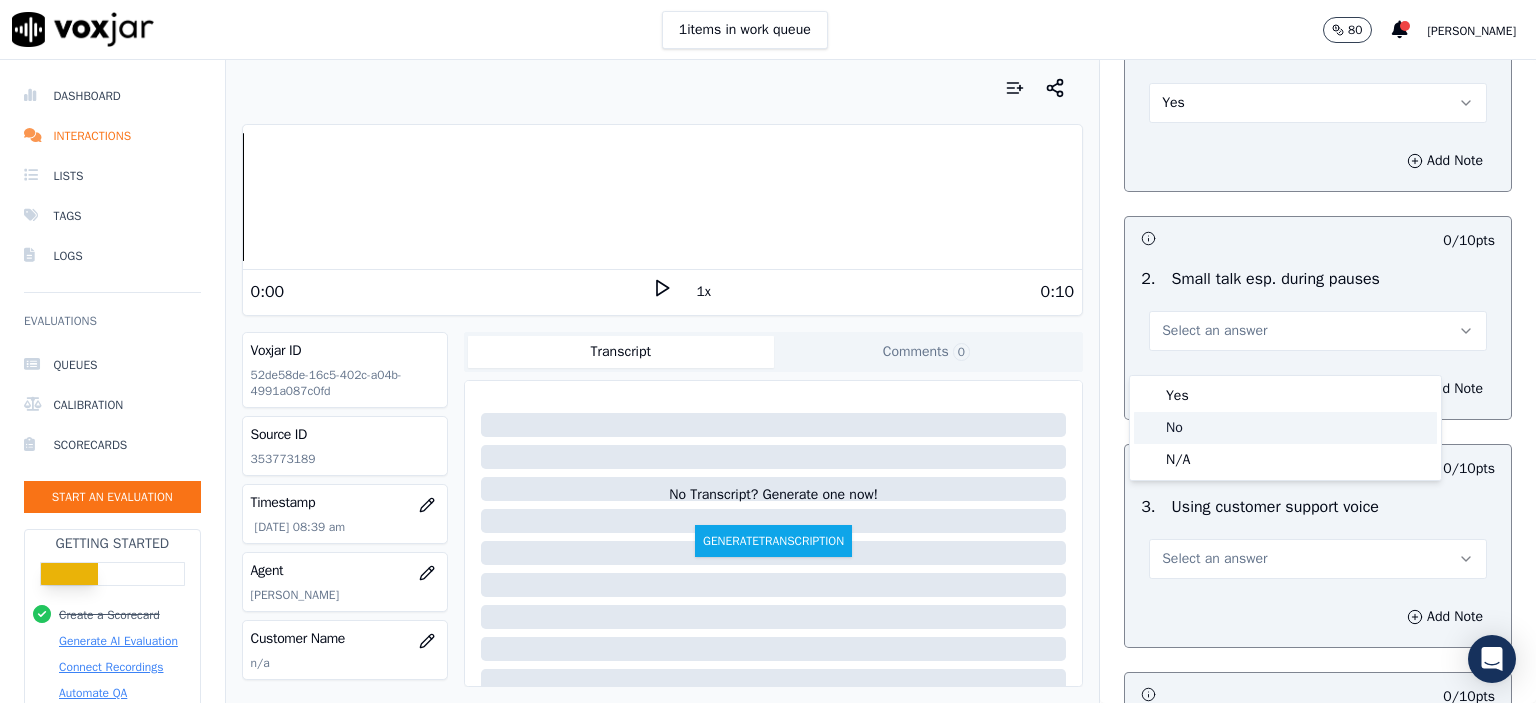click on "No" 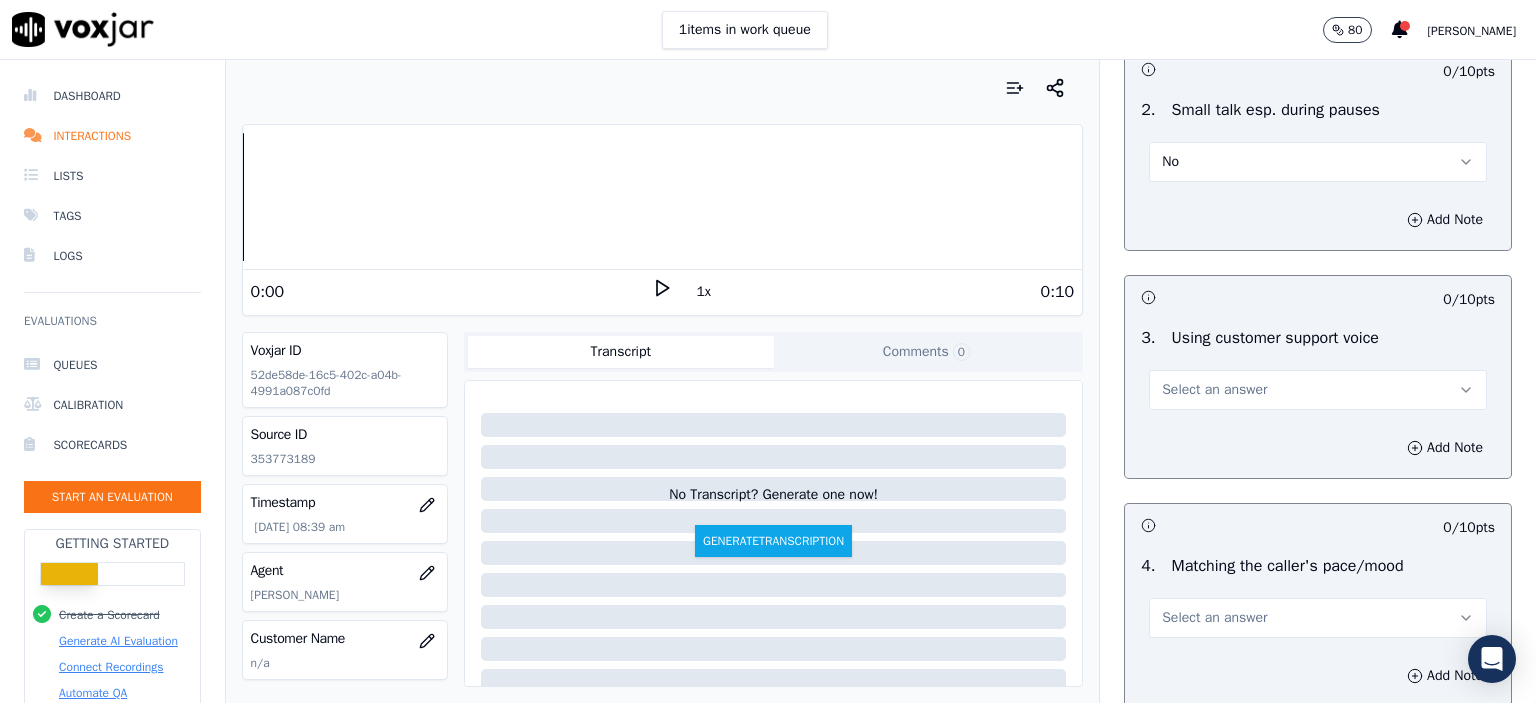 scroll, scrollTop: 2500, scrollLeft: 0, axis: vertical 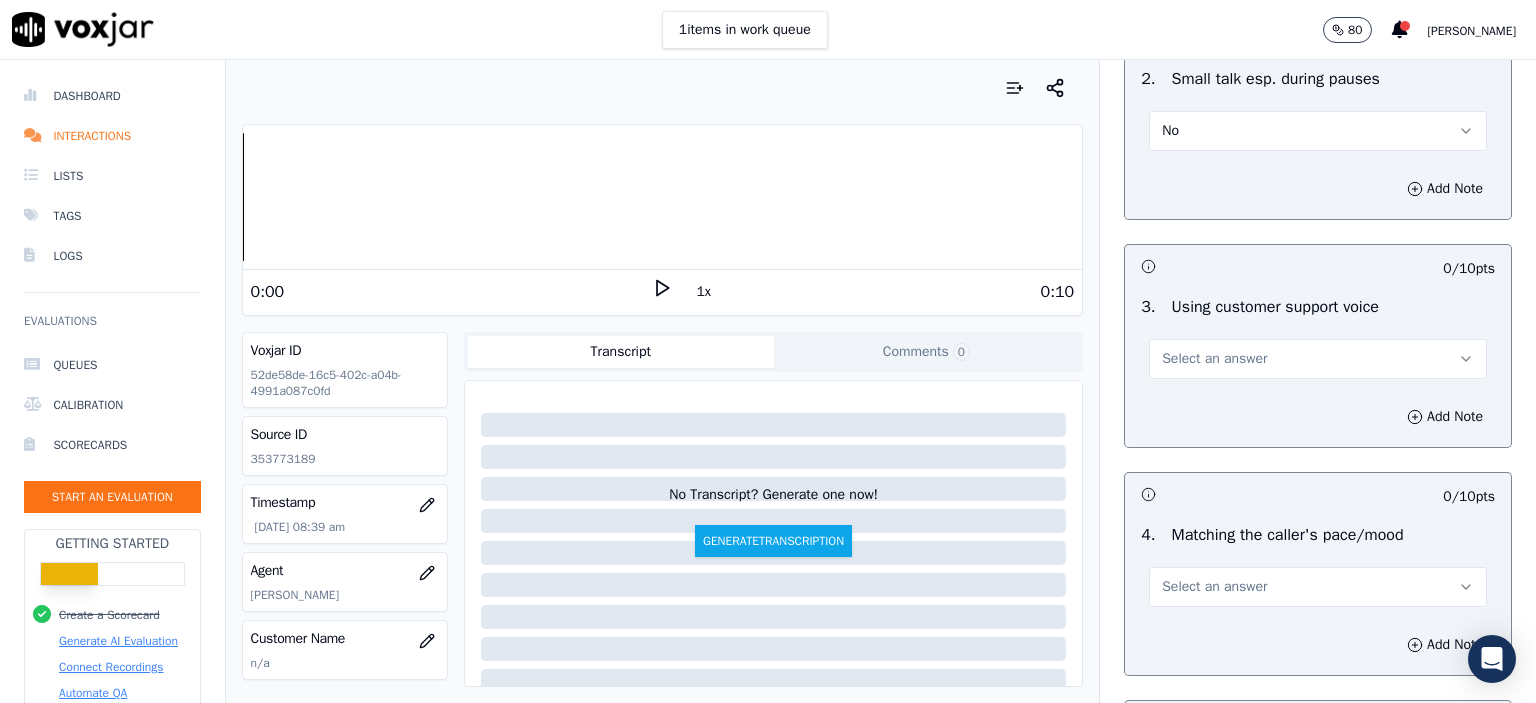 click on "Add Note" at bounding box center (1318, 417) 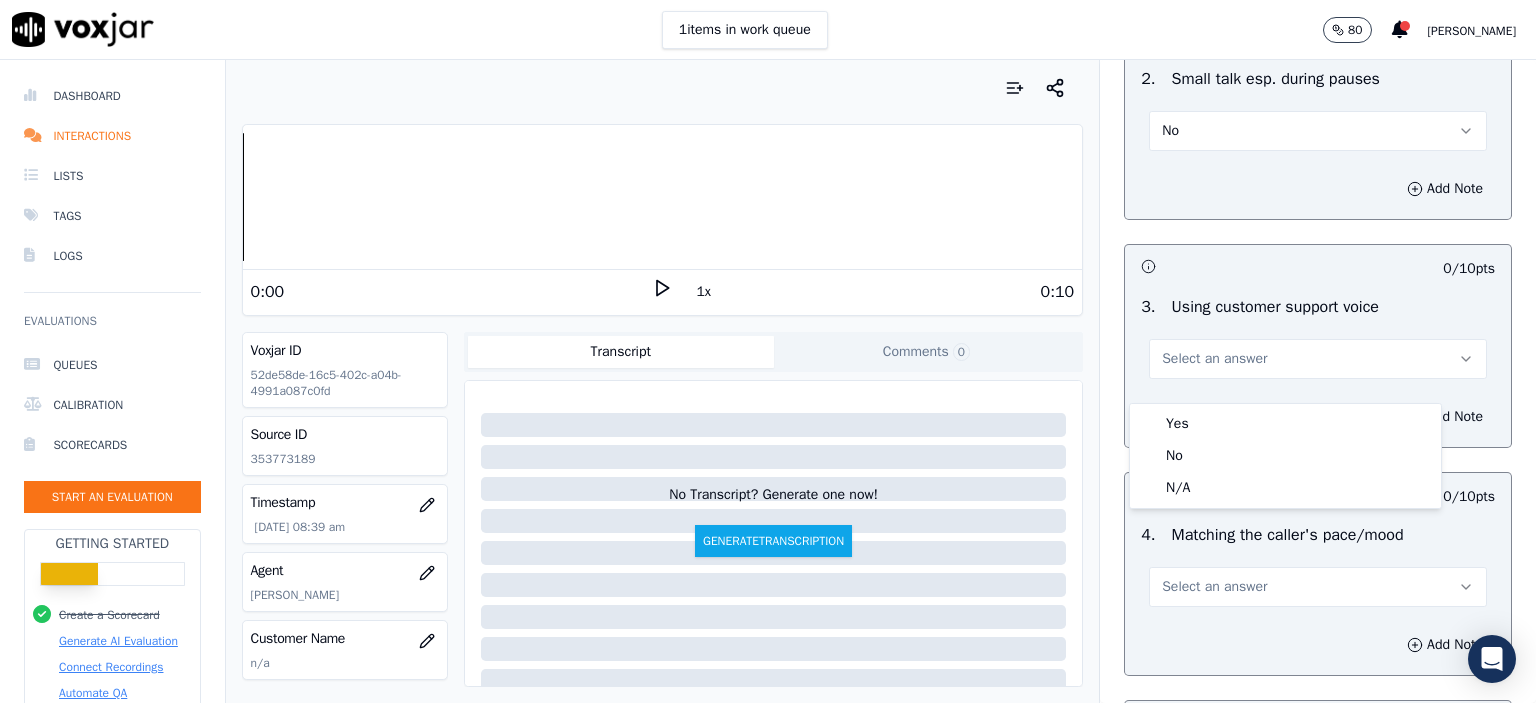 click on "Yes" at bounding box center (1285, 424) 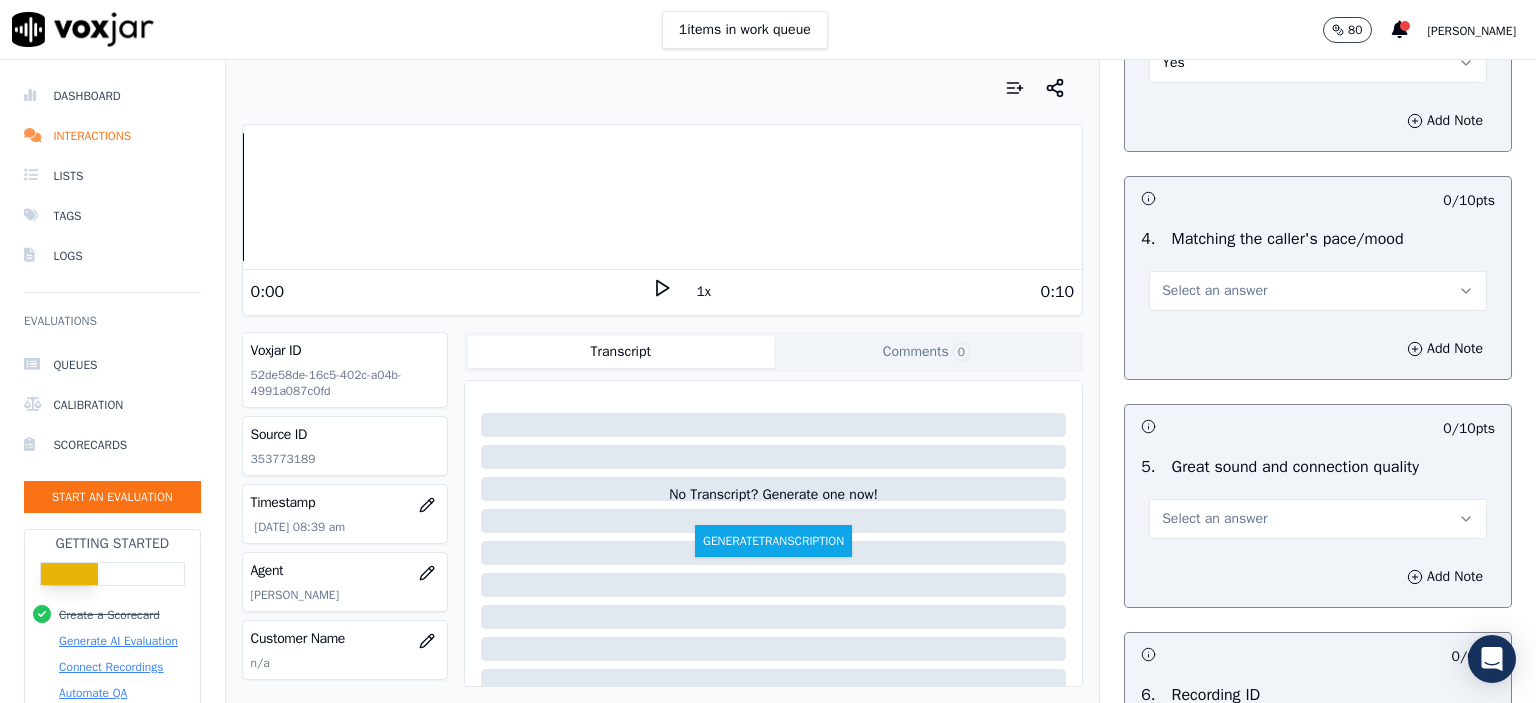 scroll, scrollTop: 2800, scrollLeft: 0, axis: vertical 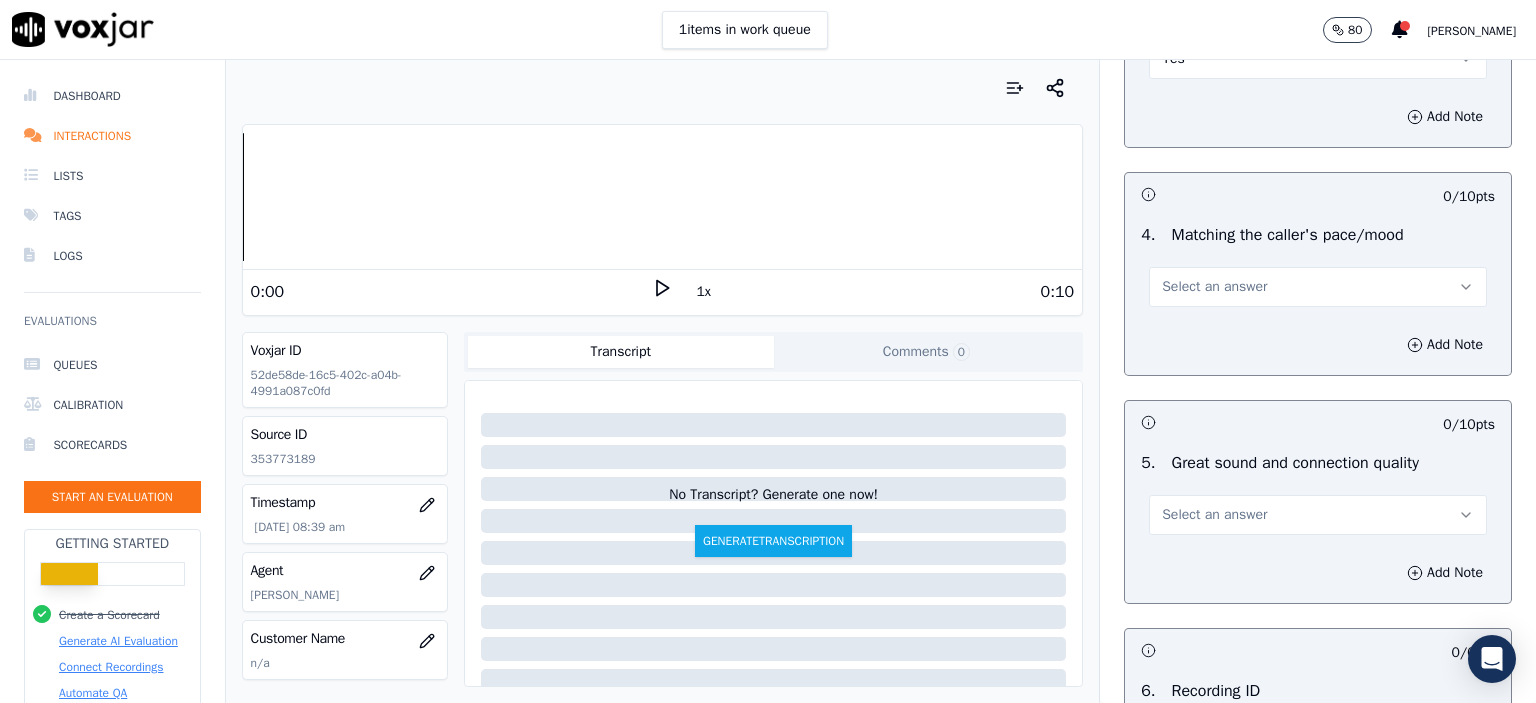 click on "Select an answer" at bounding box center (1318, 287) 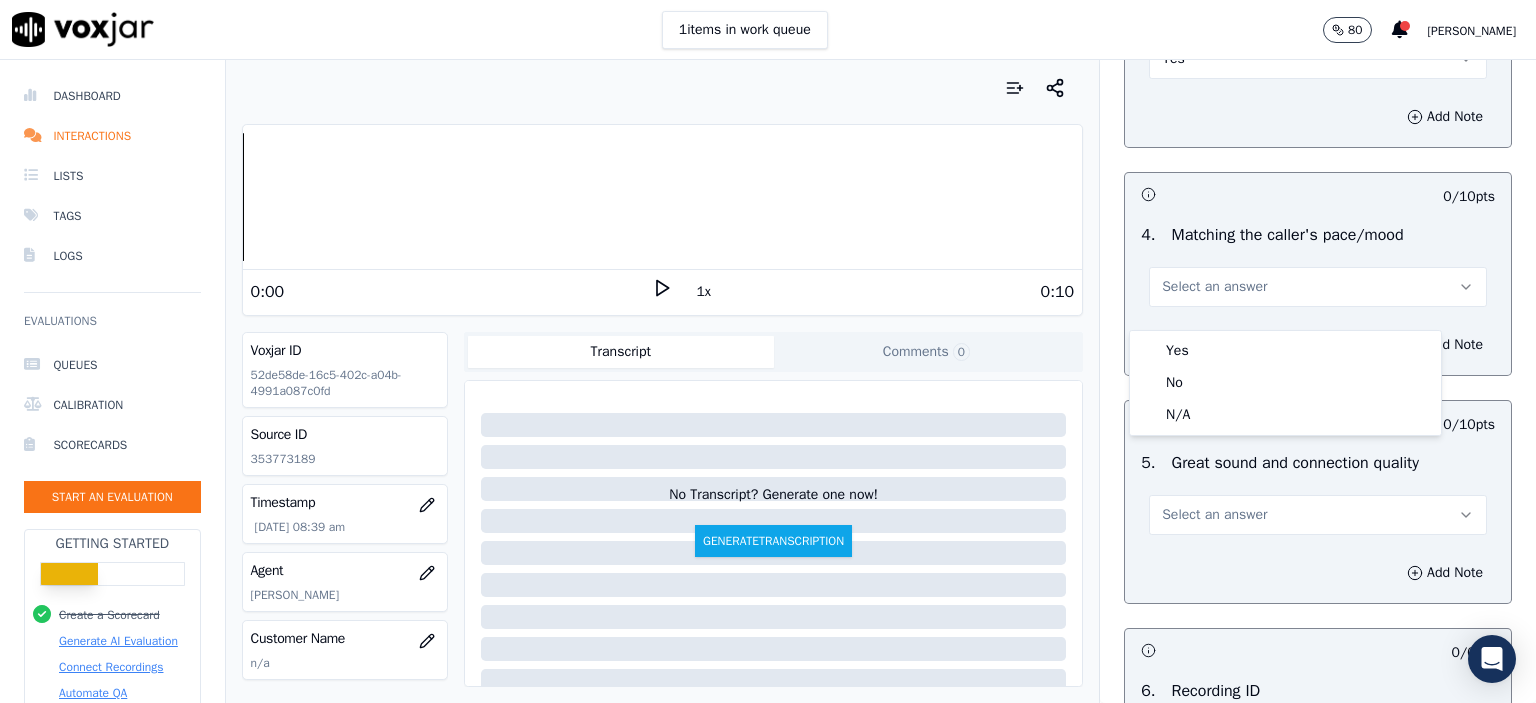 click on "Yes   No     N/A" at bounding box center [1285, 383] 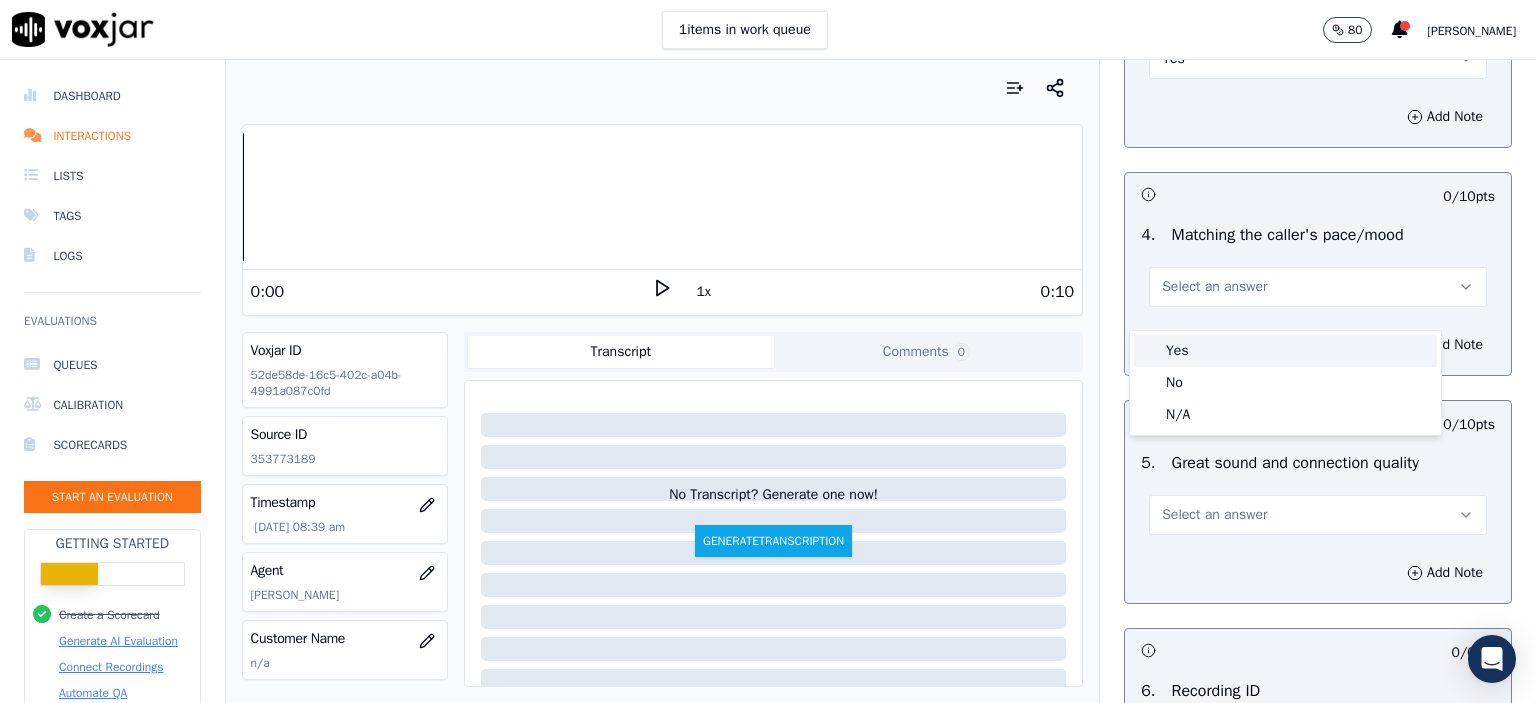 click on "Yes" at bounding box center (1285, 351) 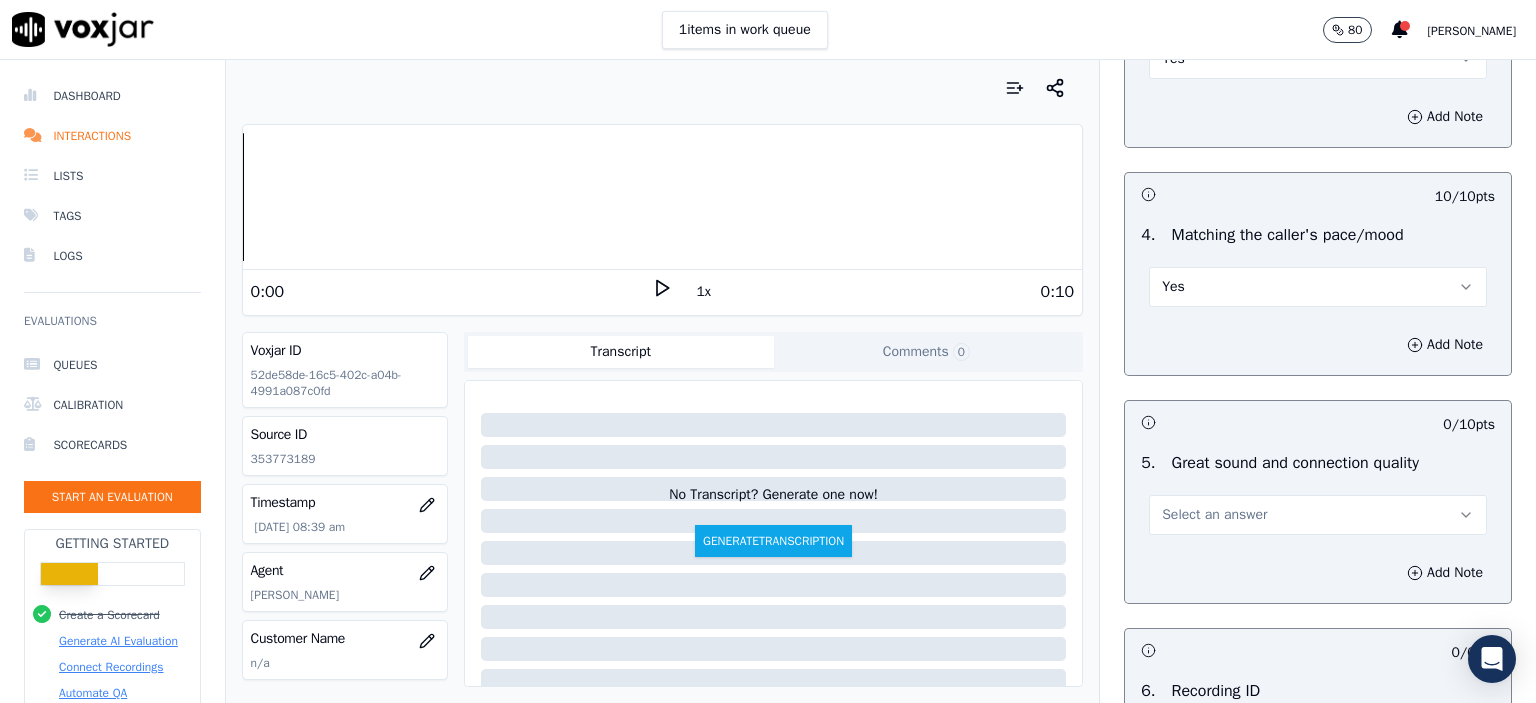 scroll, scrollTop: 3100, scrollLeft: 0, axis: vertical 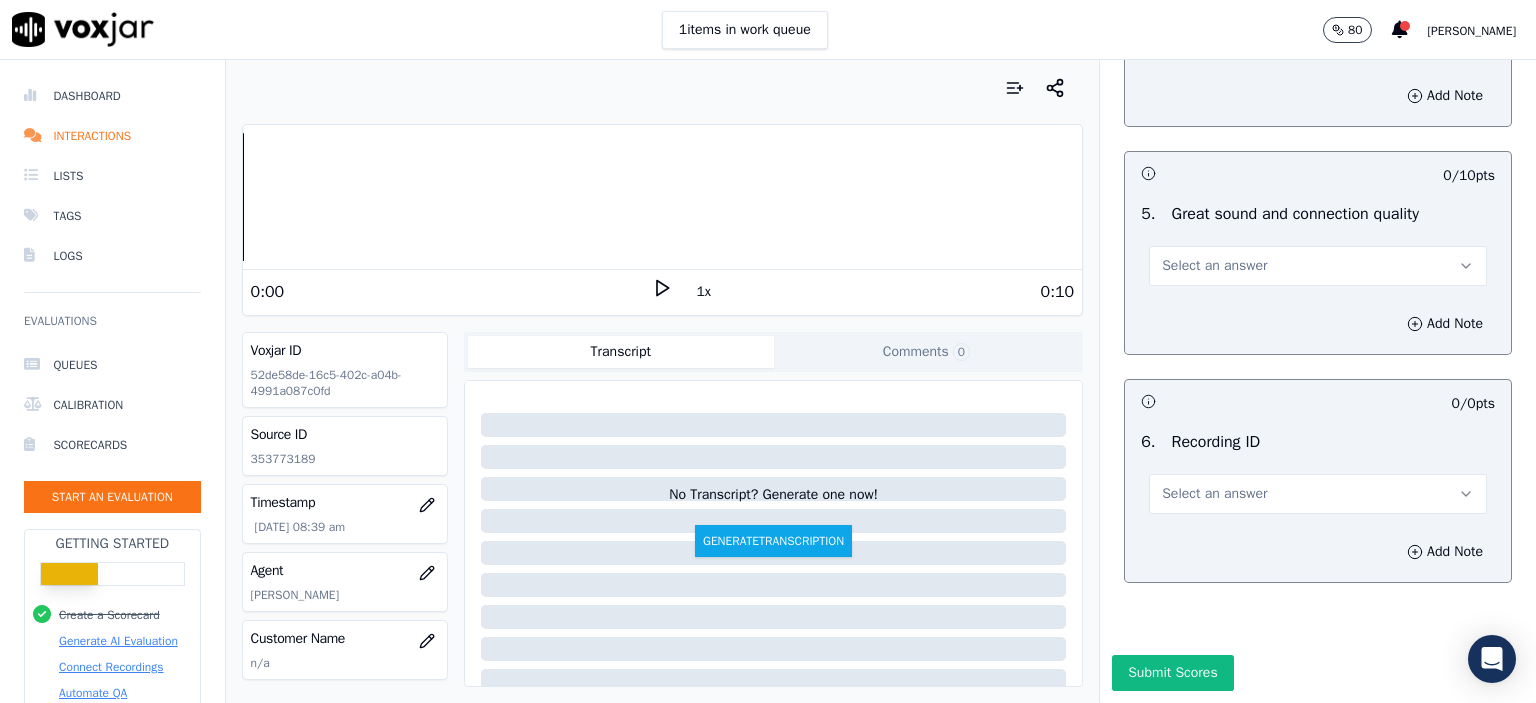 click on "Select an answer" at bounding box center (1318, 266) 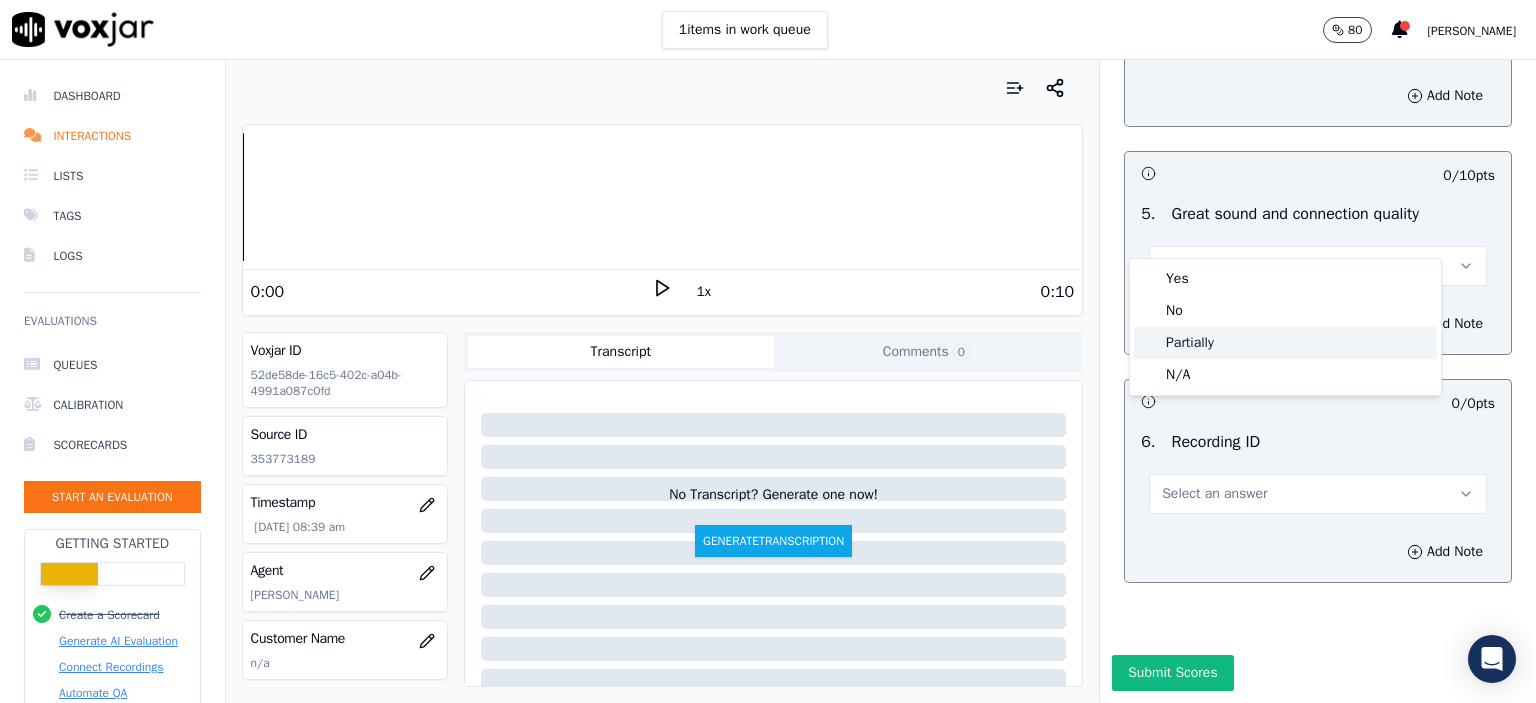 click on "Partially" 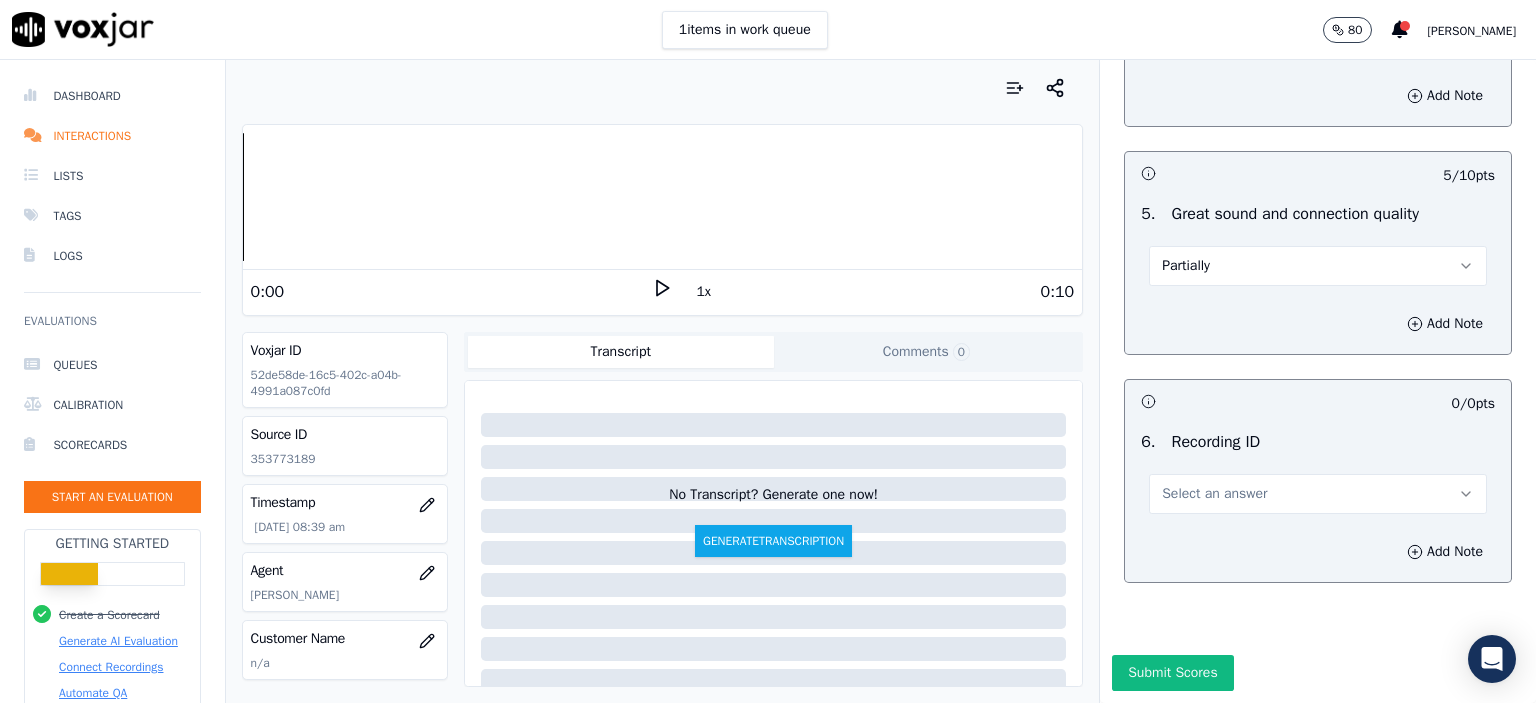 click on "Select an answer" at bounding box center (1318, 494) 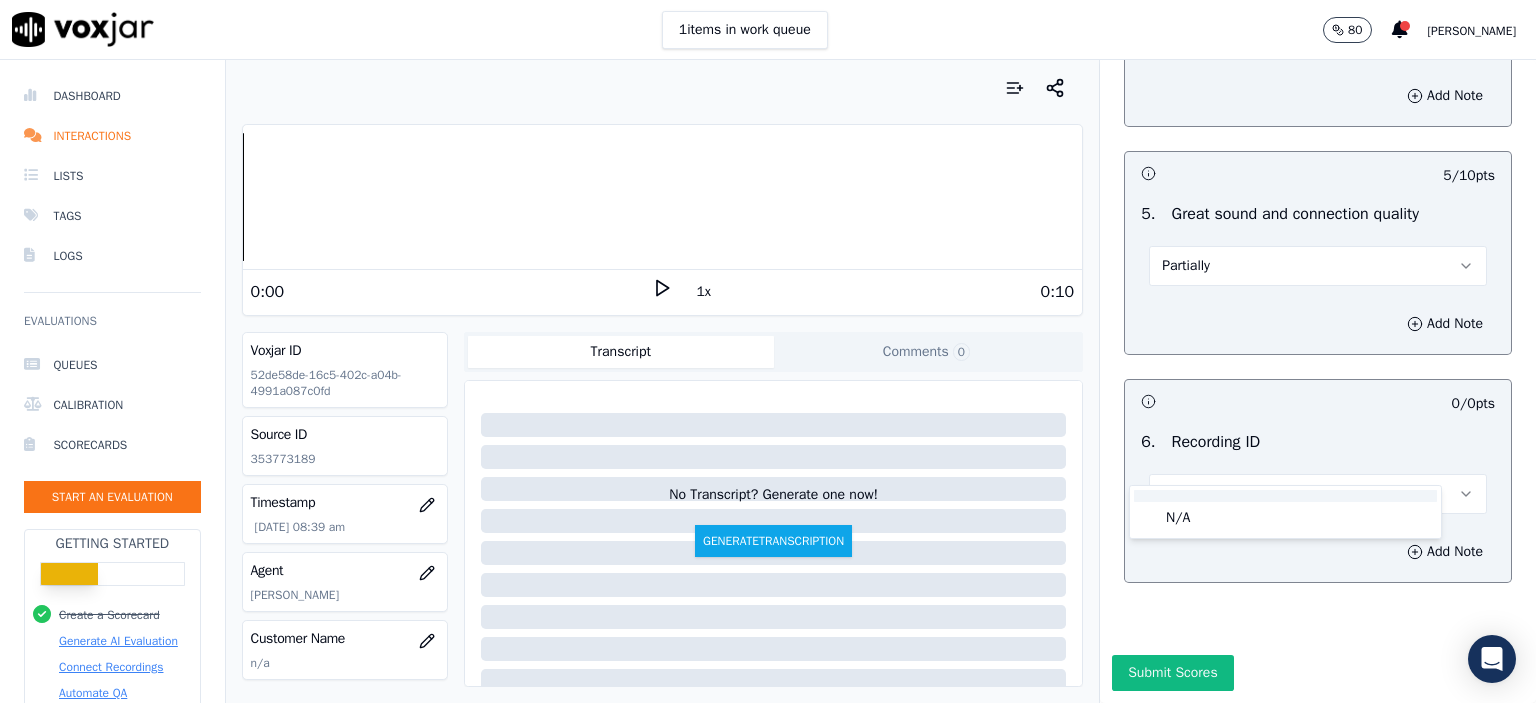 click at bounding box center [1285, 496] 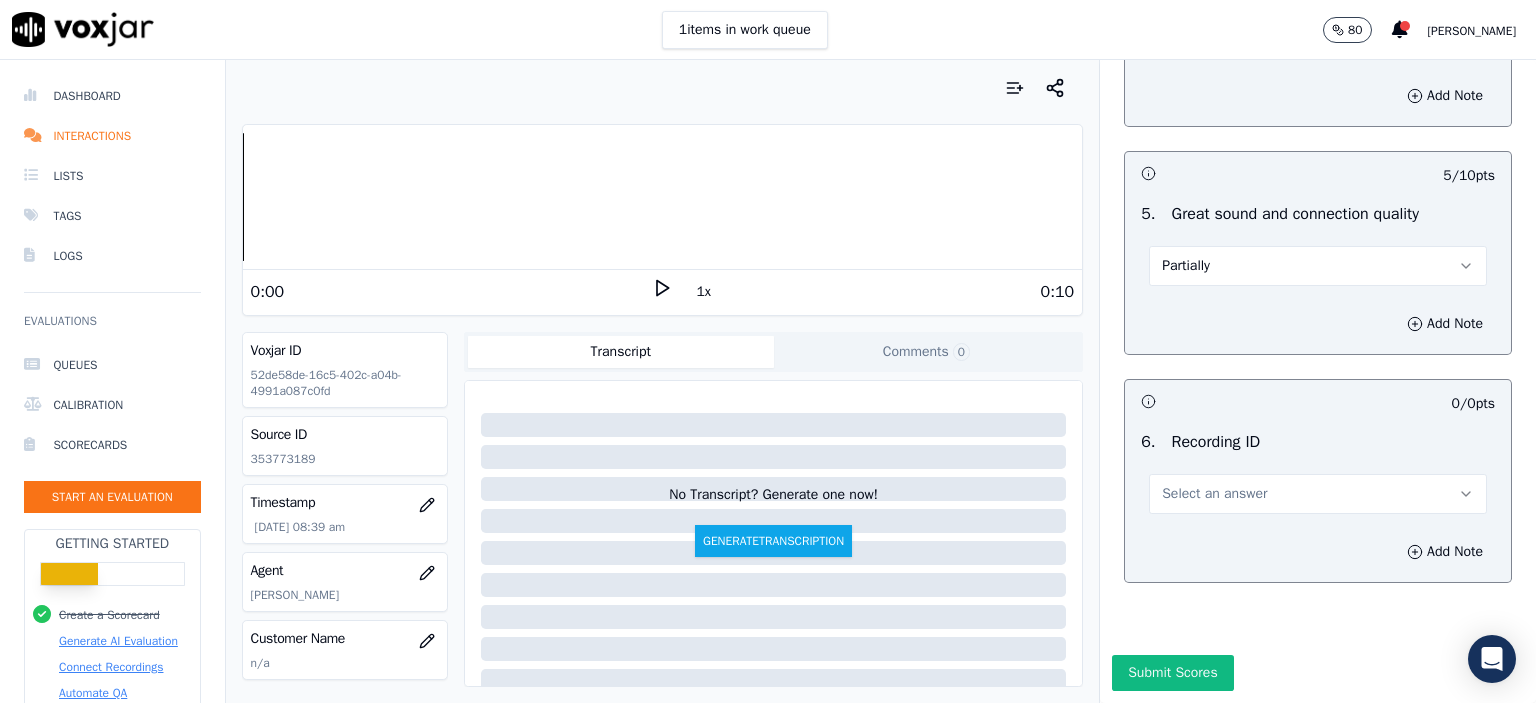 click on "Select an answer" at bounding box center [1318, 494] 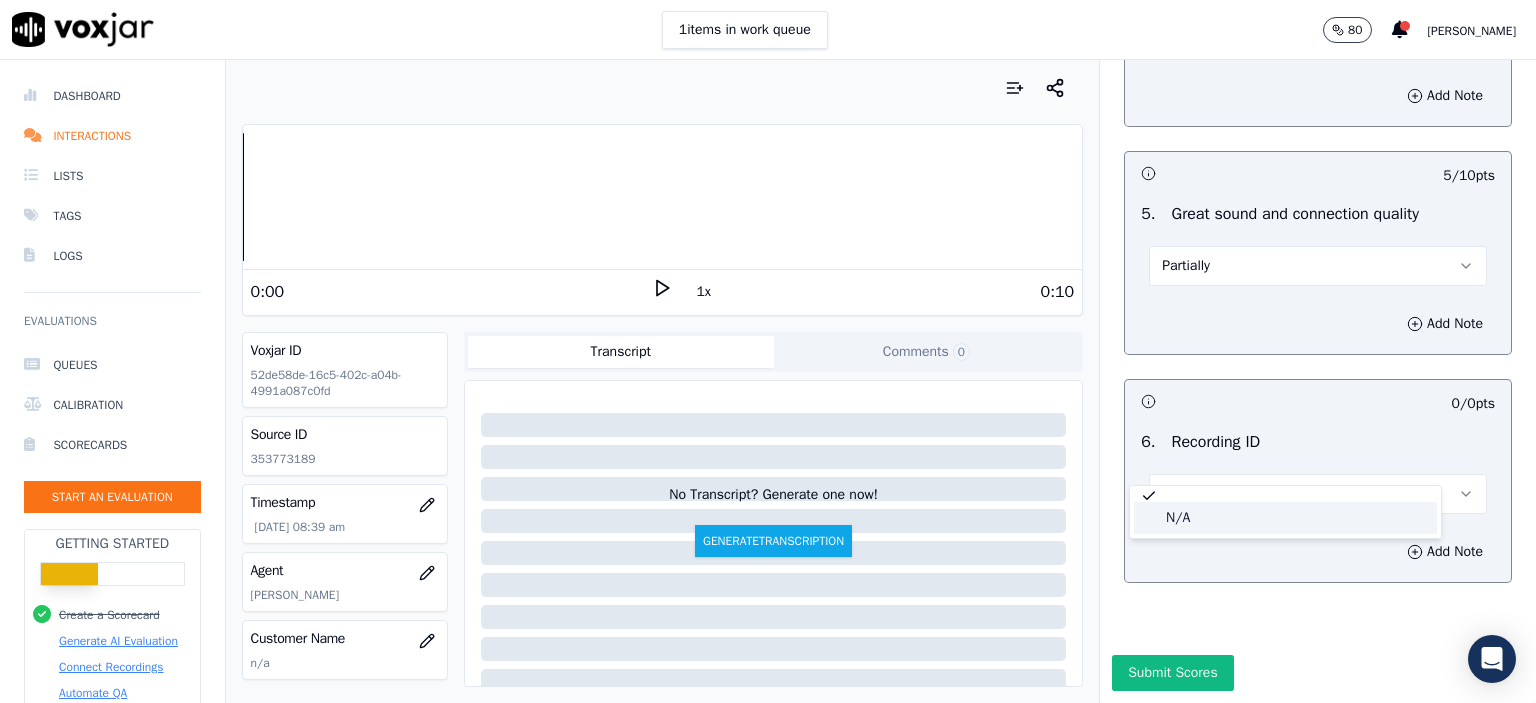 click on "N/A" 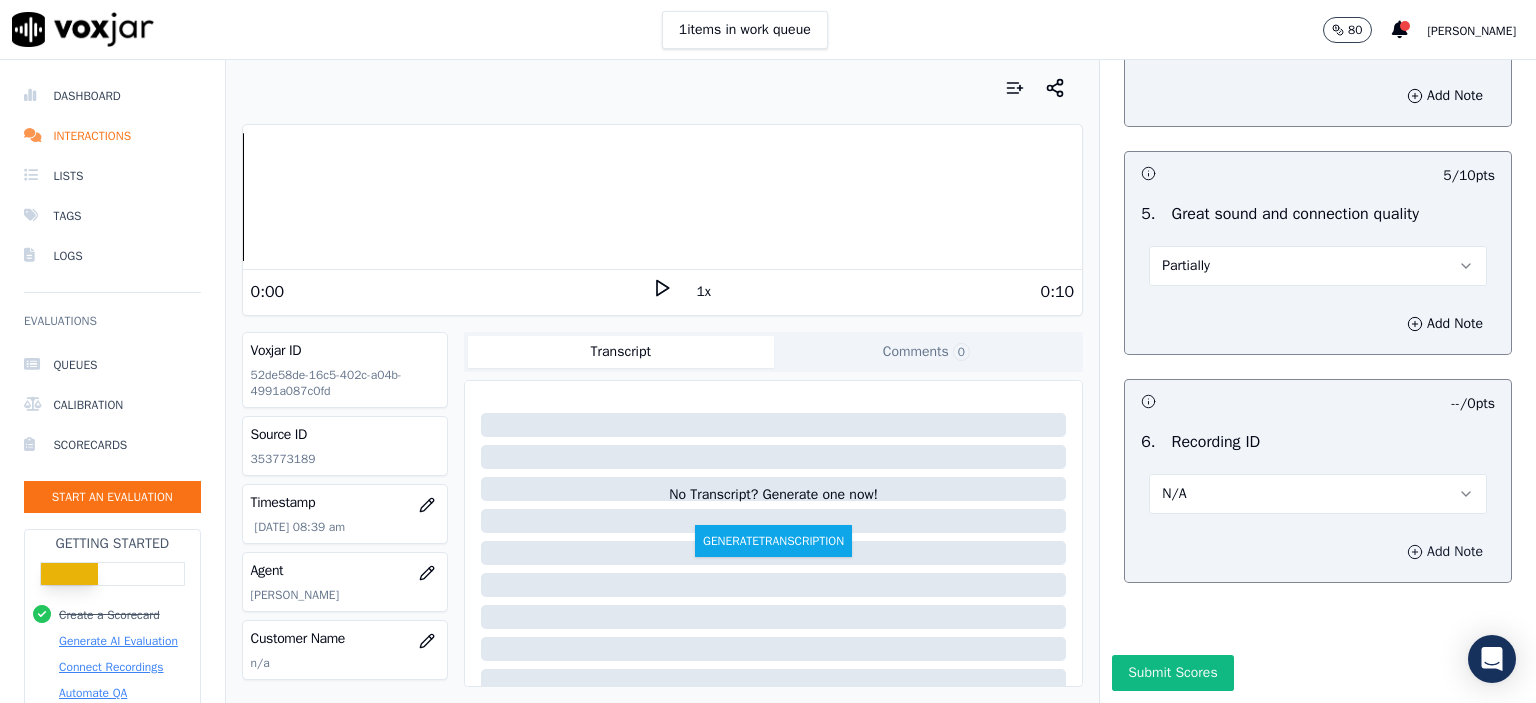 click on "Add Note" at bounding box center (1445, 552) 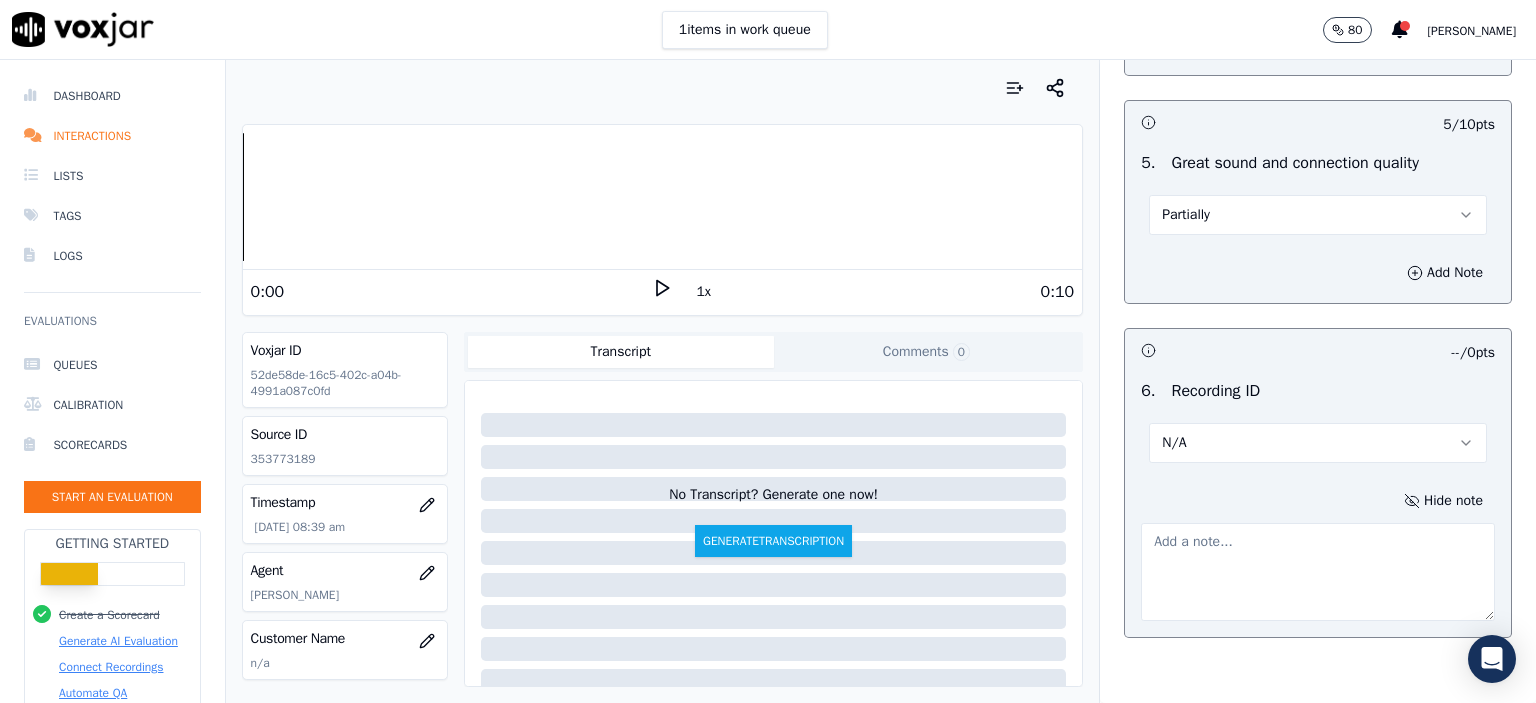 click on "353773189" 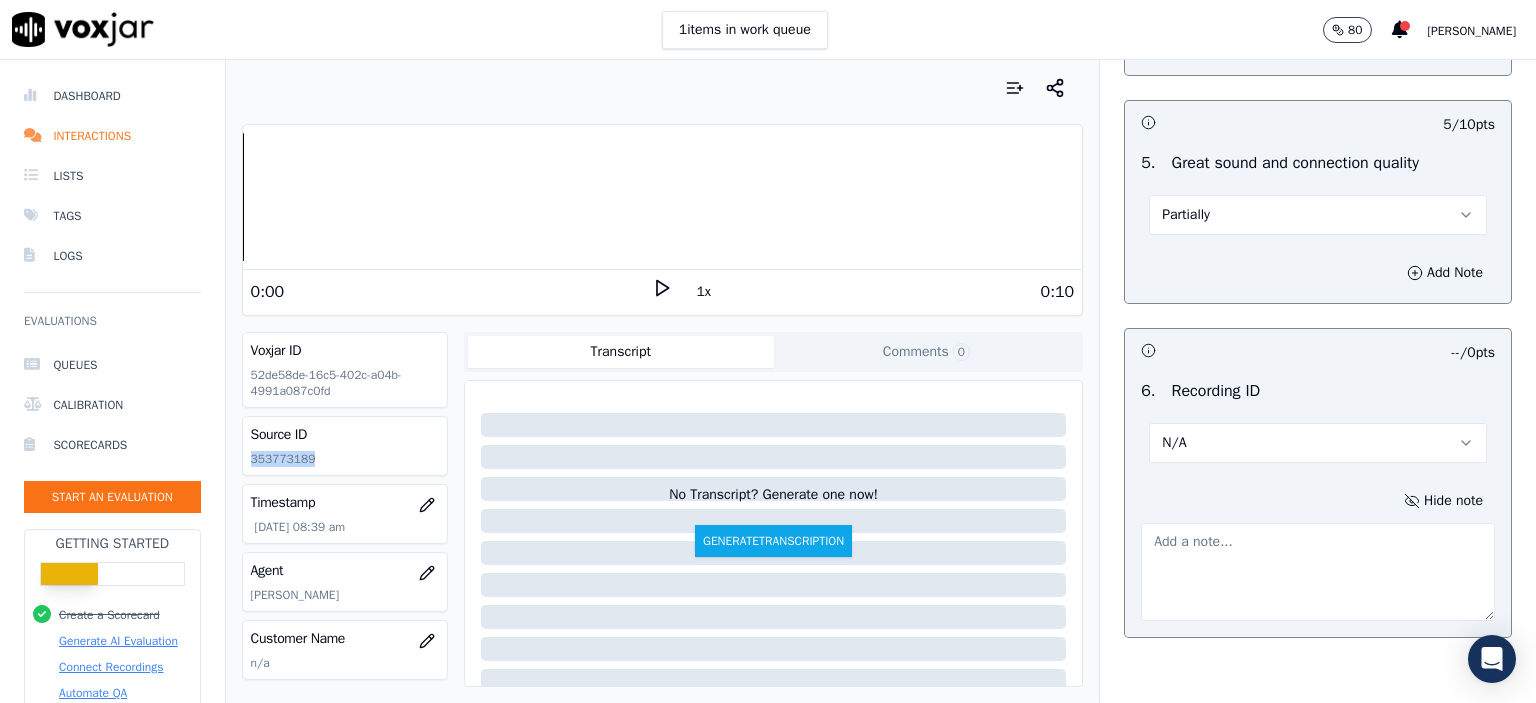 click on "353773189" 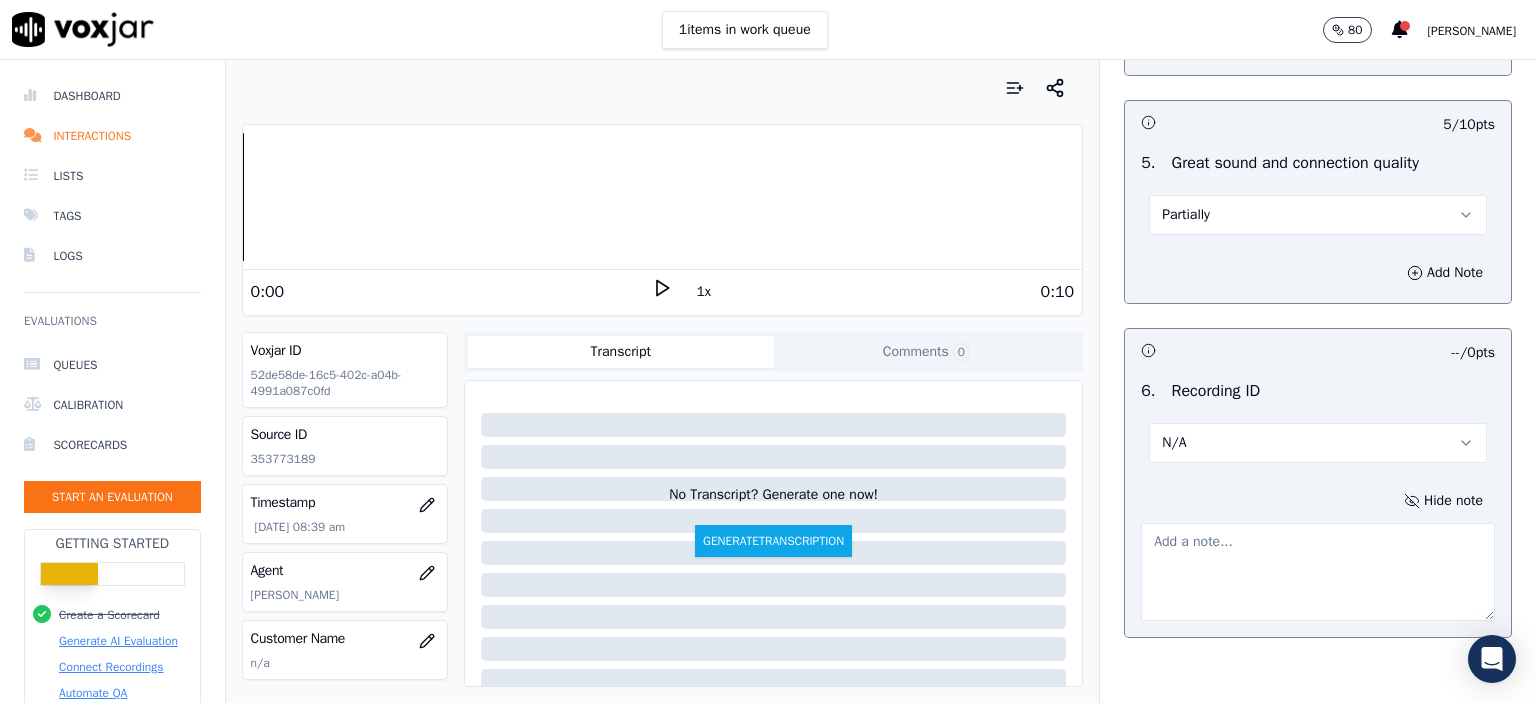 click at bounding box center (1318, 572) 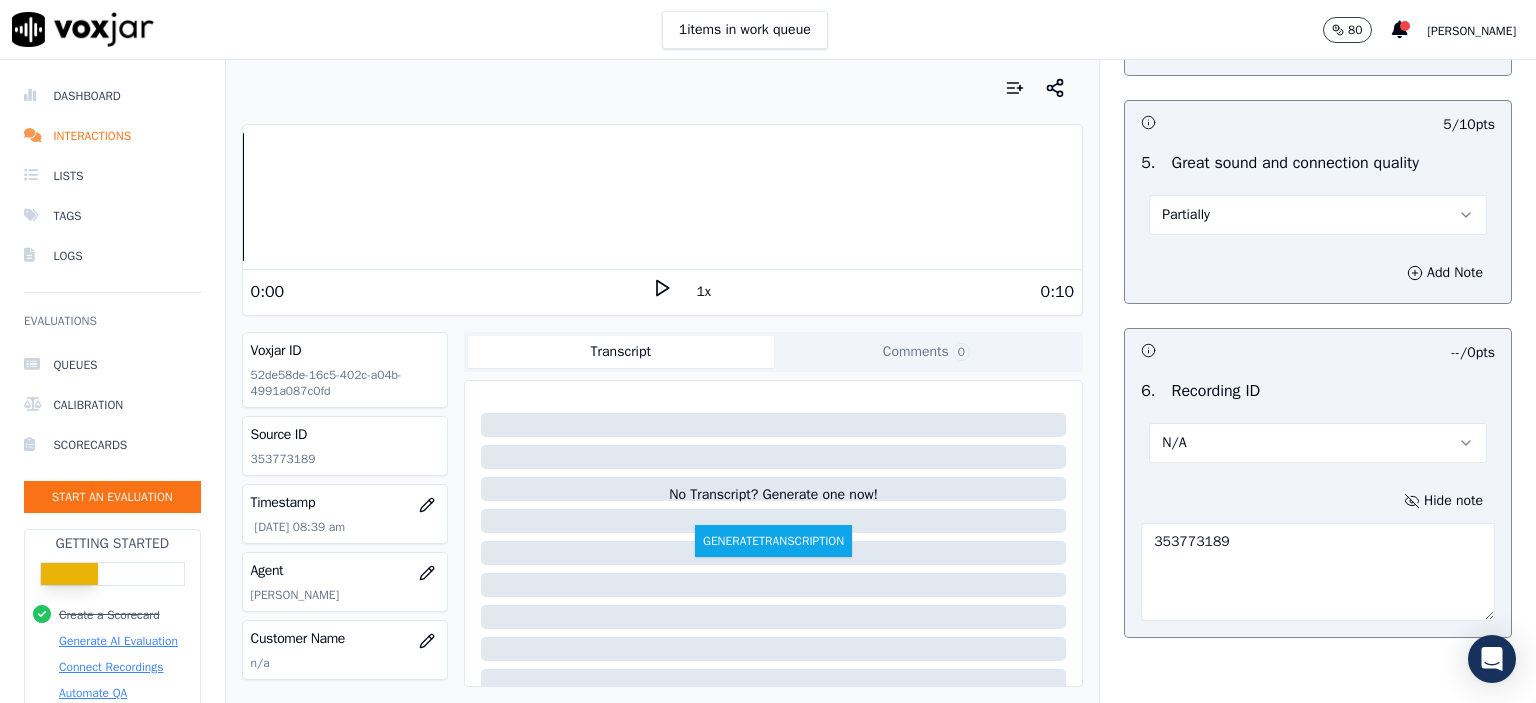 type on "353773189" 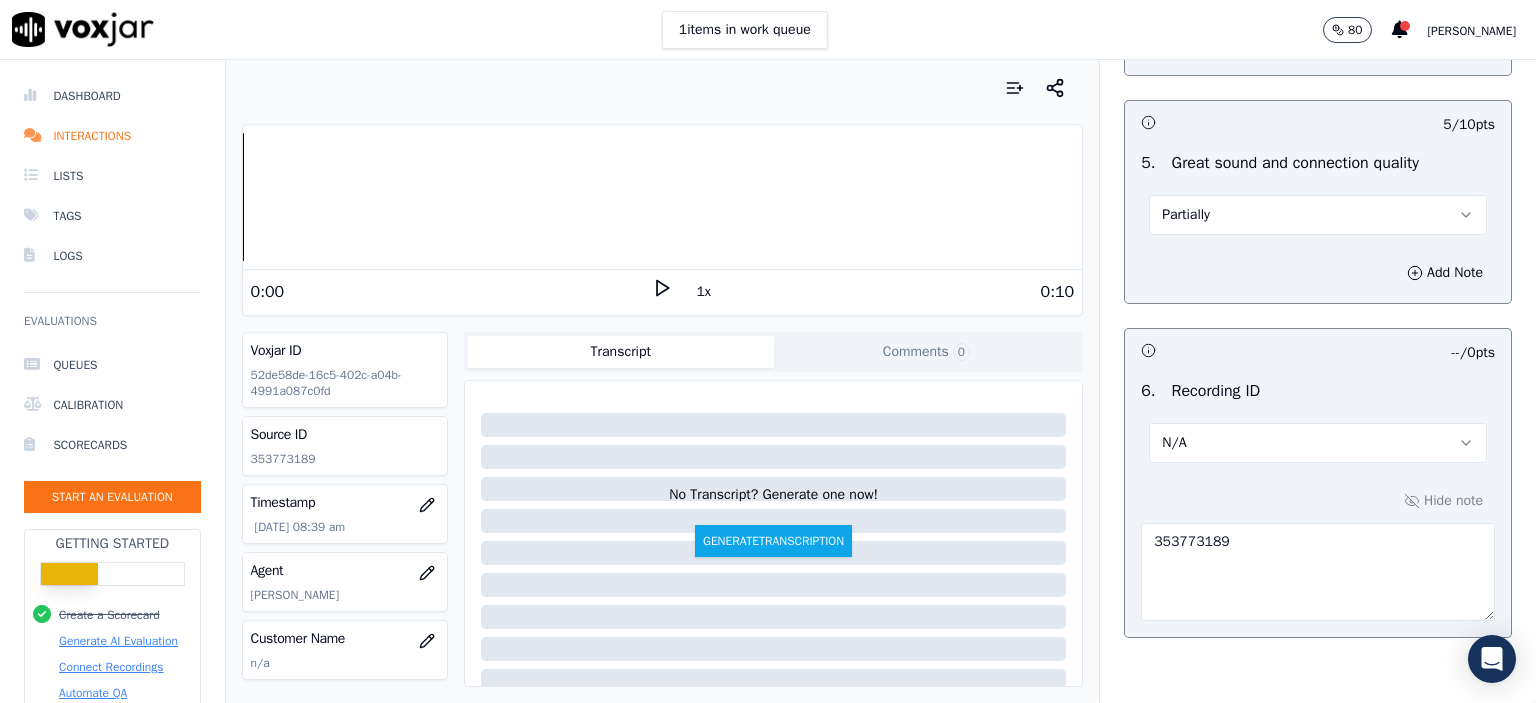 click on "Partially" at bounding box center [1318, 215] 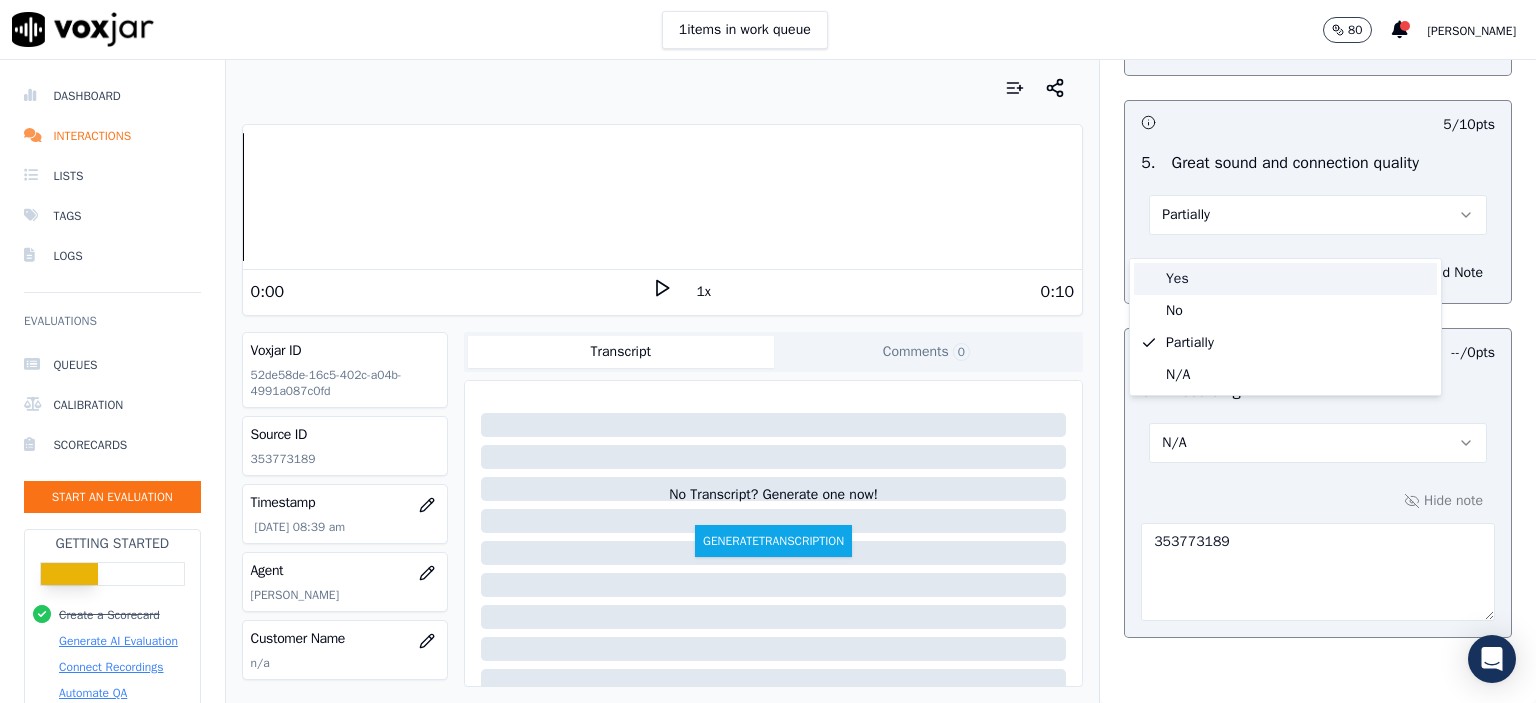 click on "Yes" at bounding box center [1285, 279] 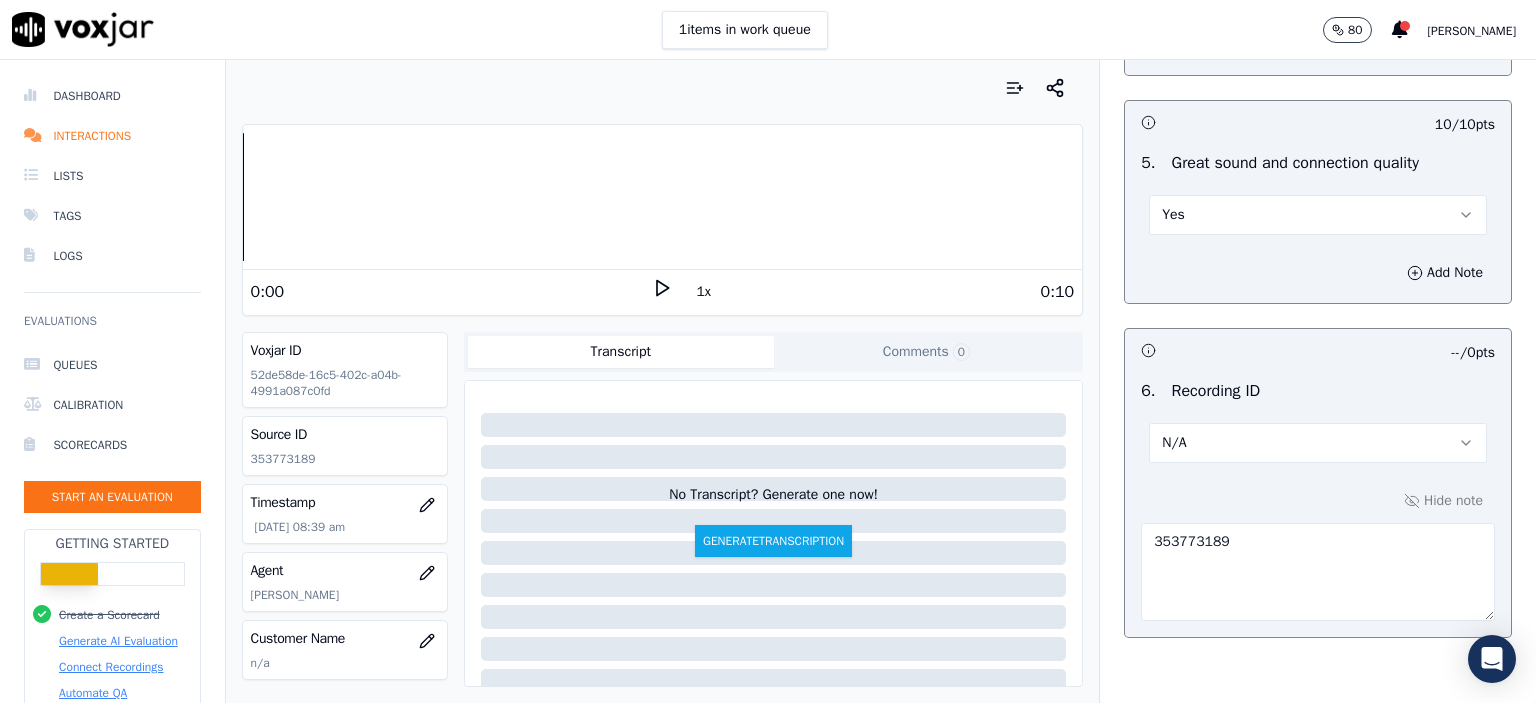 click on "Yes" at bounding box center [1318, 215] 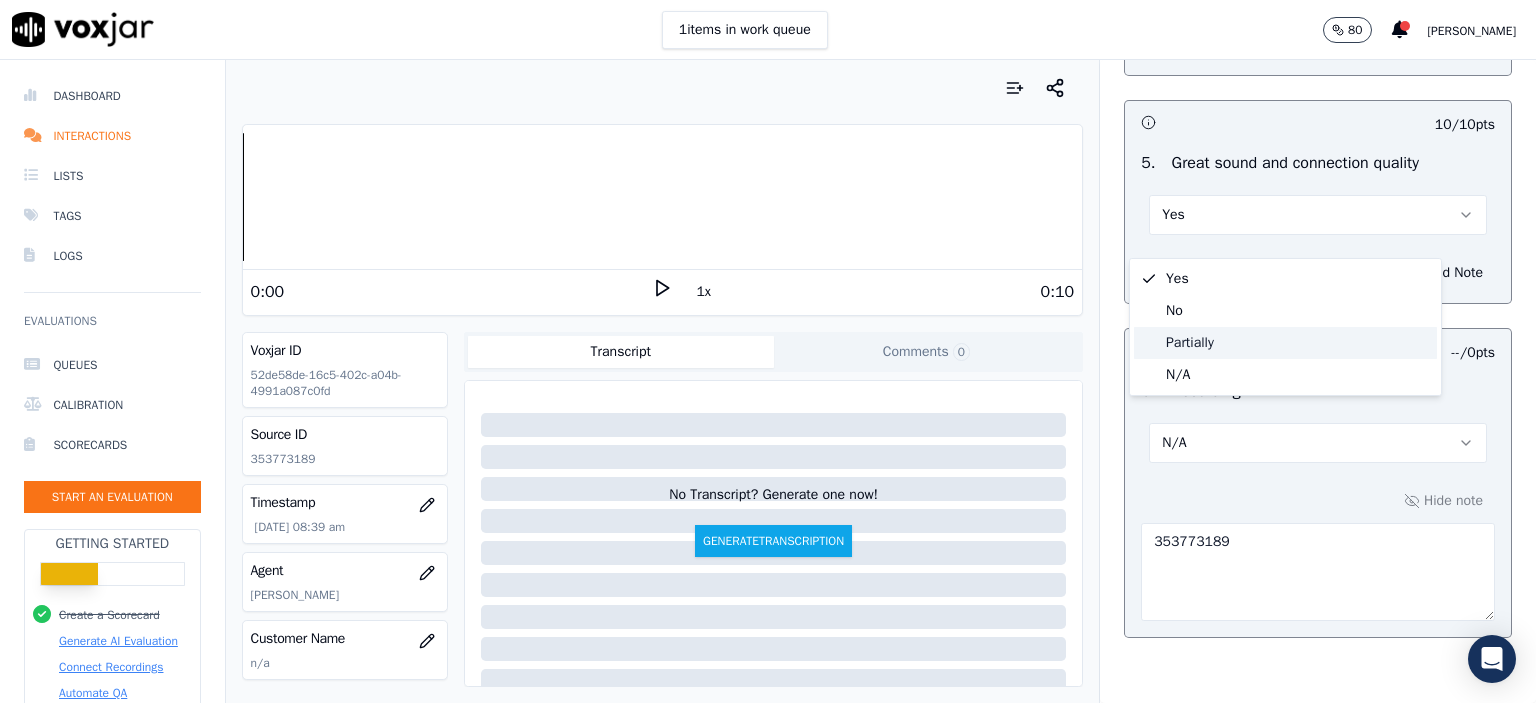 click on "Partially" 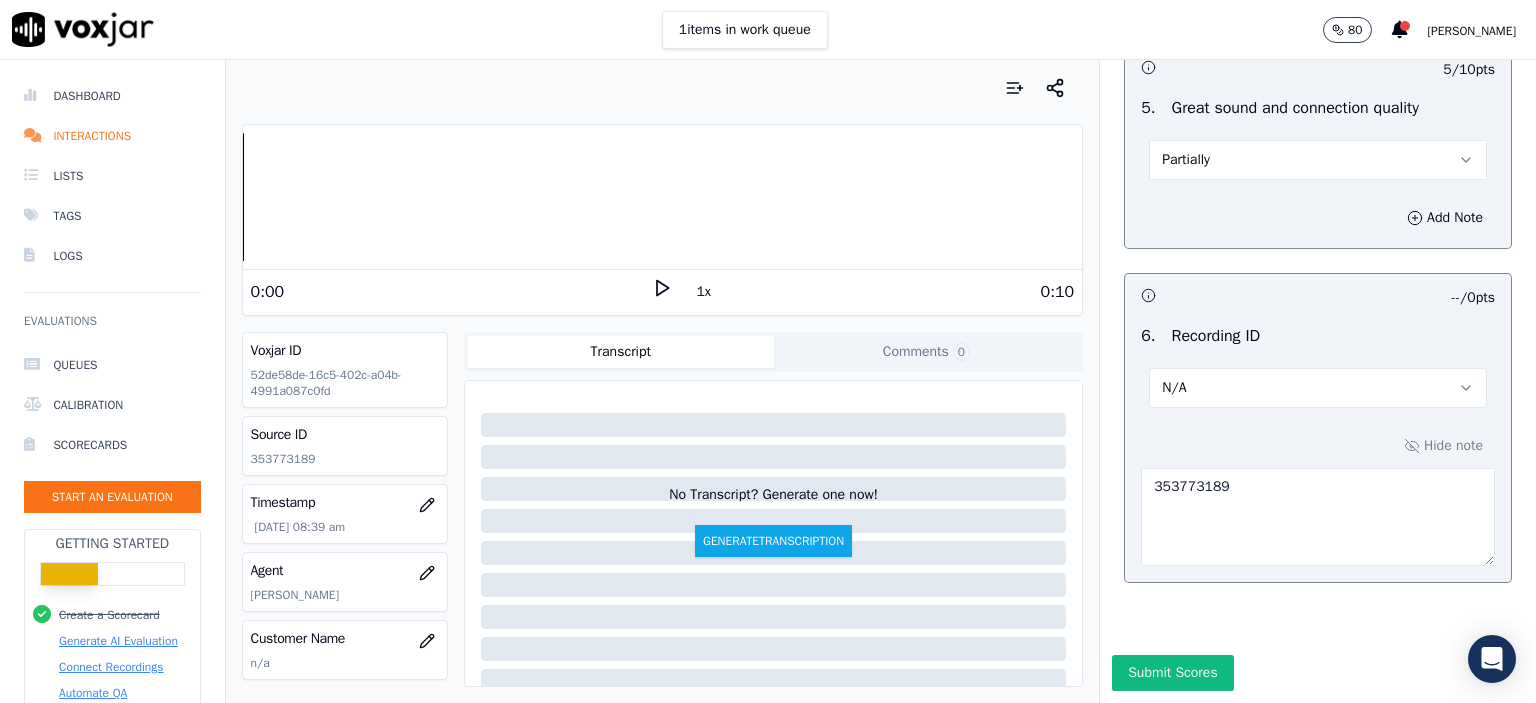 scroll, scrollTop: 3218, scrollLeft: 0, axis: vertical 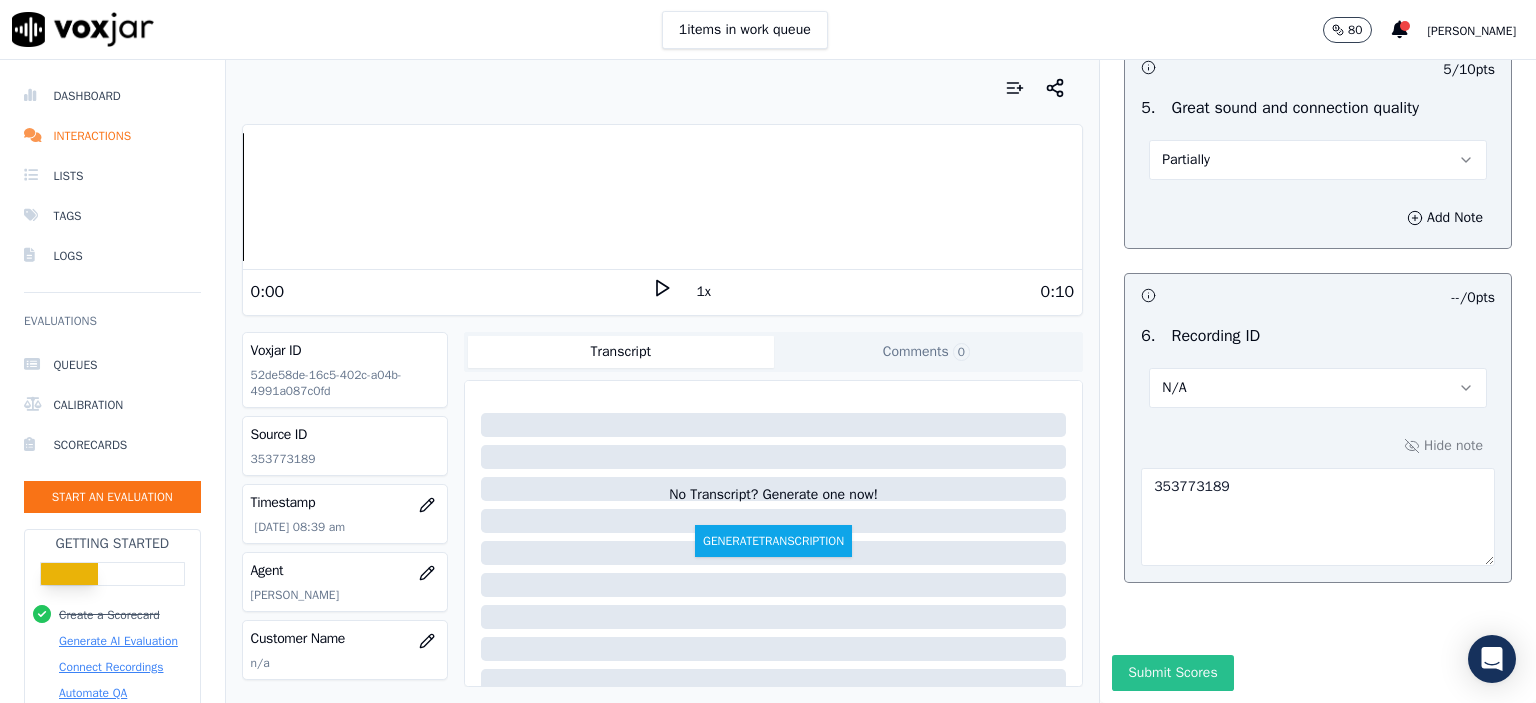 click on "Submit Scores" at bounding box center (1172, 673) 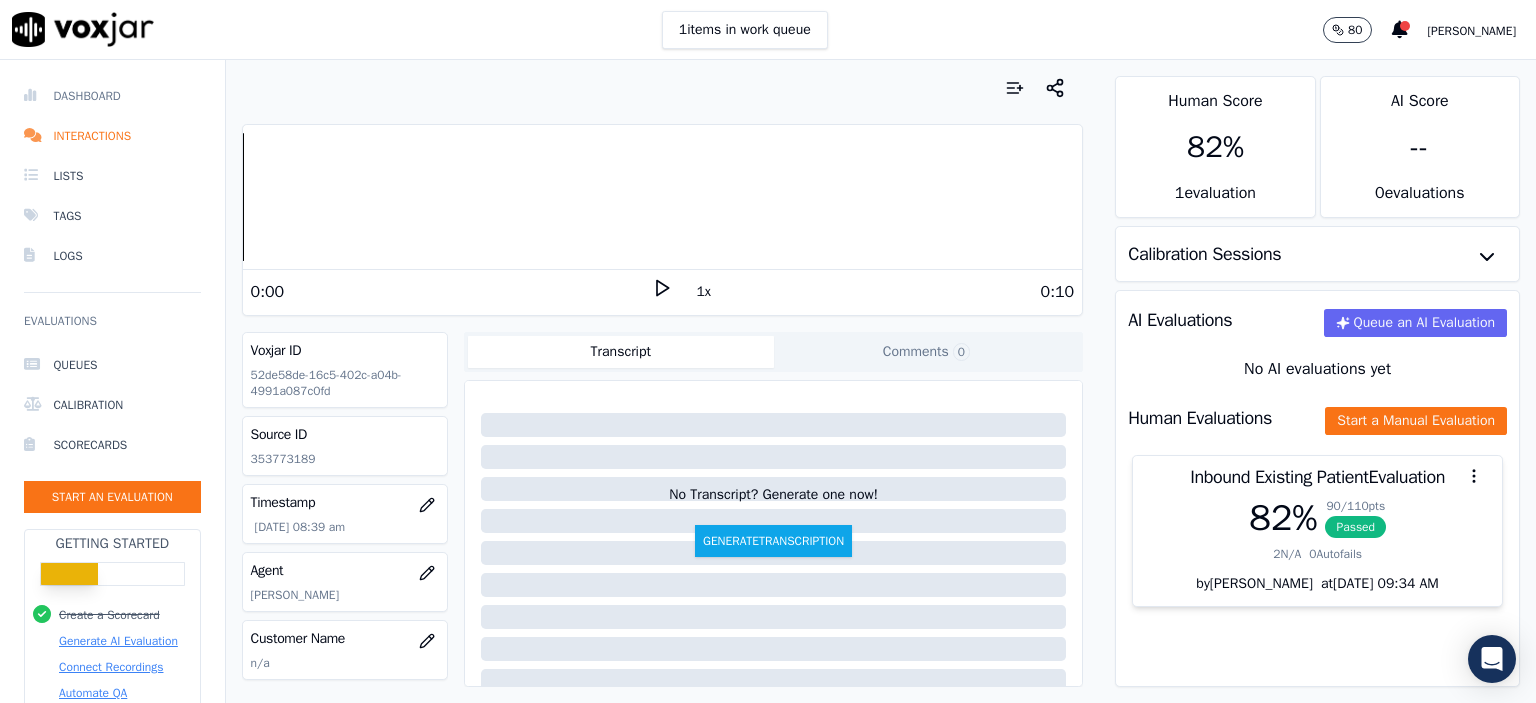 click on "Dashboard" at bounding box center (112, 96) 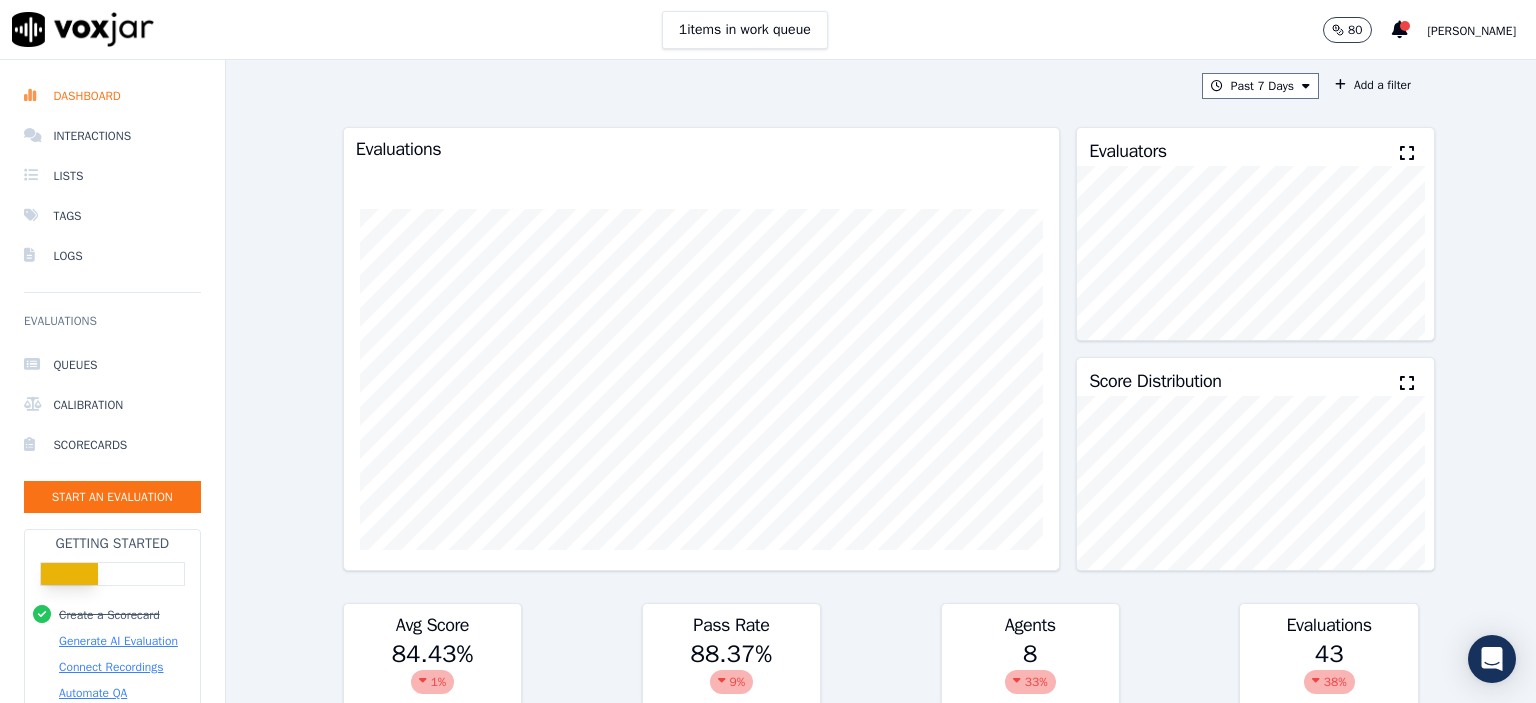 scroll, scrollTop: 0, scrollLeft: 0, axis: both 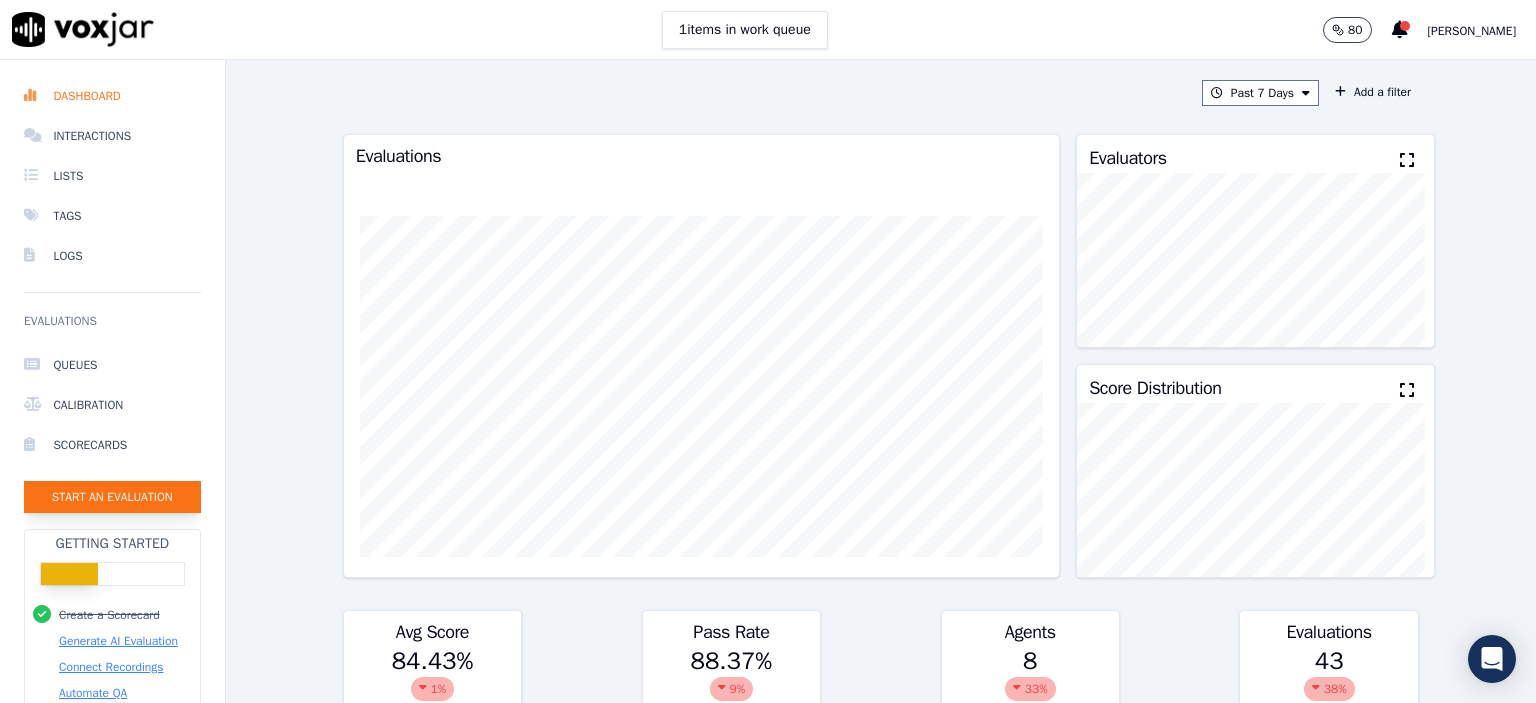 click on "Start an Evaluation" 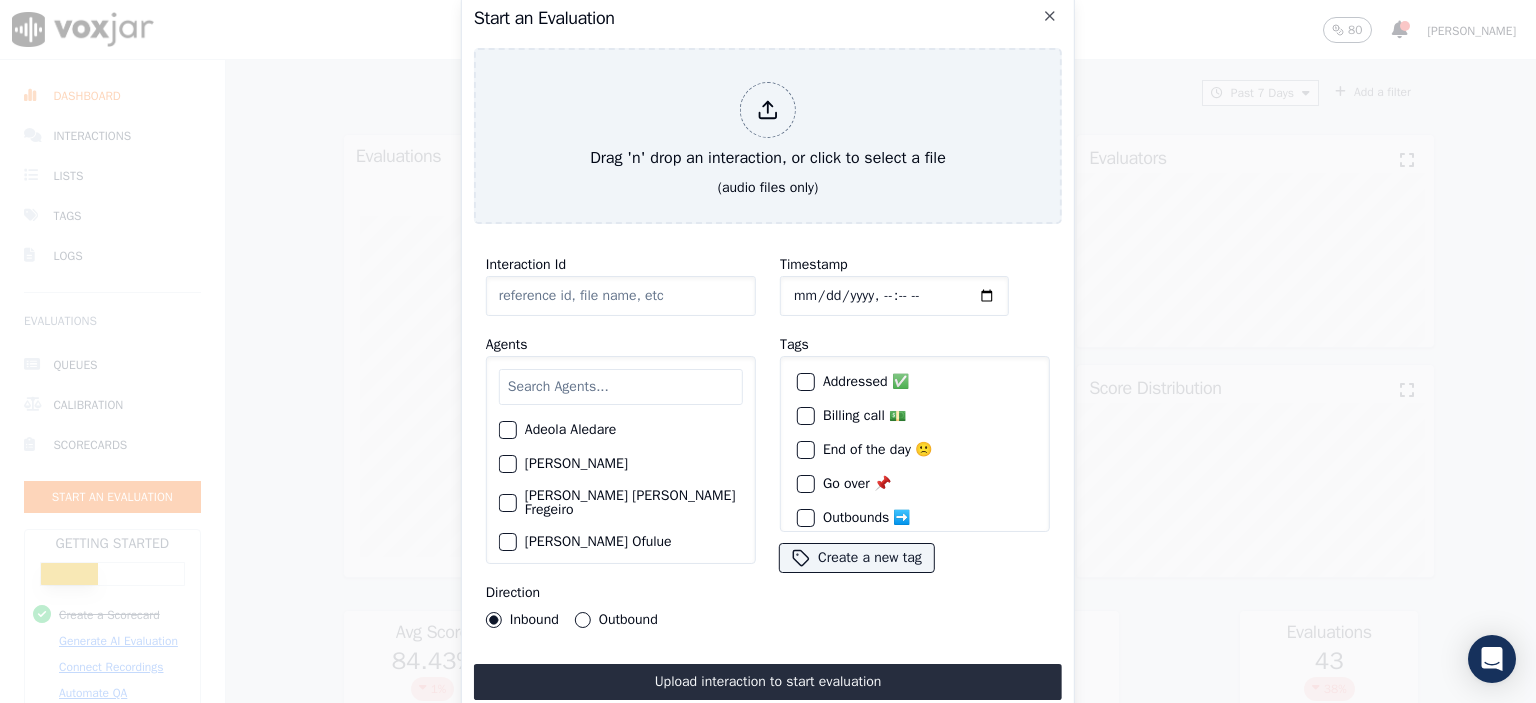 click on "Interaction Id" 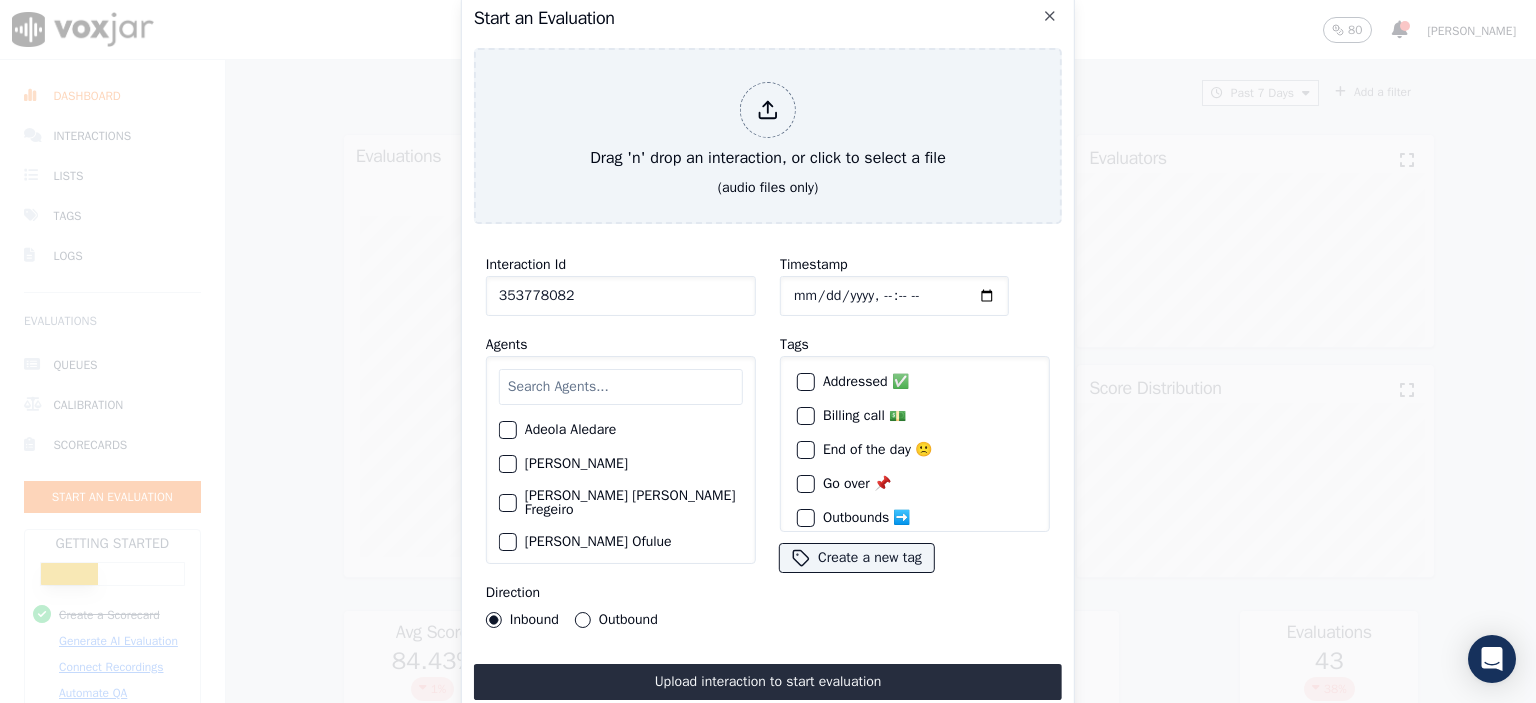 type on "353778082" 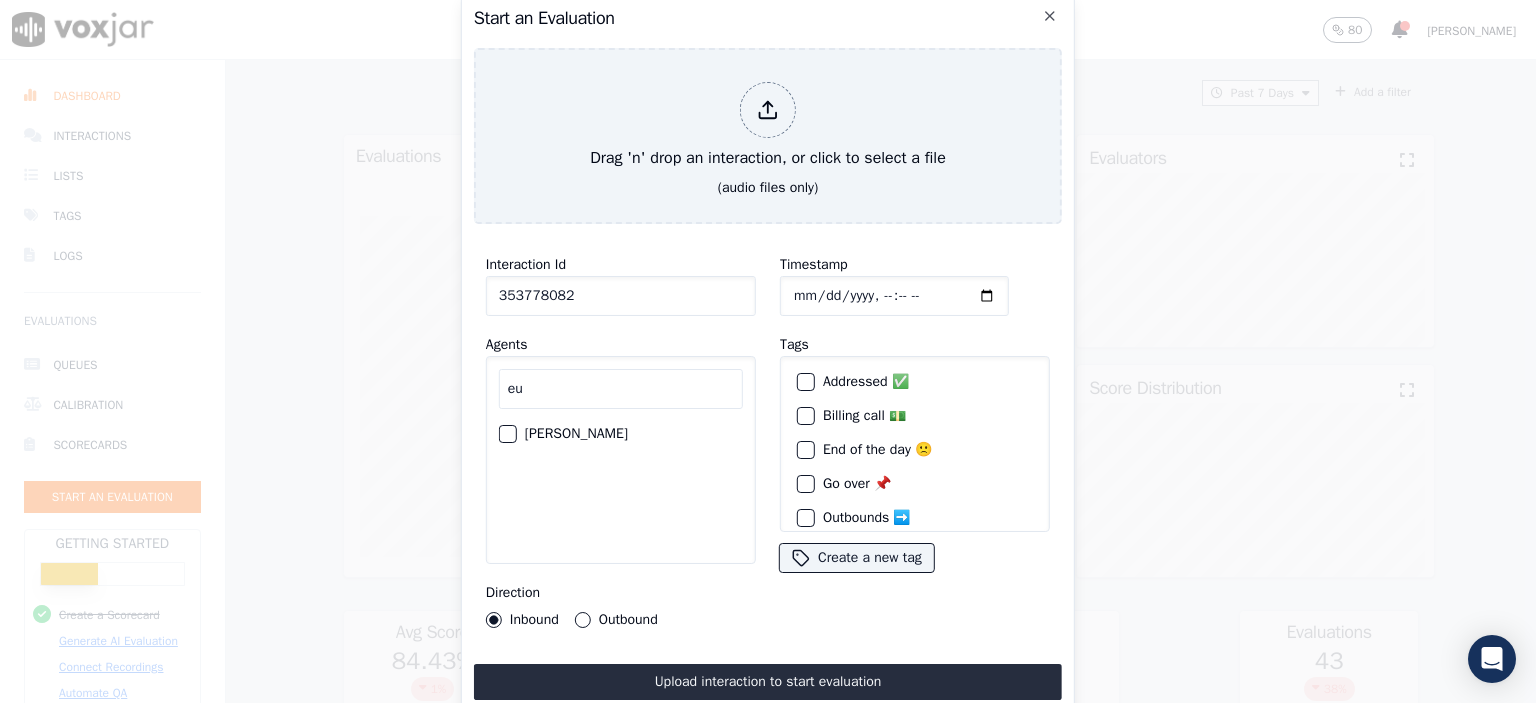 type on "eu" 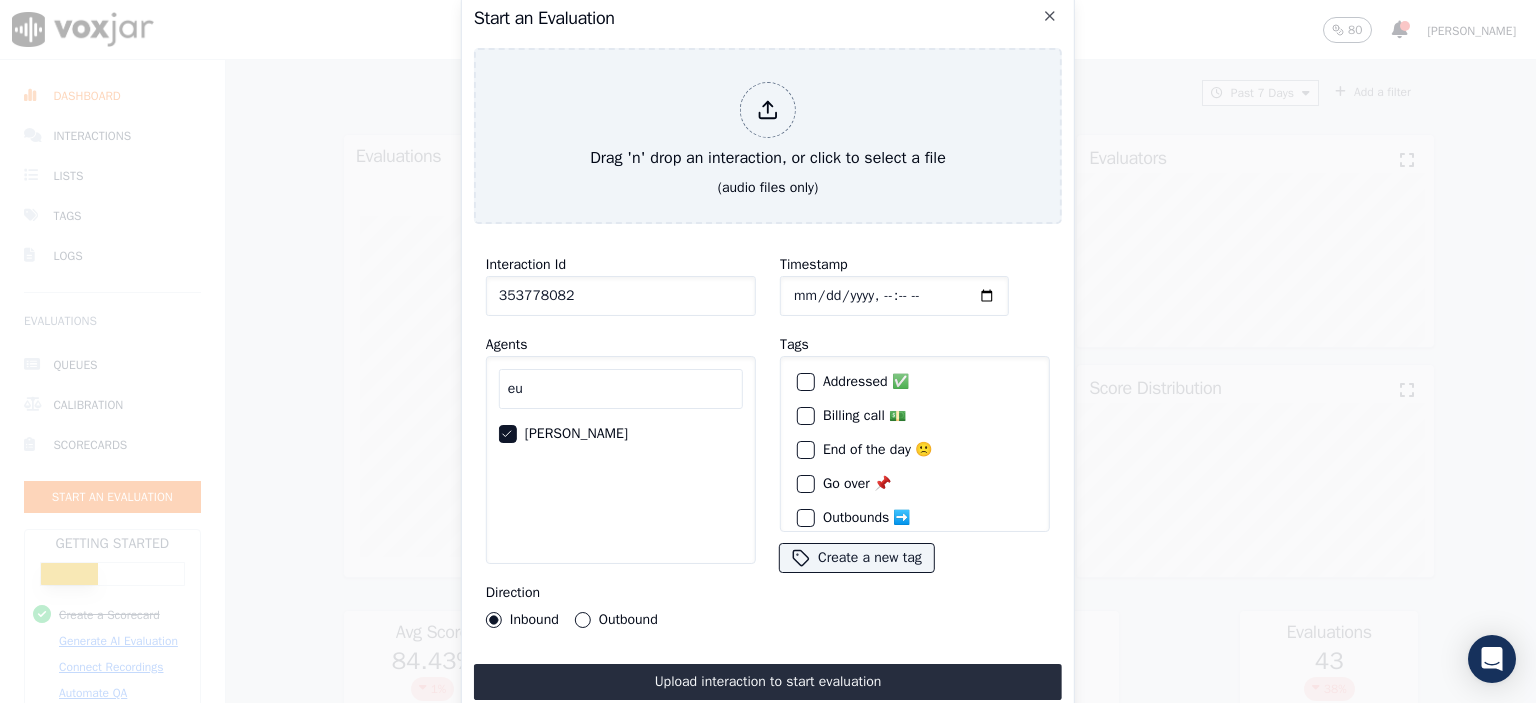 click on "Timestamp" 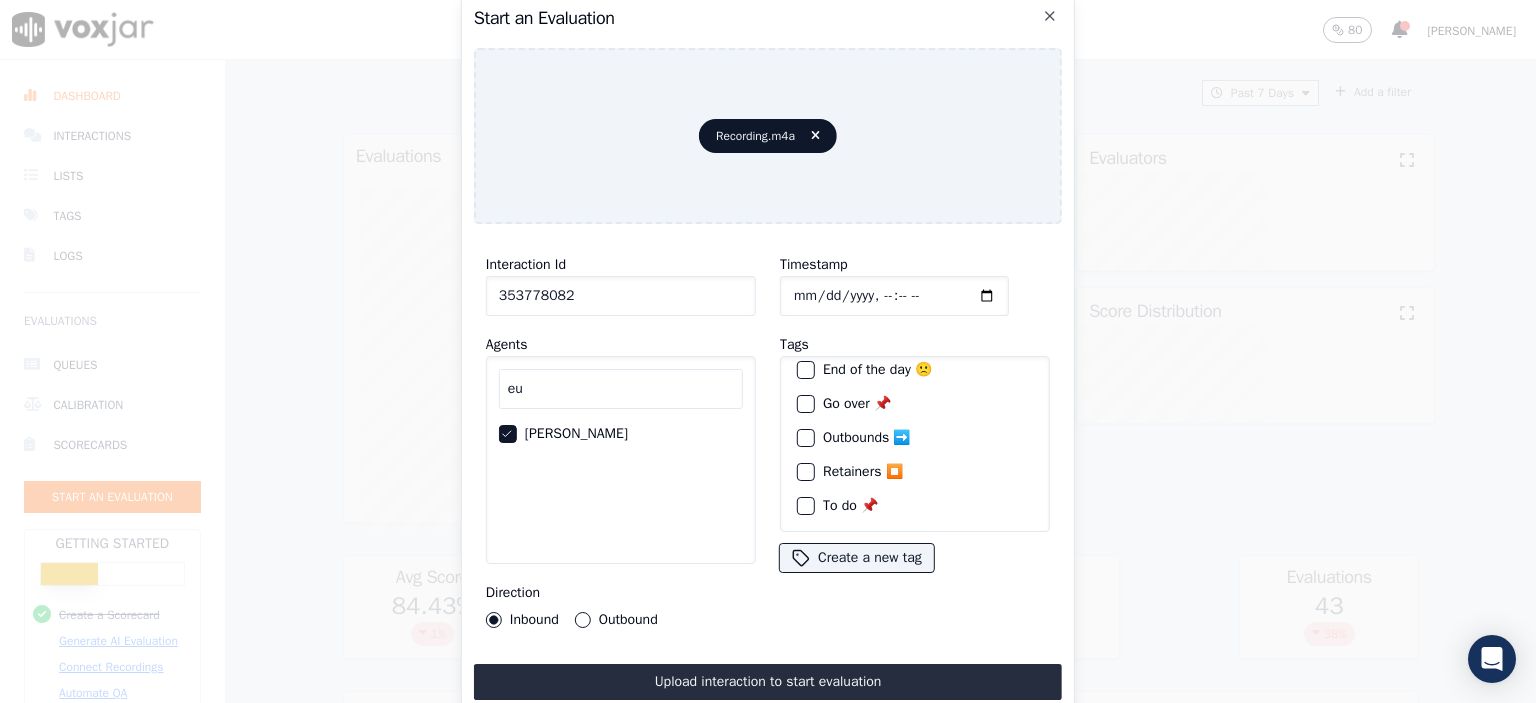 scroll, scrollTop: 92, scrollLeft: 0, axis: vertical 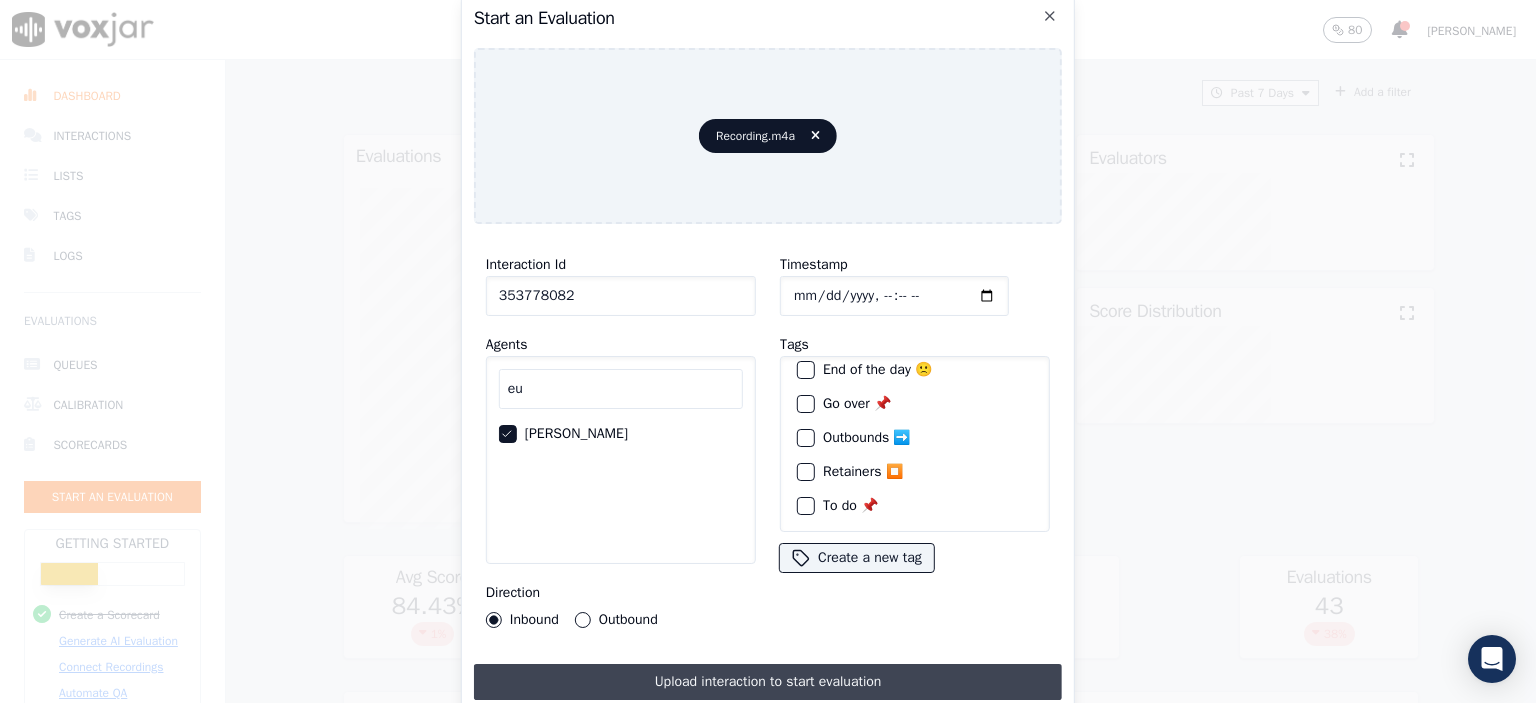 click on "Upload interaction to start evaluation" at bounding box center (768, 682) 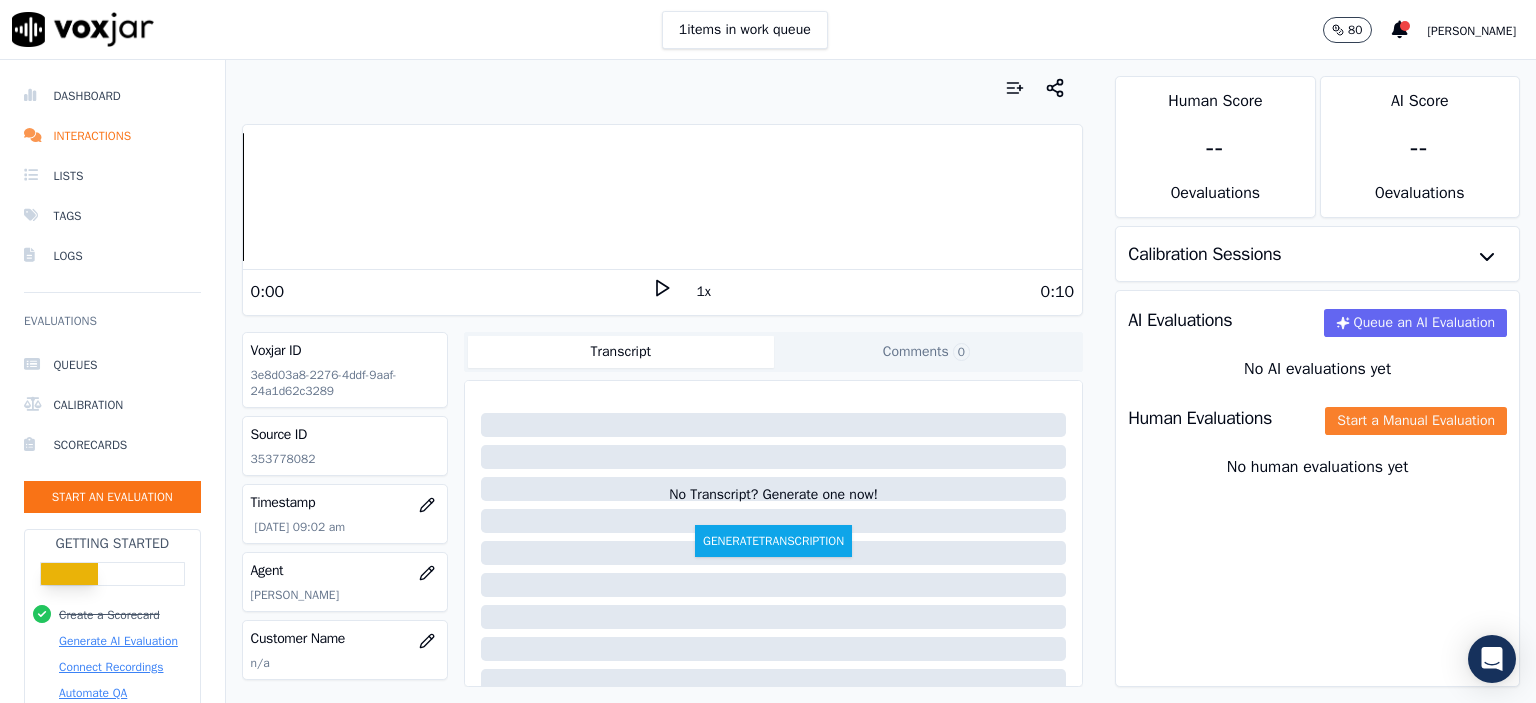 click on "Start a Manual Evaluation" 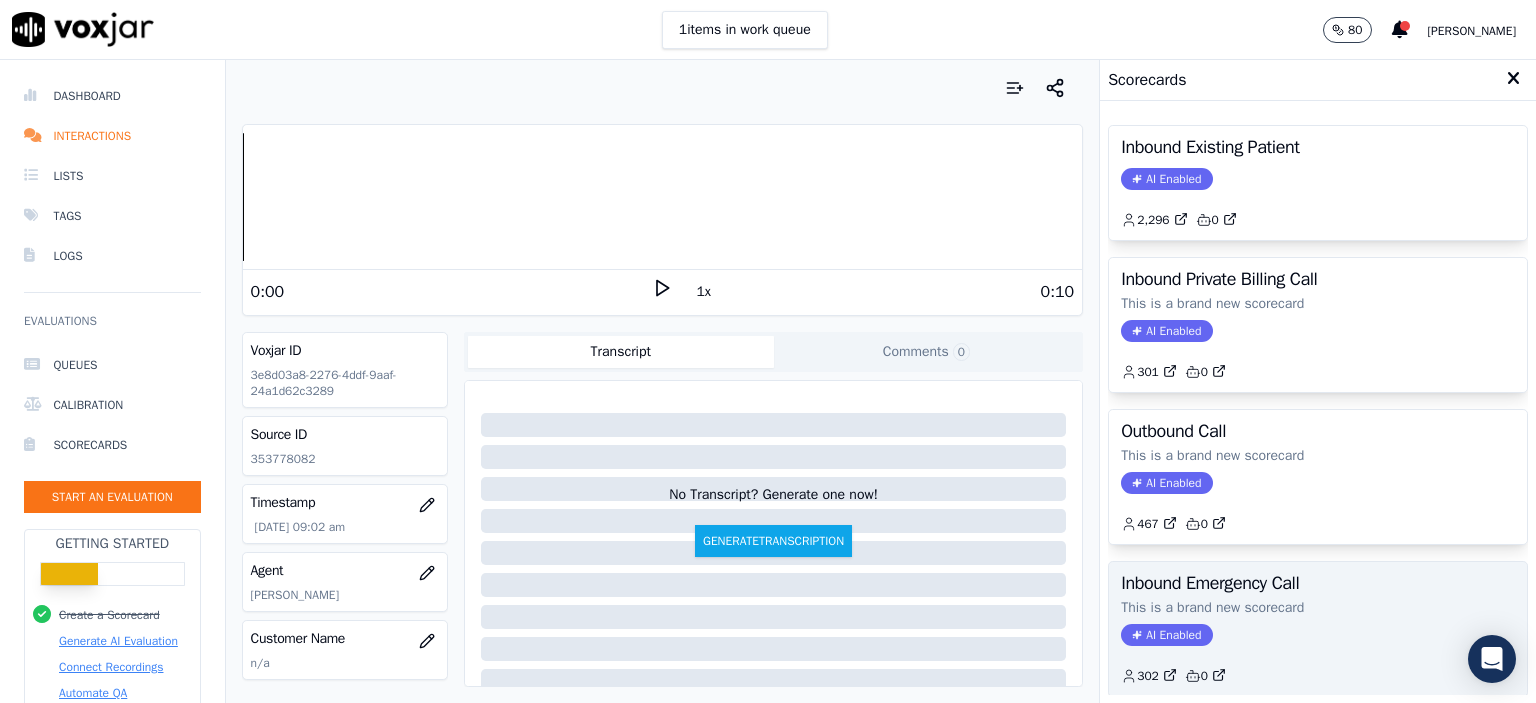 click on "This is a brand new scorecard" 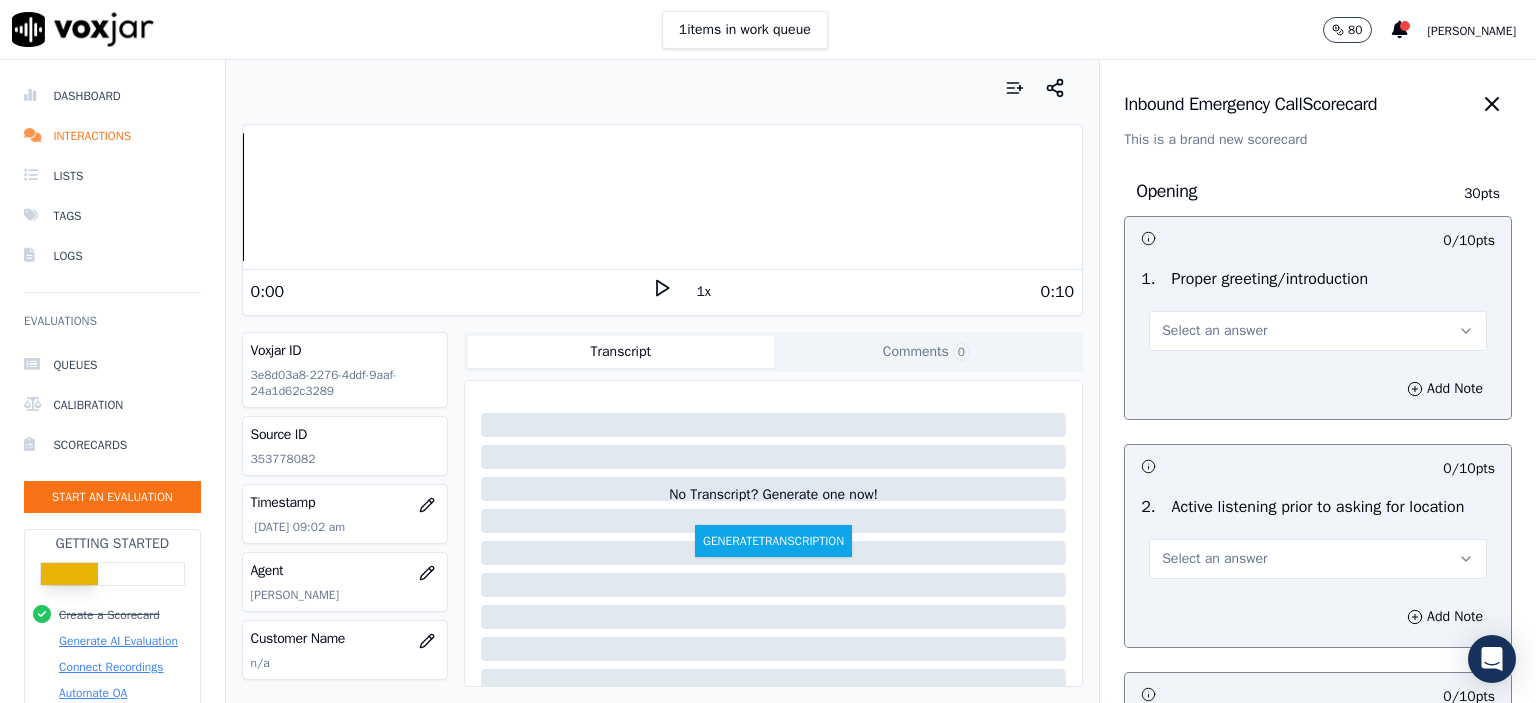 click on "Select an answer" at bounding box center (1318, 331) 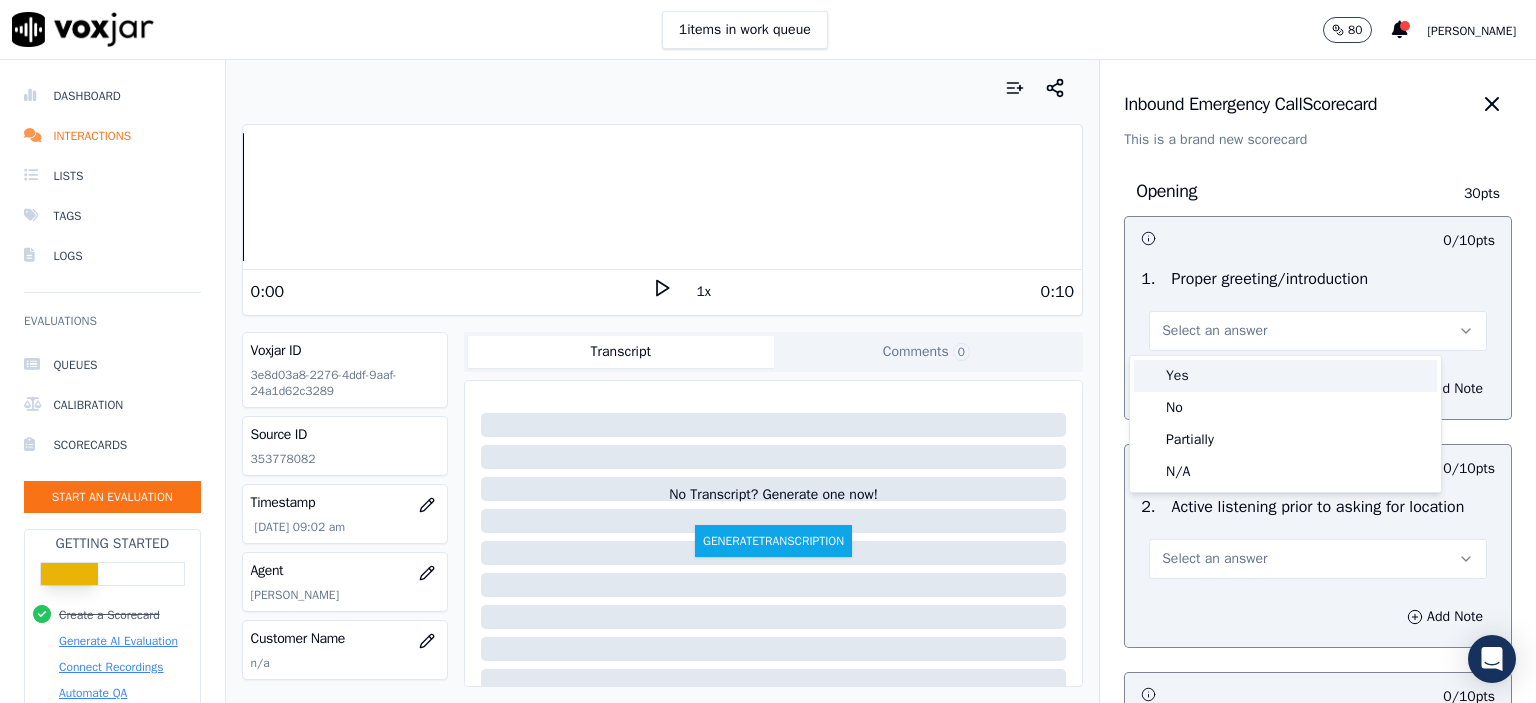 click on "Yes" at bounding box center (1285, 376) 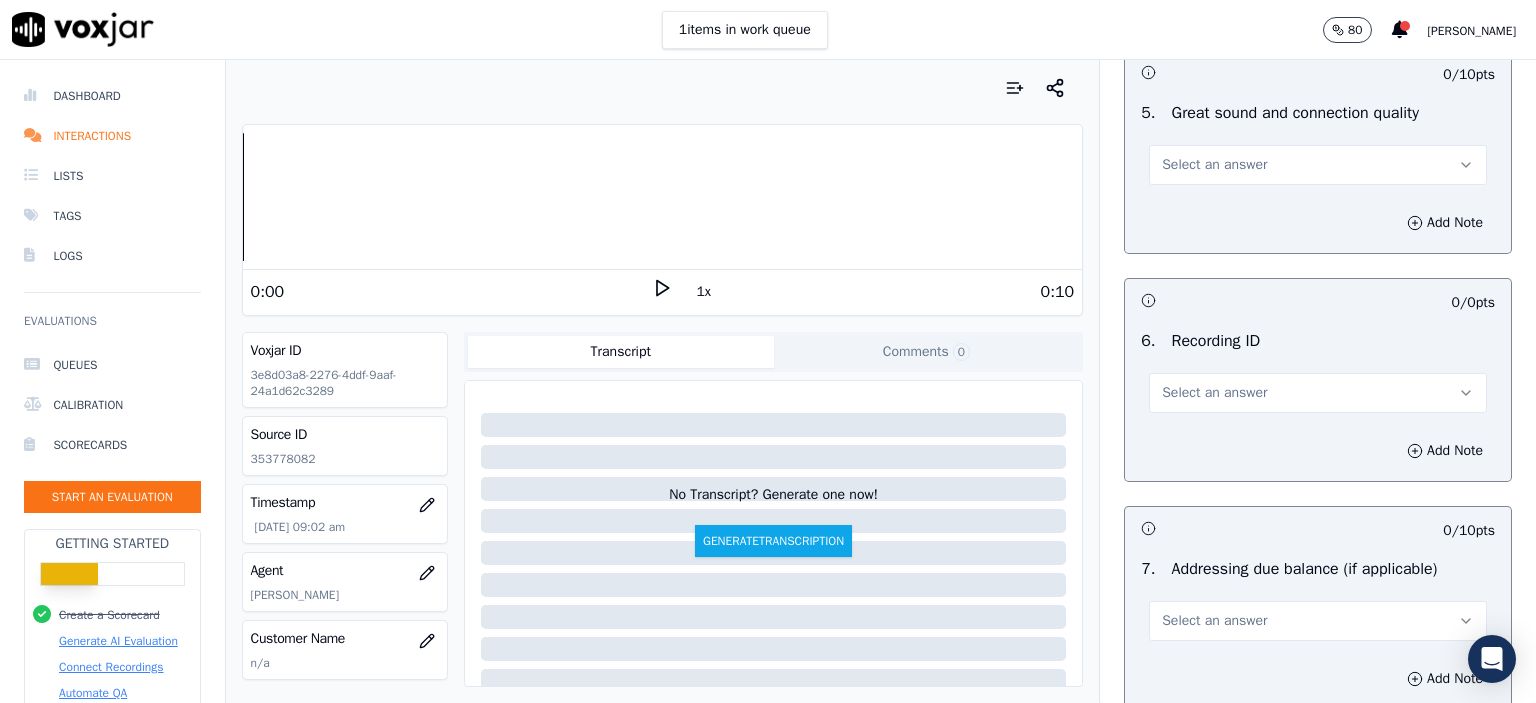 scroll, scrollTop: 3026, scrollLeft: 0, axis: vertical 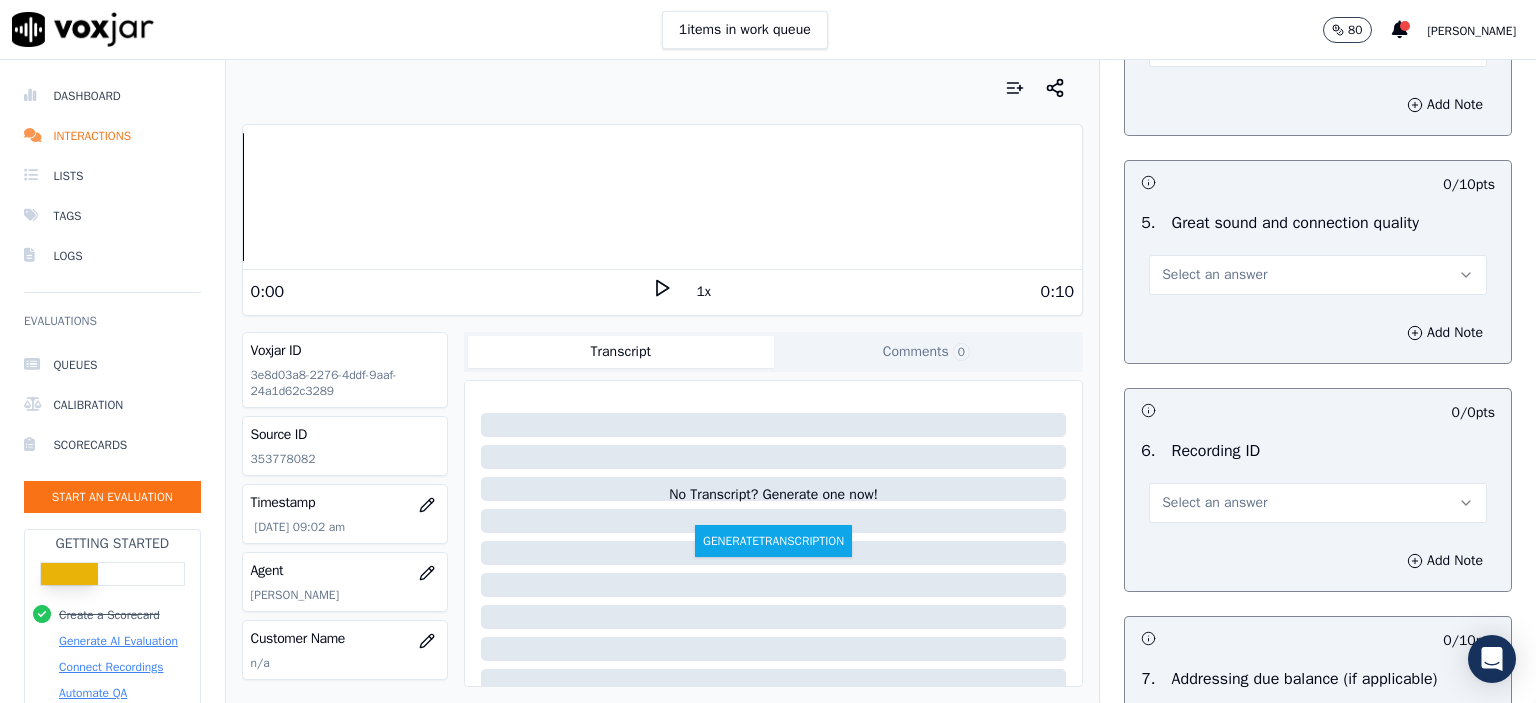click on "Select an answer" at bounding box center [1214, 275] 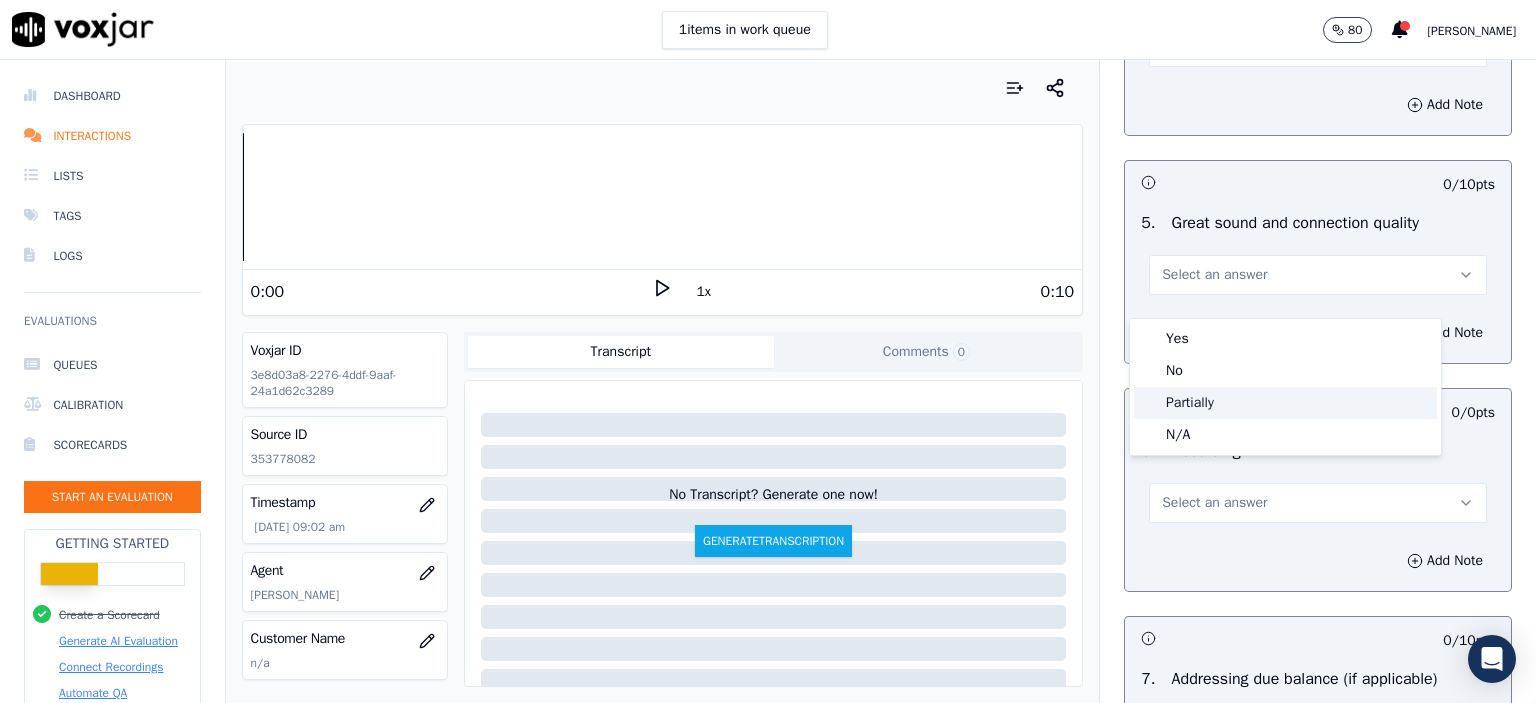 click on "Partially" 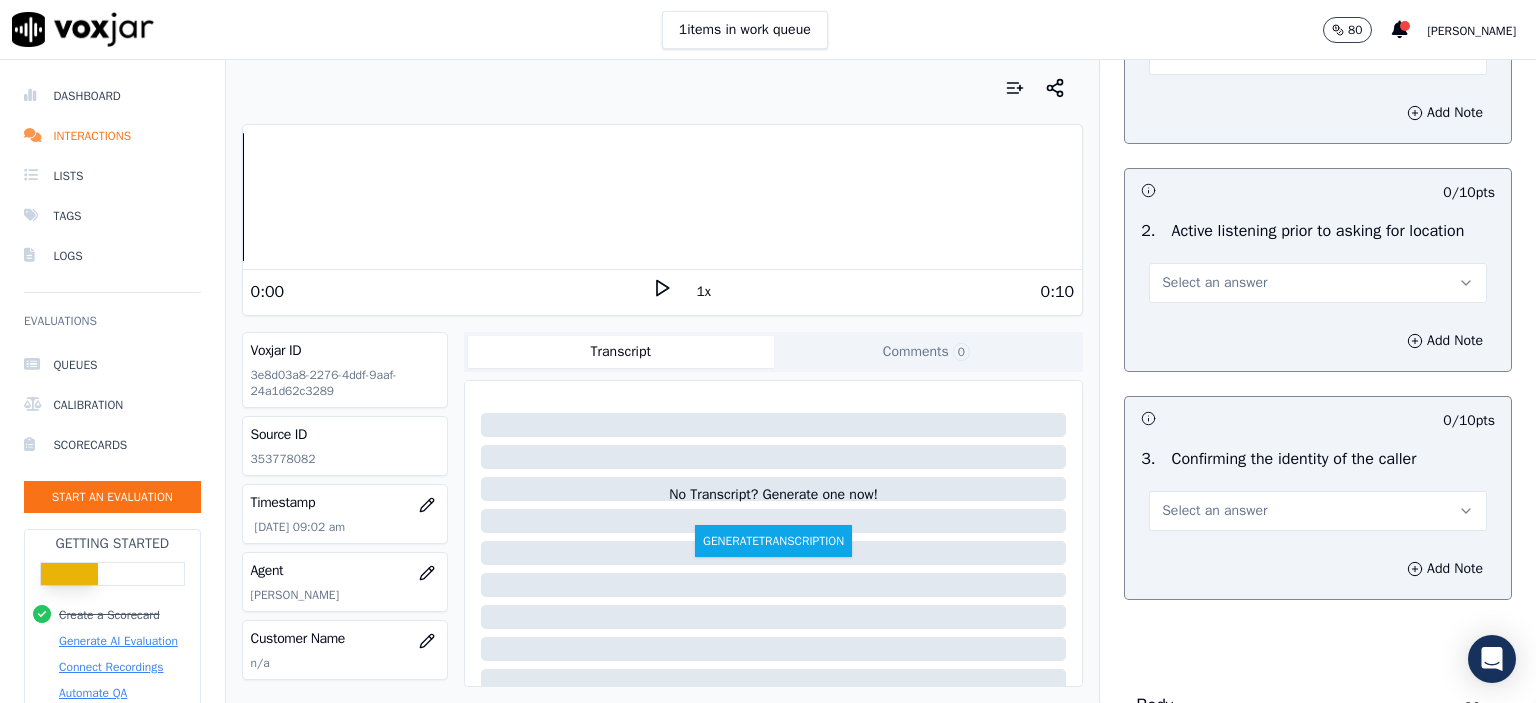 scroll, scrollTop: 300, scrollLeft: 0, axis: vertical 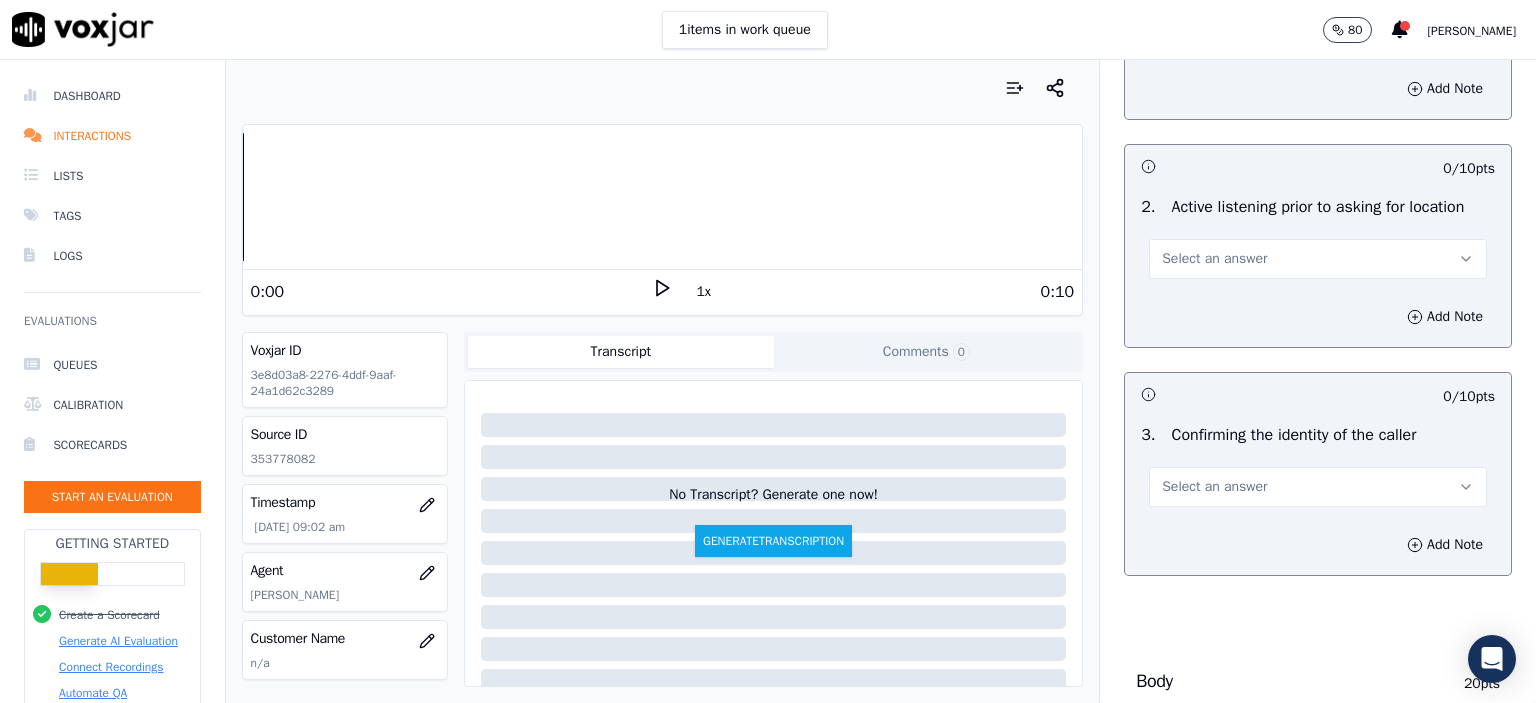 click on "Select an answer" at bounding box center (1318, 259) 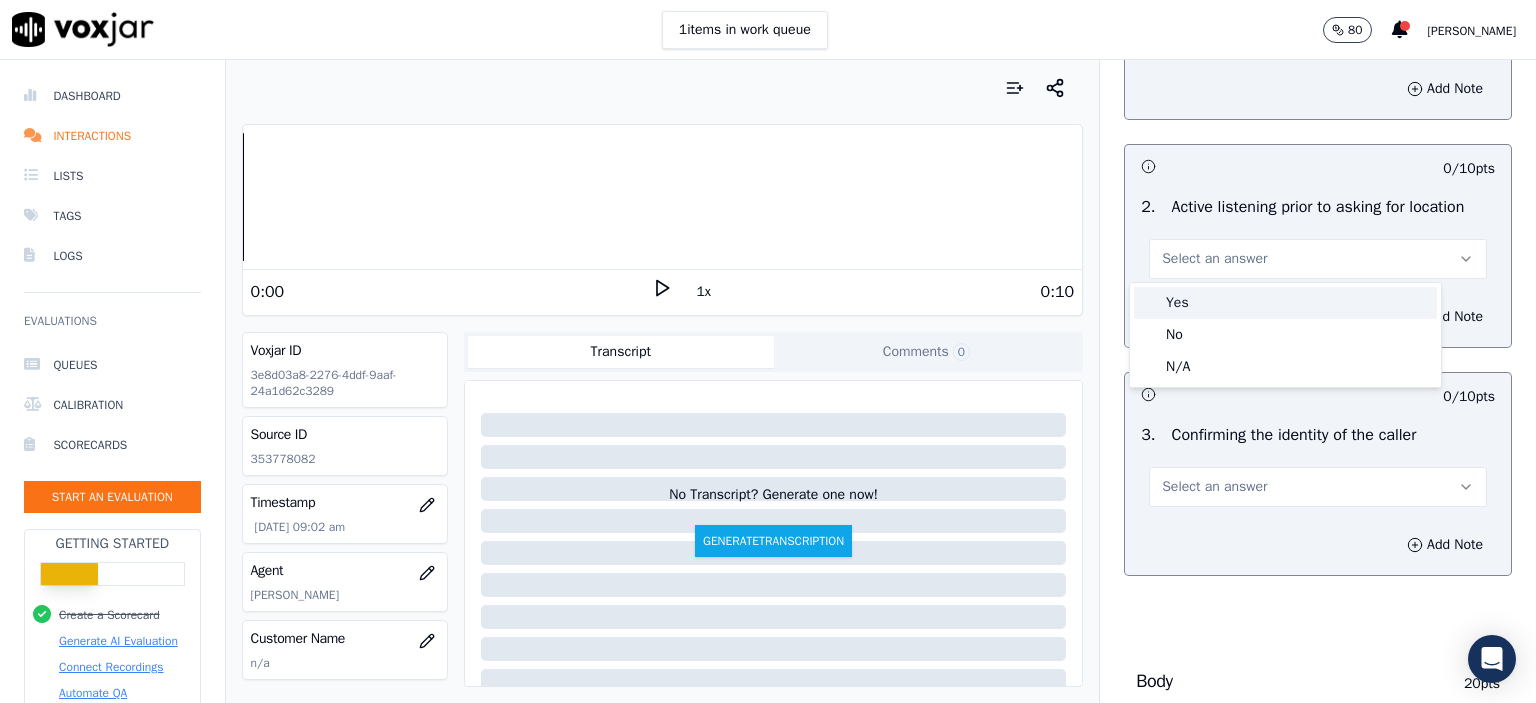 click on "Yes" at bounding box center [1285, 303] 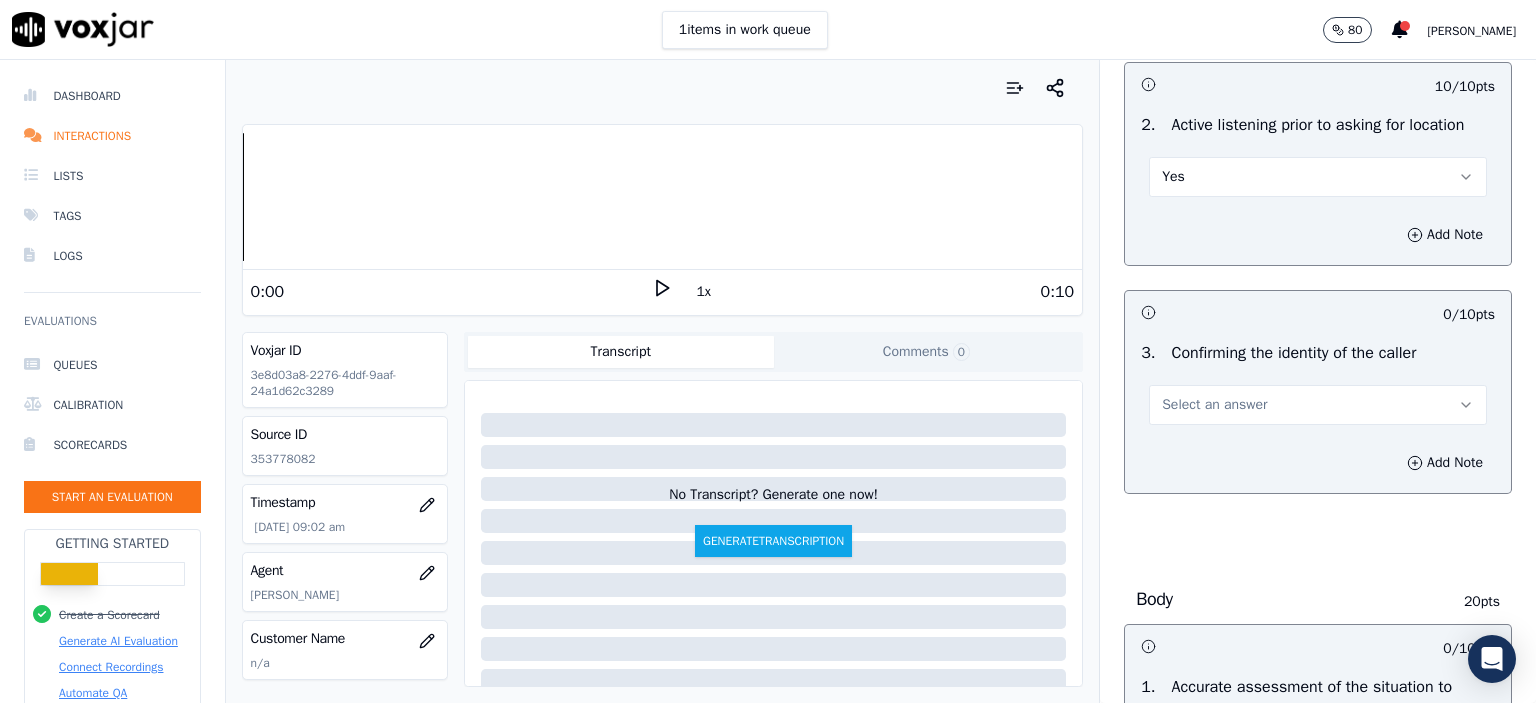 scroll, scrollTop: 400, scrollLeft: 0, axis: vertical 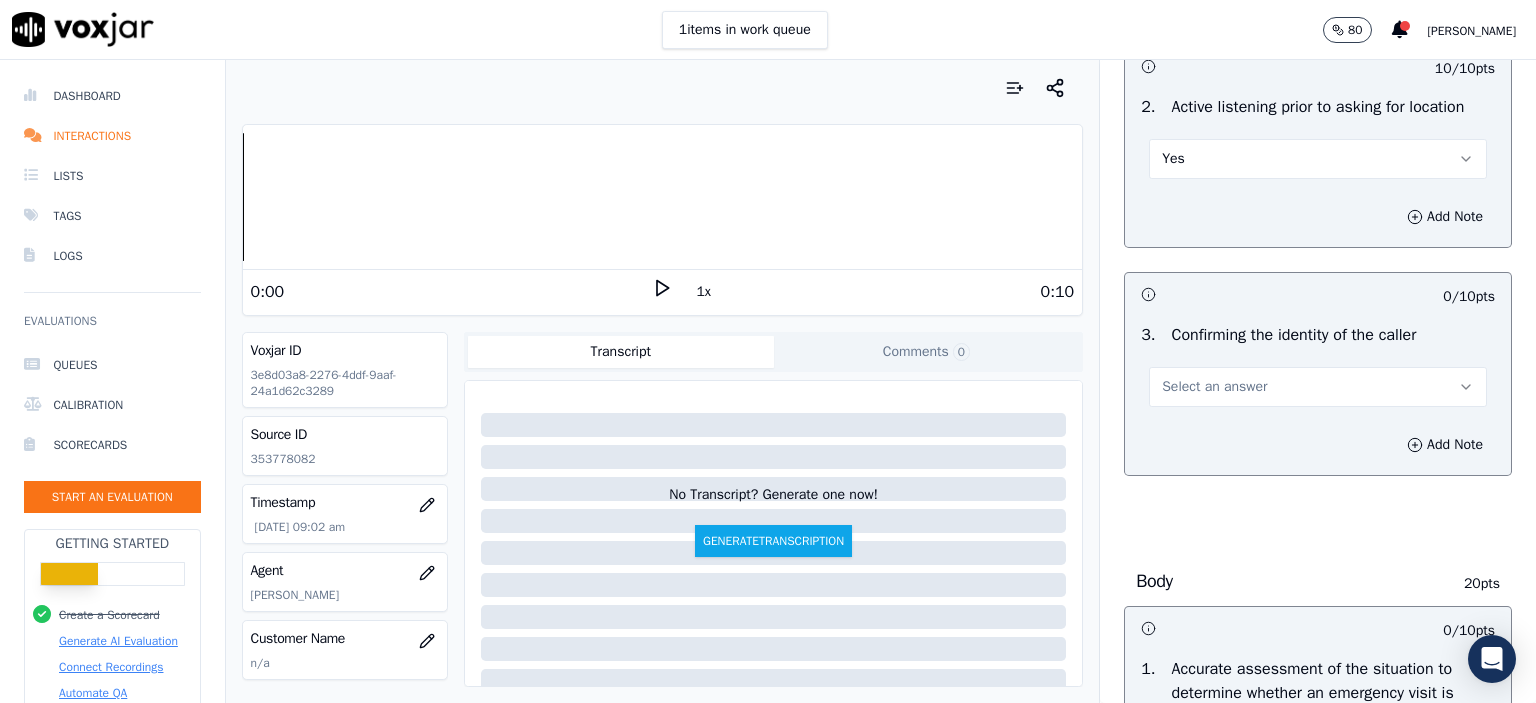 click on "Select an answer" at bounding box center [1318, 387] 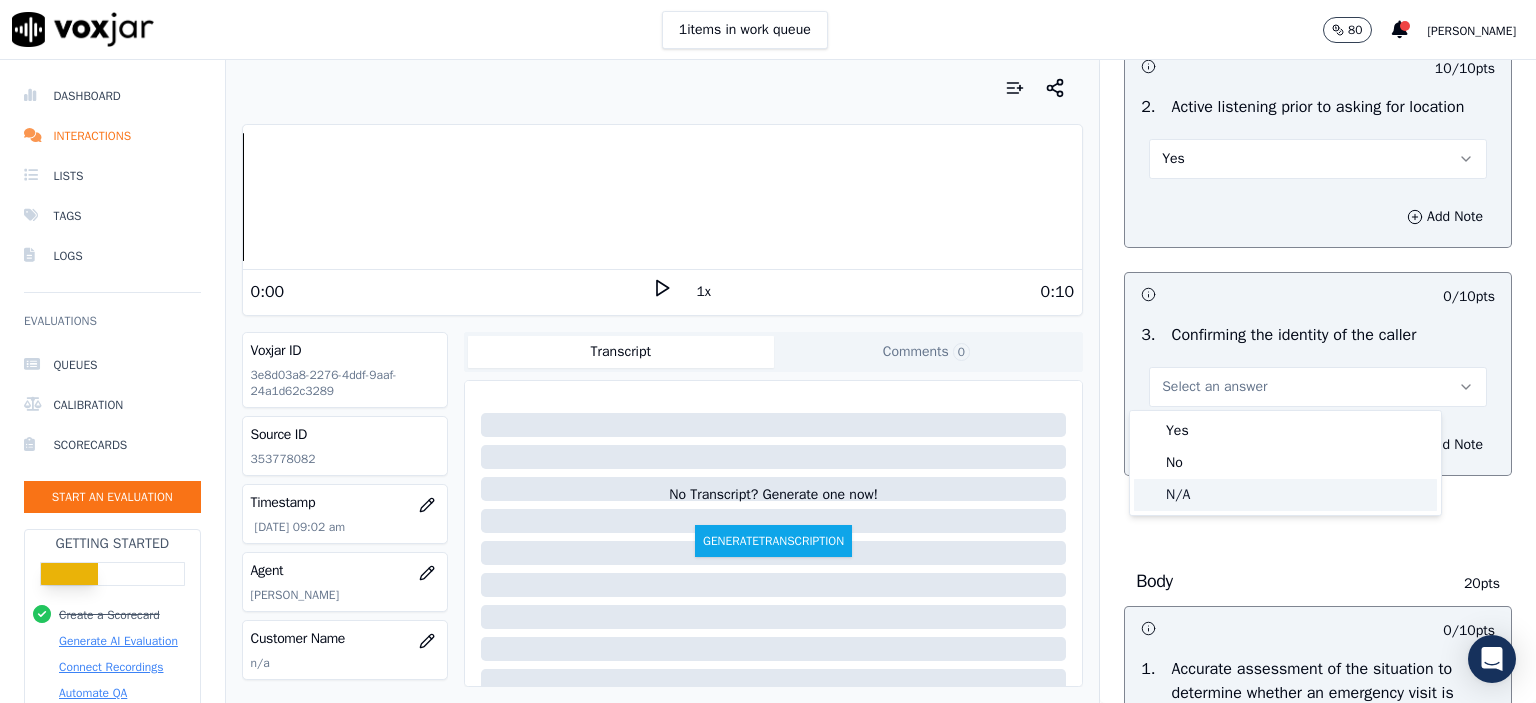 click on "N/A" 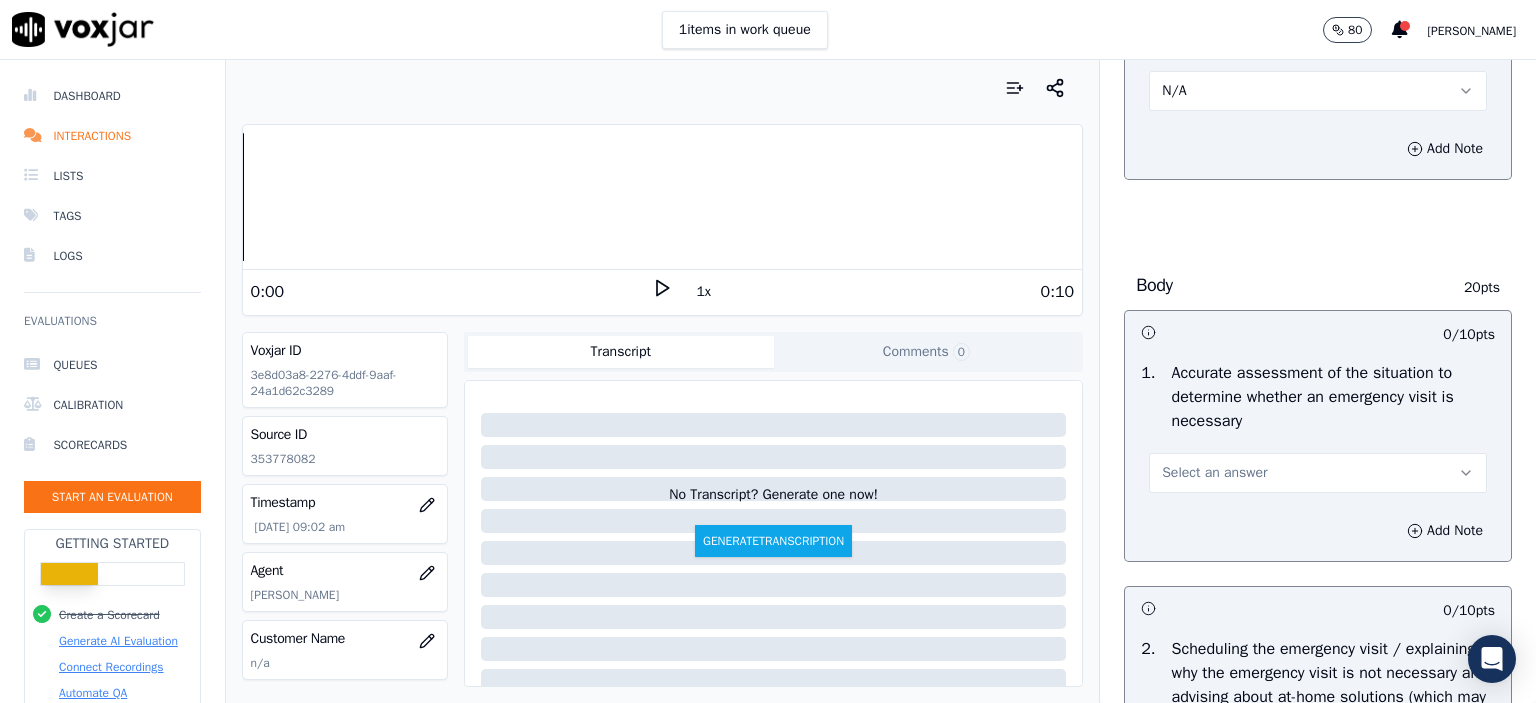 scroll, scrollTop: 700, scrollLeft: 0, axis: vertical 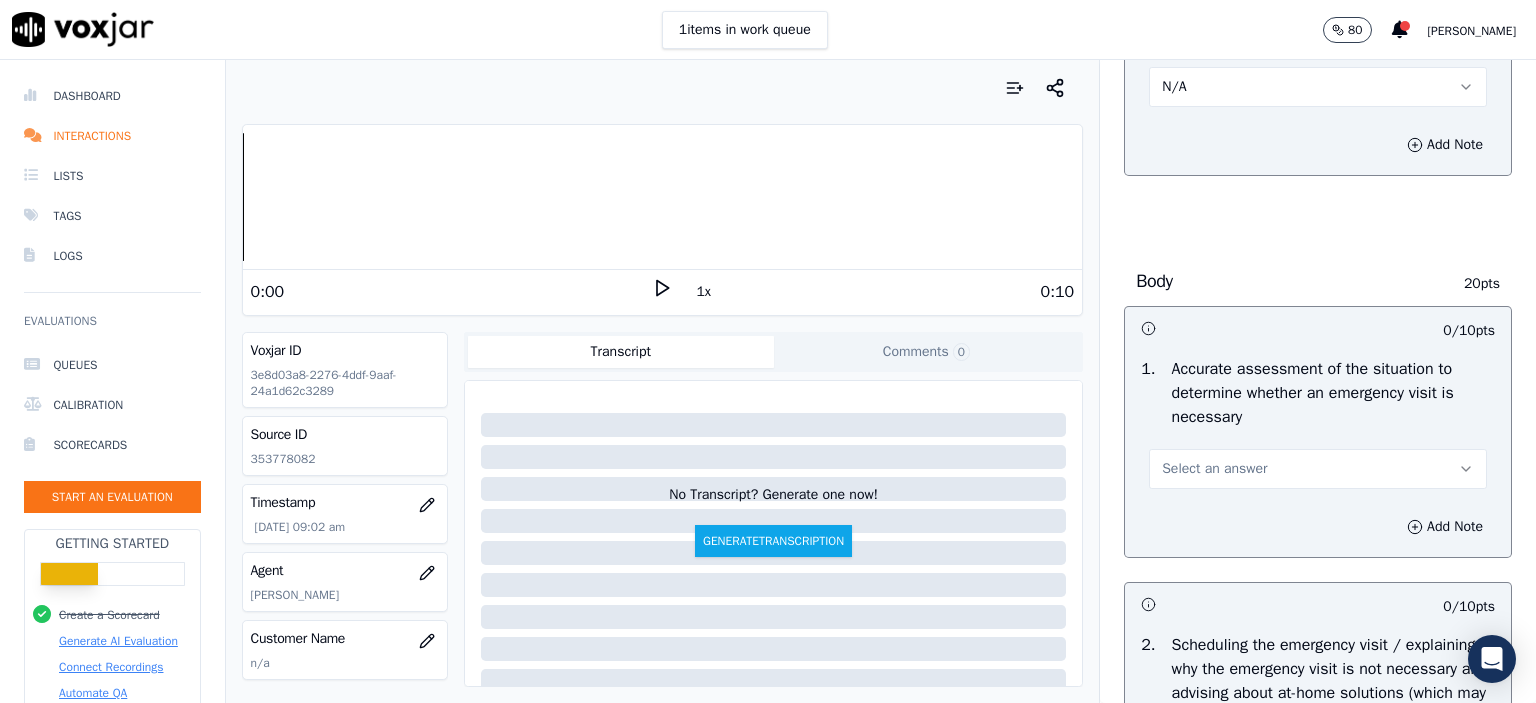click on "353778082" 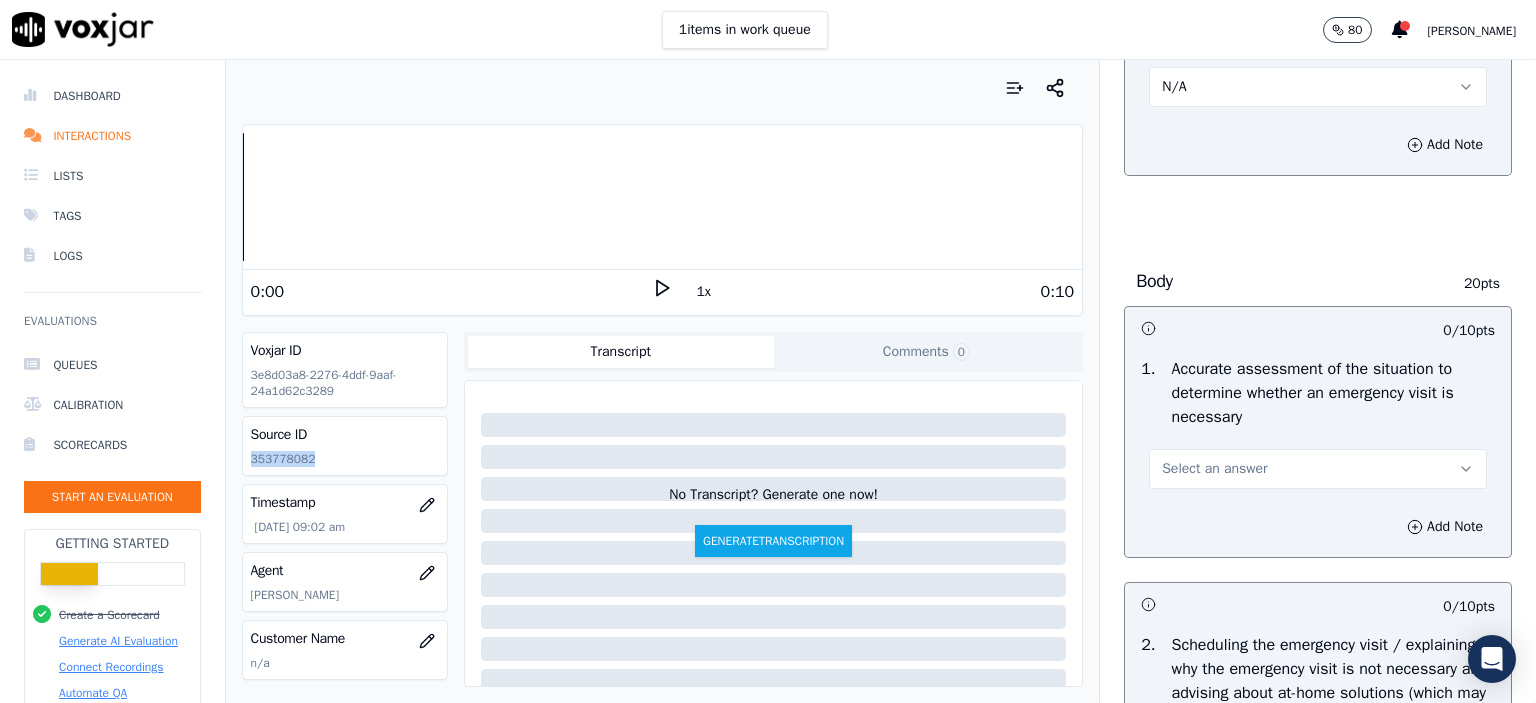 click on "353778082" 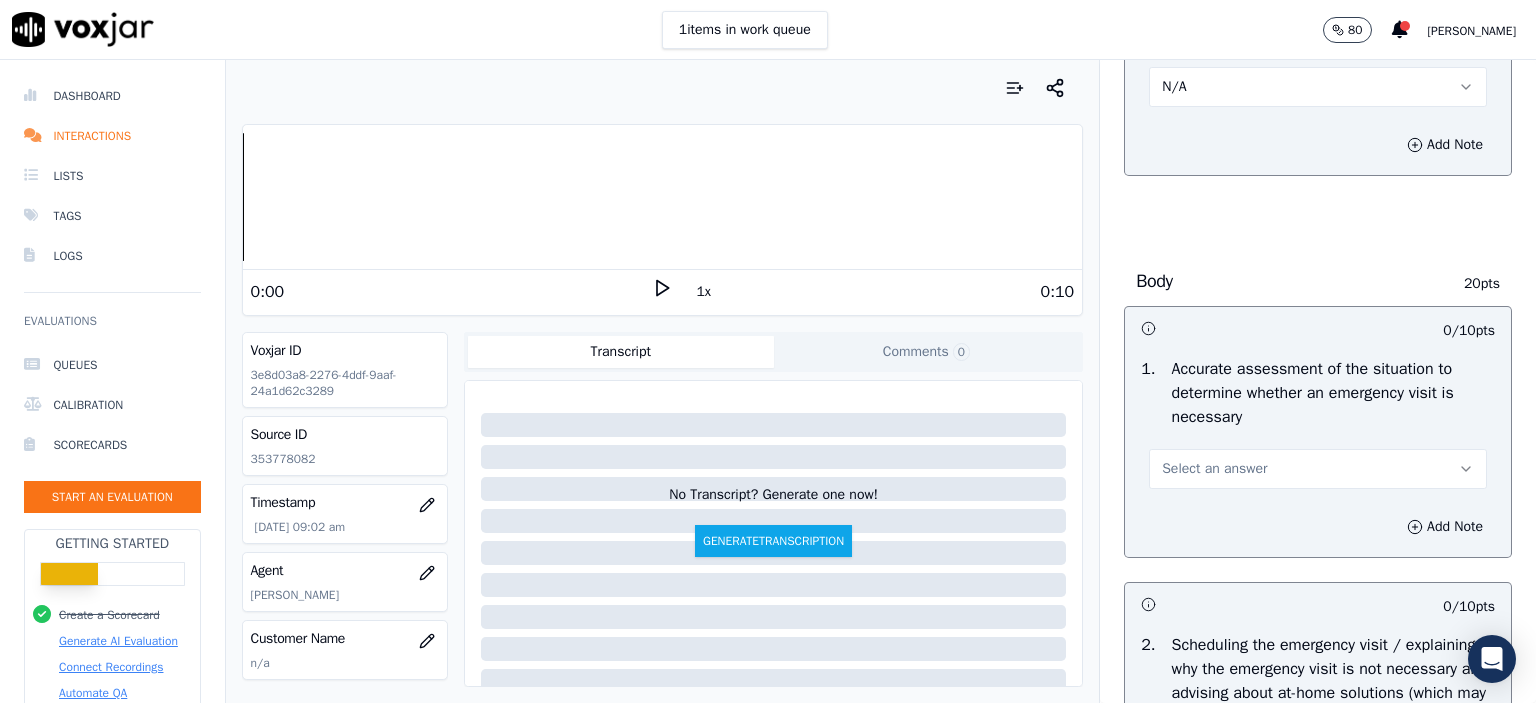 click on "1 .   Accurate assessment of the situation to determine whether an emergency visit is necessary    Select an answer" at bounding box center (1318, 423) 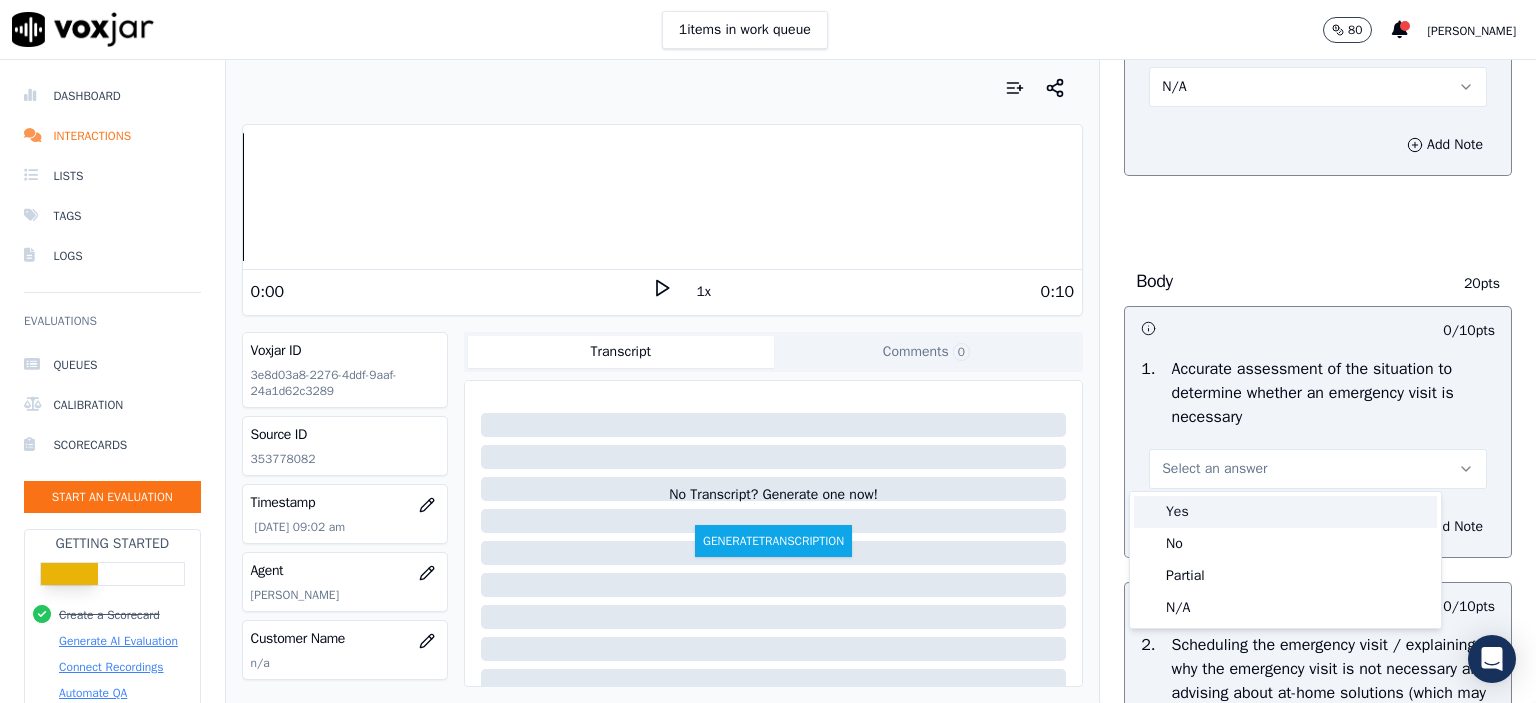click on "Yes" at bounding box center [1285, 512] 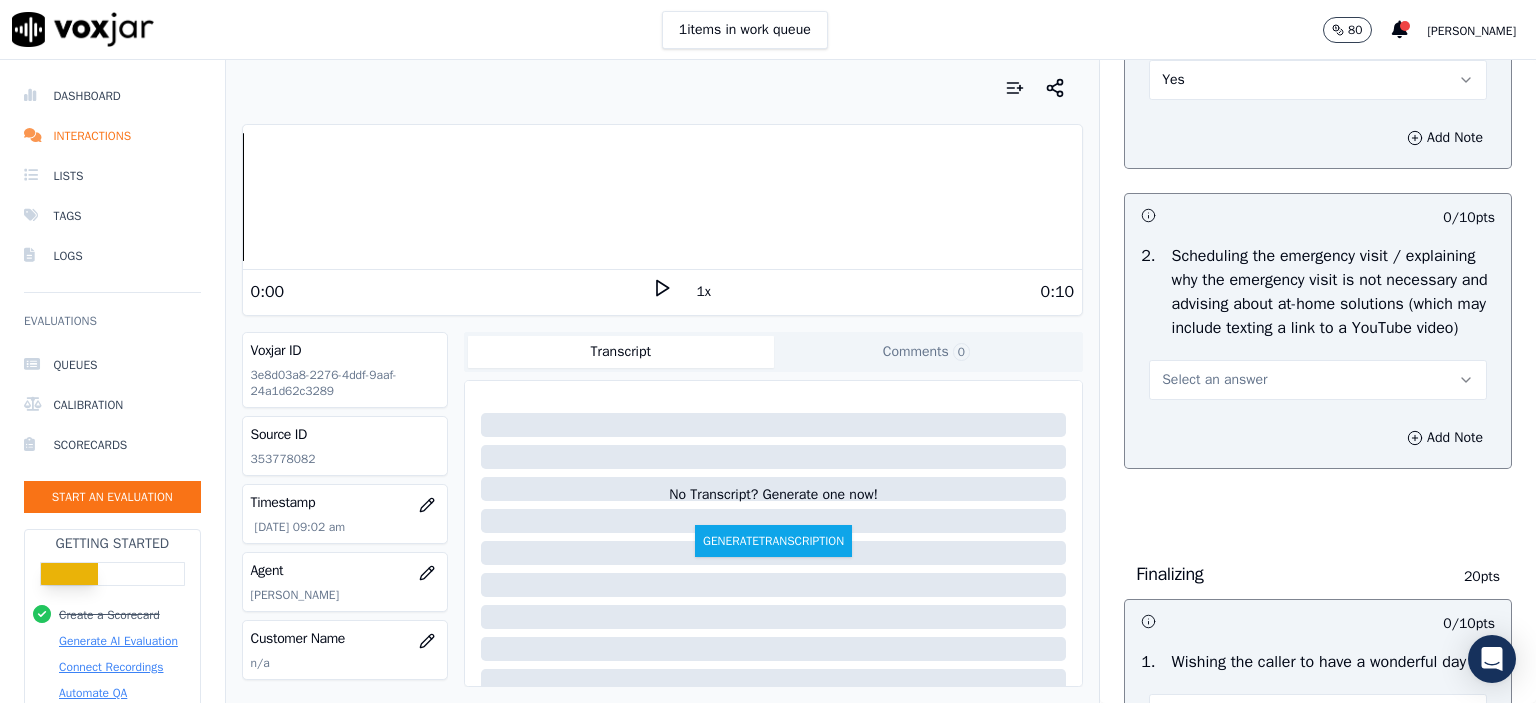 scroll, scrollTop: 1100, scrollLeft: 0, axis: vertical 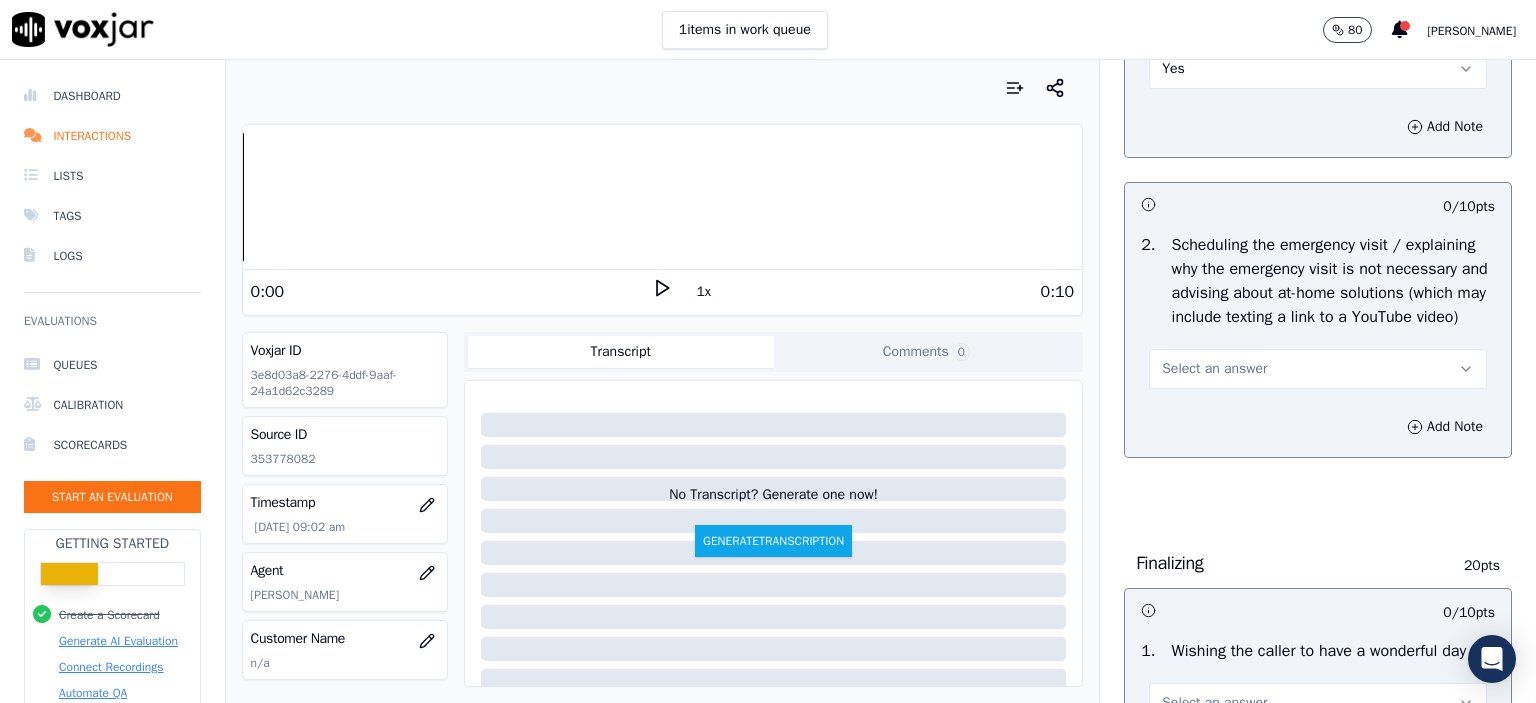 click on "Select an answer" at bounding box center (1318, 369) 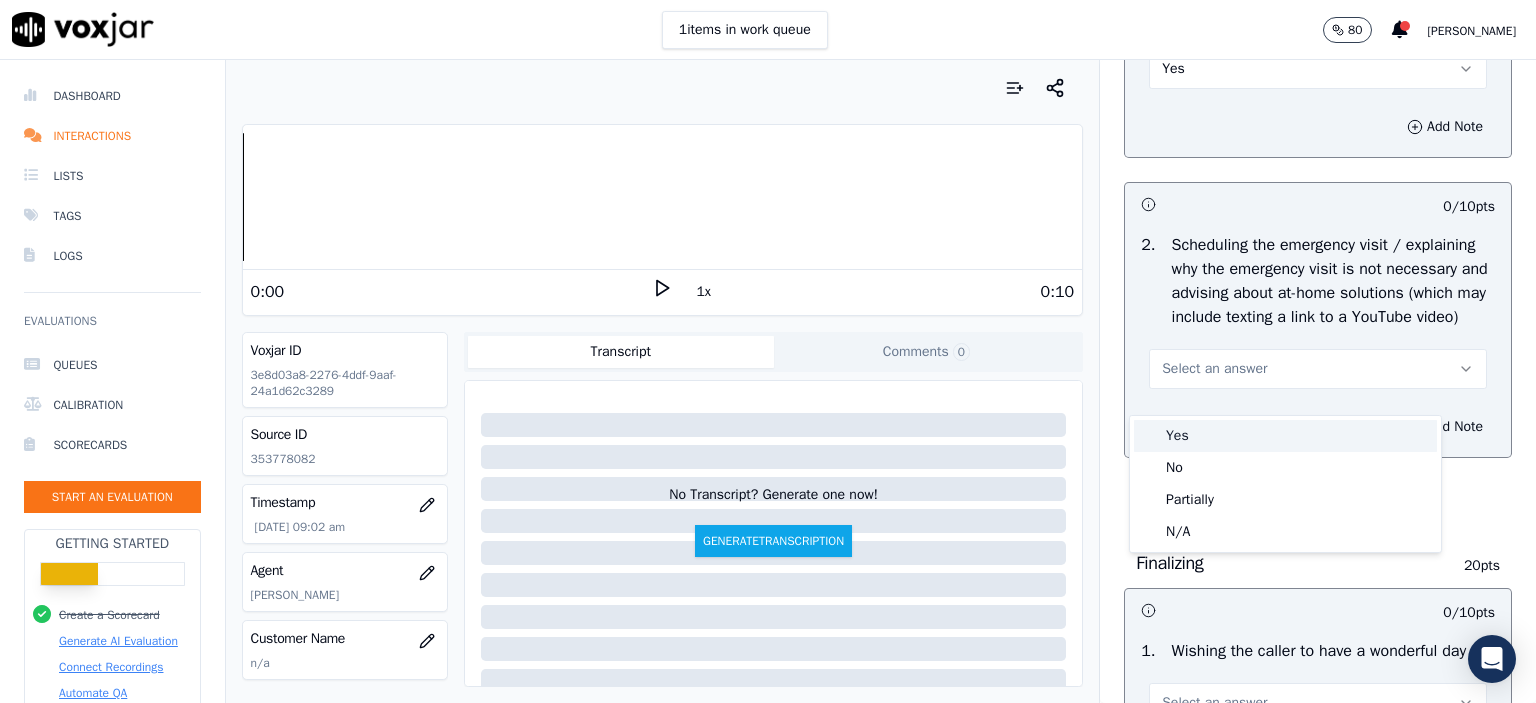 click on "Yes" at bounding box center (1285, 436) 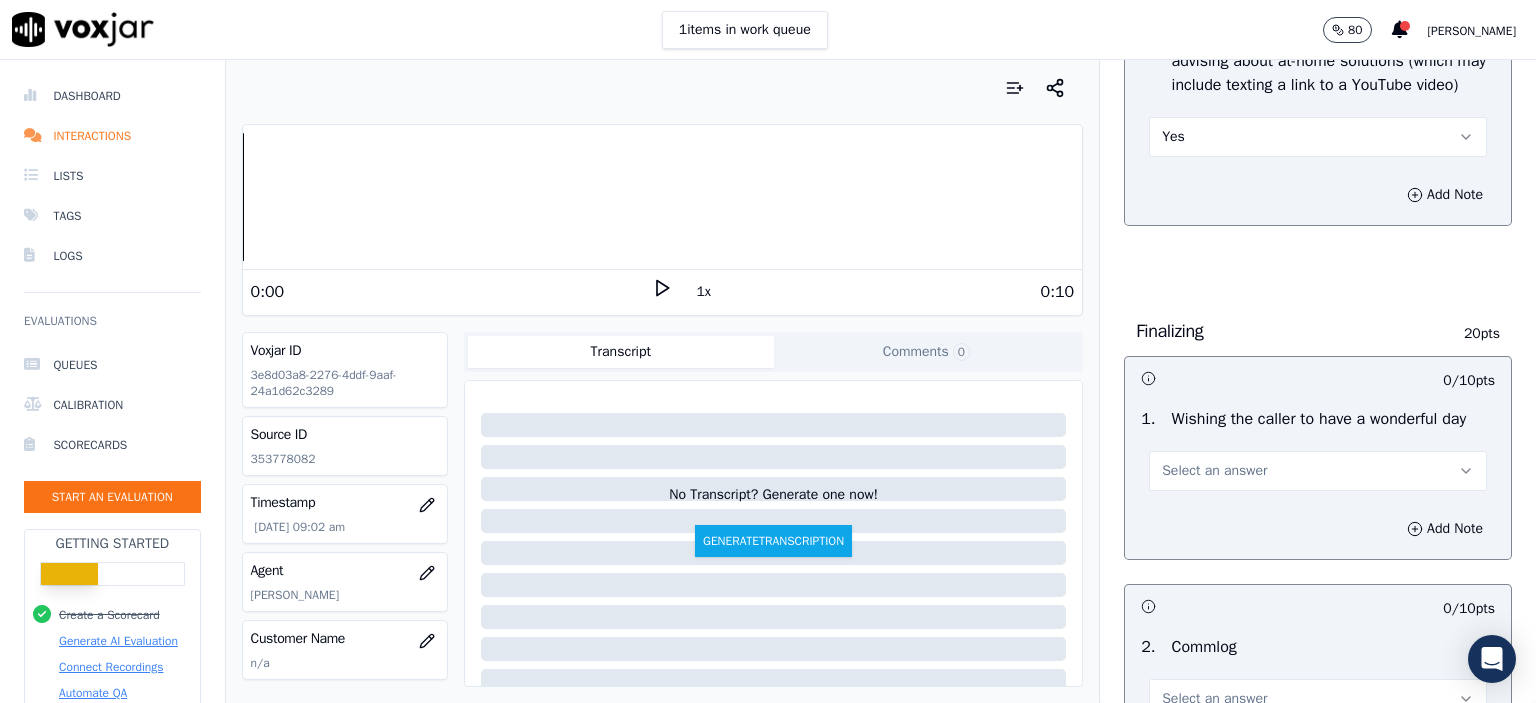 scroll, scrollTop: 1400, scrollLeft: 0, axis: vertical 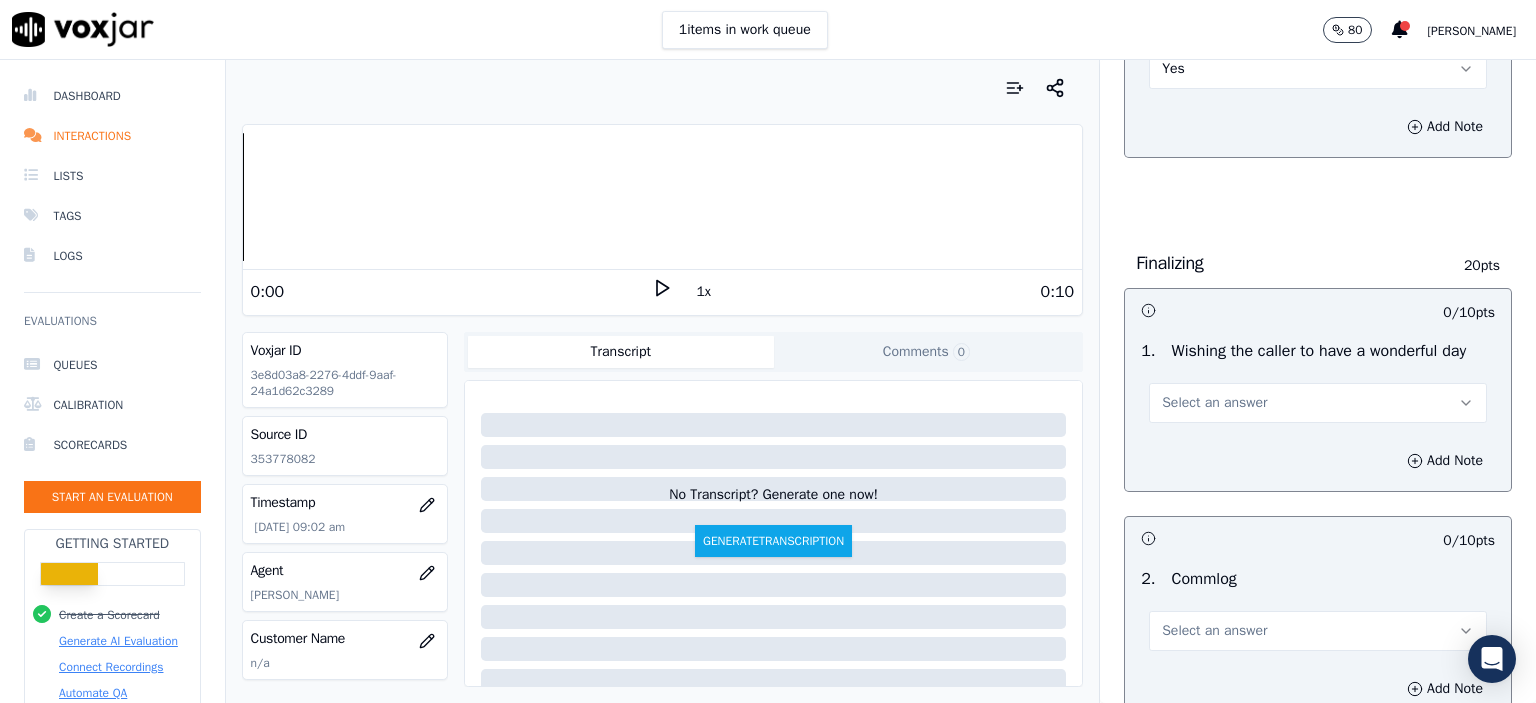 click on "Select an answer" at bounding box center (1318, 403) 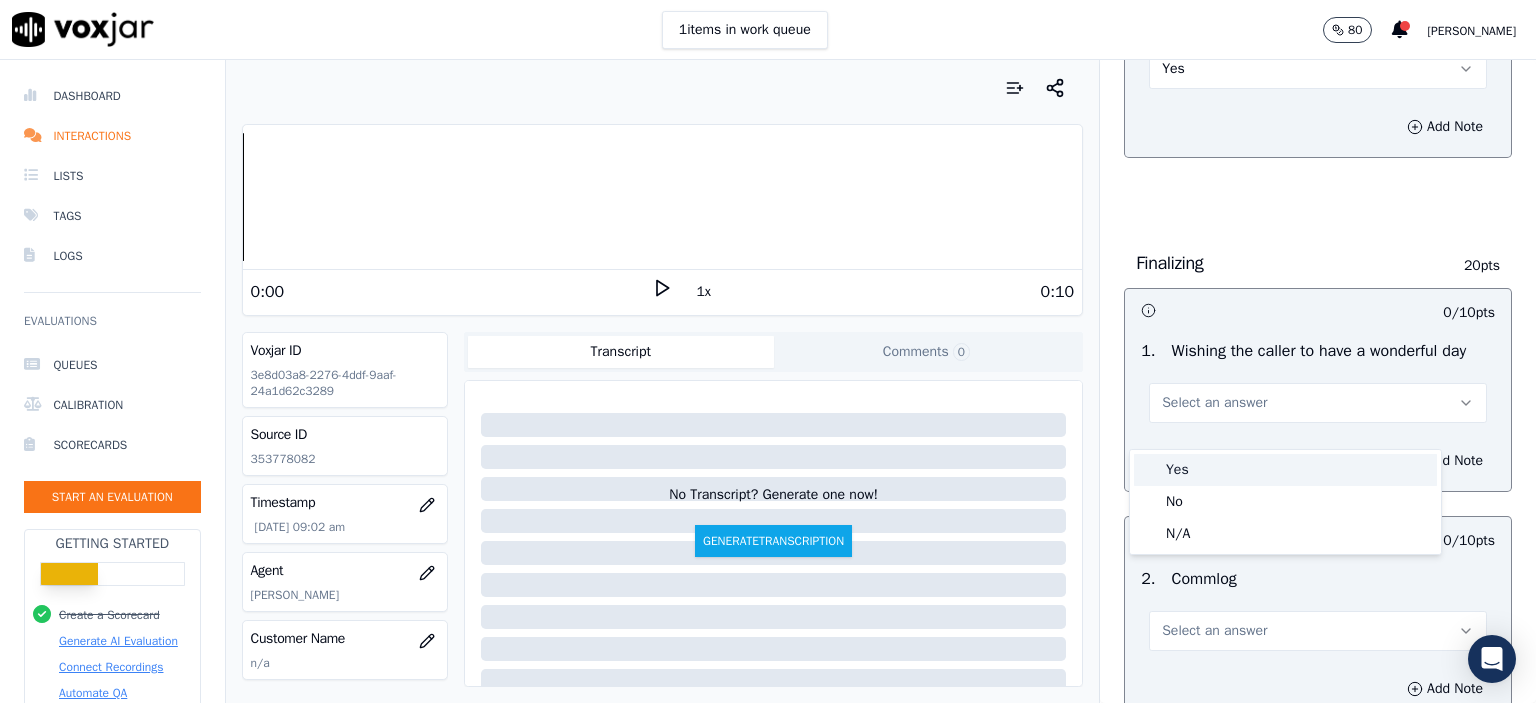 click on "Yes" at bounding box center [1285, 470] 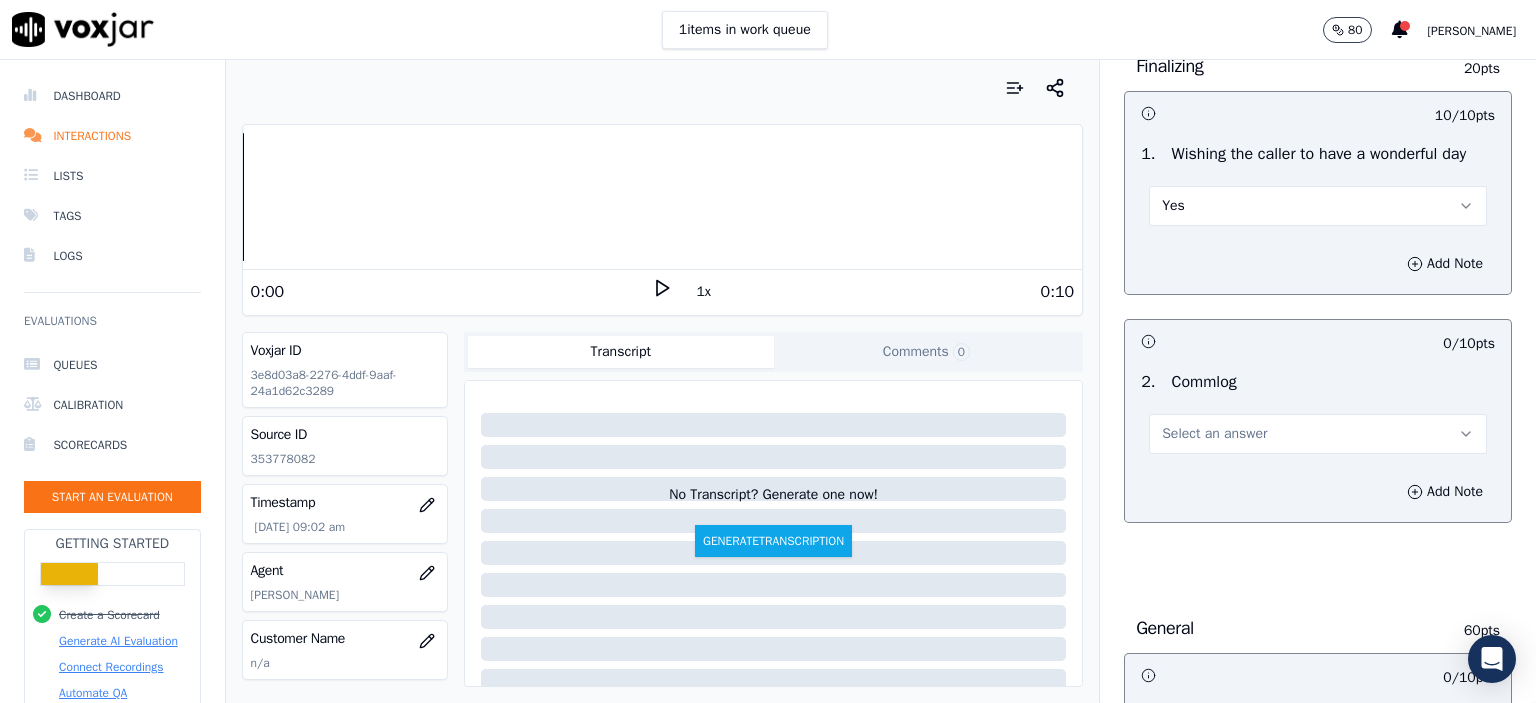 scroll, scrollTop: 1600, scrollLeft: 0, axis: vertical 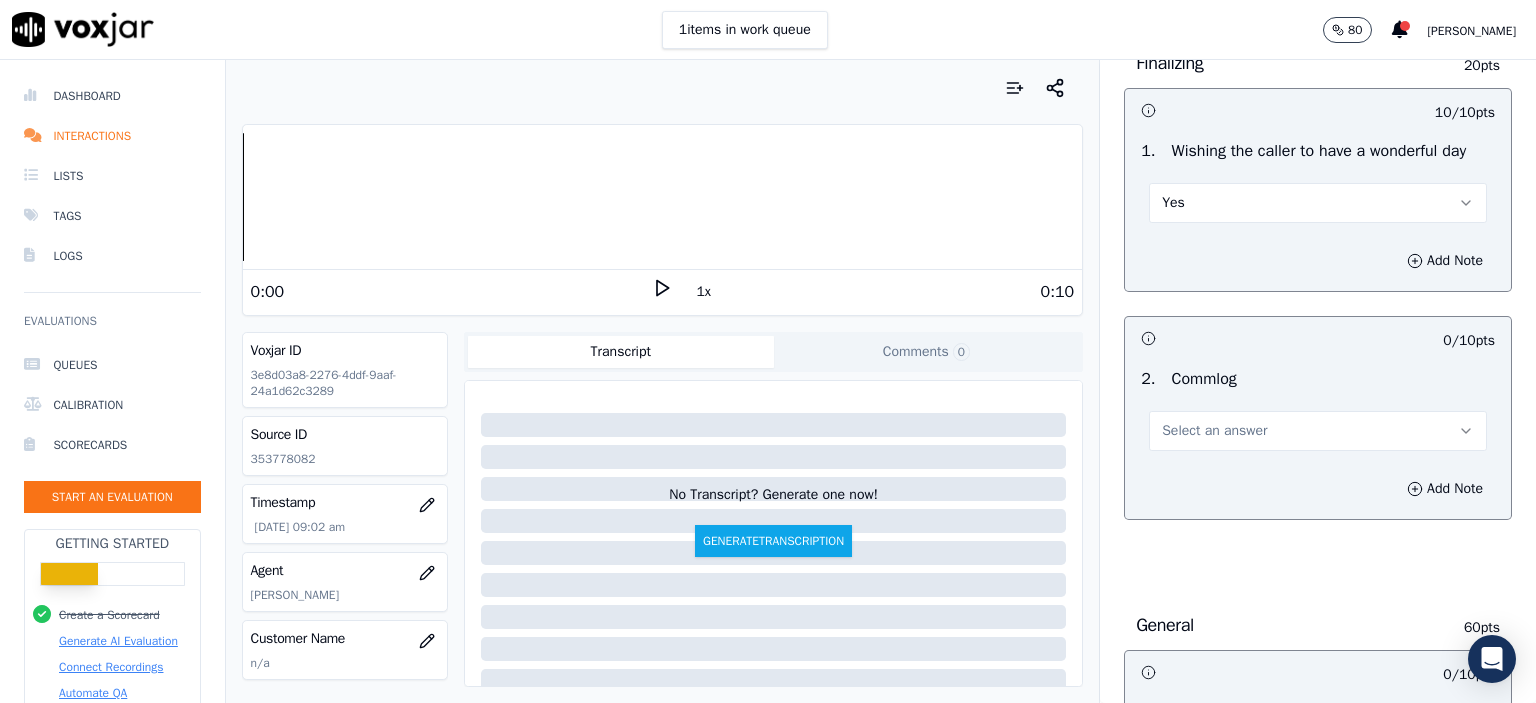 click on "Select an answer" at bounding box center [1214, 431] 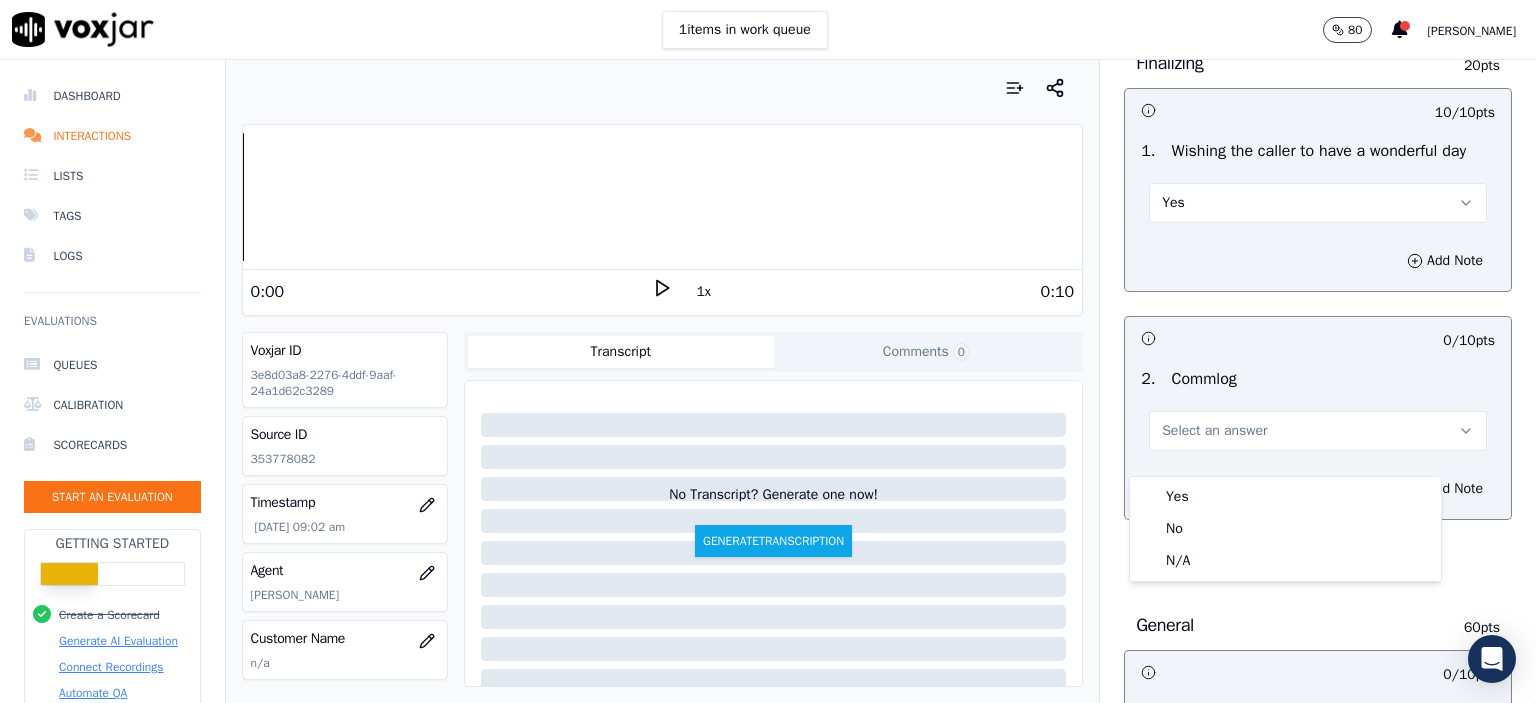 click on "Yes" at bounding box center [1285, 497] 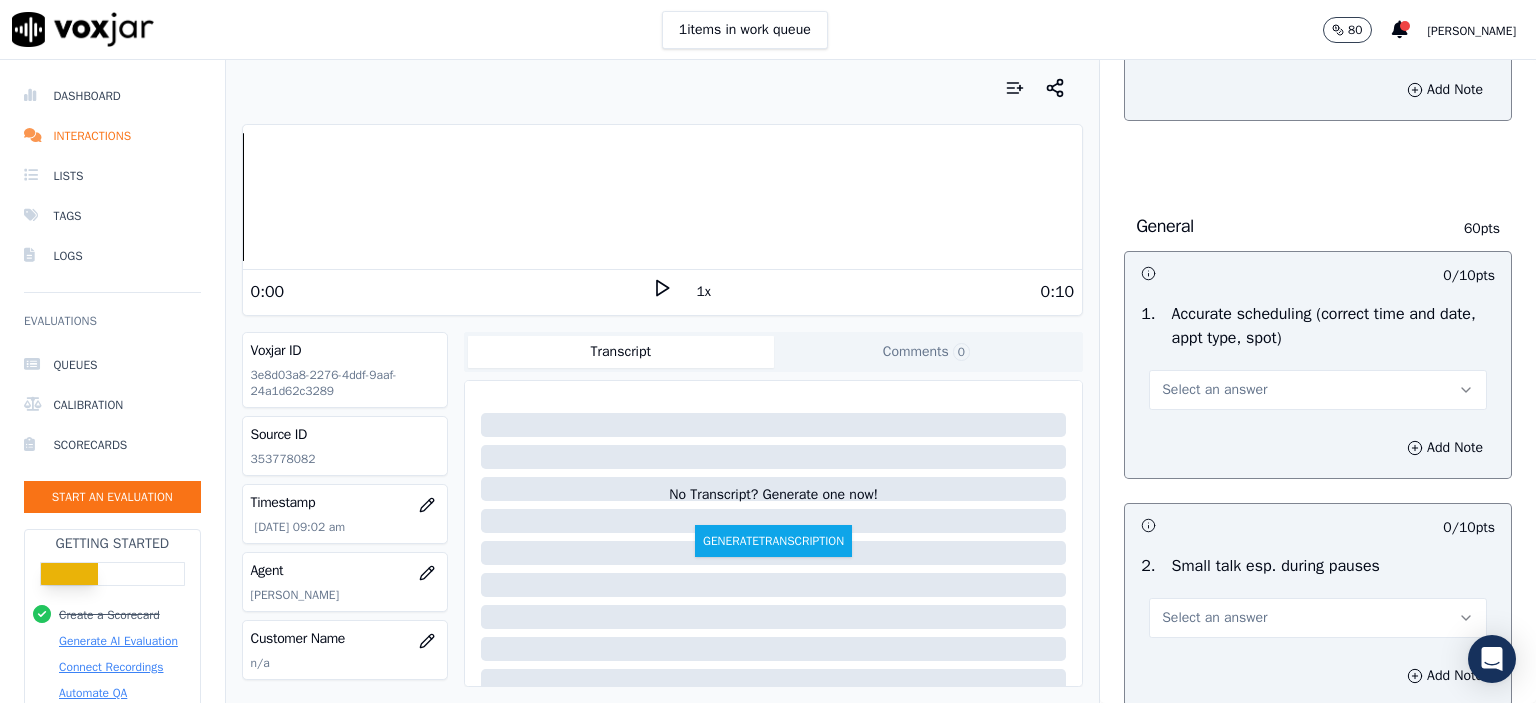 scroll, scrollTop: 2000, scrollLeft: 0, axis: vertical 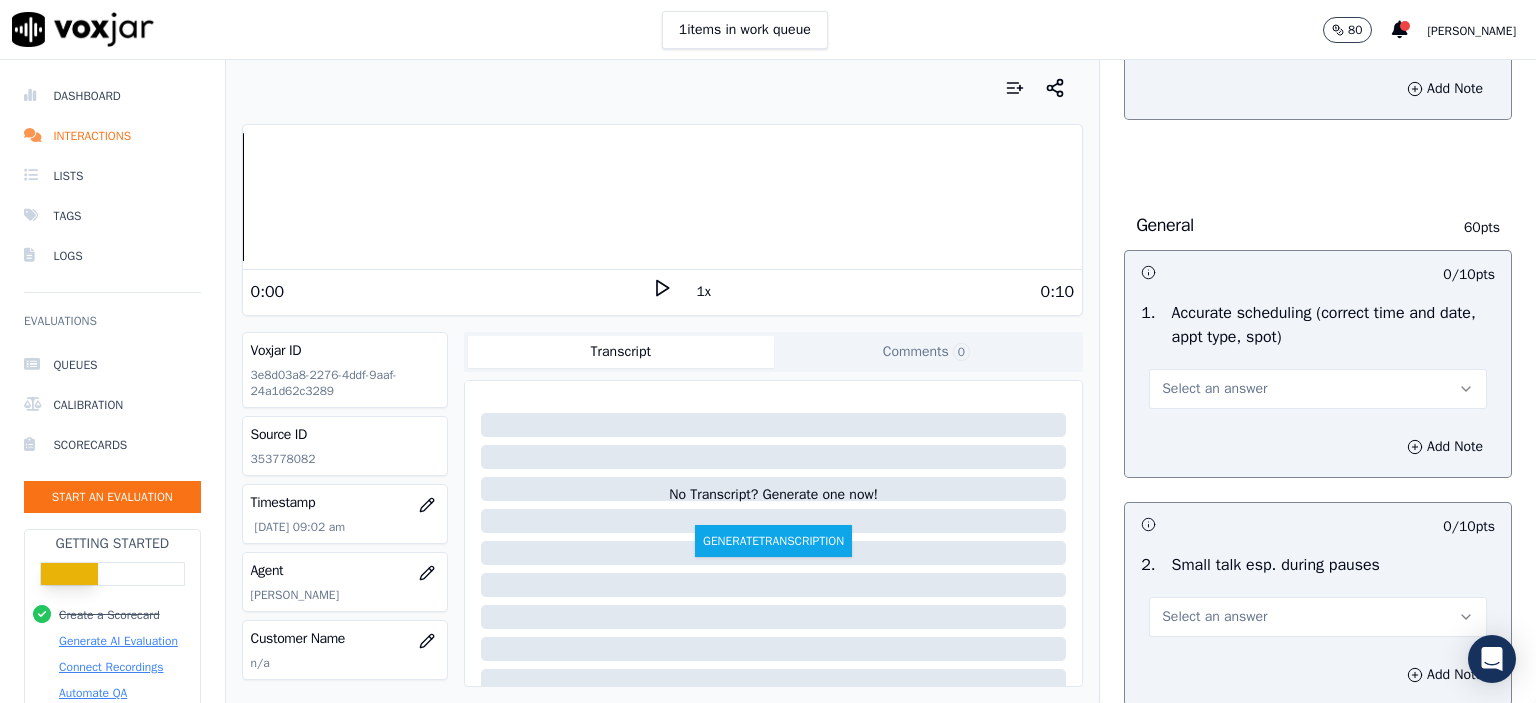 click on "Select an answer" at bounding box center (1214, 389) 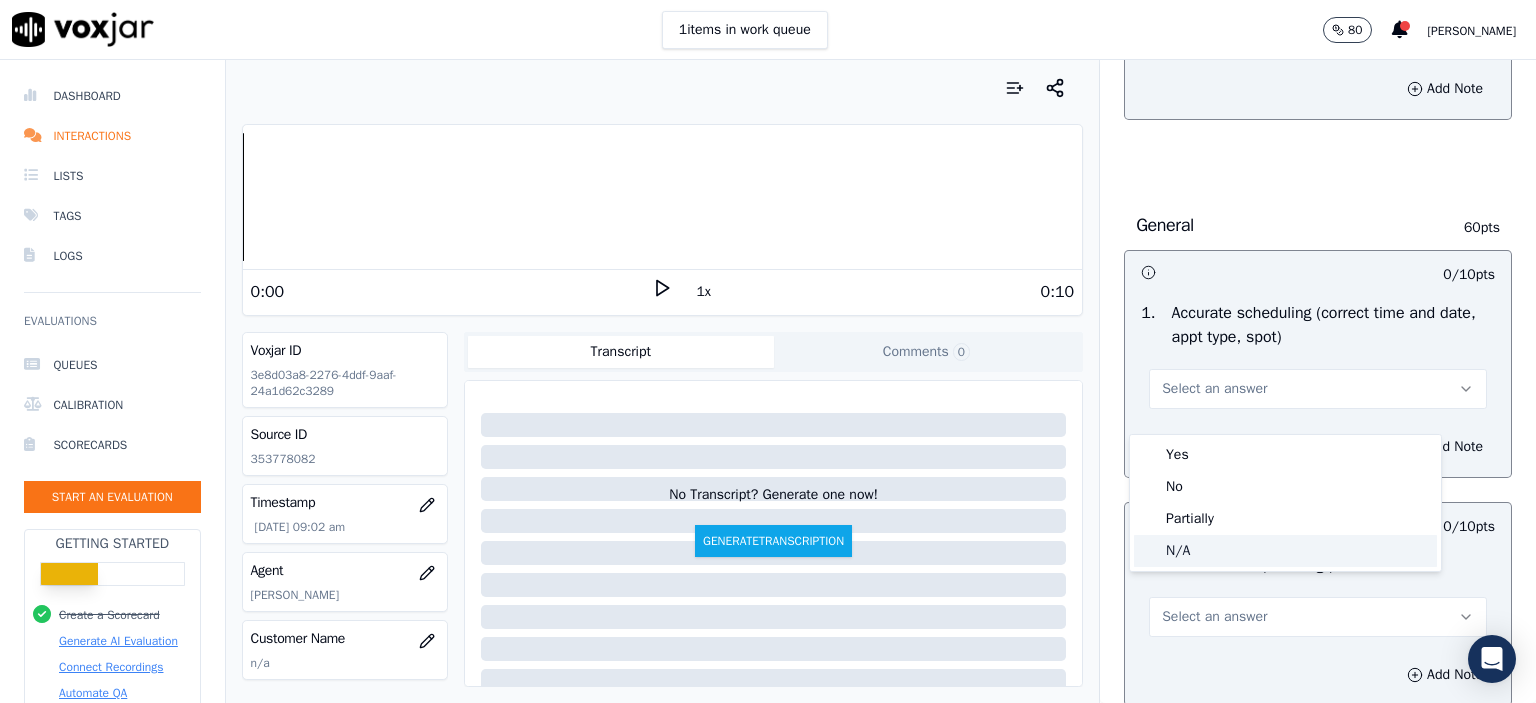 click on "N/A" 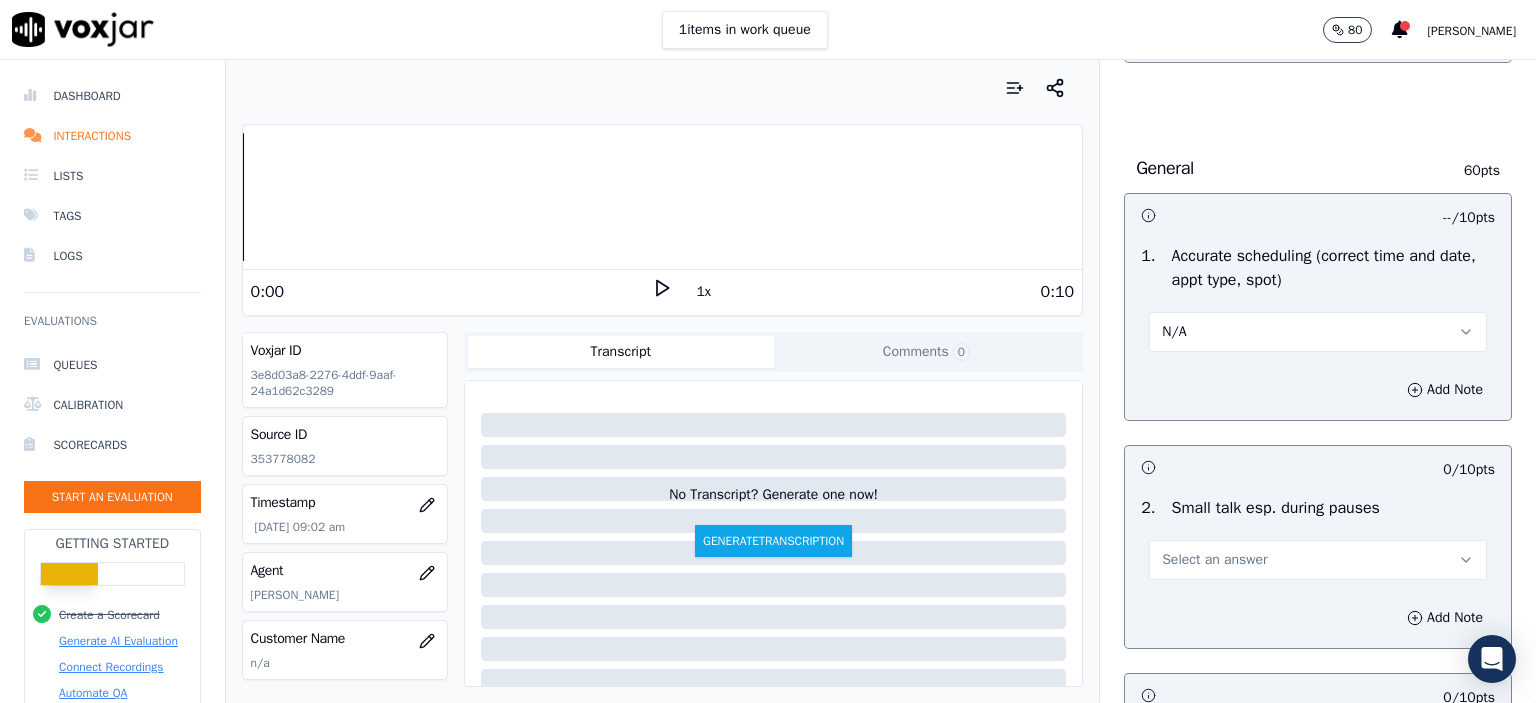 scroll, scrollTop: 2200, scrollLeft: 0, axis: vertical 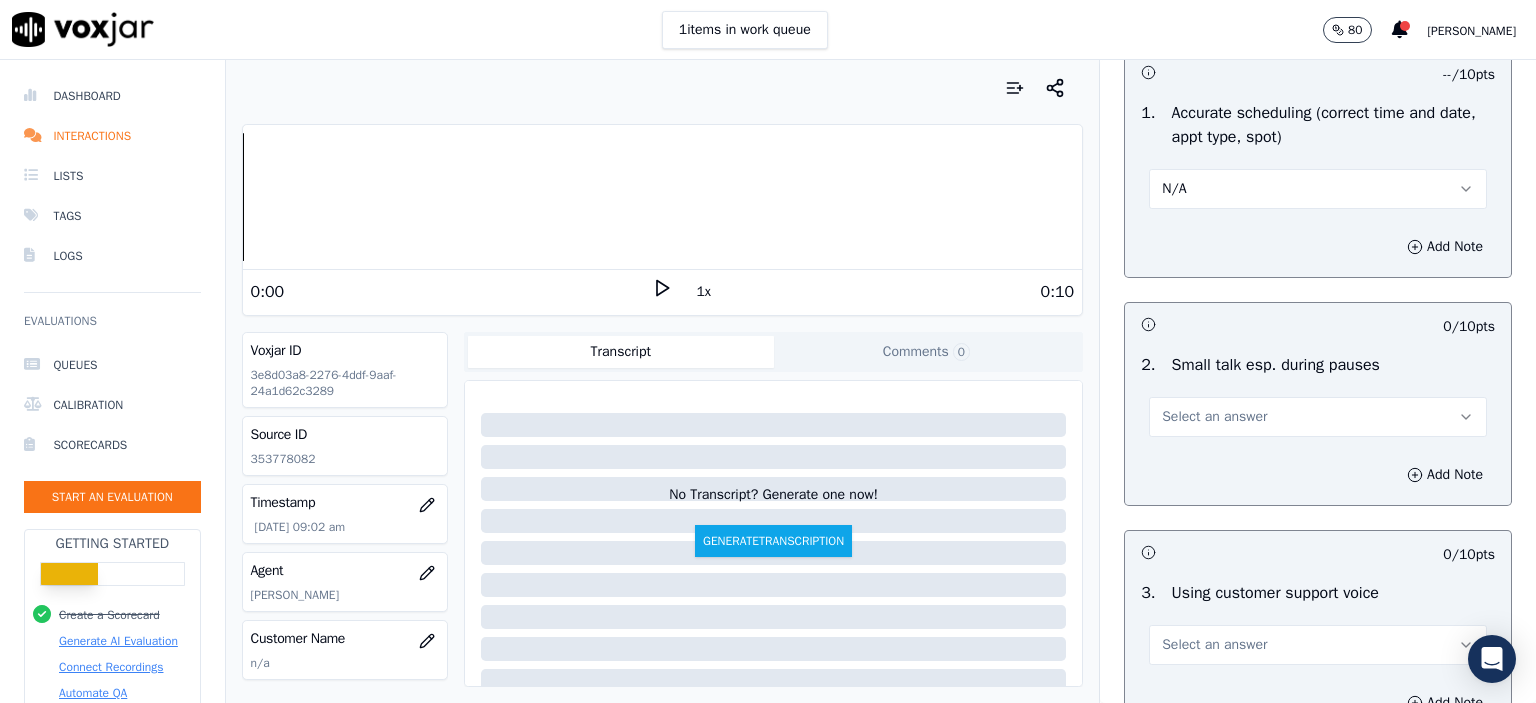 click on "Select an answer" at bounding box center (1214, 417) 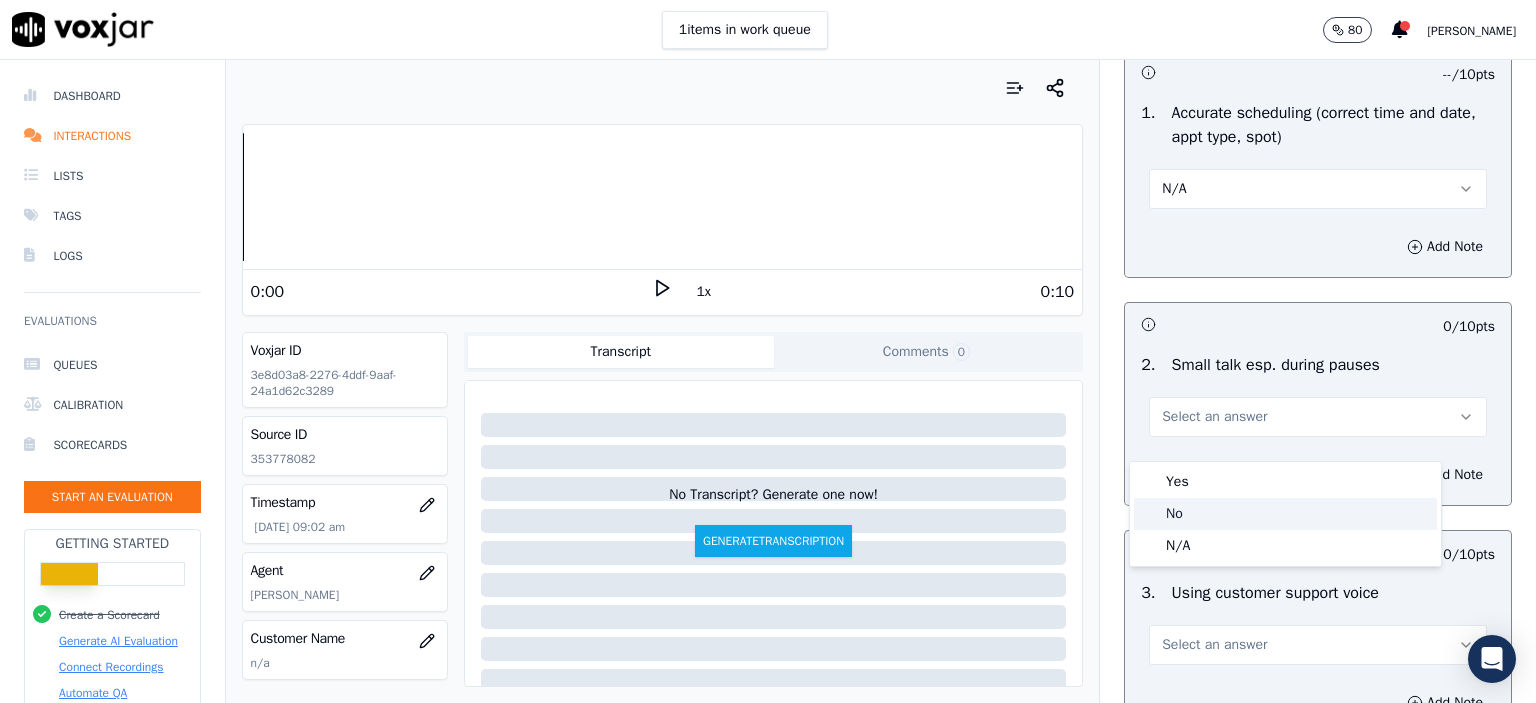 click on "No" 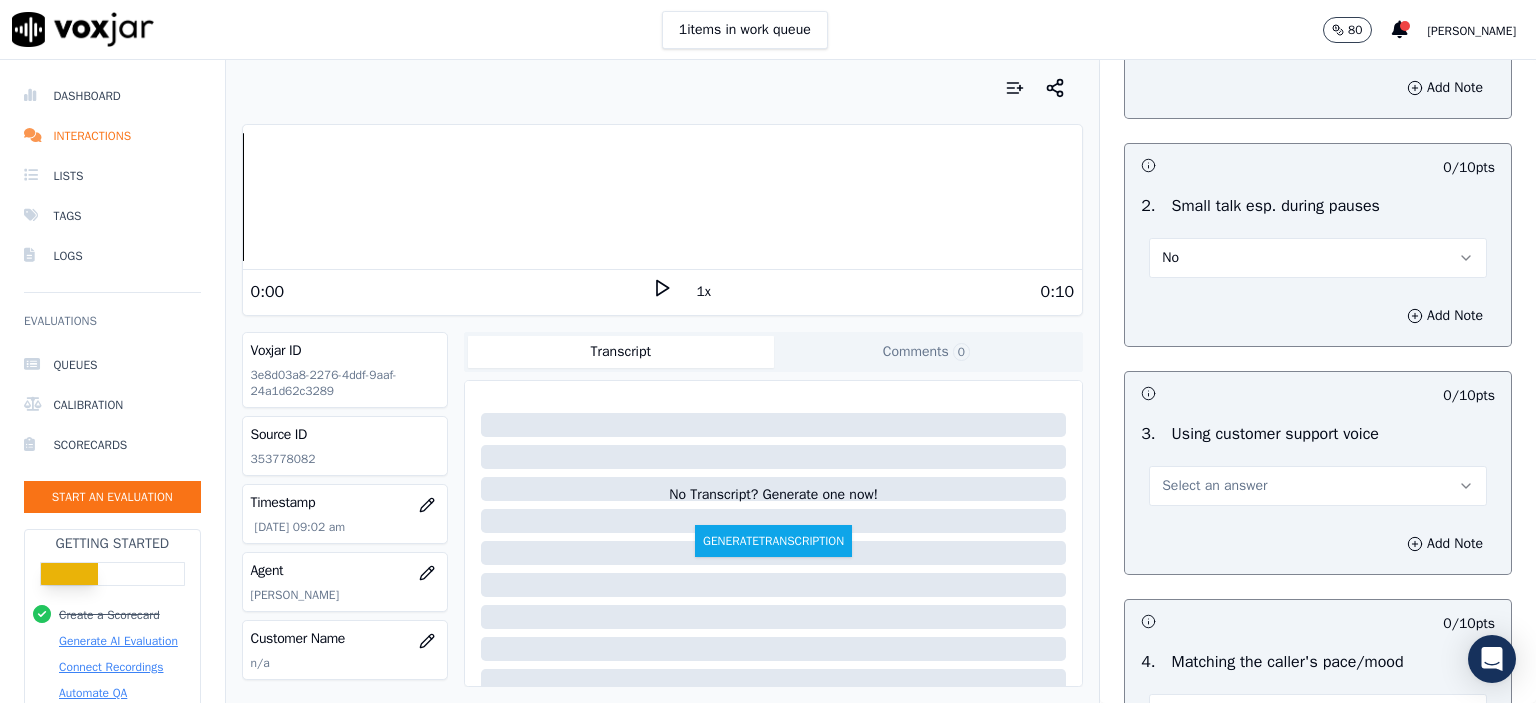 scroll, scrollTop: 2400, scrollLeft: 0, axis: vertical 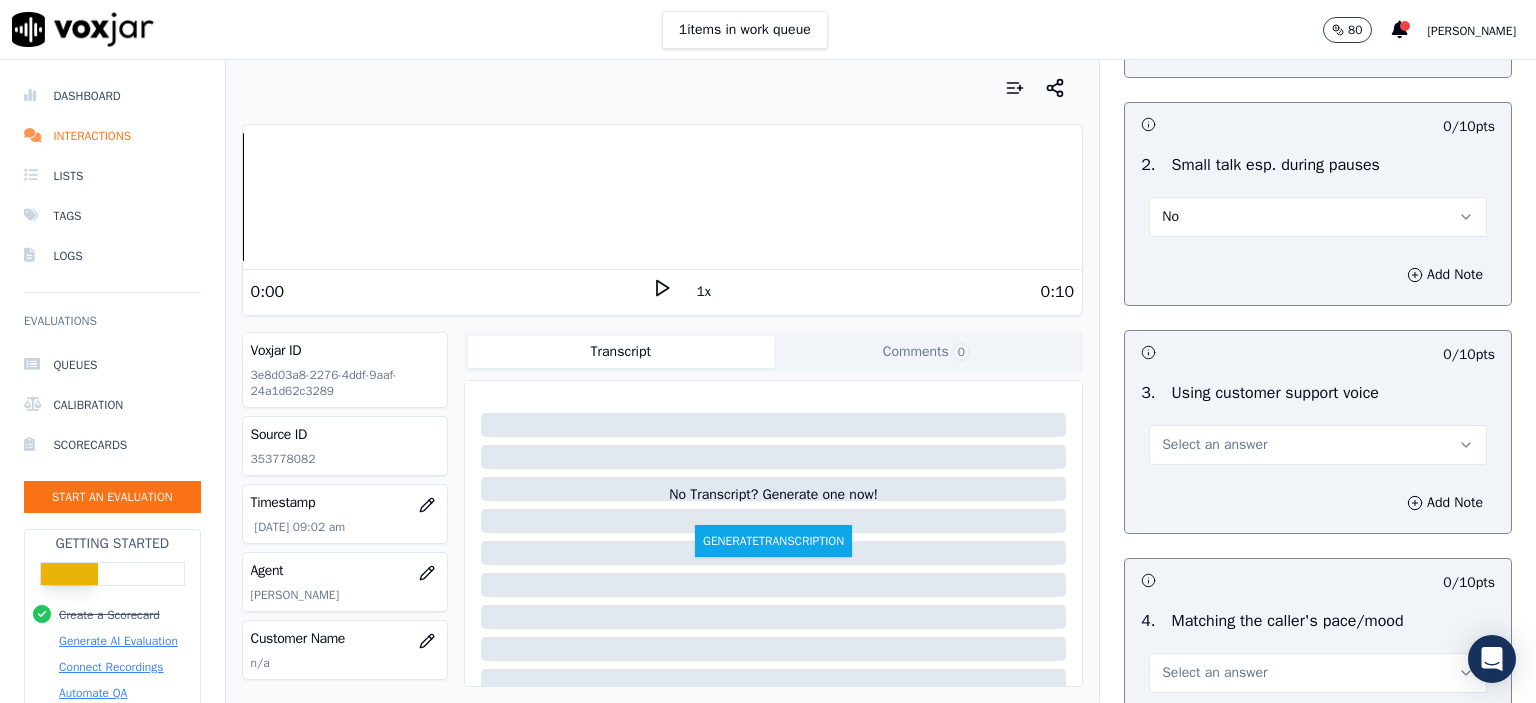 click on "Select an answer" at bounding box center (1318, 445) 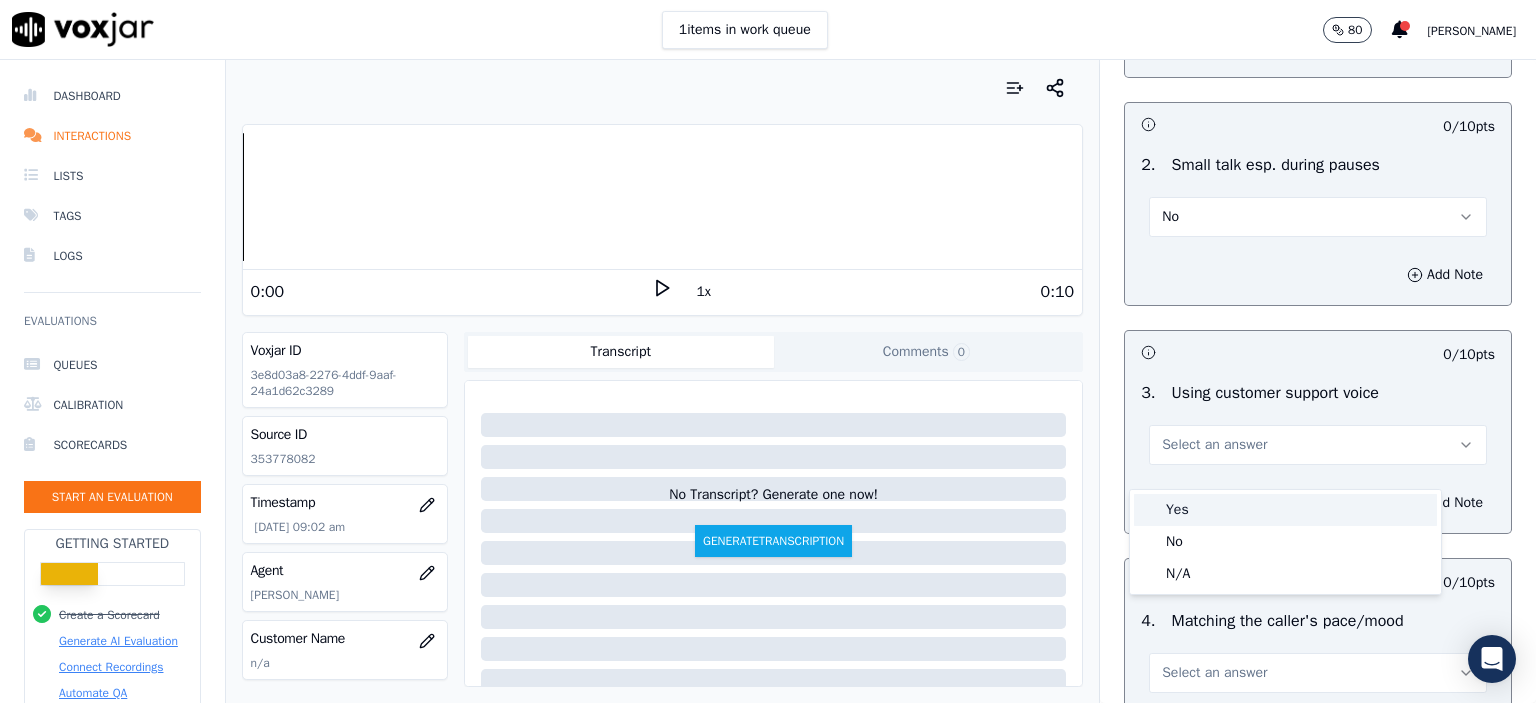 click on "Yes" at bounding box center [1285, 510] 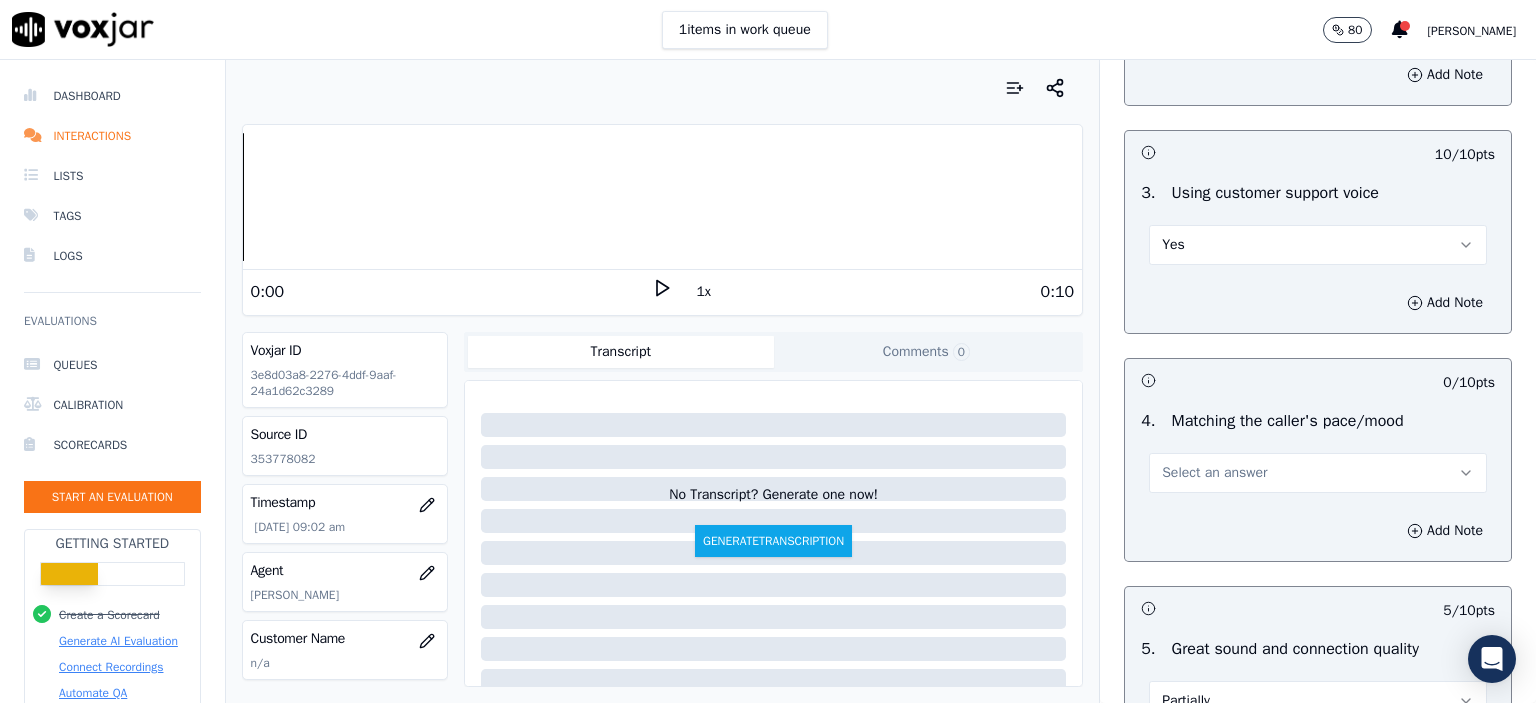 click on "Select an answer" at bounding box center (1318, 473) 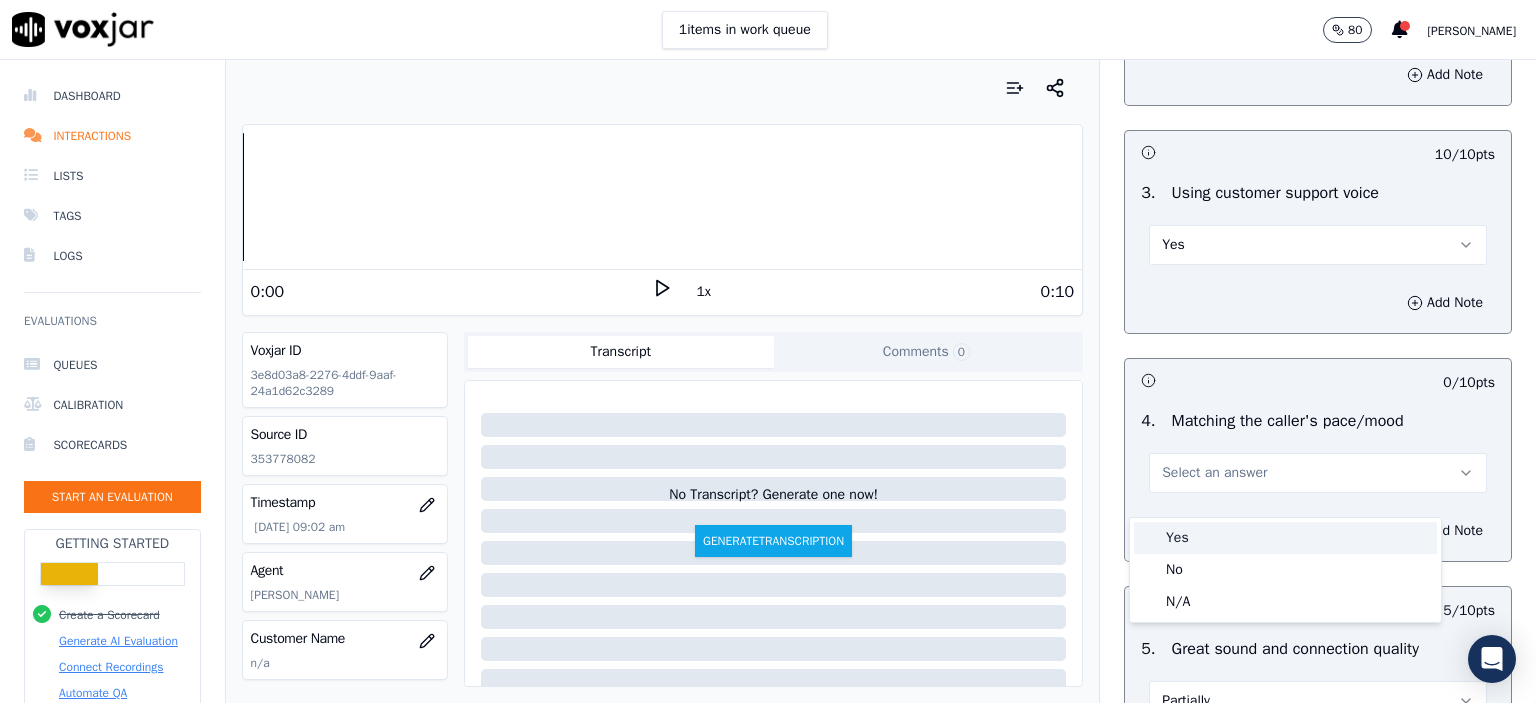 click on "Yes" at bounding box center [1285, 538] 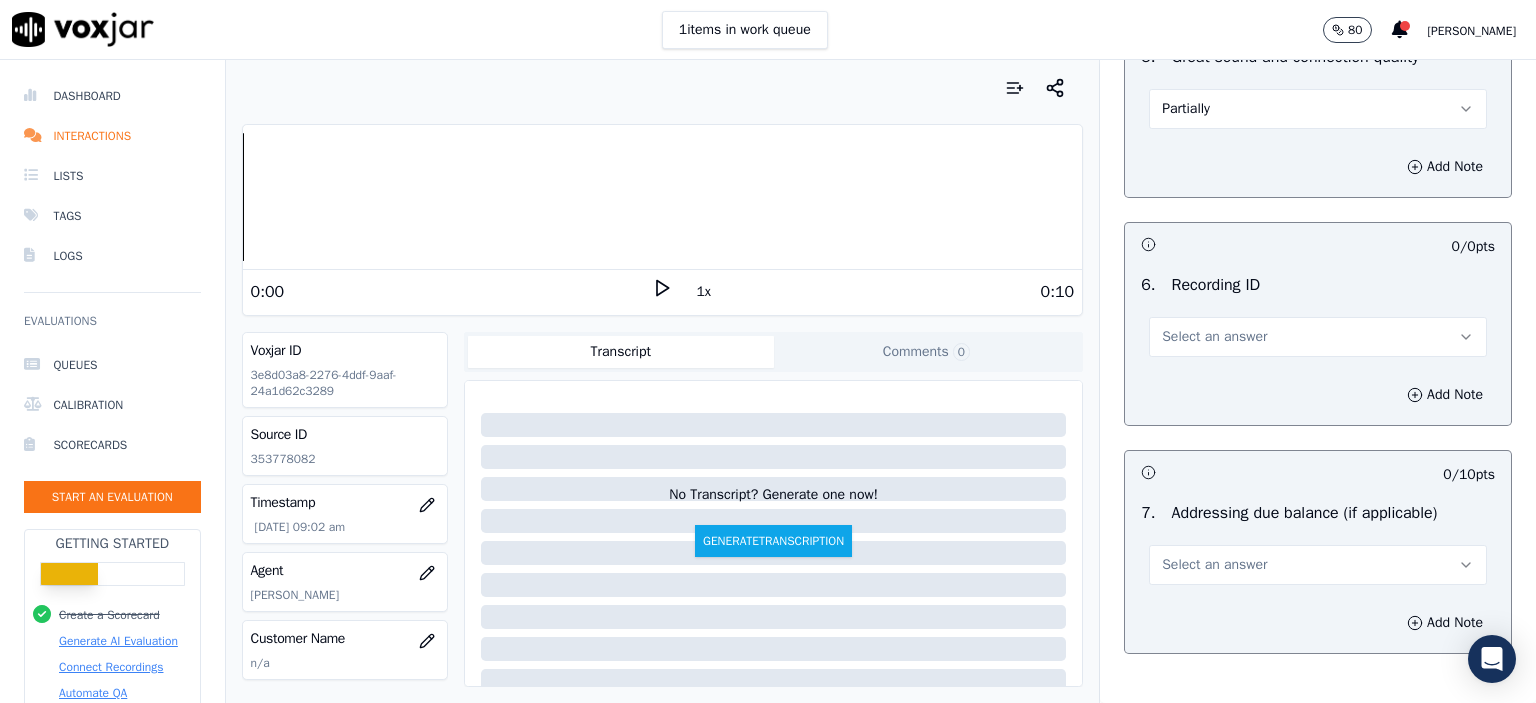 scroll, scrollTop: 3200, scrollLeft: 0, axis: vertical 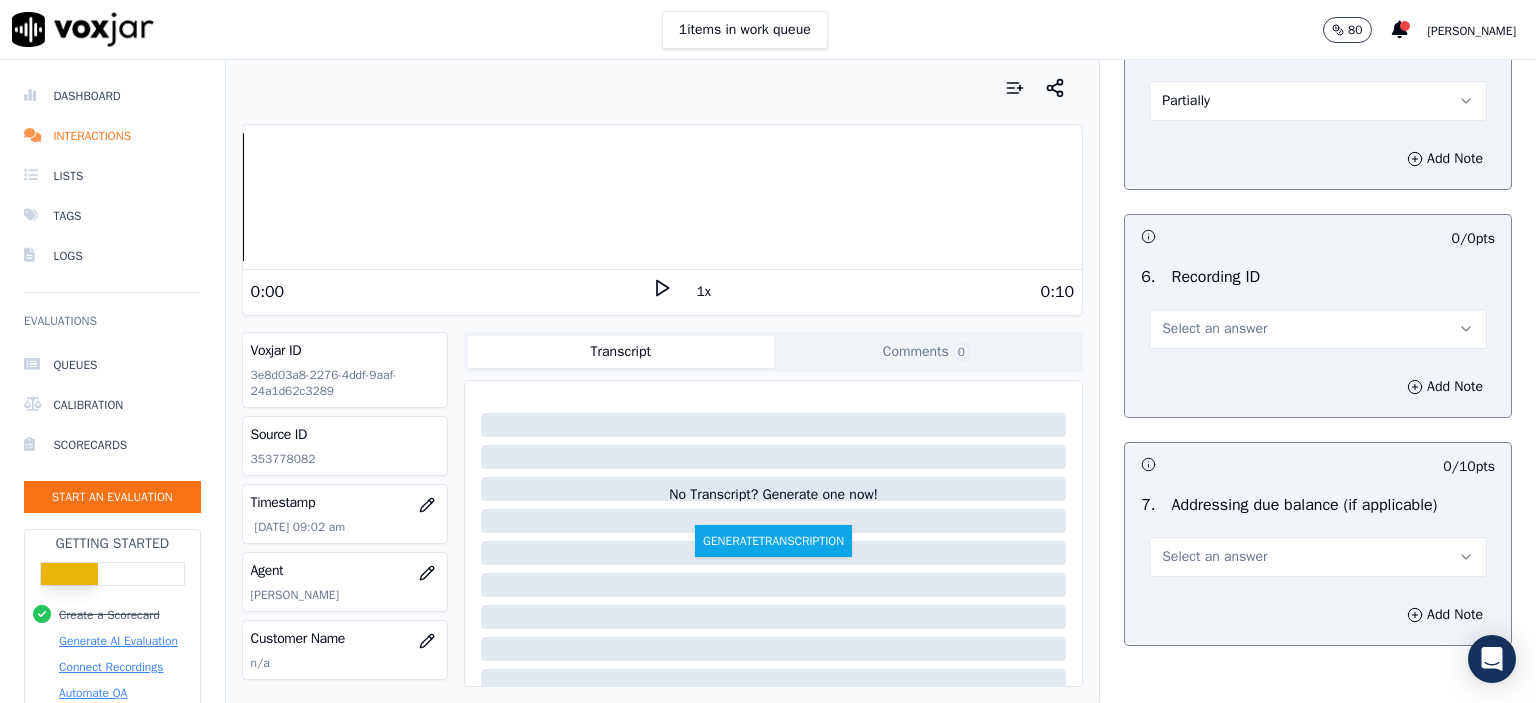 click on "Select an answer" at bounding box center (1214, 329) 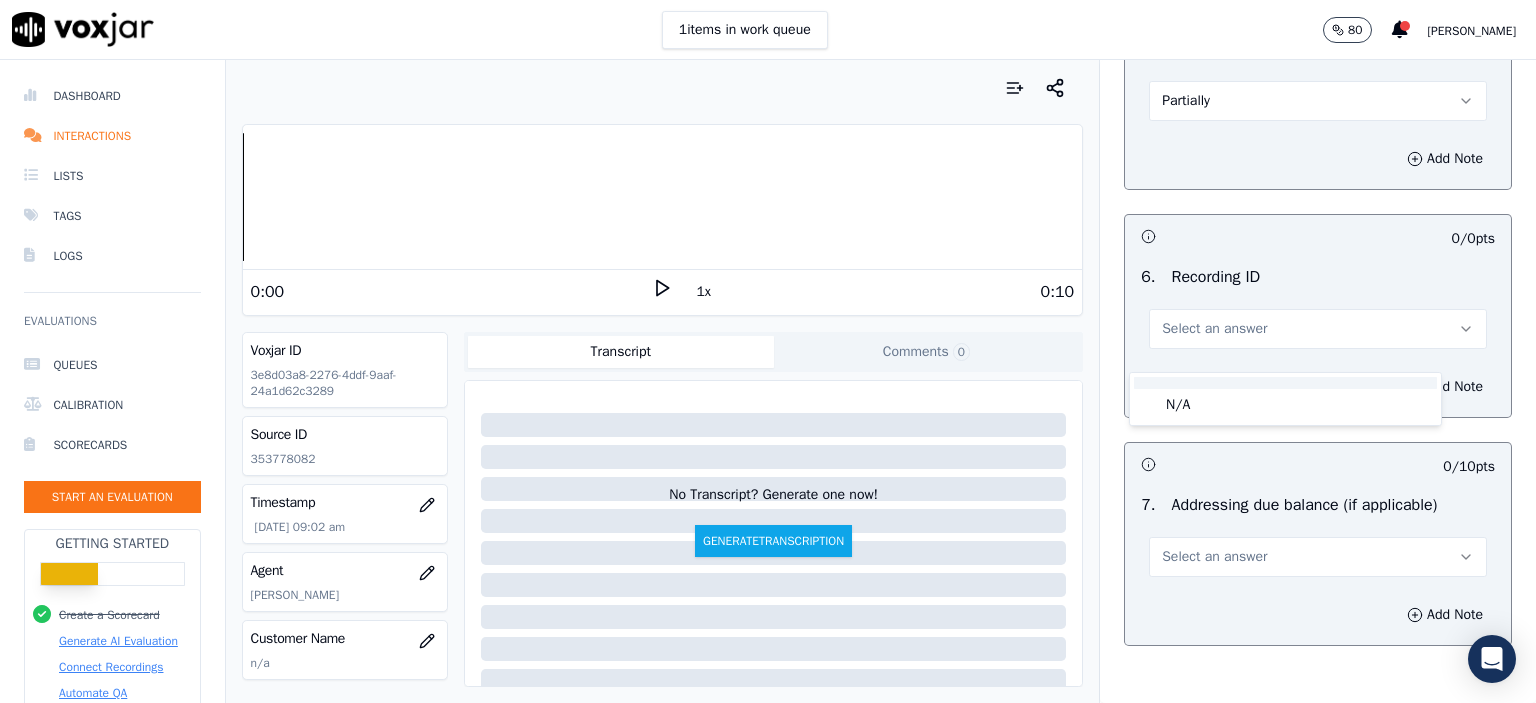 click at bounding box center [1285, 383] 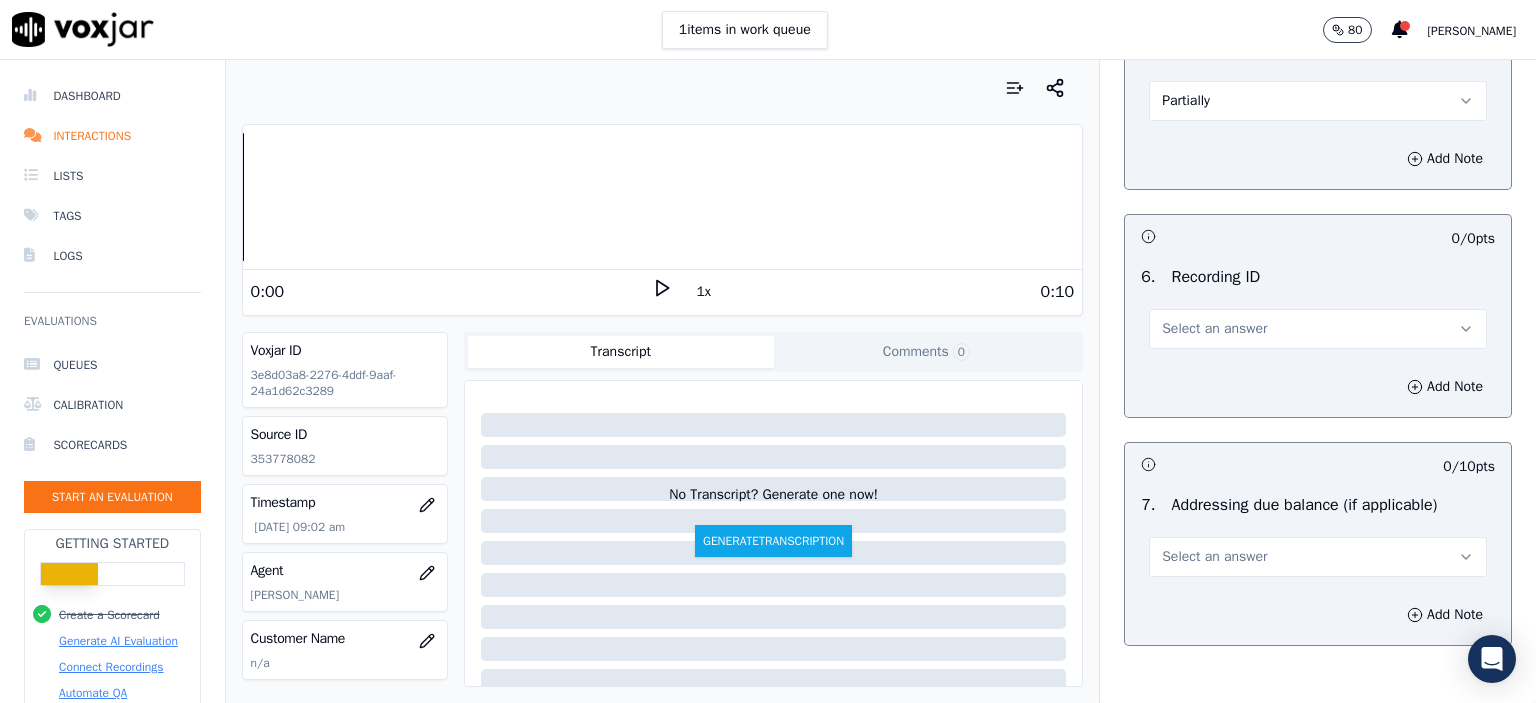 click on "Select an answer" at bounding box center (1318, 329) 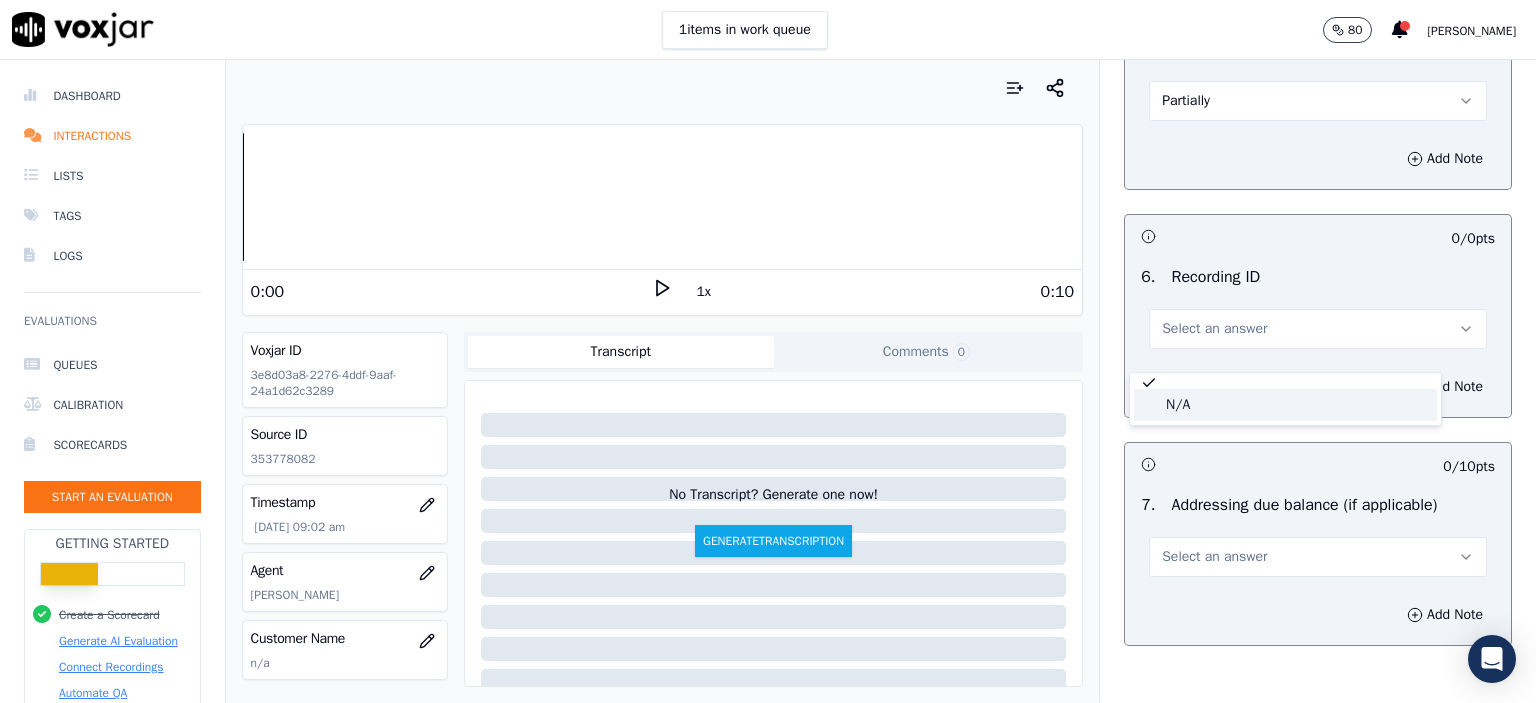 click on "N/A" 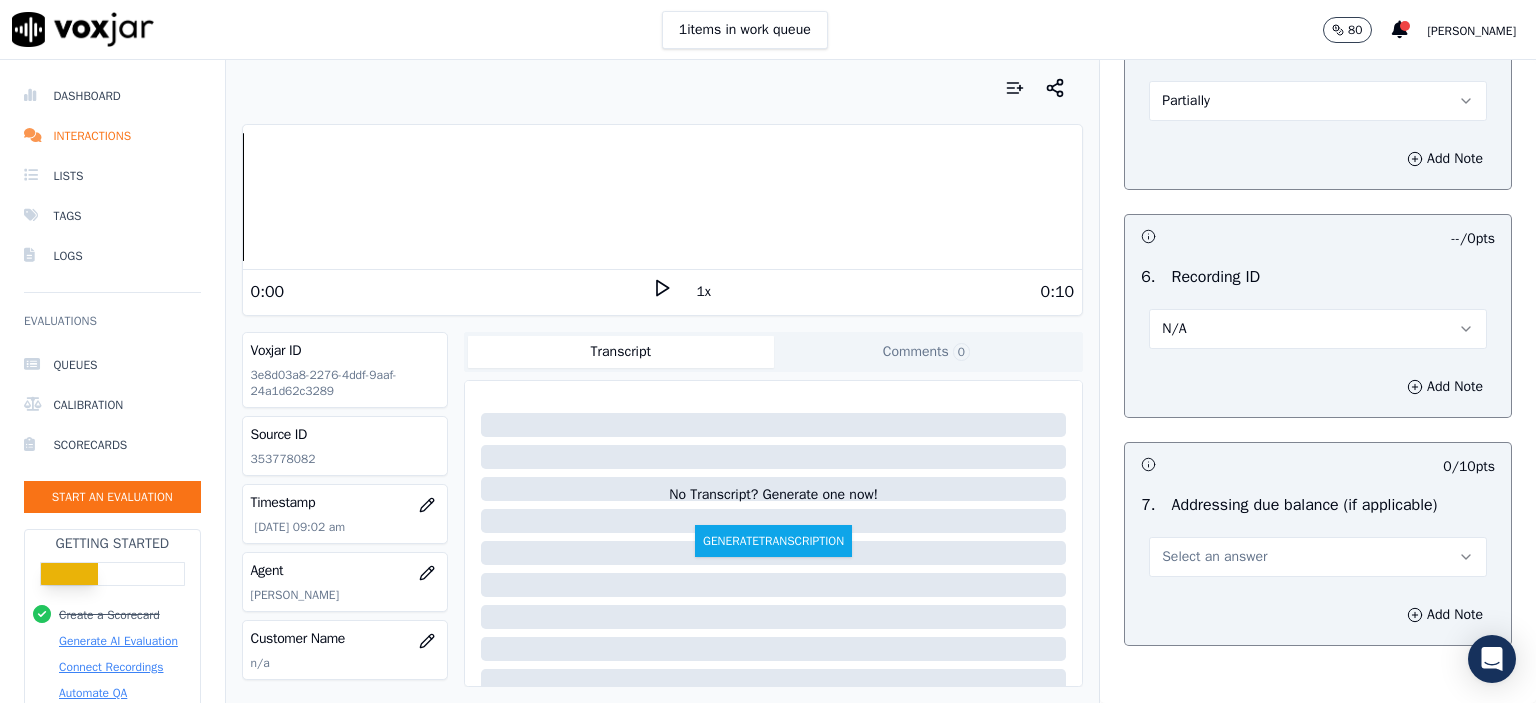 click on "353778082" 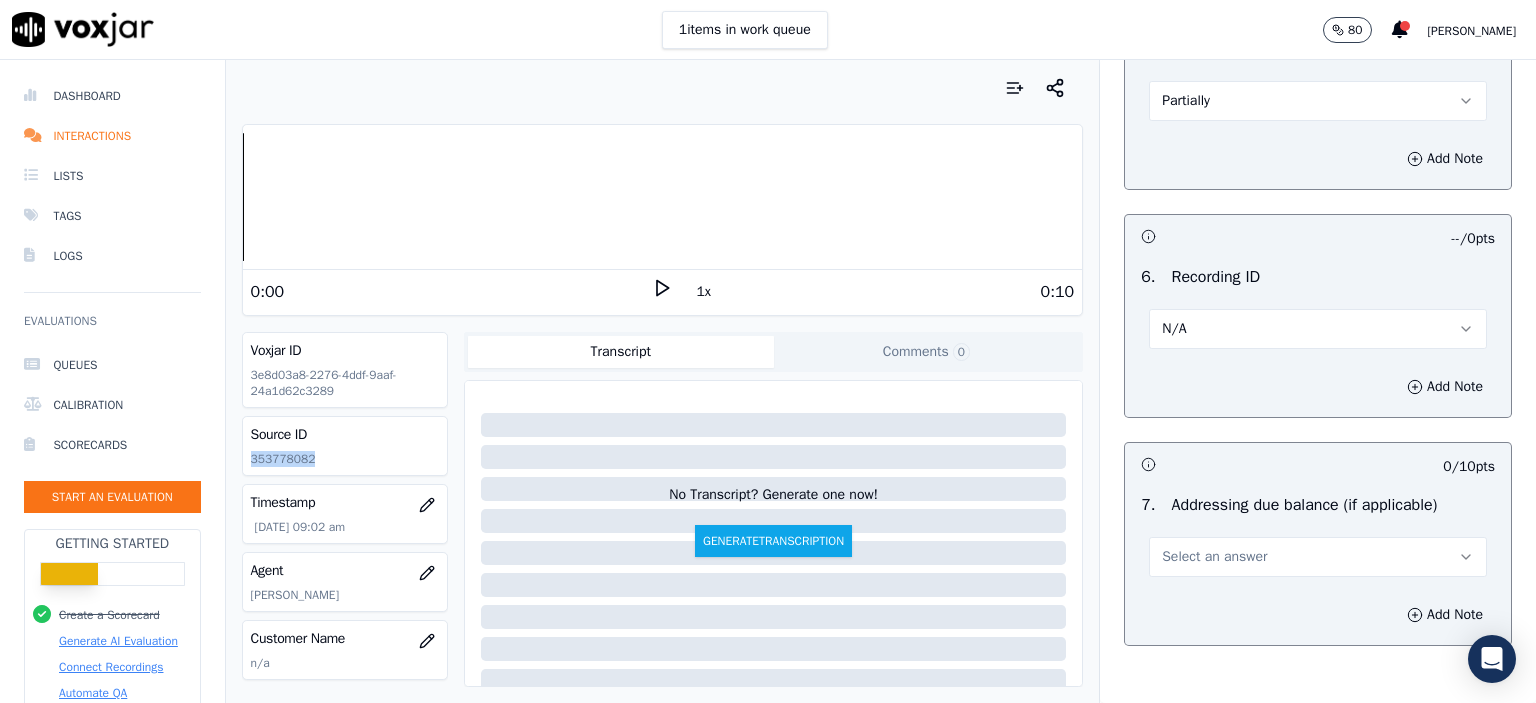 click on "353778082" 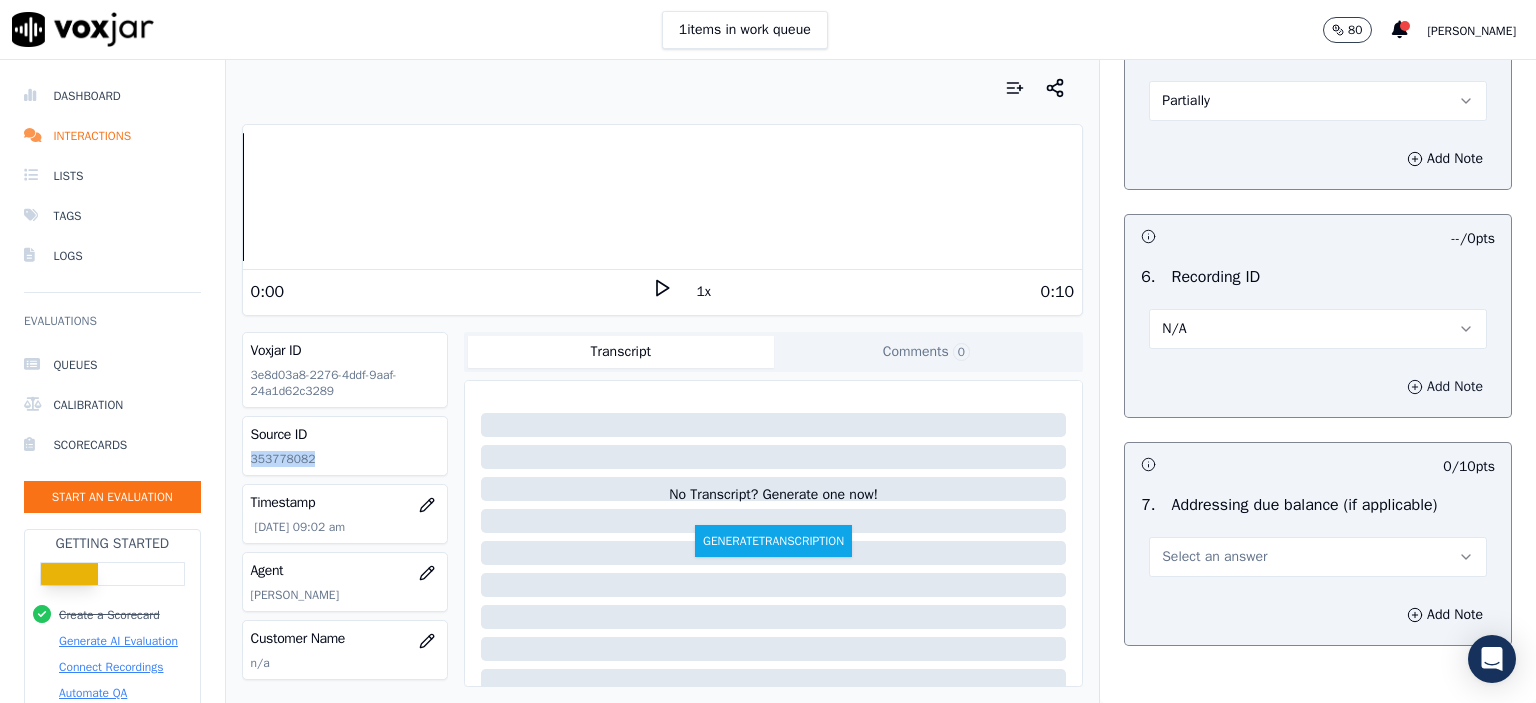 click on "Add Note" at bounding box center (1445, 387) 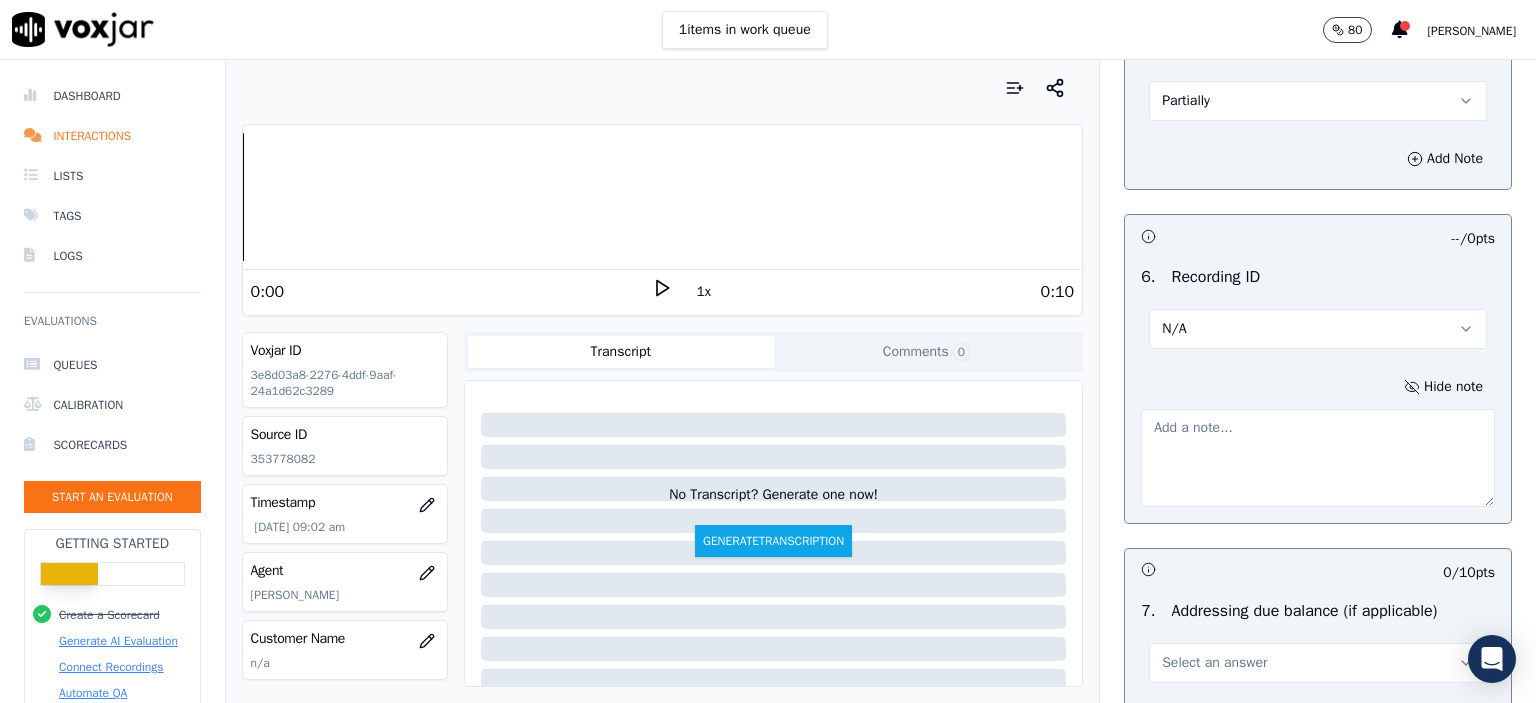 click at bounding box center (1318, 458) 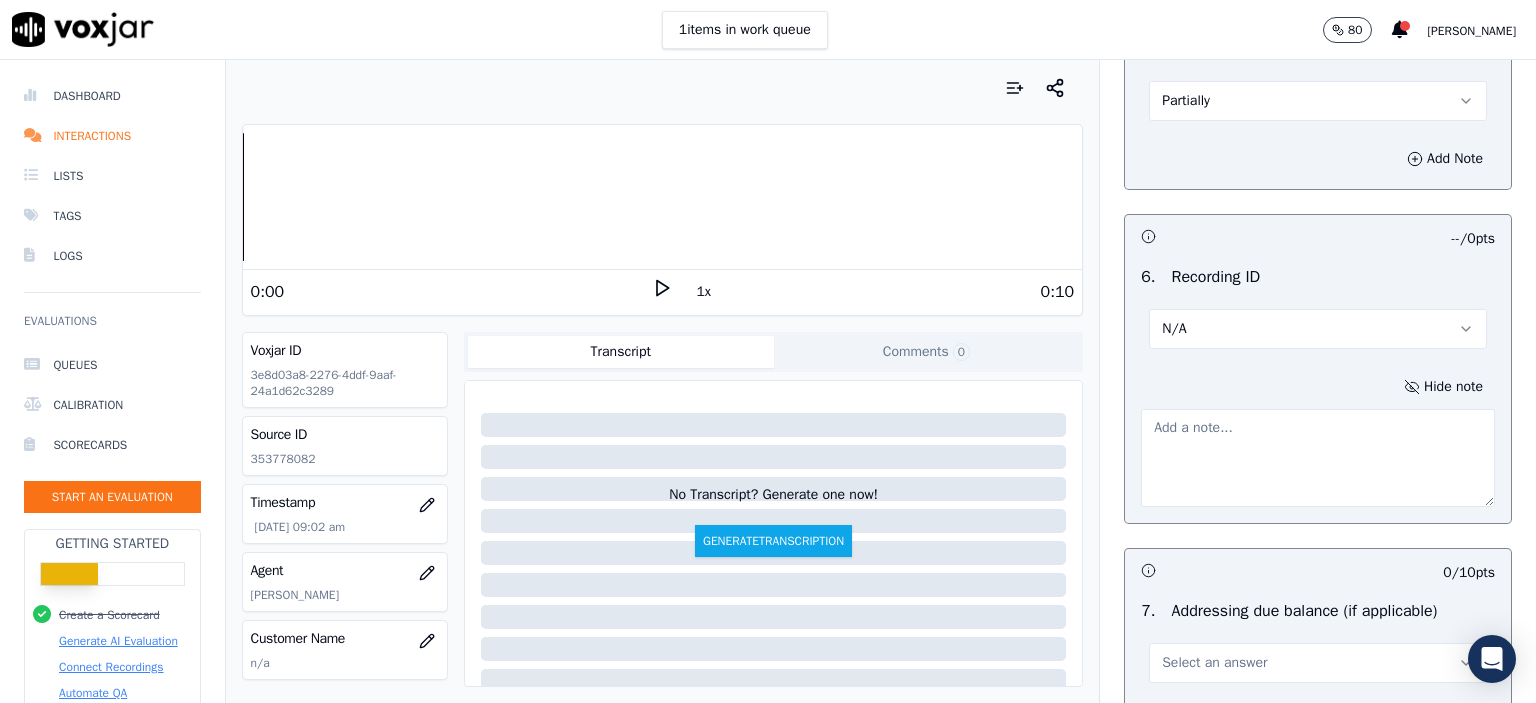 paste on "353778082" 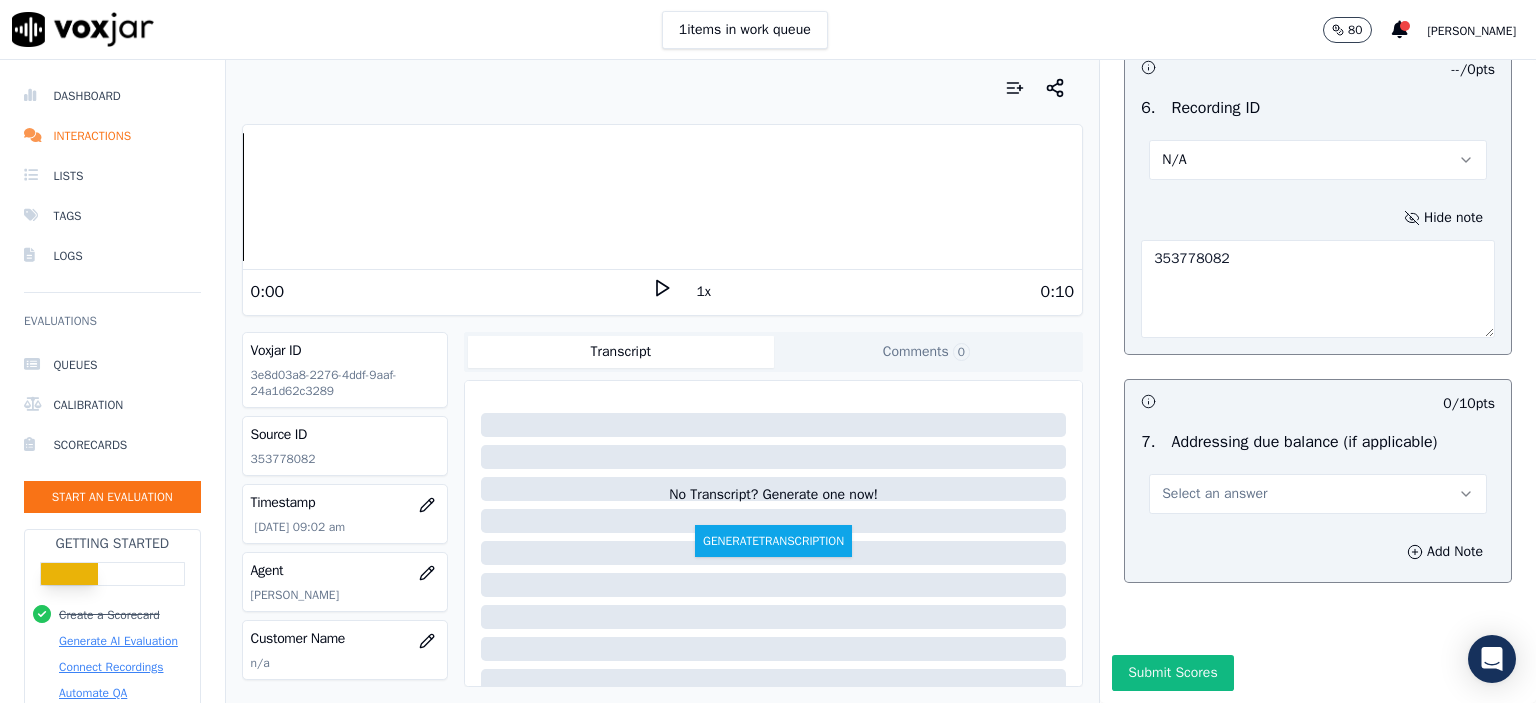 scroll, scrollTop: 3432, scrollLeft: 0, axis: vertical 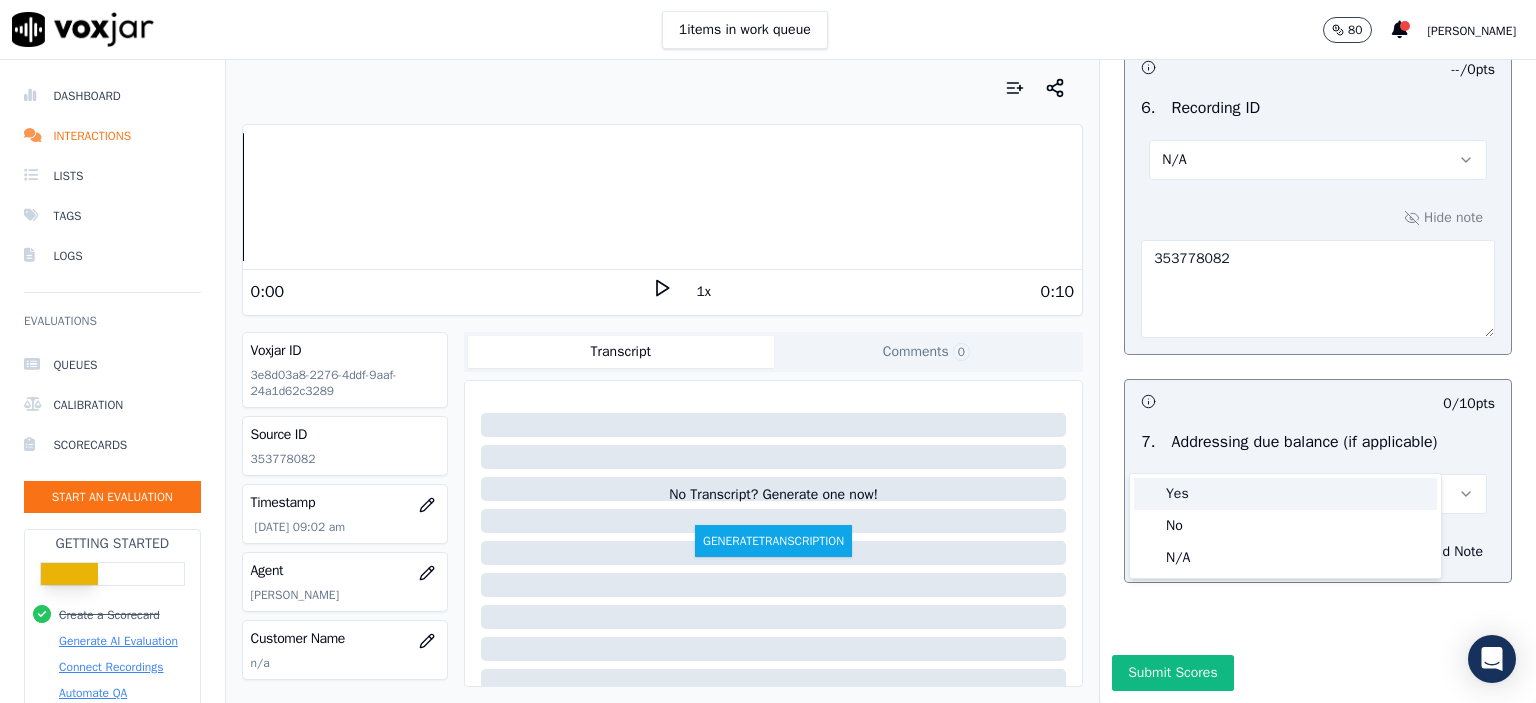 click on "Yes" at bounding box center (1285, 494) 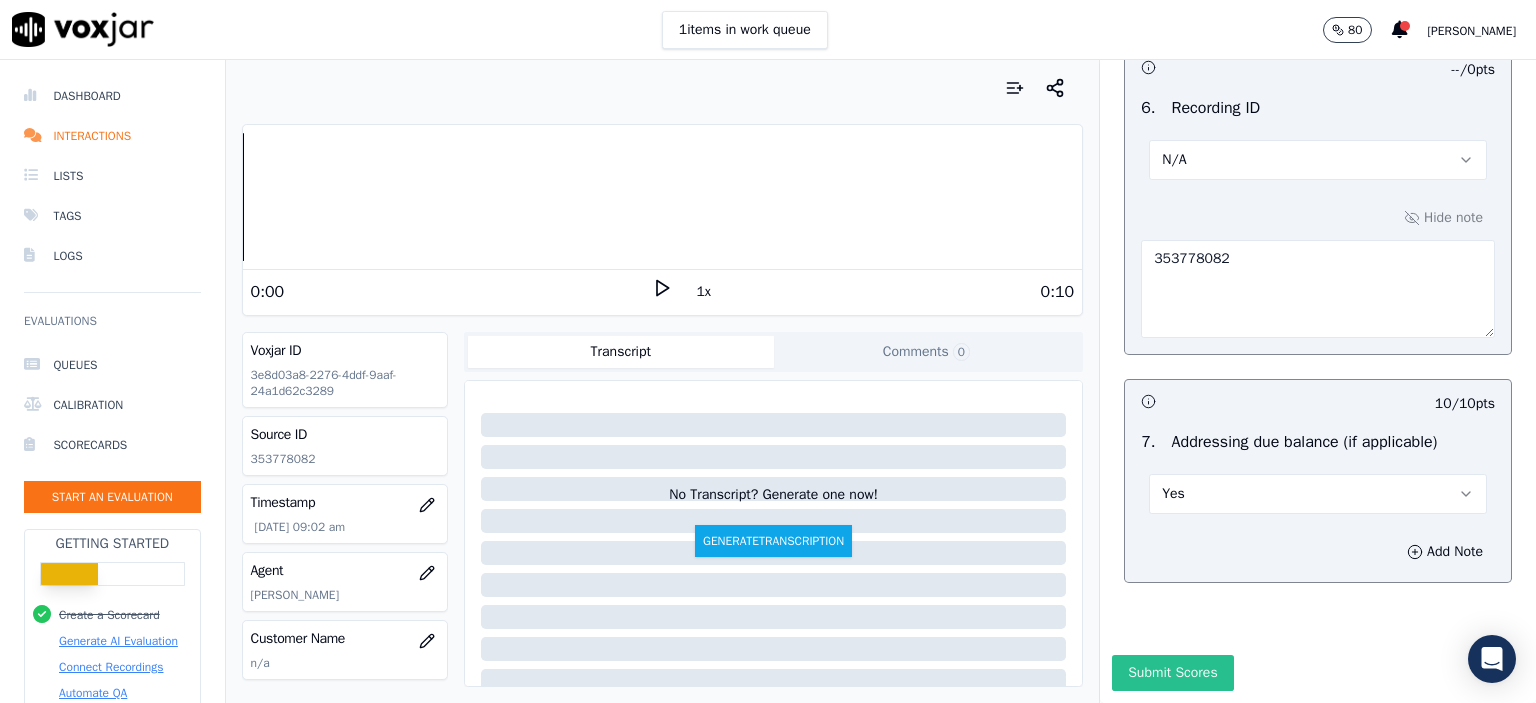 click on "Submit Scores" at bounding box center [1172, 673] 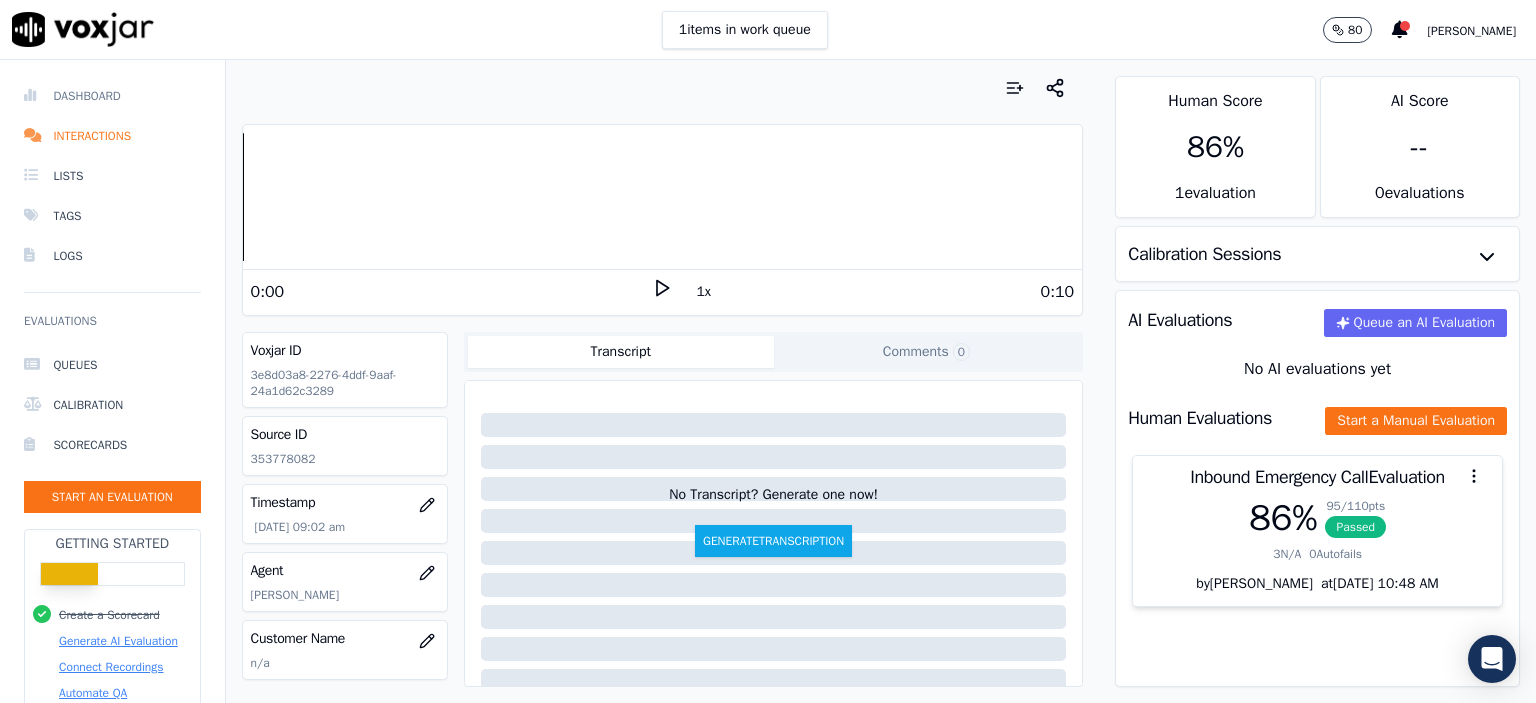 click on "Dashboard" at bounding box center [112, 96] 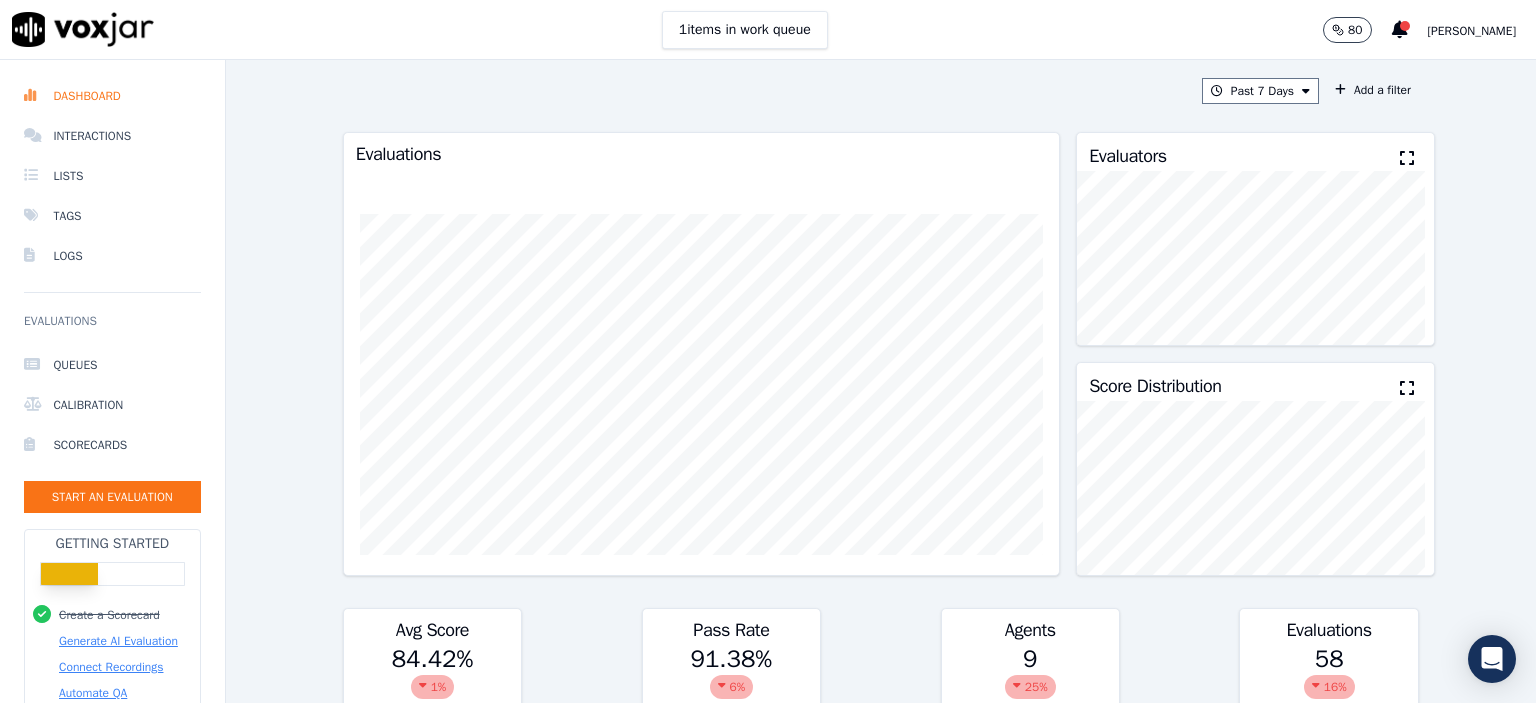 scroll, scrollTop: 0, scrollLeft: 0, axis: both 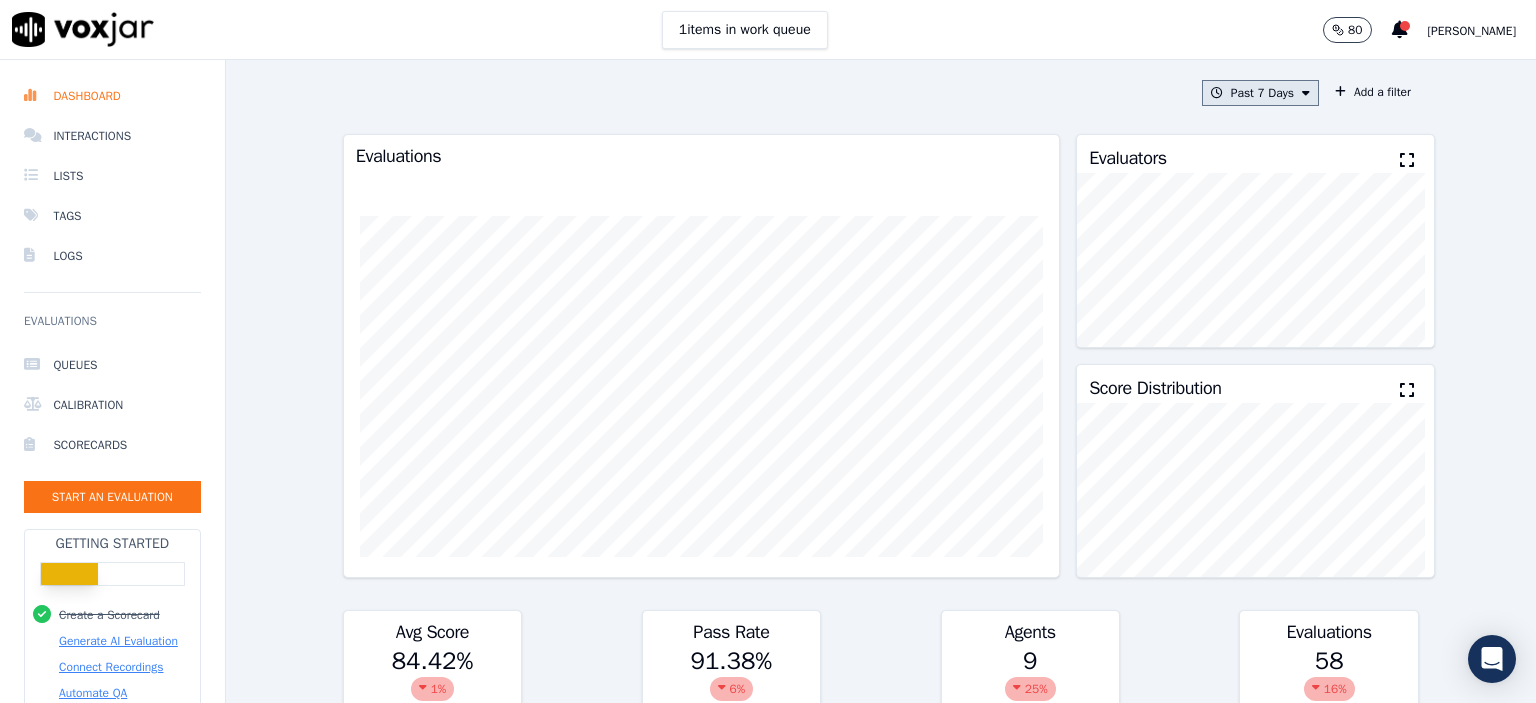 click on "Past 7 Days" at bounding box center [1260, 93] 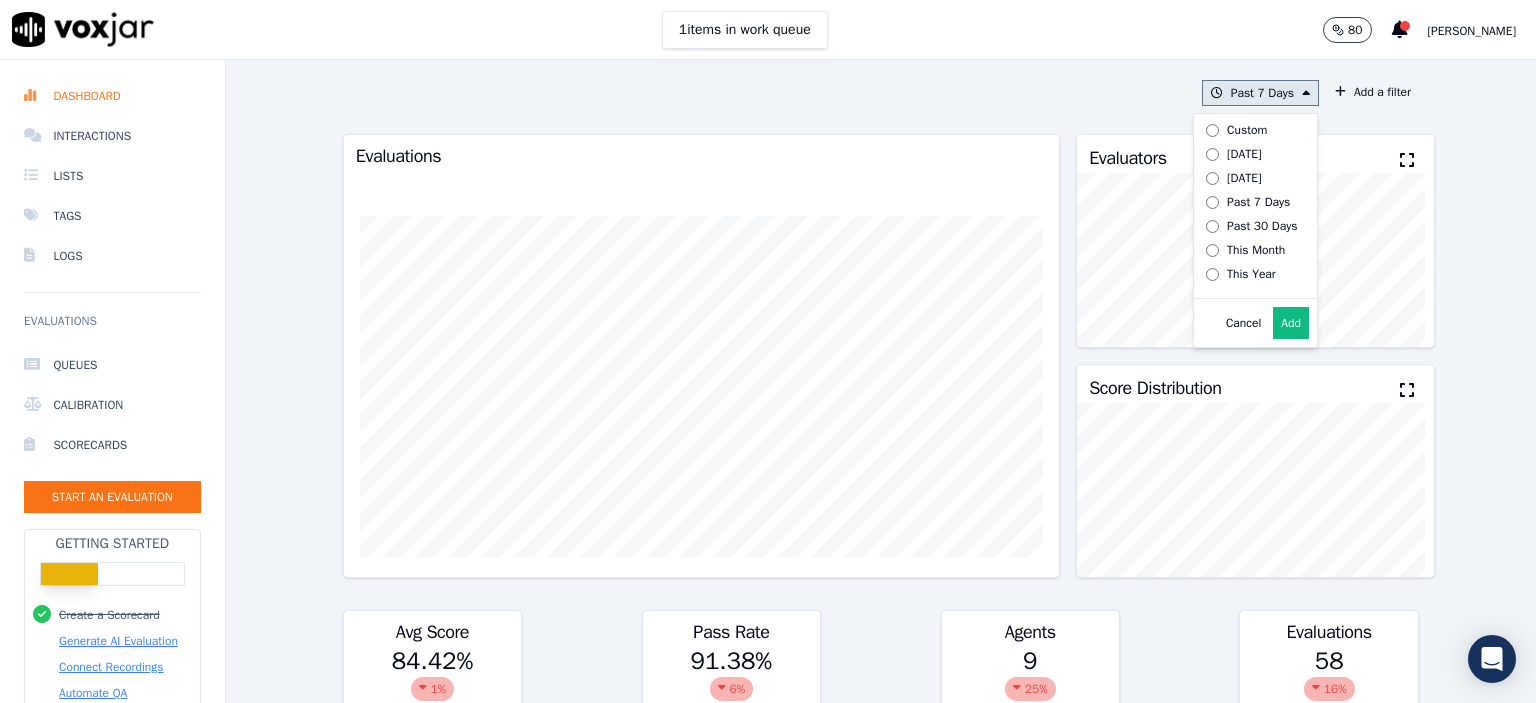 click on "Add" at bounding box center (1291, 323) 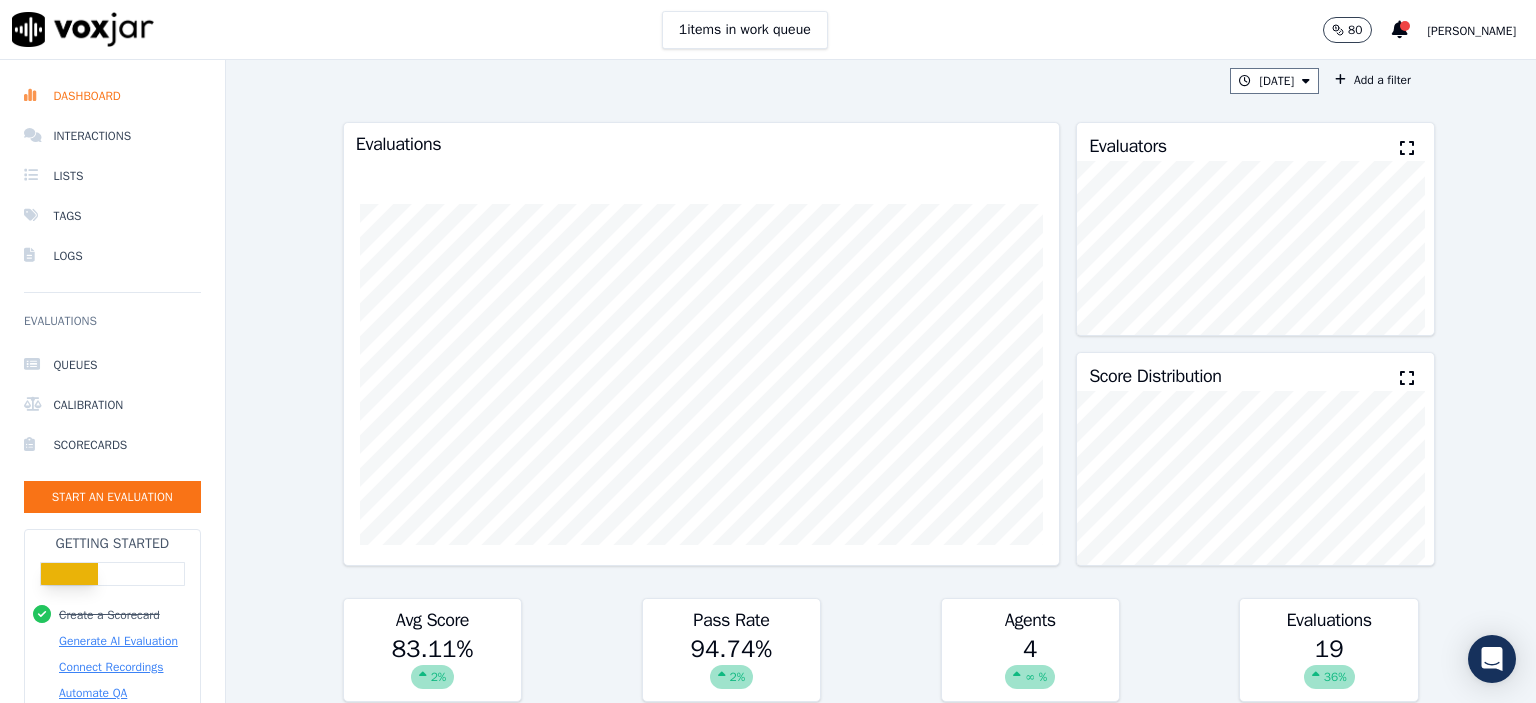 scroll, scrollTop: 0, scrollLeft: 0, axis: both 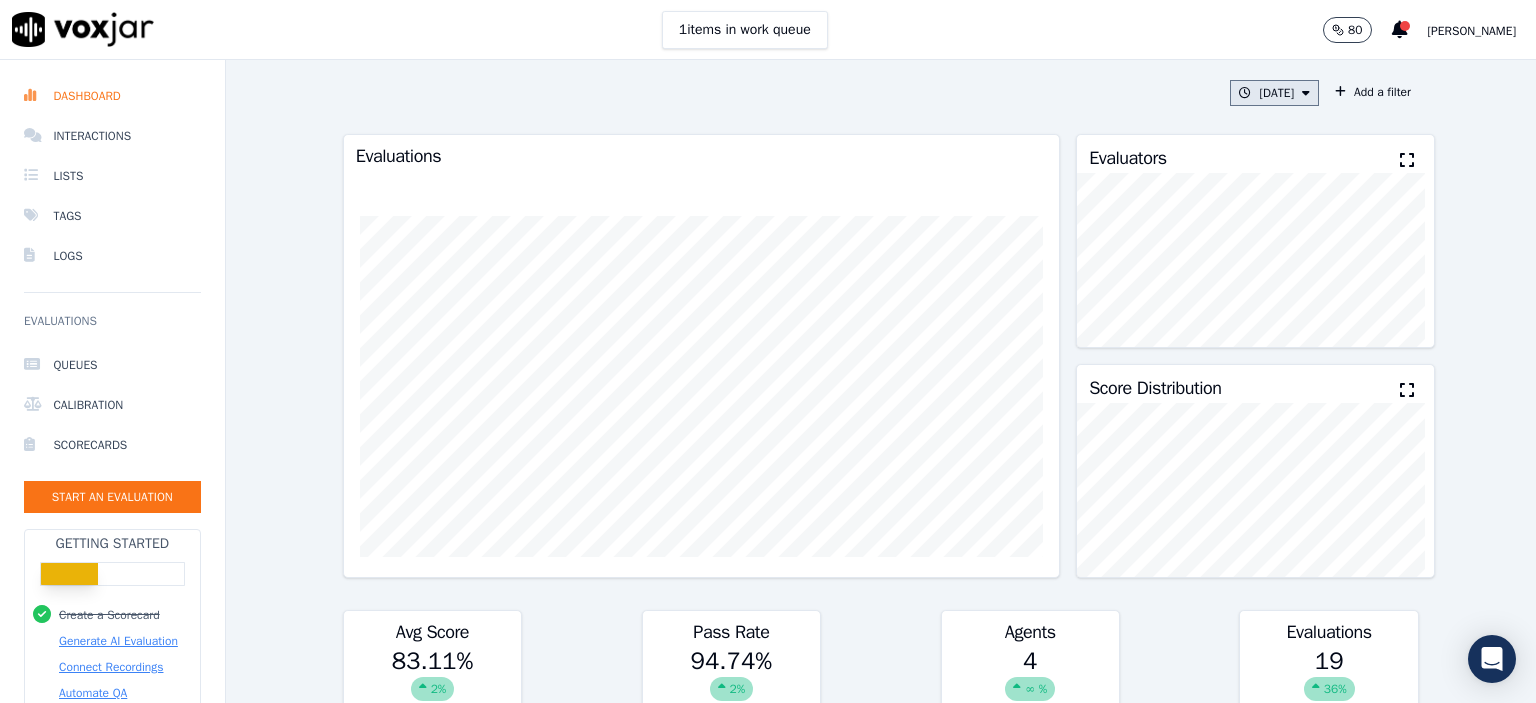click at bounding box center (1245, 93) 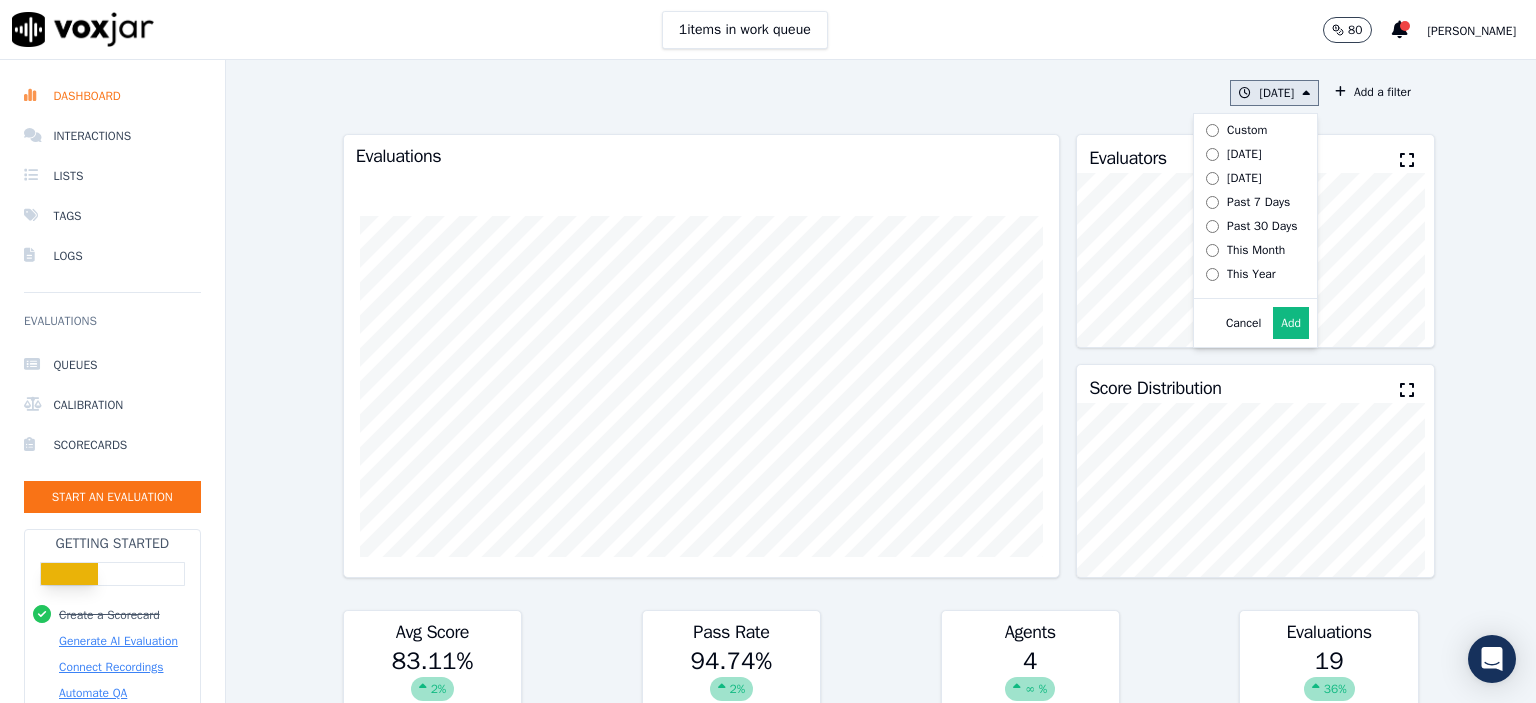click on "Add" at bounding box center [1291, 323] 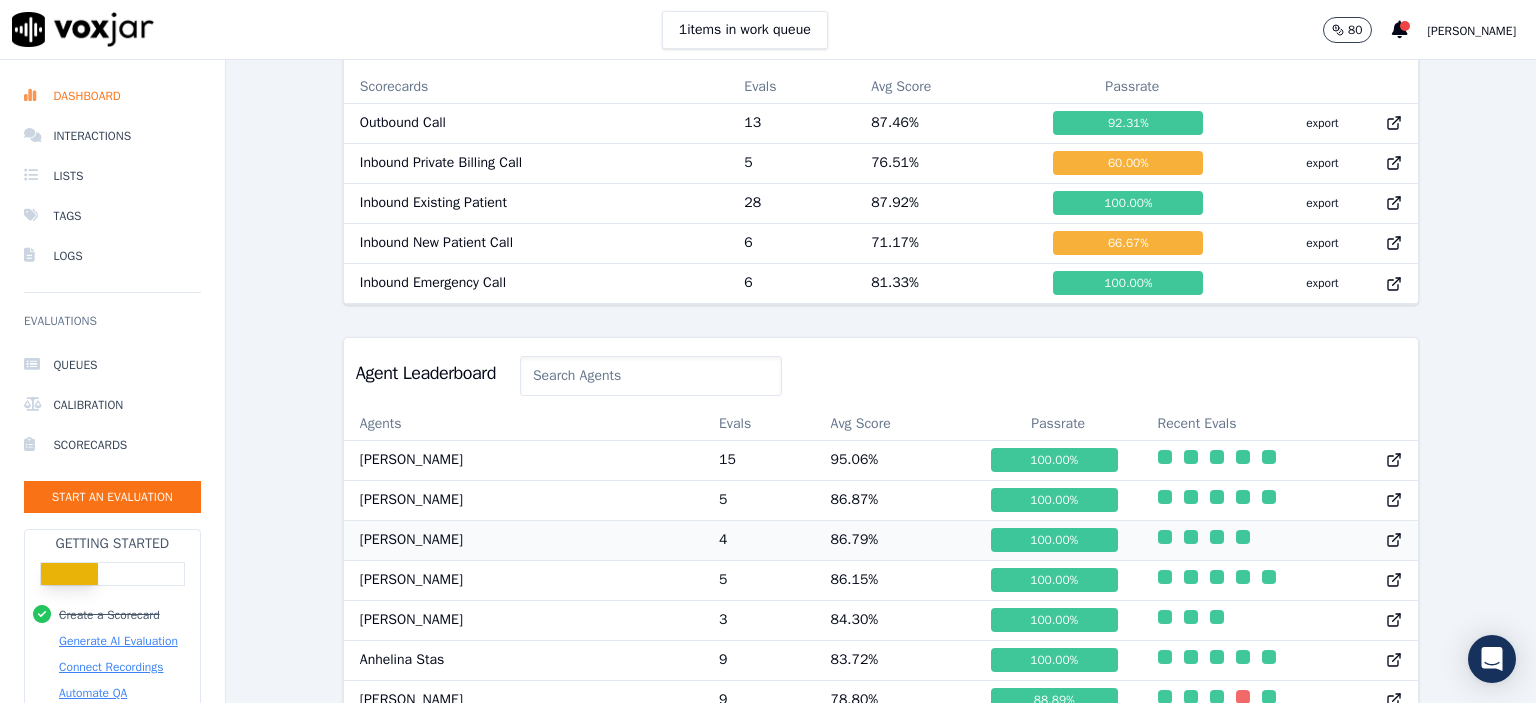 scroll, scrollTop: 898, scrollLeft: 0, axis: vertical 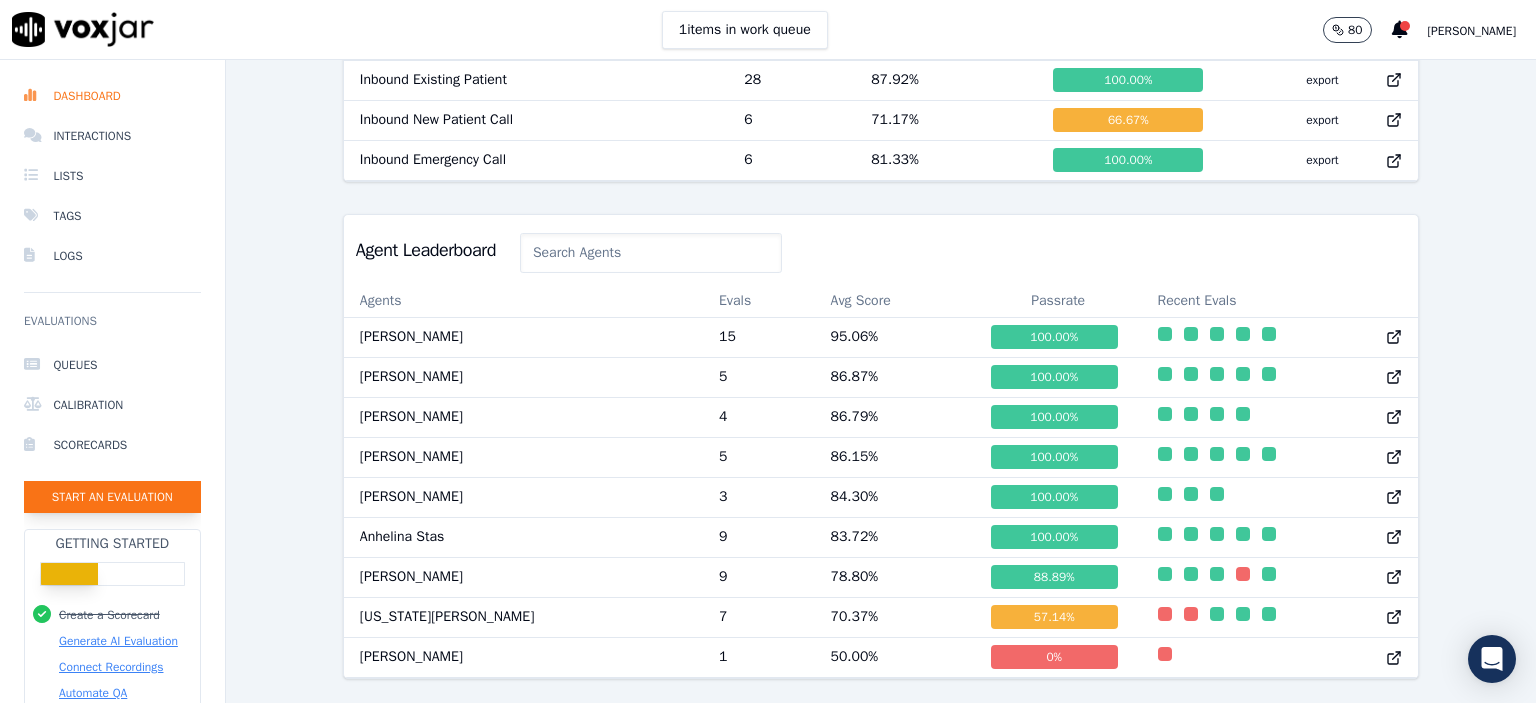 click on "Start an Evaluation" 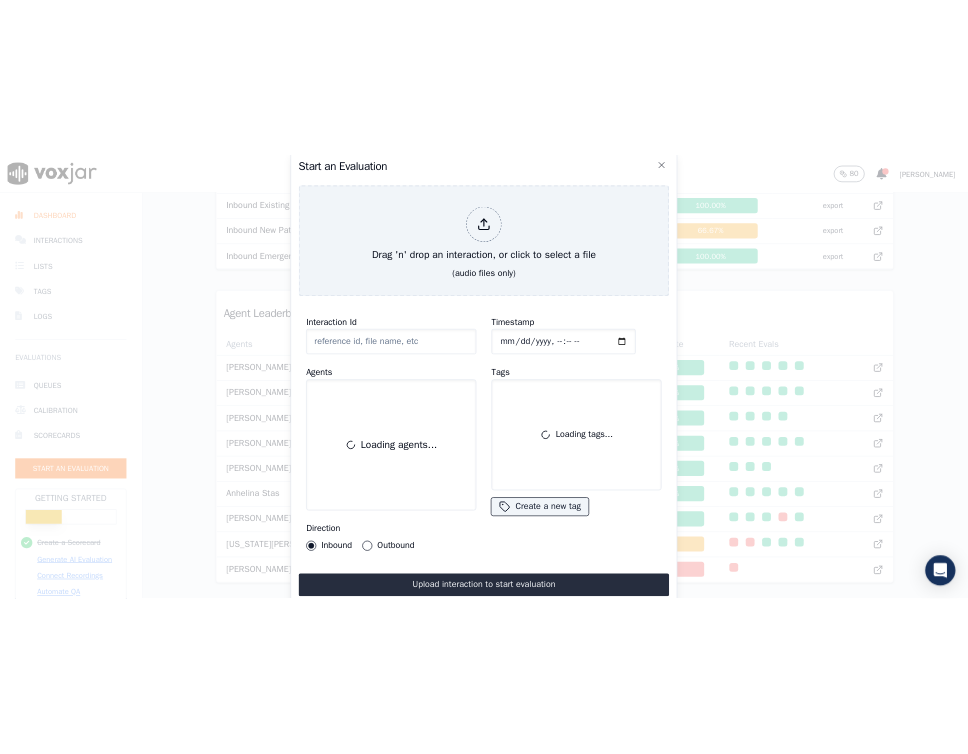 scroll, scrollTop: 122, scrollLeft: 0, axis: vertical 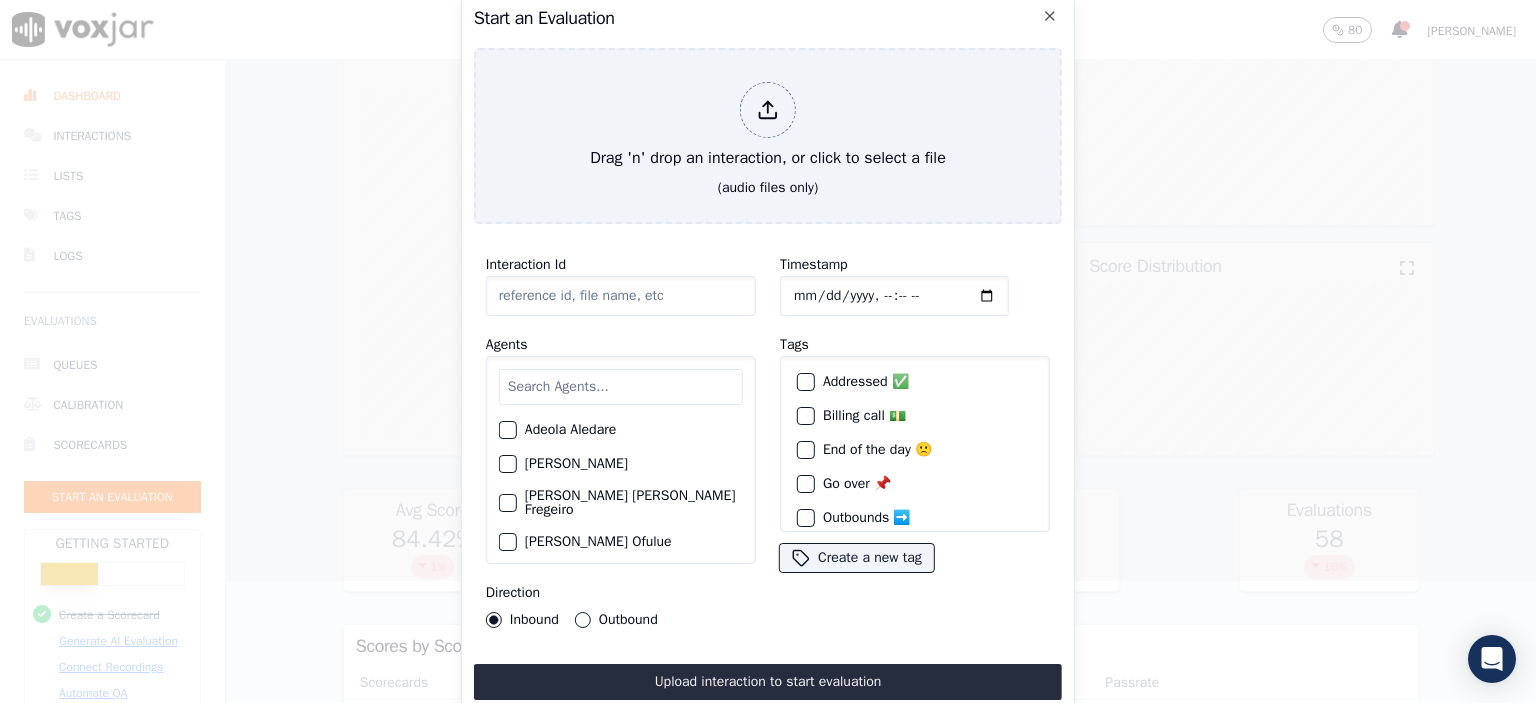 click on "Interaction Id" 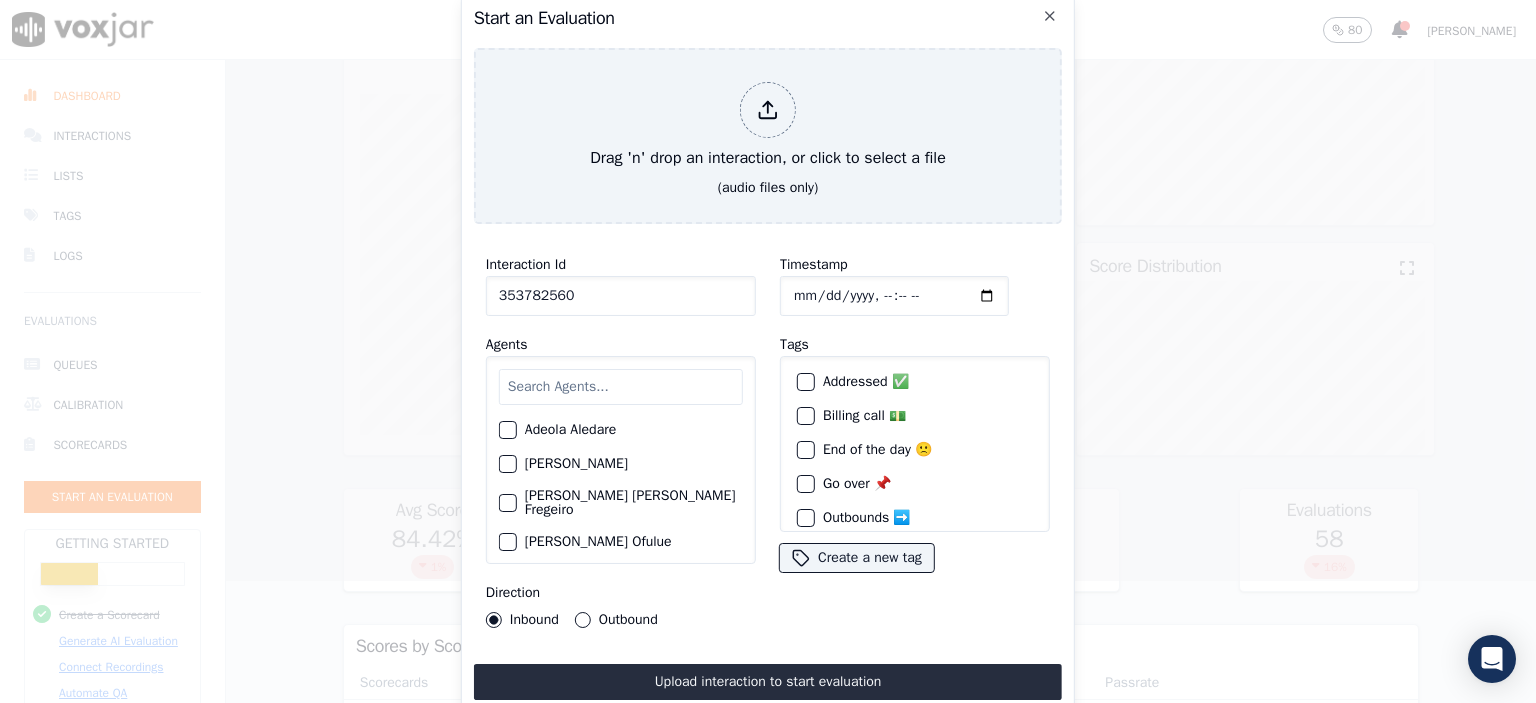 type on "353782560" 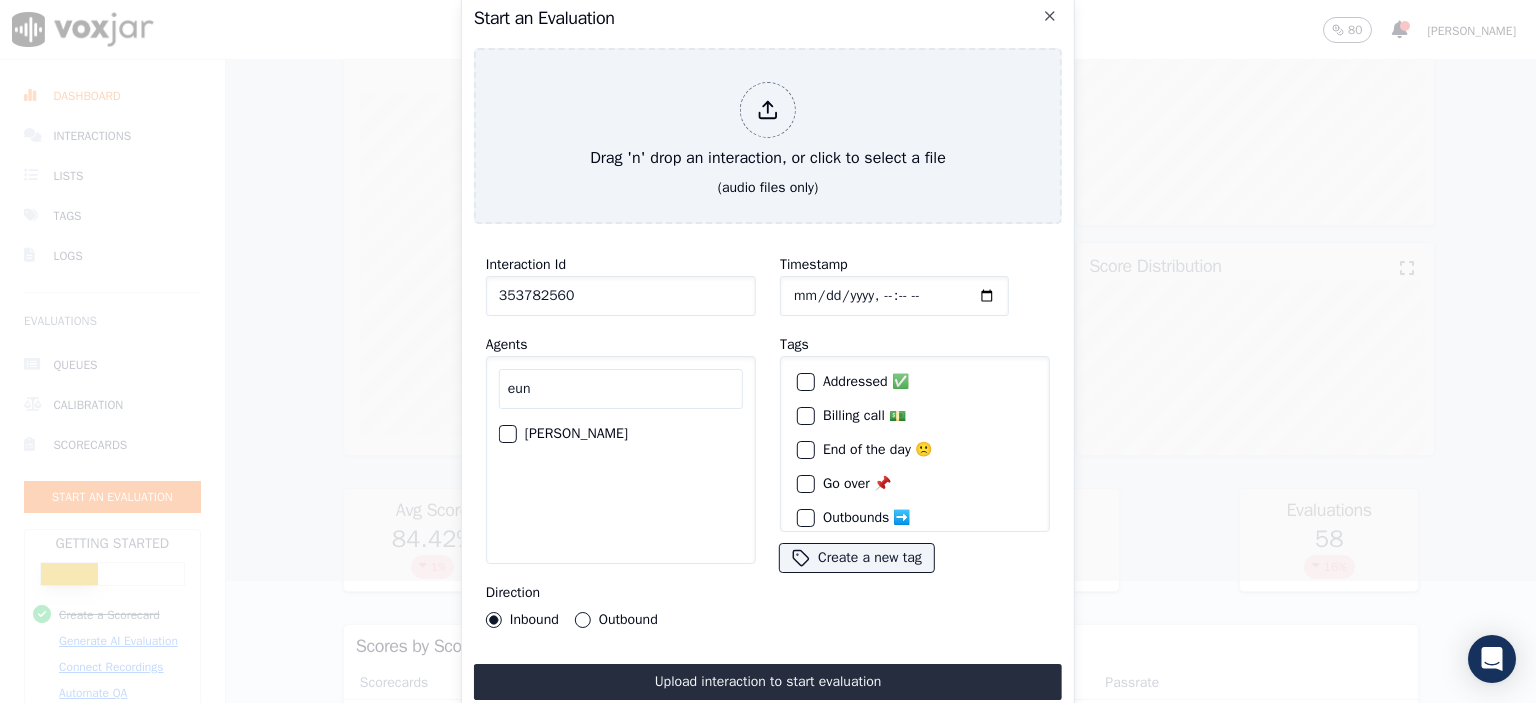 type on "eun" 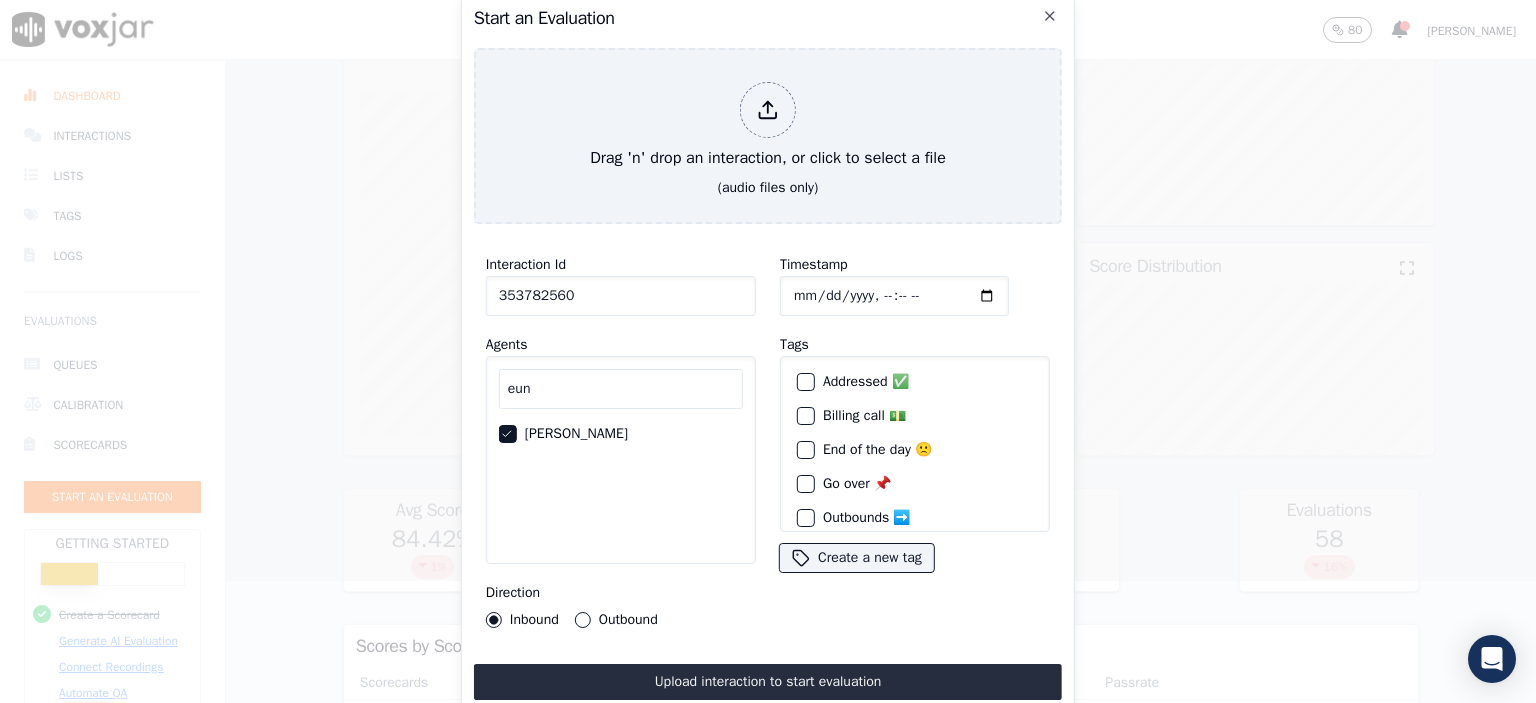 scroll, scrollTop: 95, scrollLeft: 0, axis: vertical 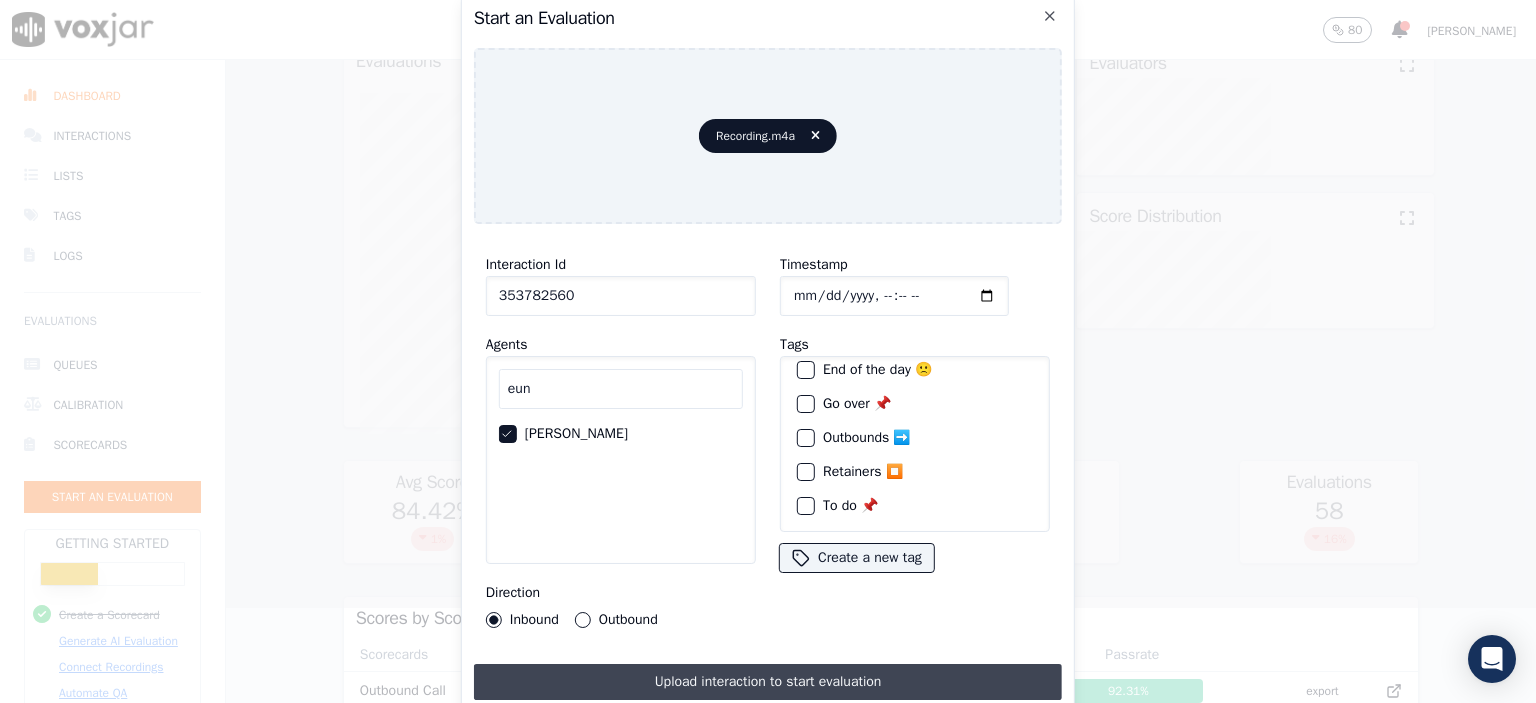click on "Upload interaction to start evaluation" at bounding box center (768, 682) 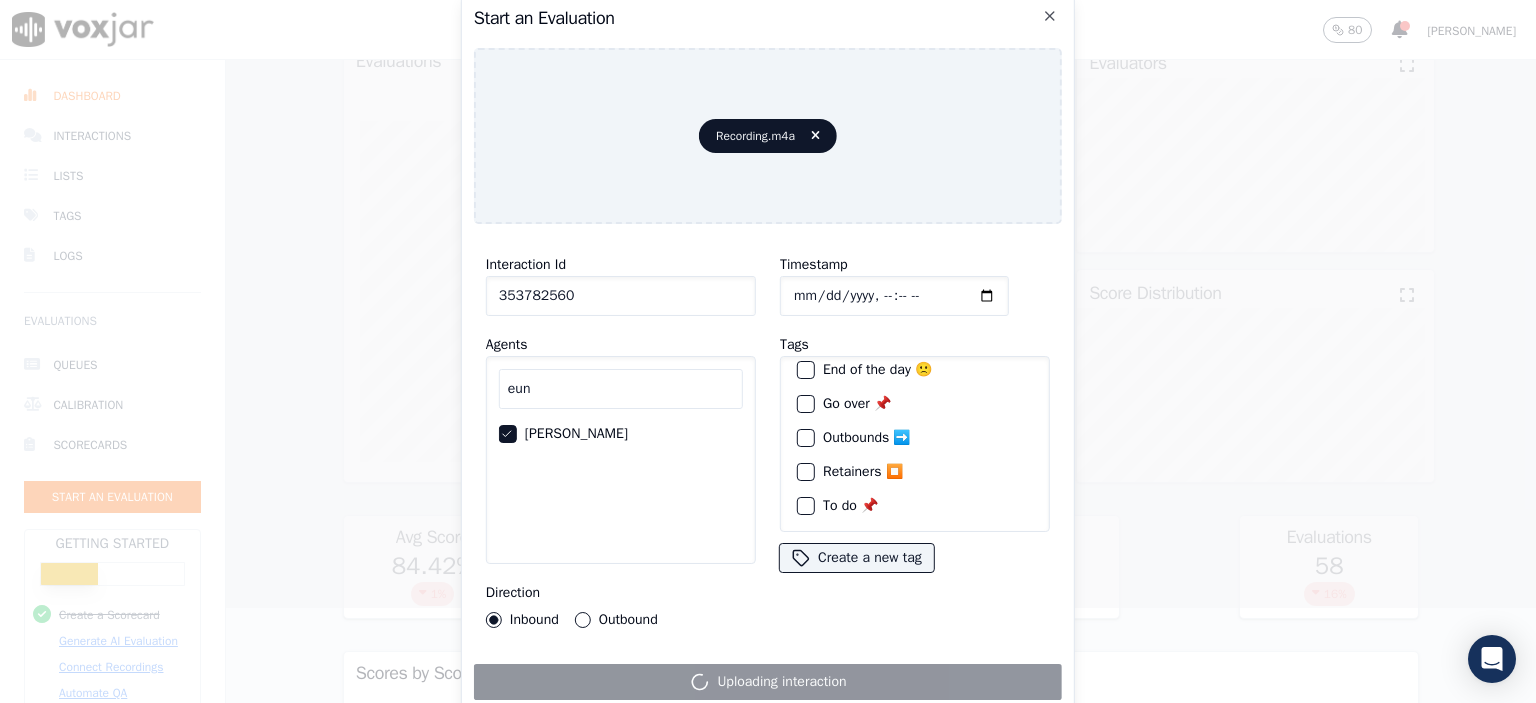 scroll, scrollTop: 0, scrollLeft: 0, axis: both 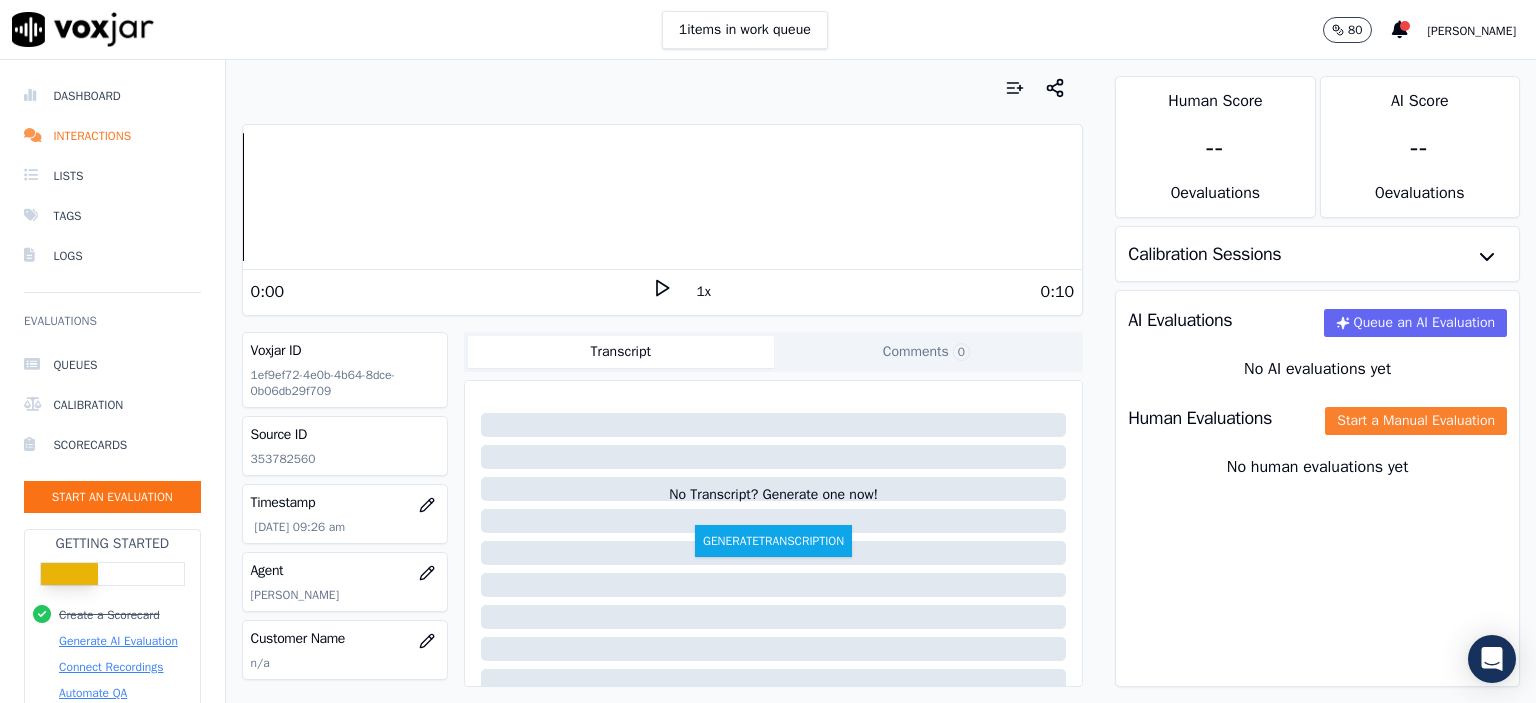 click on "Start a Manual Evaluation" 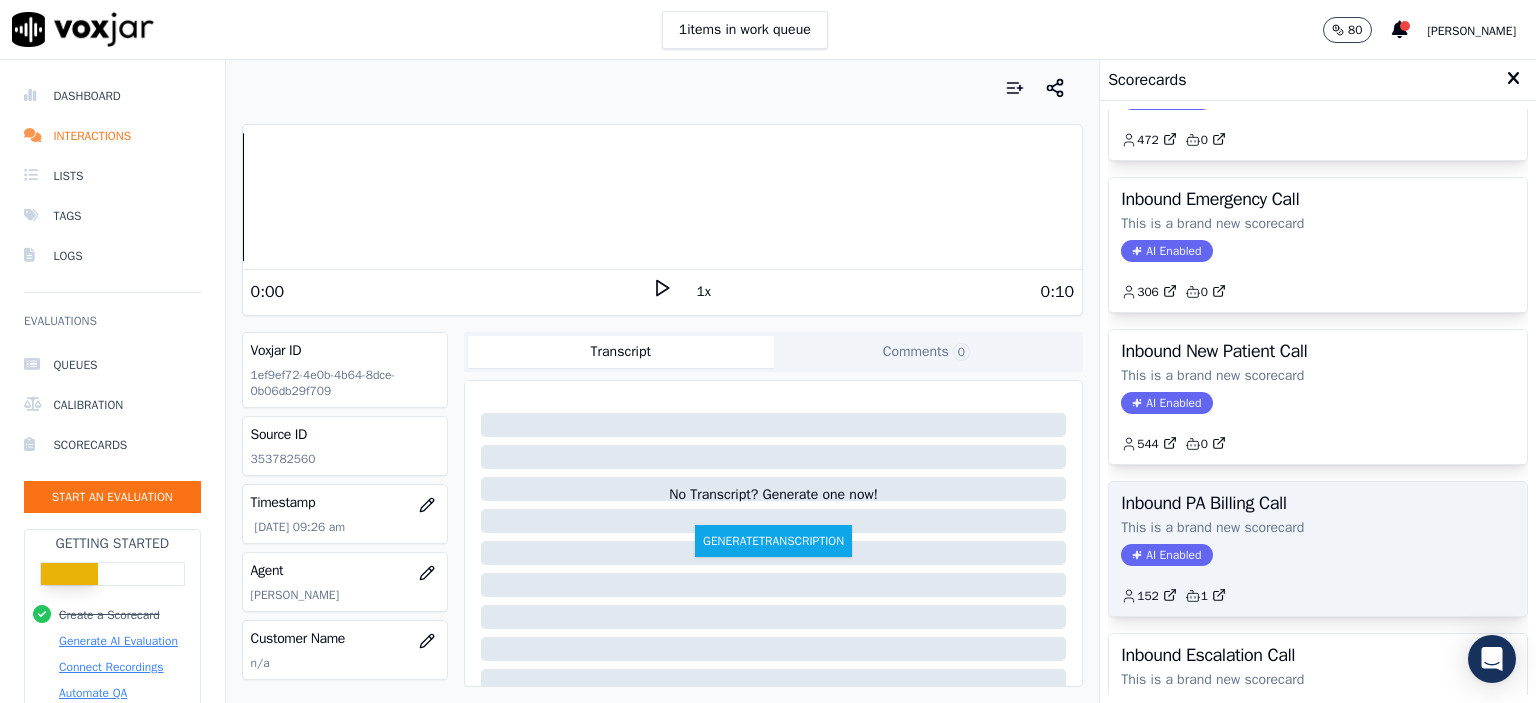 scroll, scrollTop: 400, scrollLeft: 0, axis: vertical 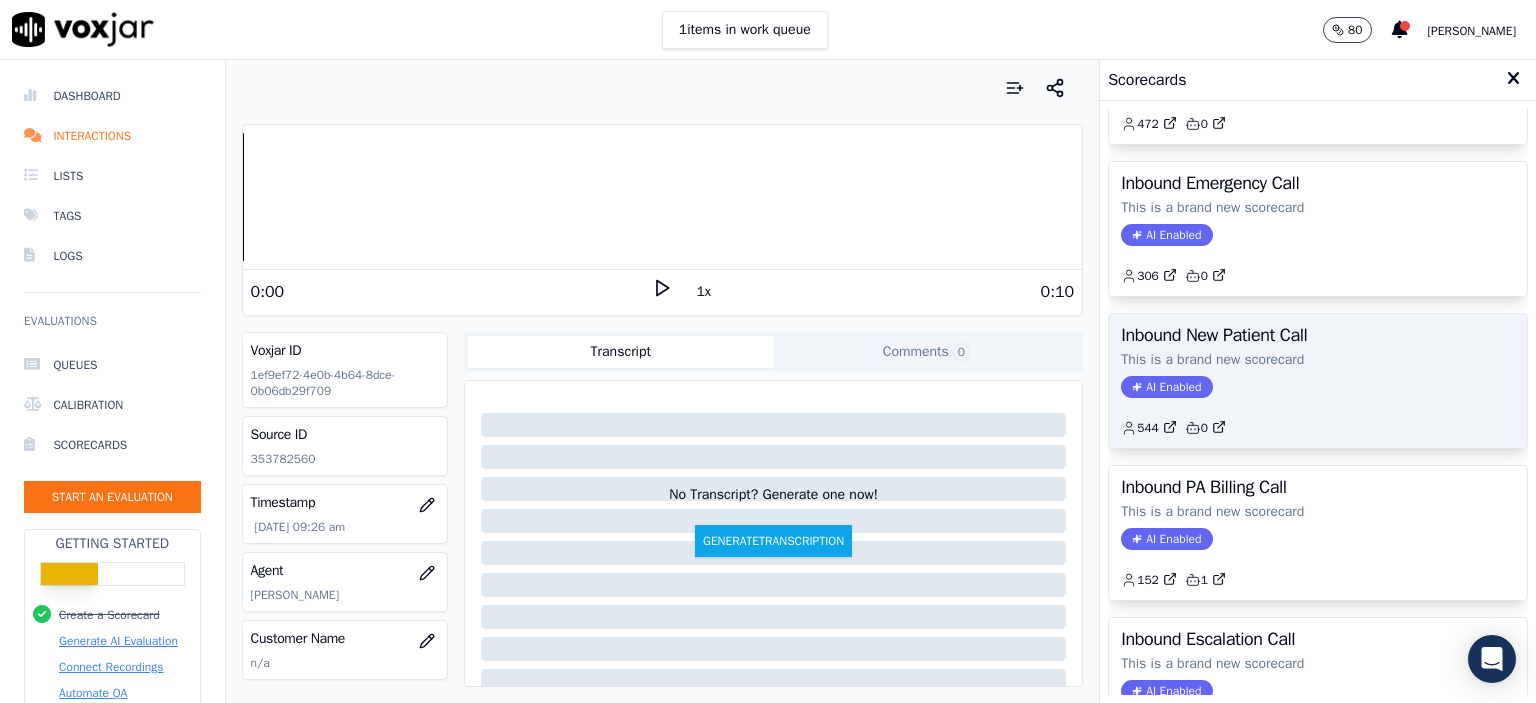 click on "Inbound New Patient Call   This is a brand new scorecard     AI Enabled       544         0" at bounding box center [1318, 381] 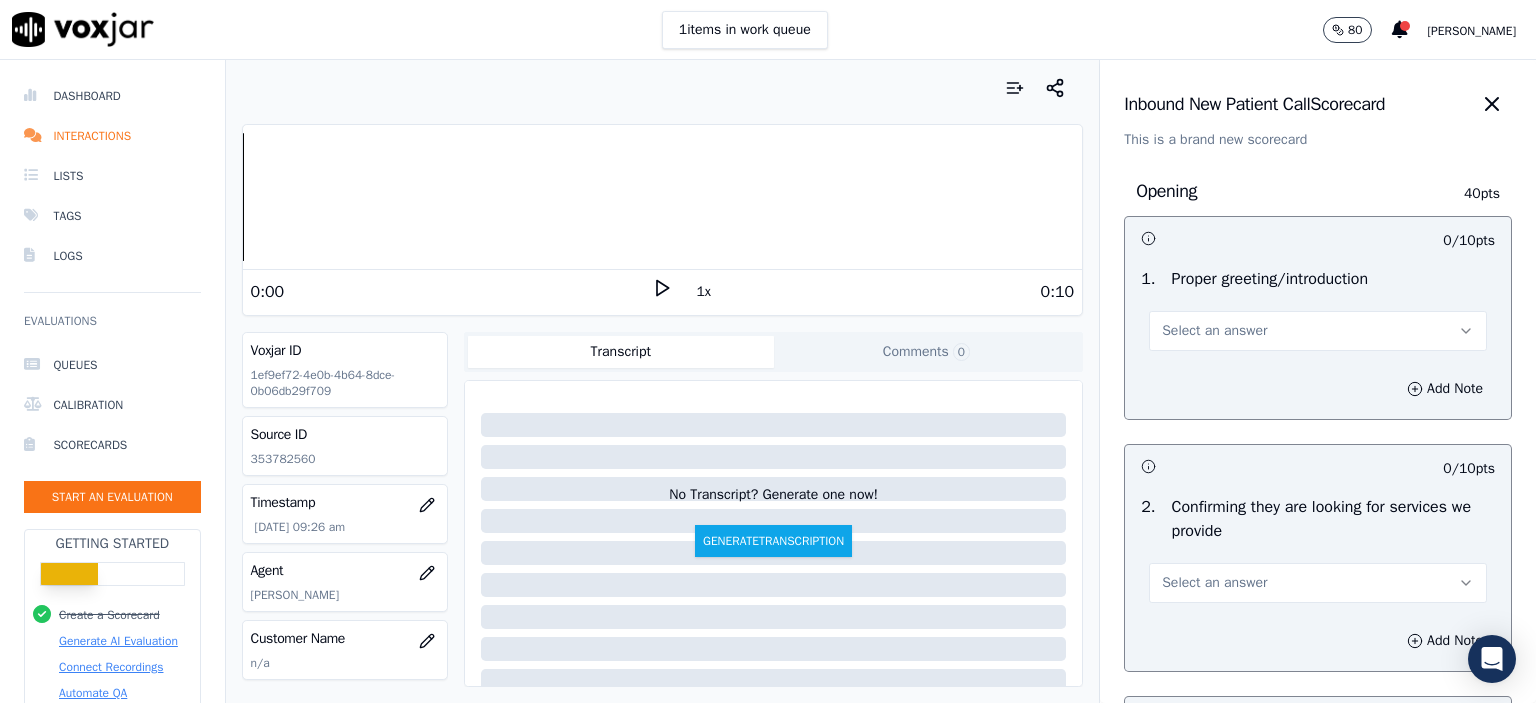 click on "Select an answer" at bounding box center (1318, 331) 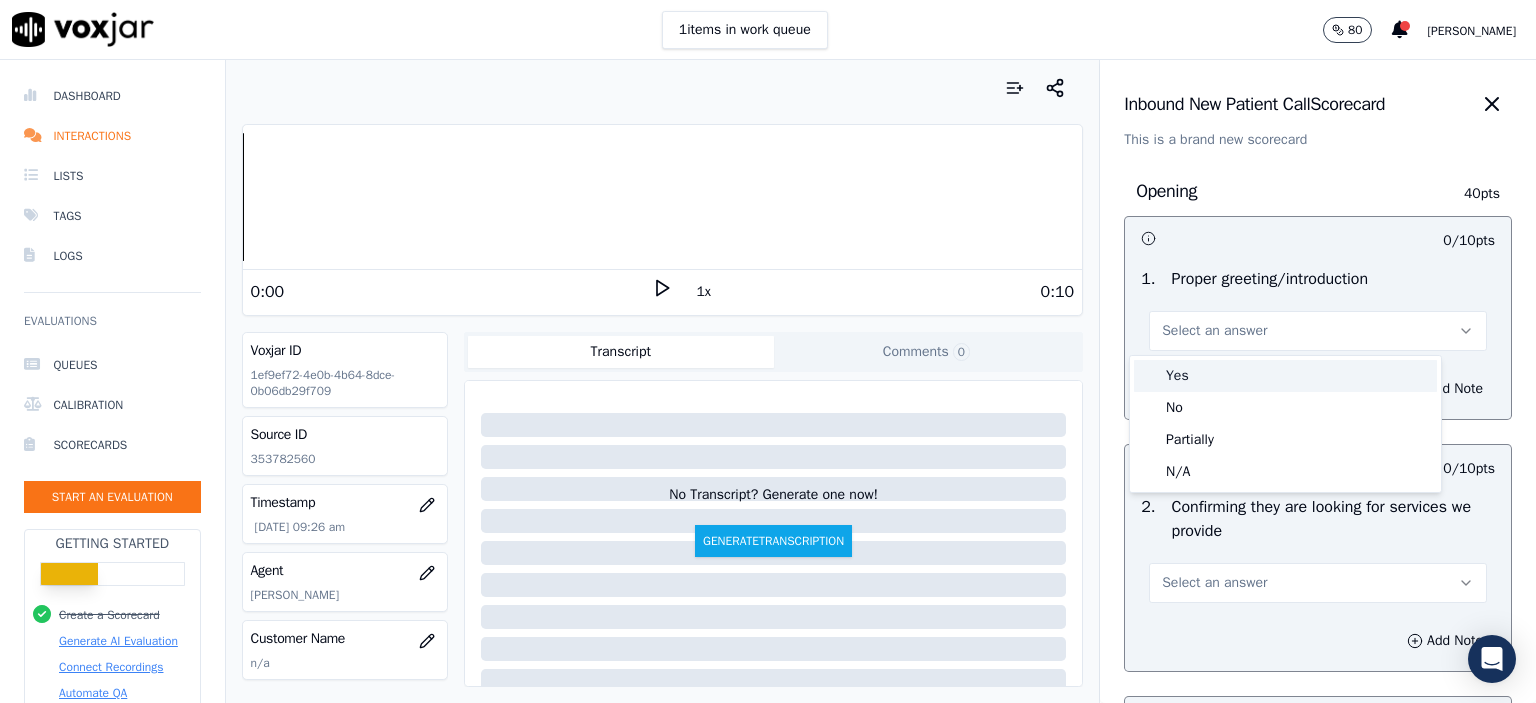 drag, startPoint x: 1242, startPoint y: 375, endPoint x: 1114, endPoint y: 1, distance: 395.29736 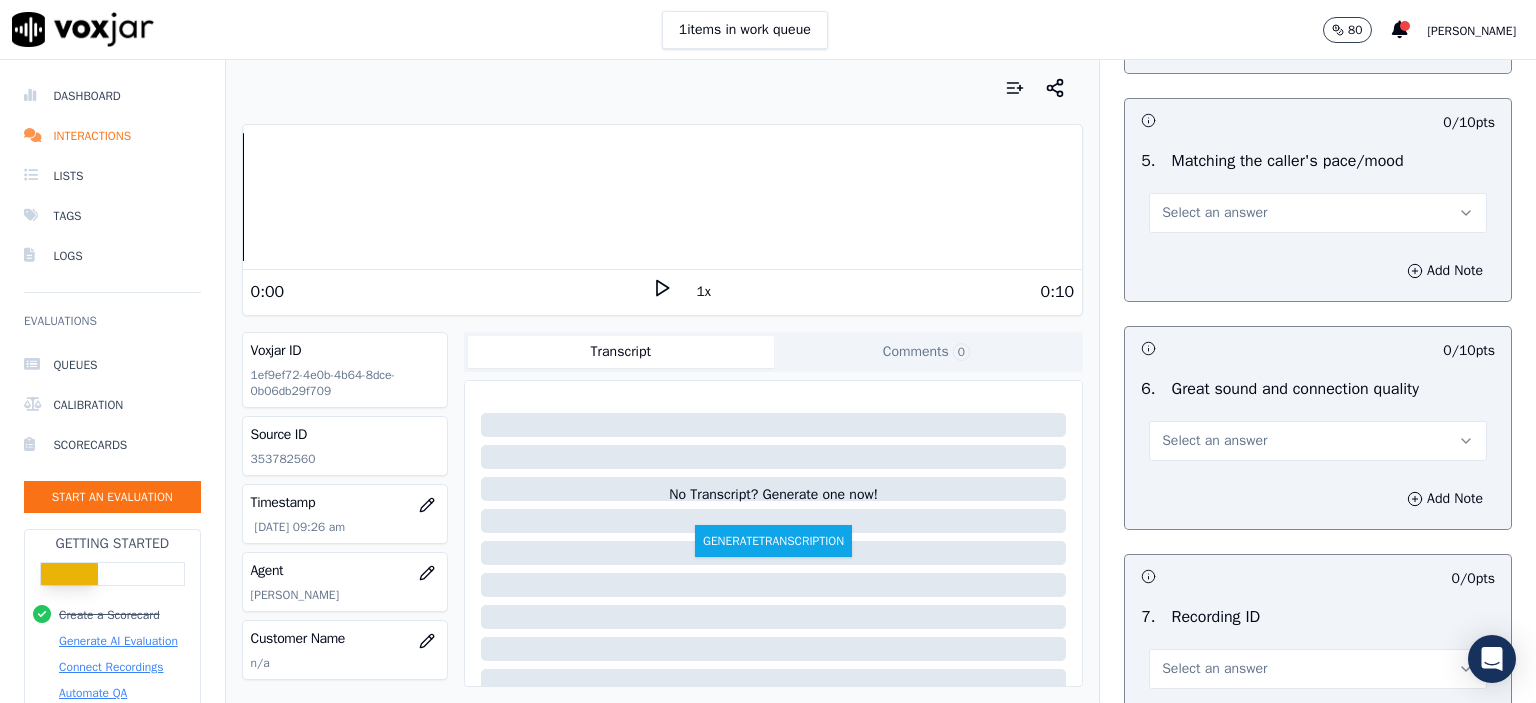 scroll, scrollTop: 4404, scrollLeft: 0, axis: vertical 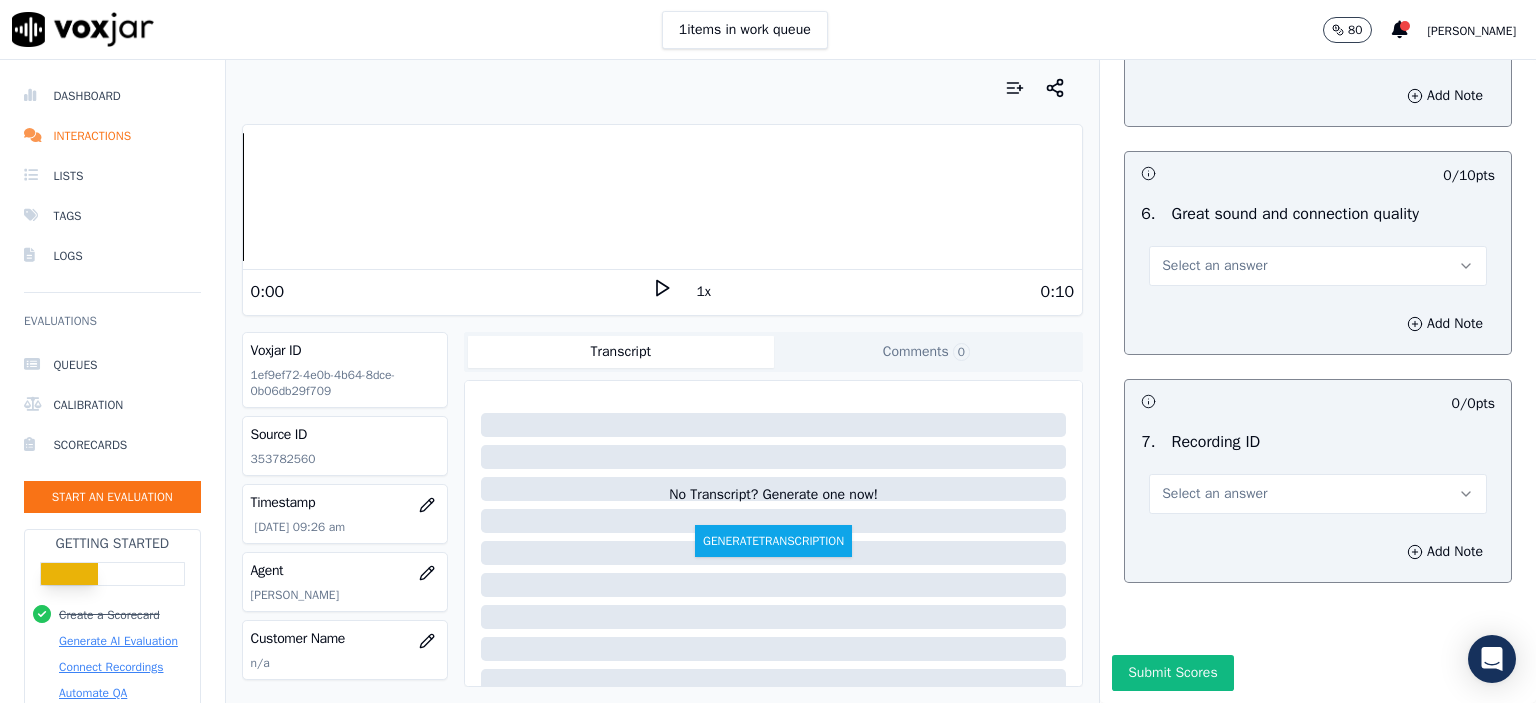 click on "Select an answer" at bounding box center [1318, 266] 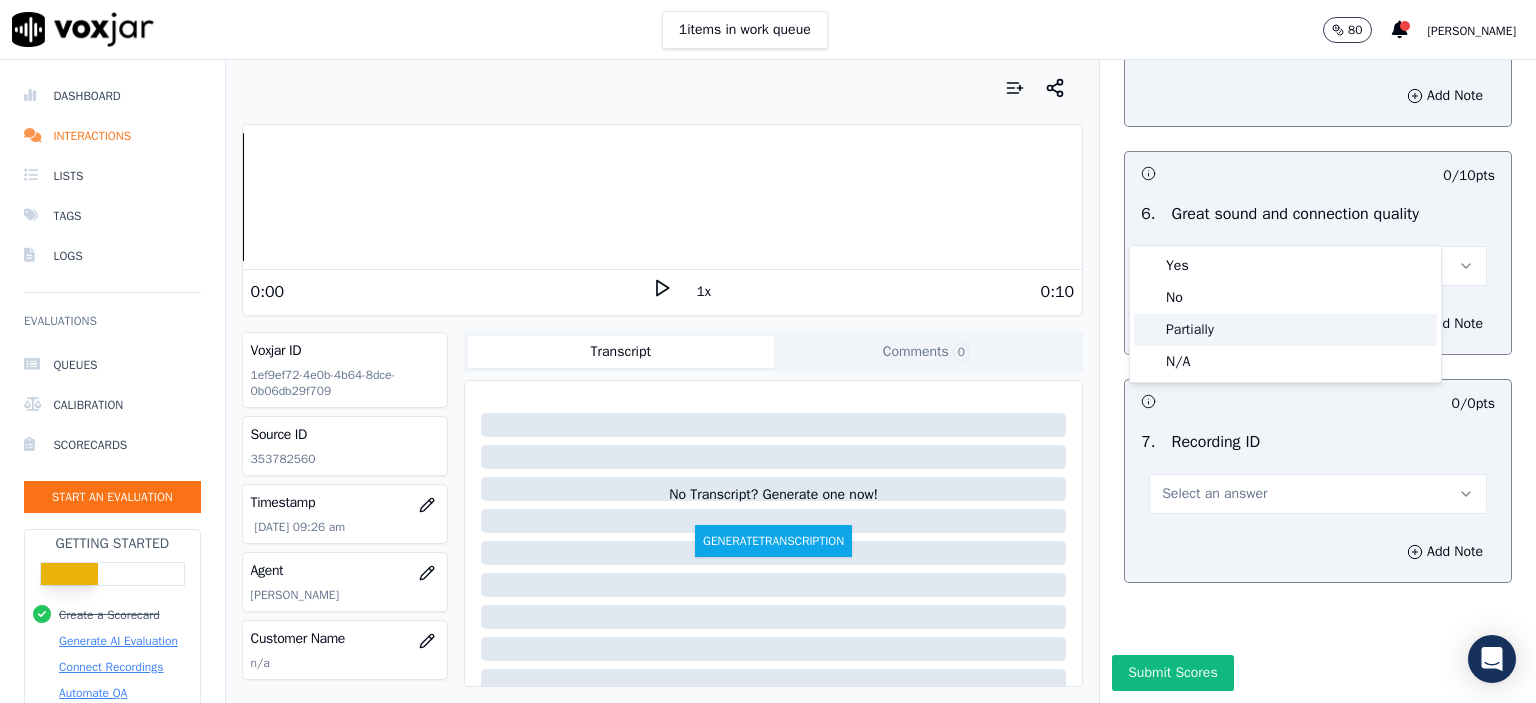click on "Partially" 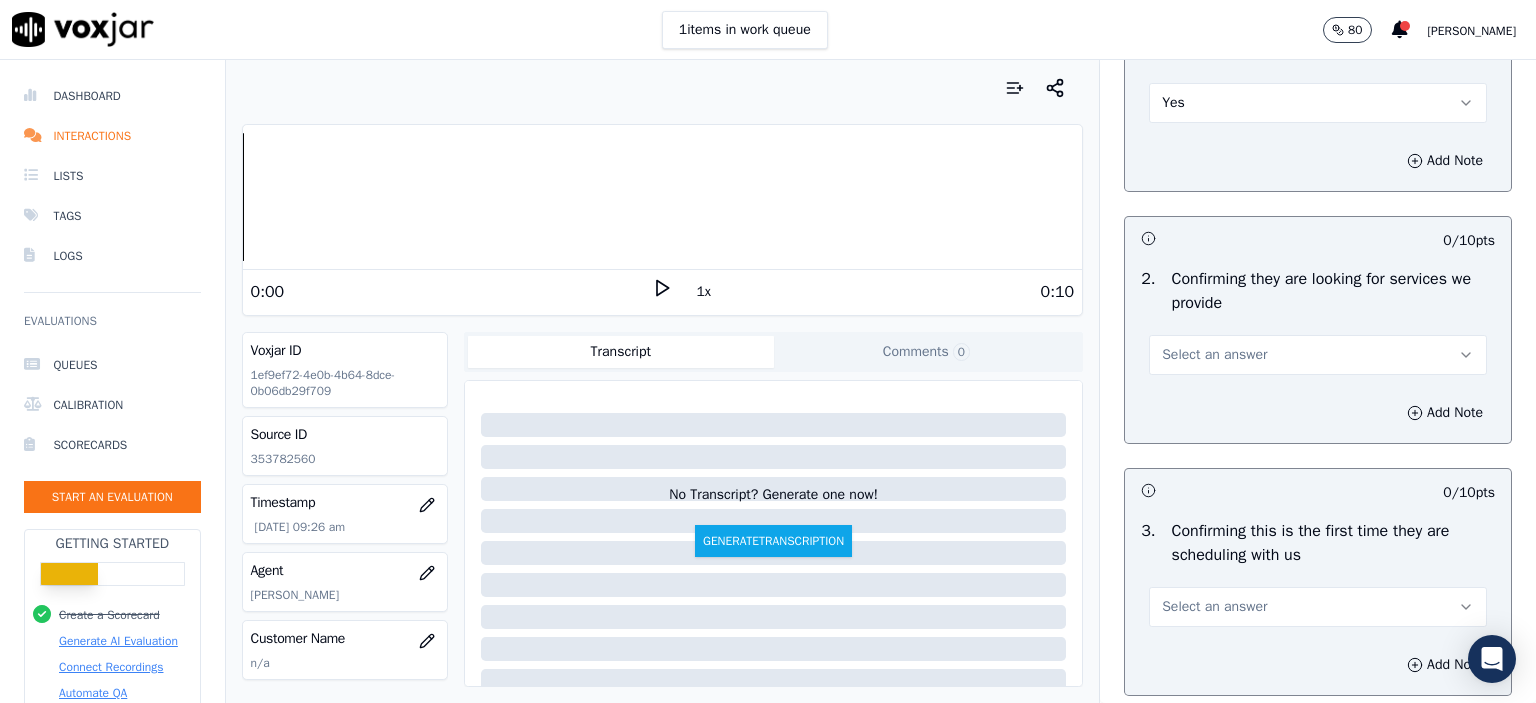 scroll, scrollTop: 200, scrollLeft: 0, axis: vertical 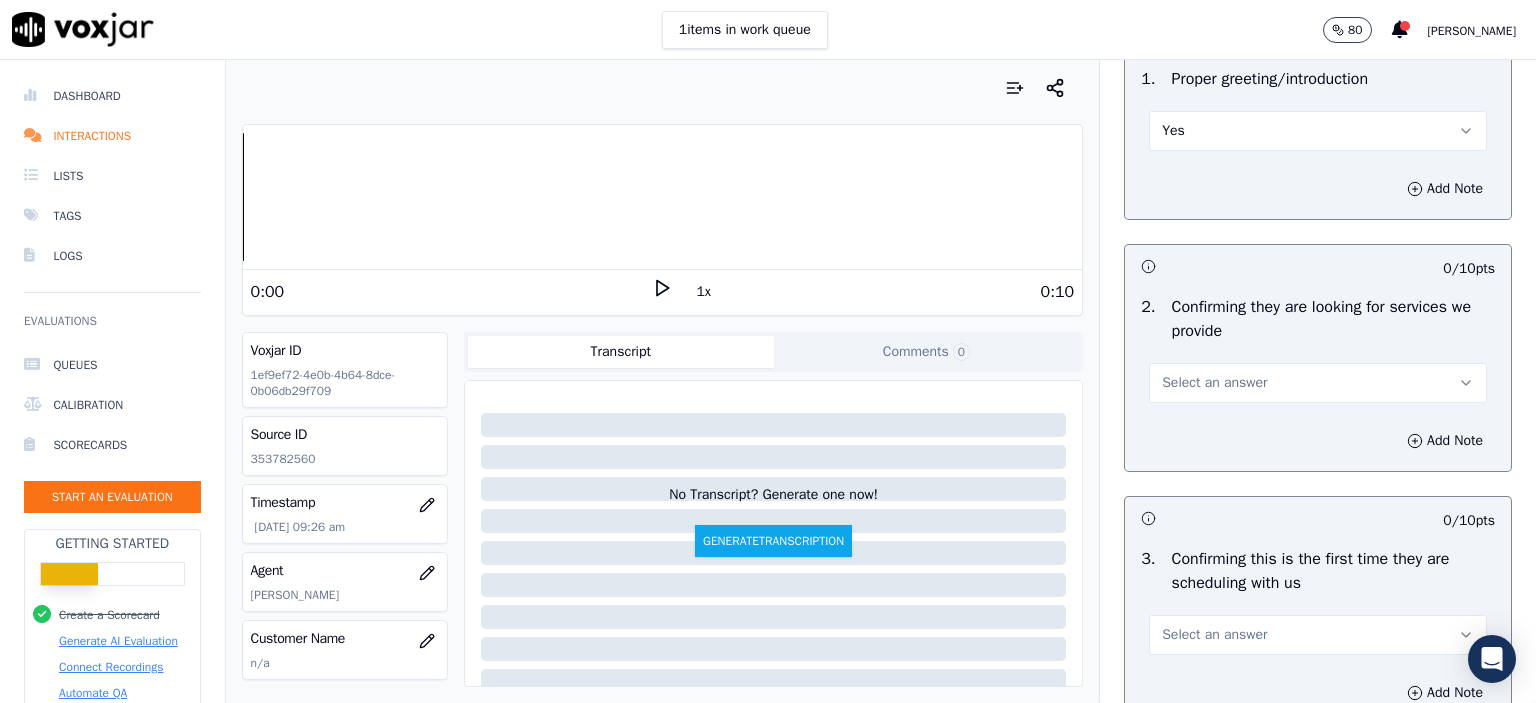 click on "Select an answer" at bounding box center (1214, 383) 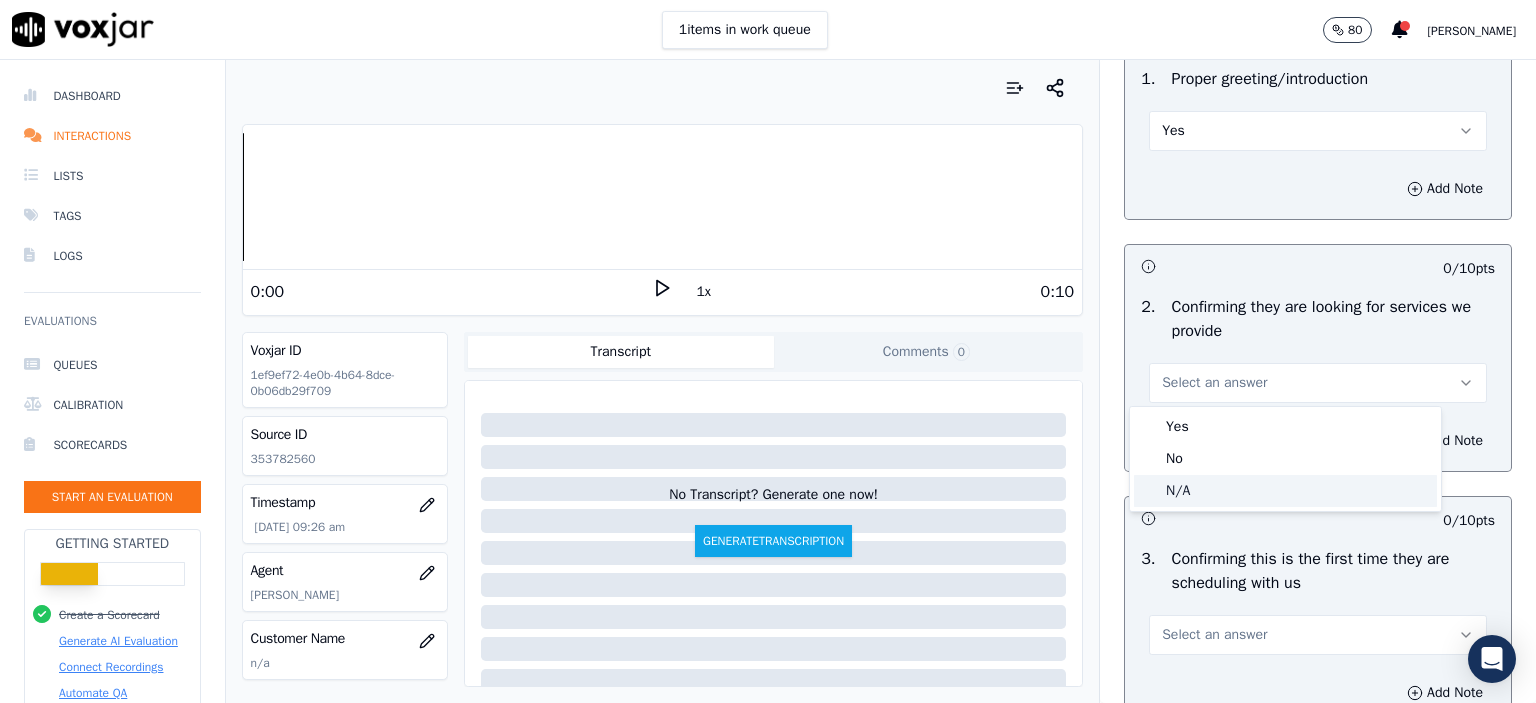 click on "N/A" 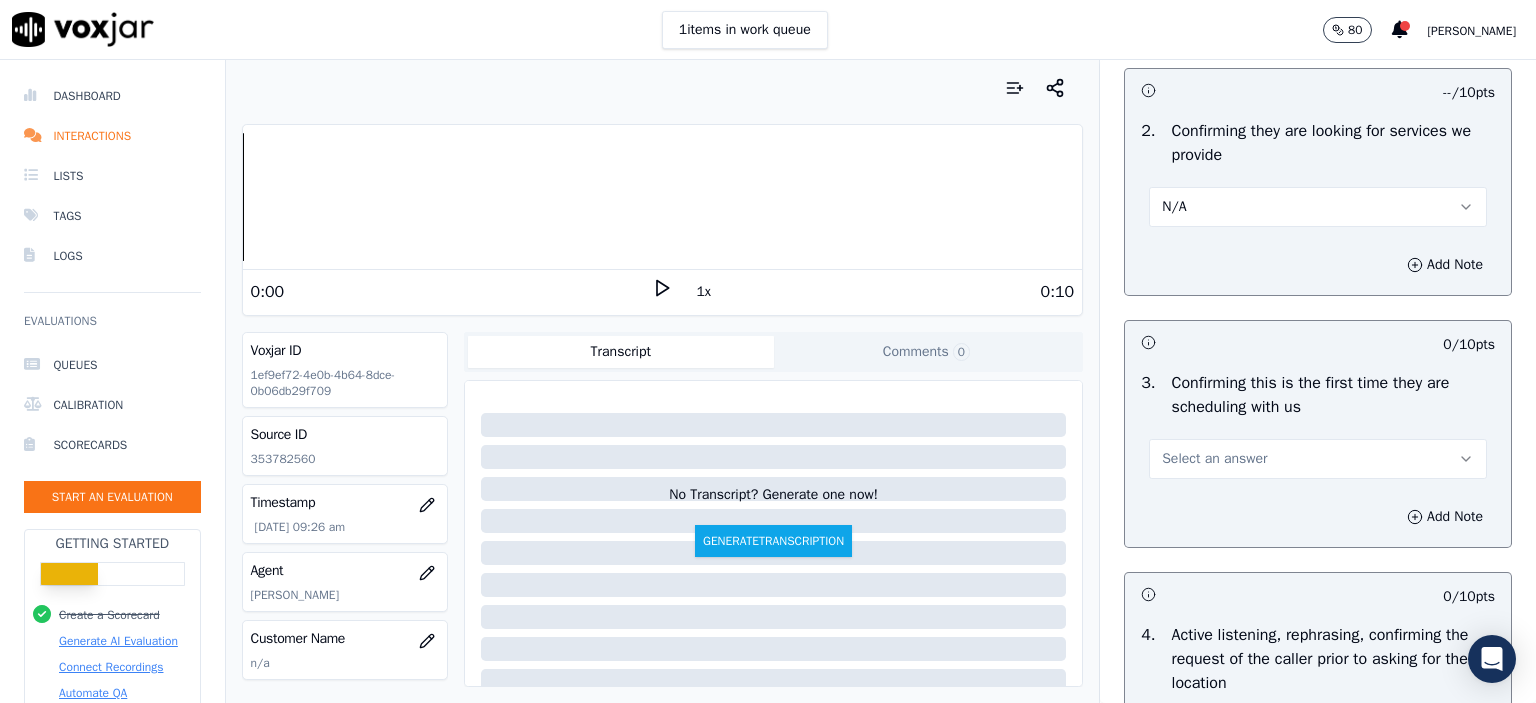 scroll, scrollTop: 400, scrollLeft: 0, axis: vertical 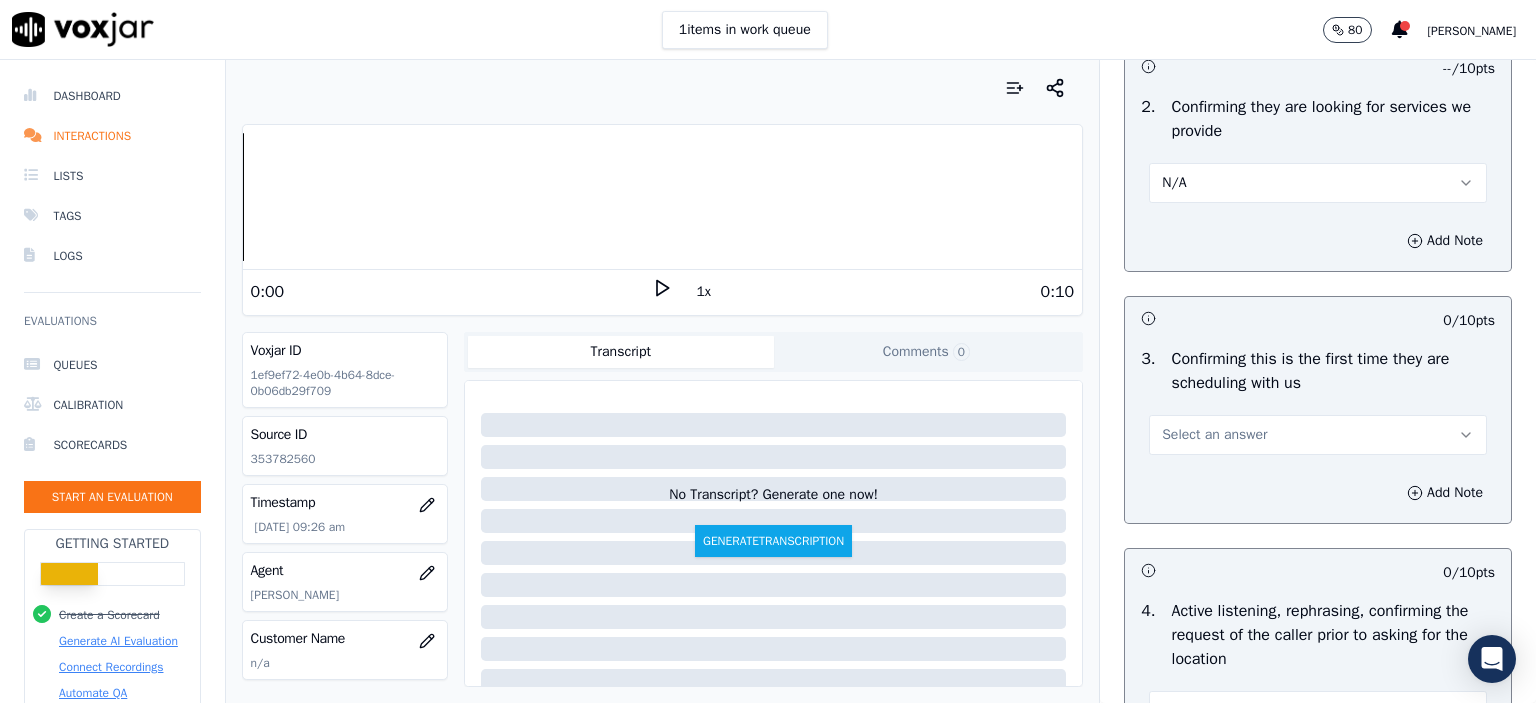 click on "Select an answer" at bounding box center (1214, 435) 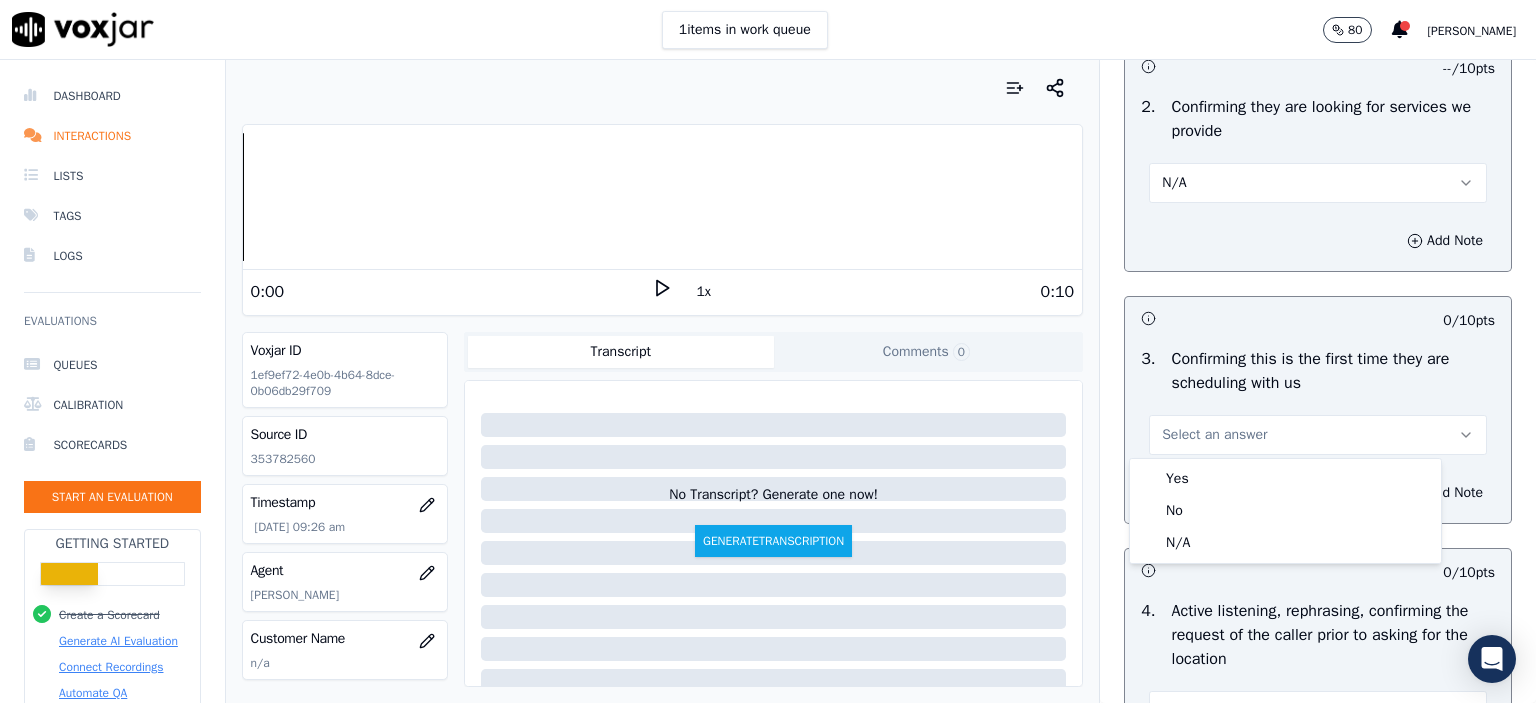 click on "Yes" at bounding box center (1285, 479) 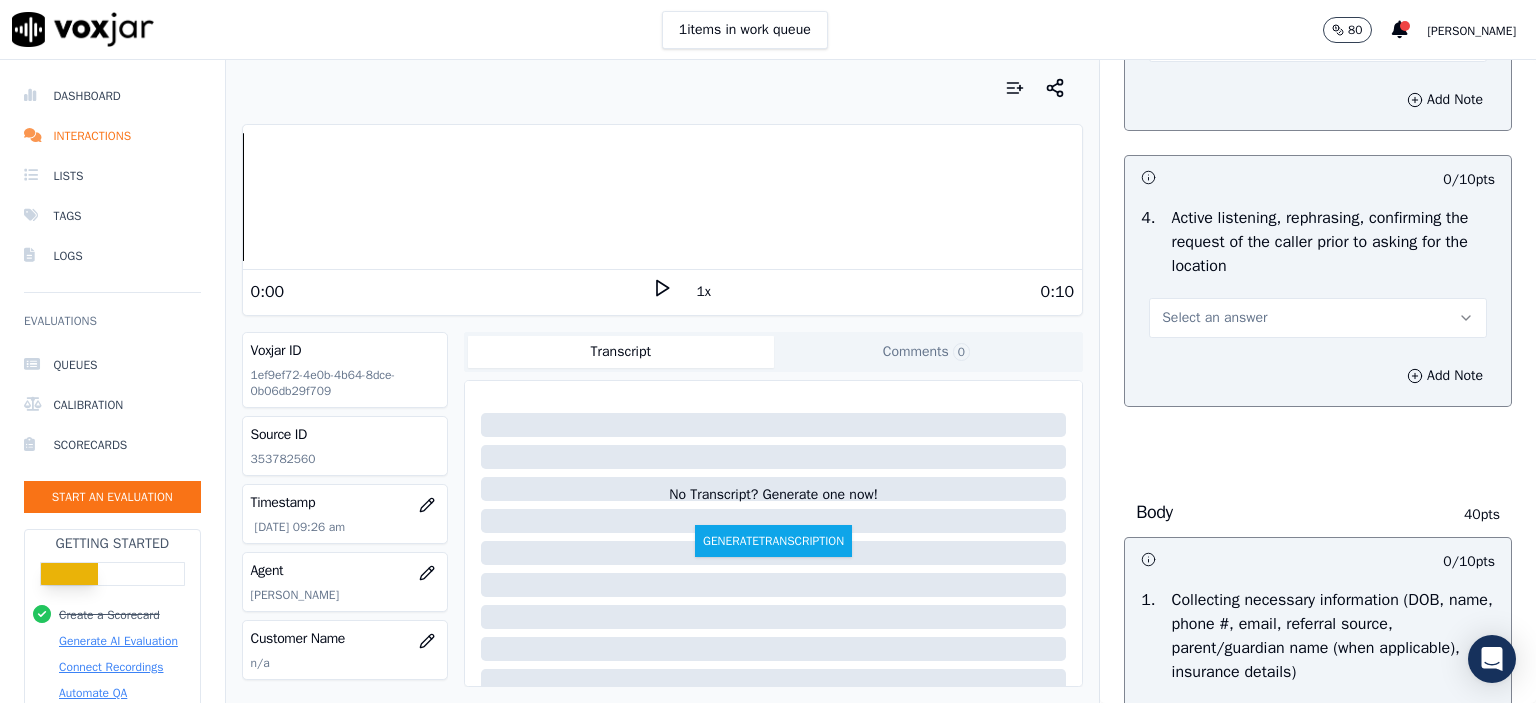 scroll, scrollTop: 800, scrollLeft: 0, axis: vertical 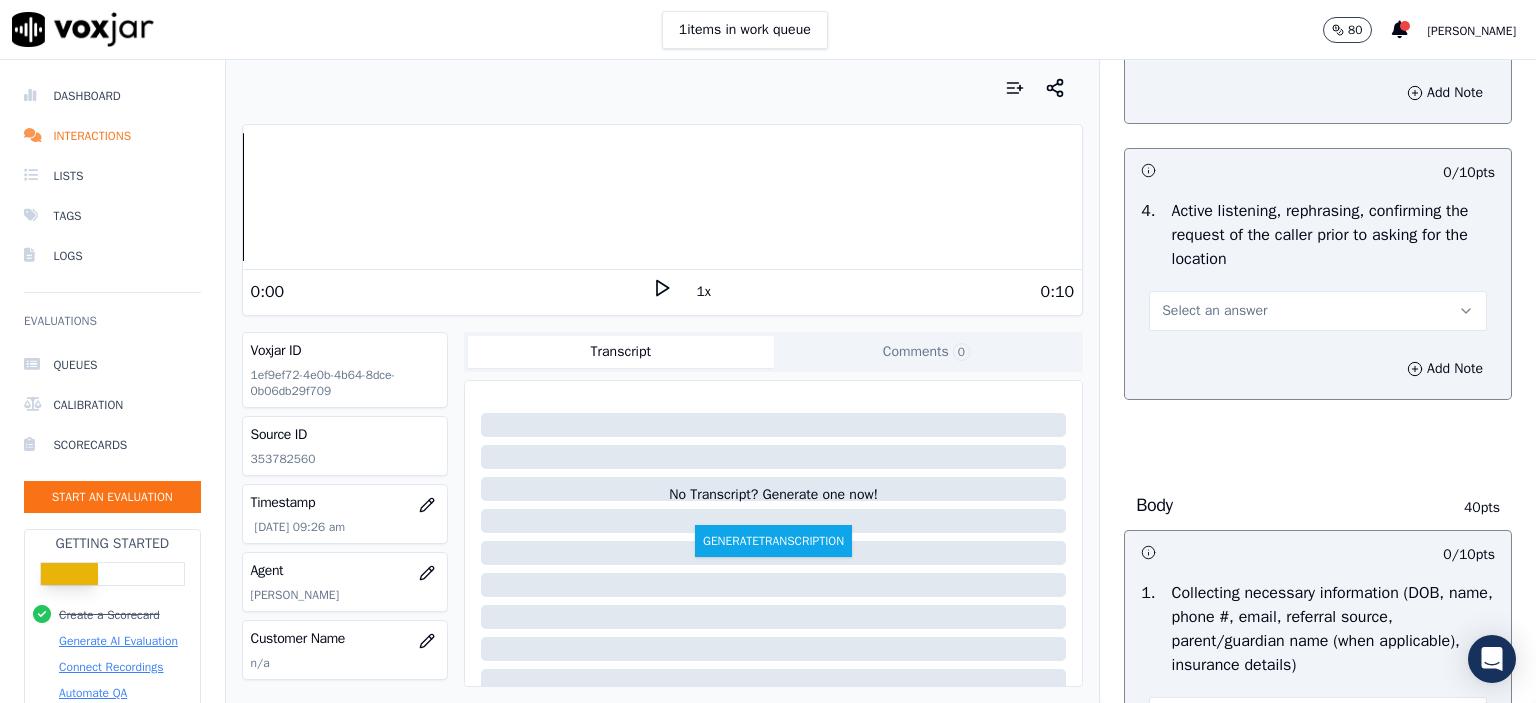 click on "Select an answer" at bounding box center [1318, 311] 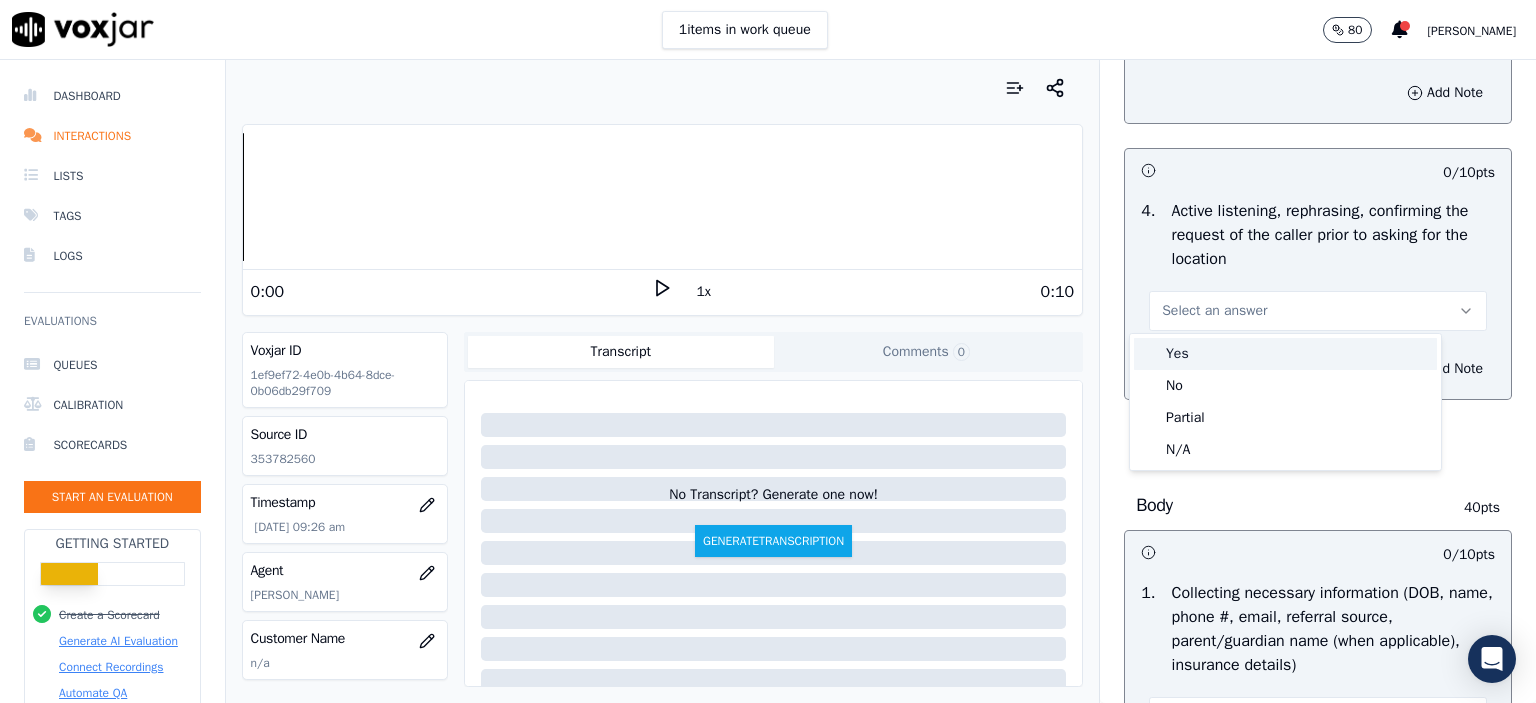 click on "Yes" at bounding box center (1285, 354) 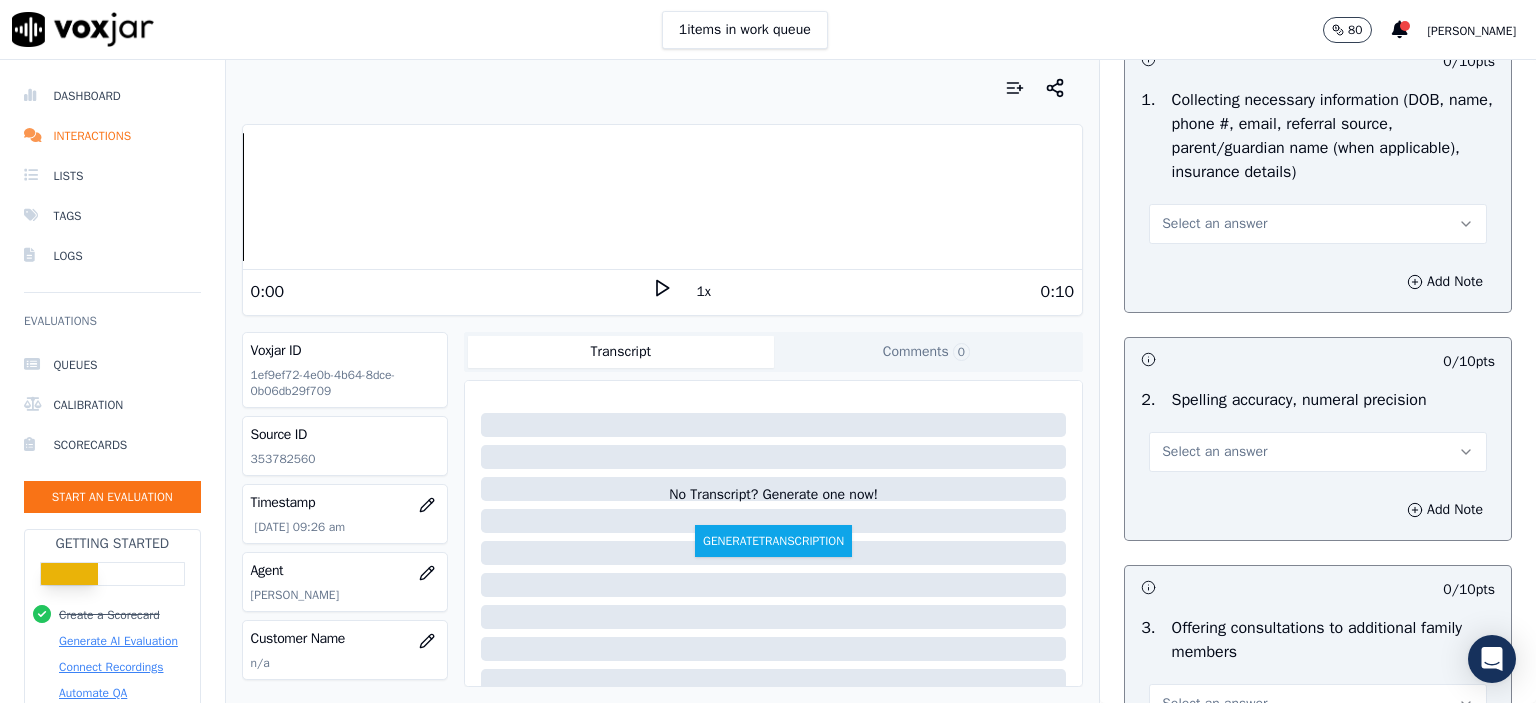 scroll, scrollTop: 1300, scrollLeft: 0, axis: vertical 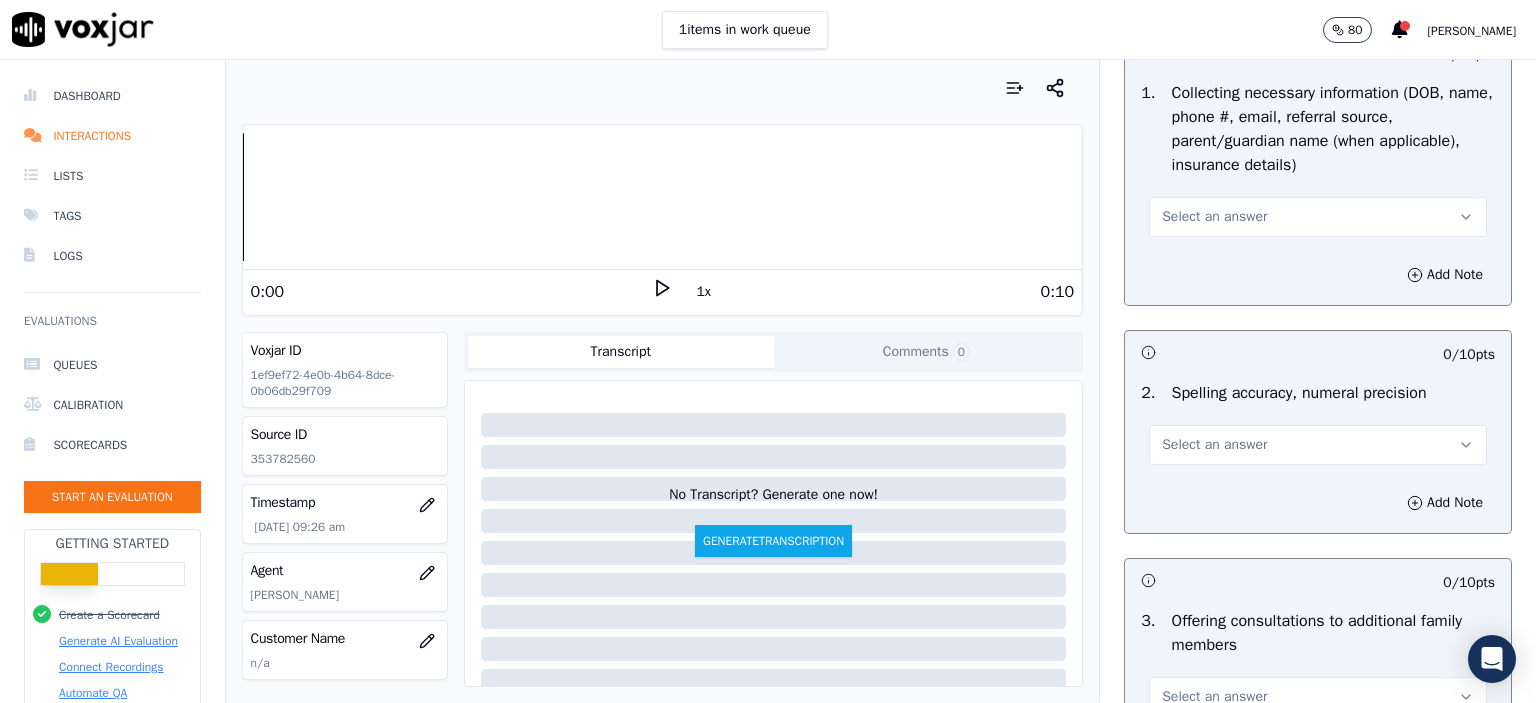 click on "Select an answer" at bounding box center [1214, 445] 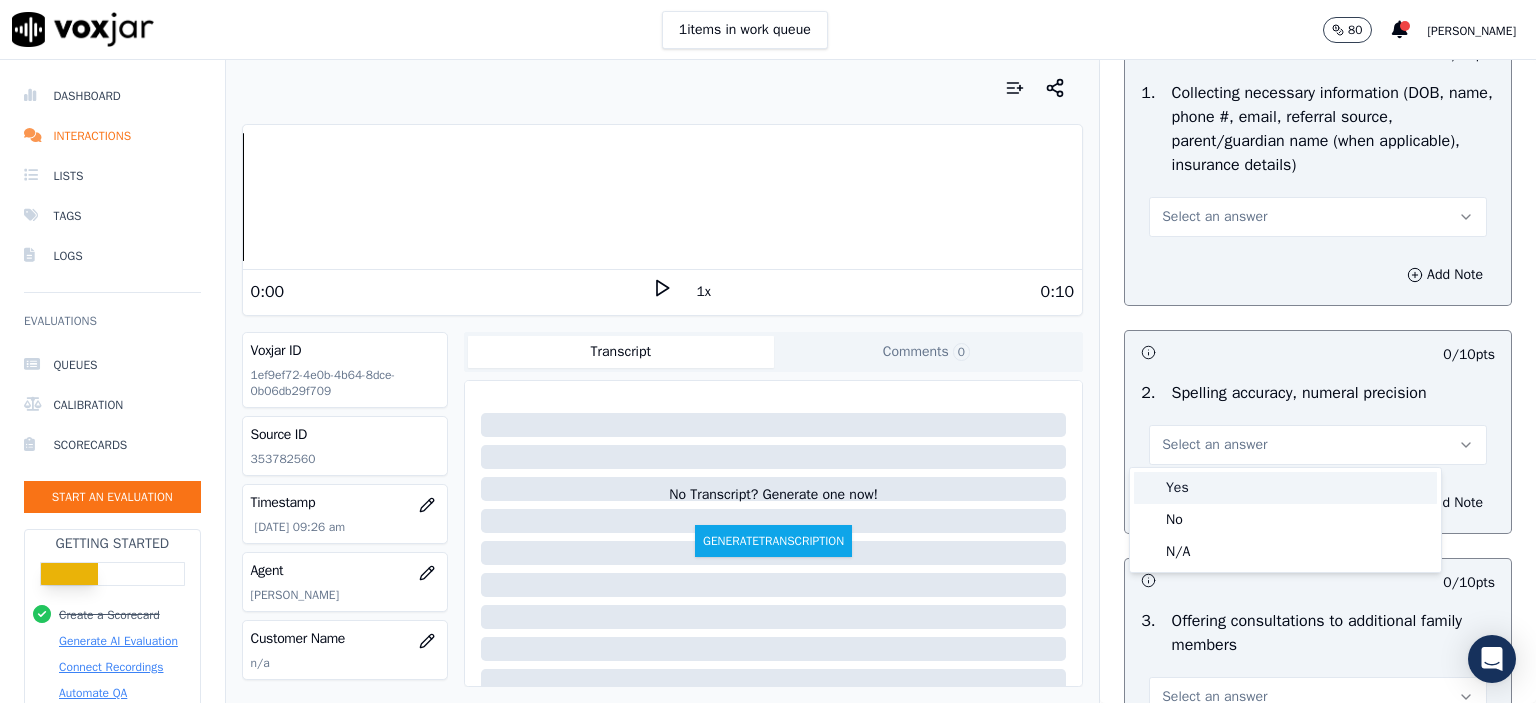 click on "Yes" at bounding box center [1285, 488] 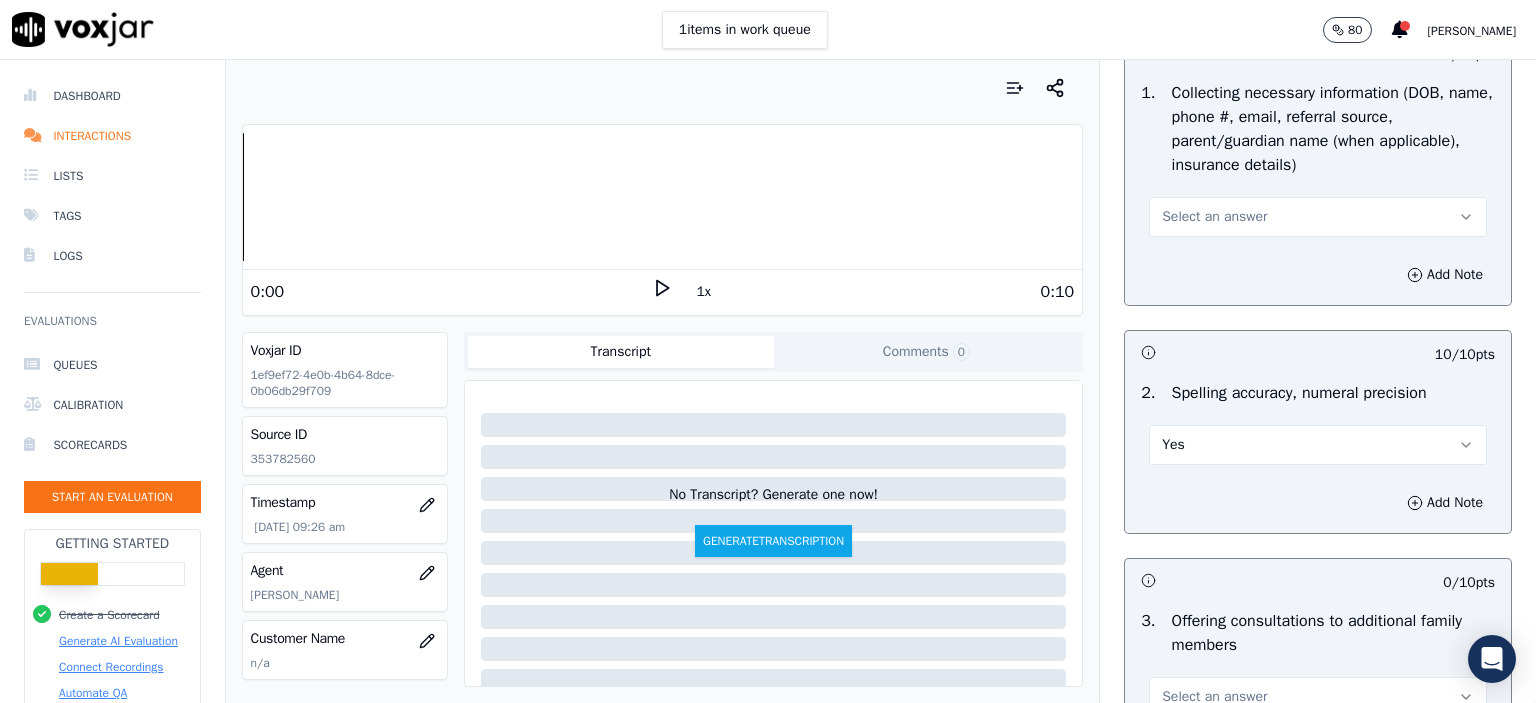 click on "Select an answer" at bounding box center [1318, 217] 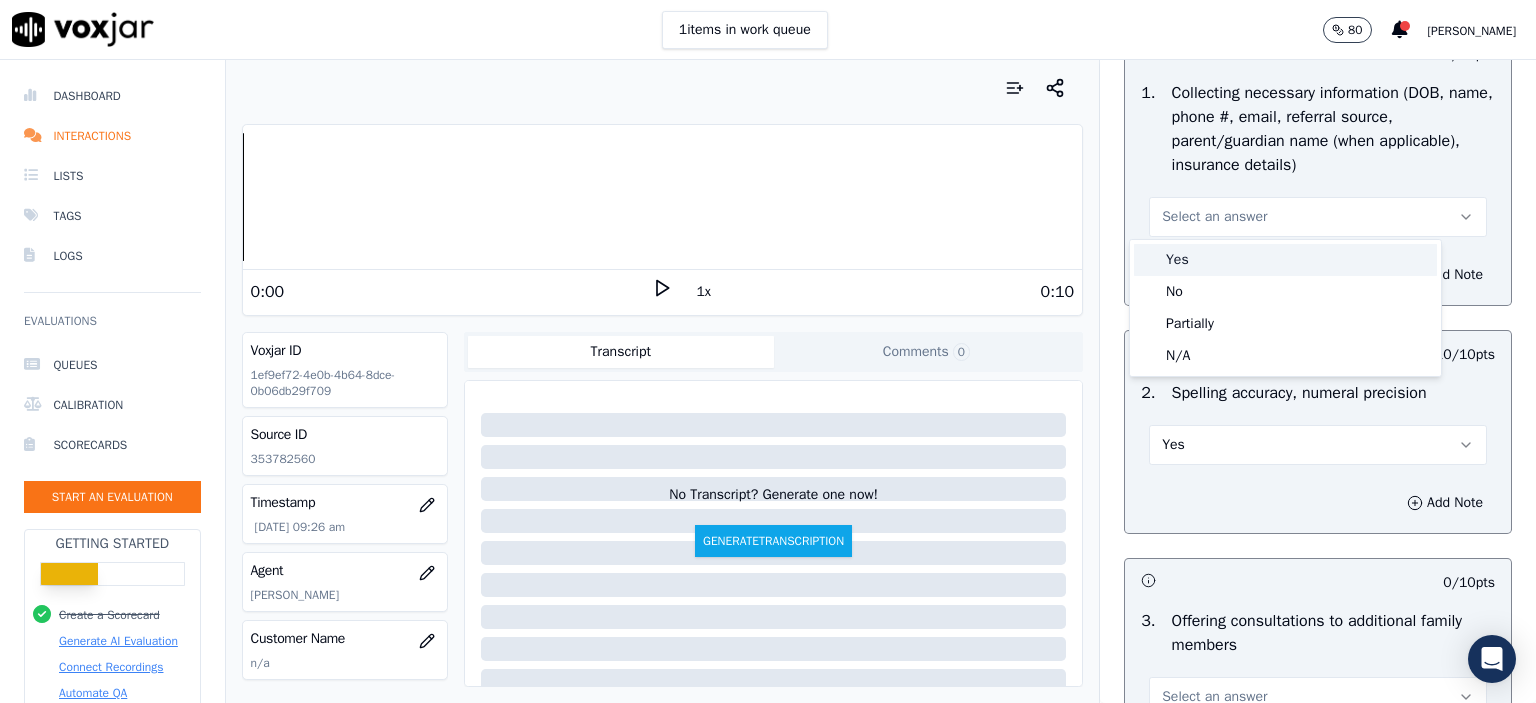 click on "Yes" at bounding box center (1285, 260) 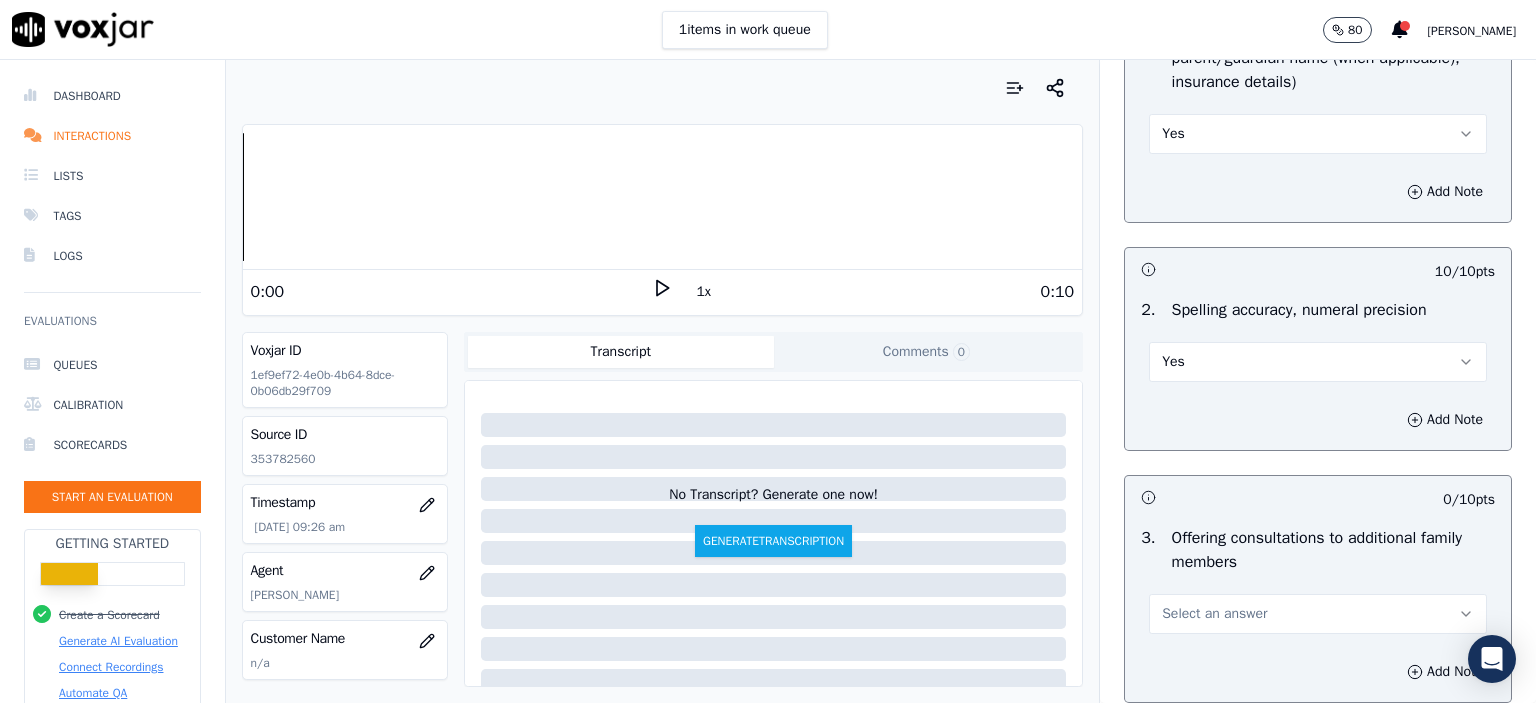 scroll, scrollTop: 1600, scrollLeft: 0, axis: vertical 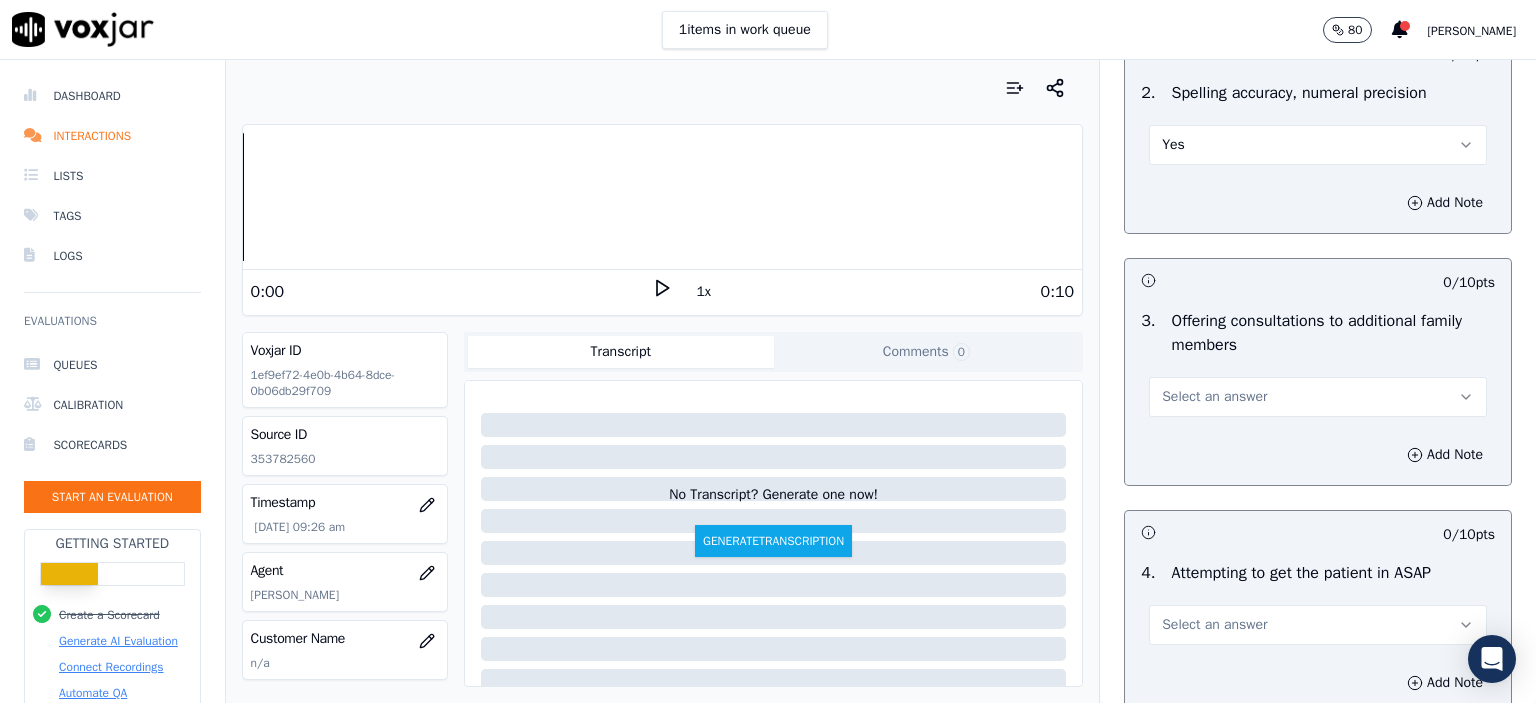 click on "Select an answer" at bounding box center (1318, 397) 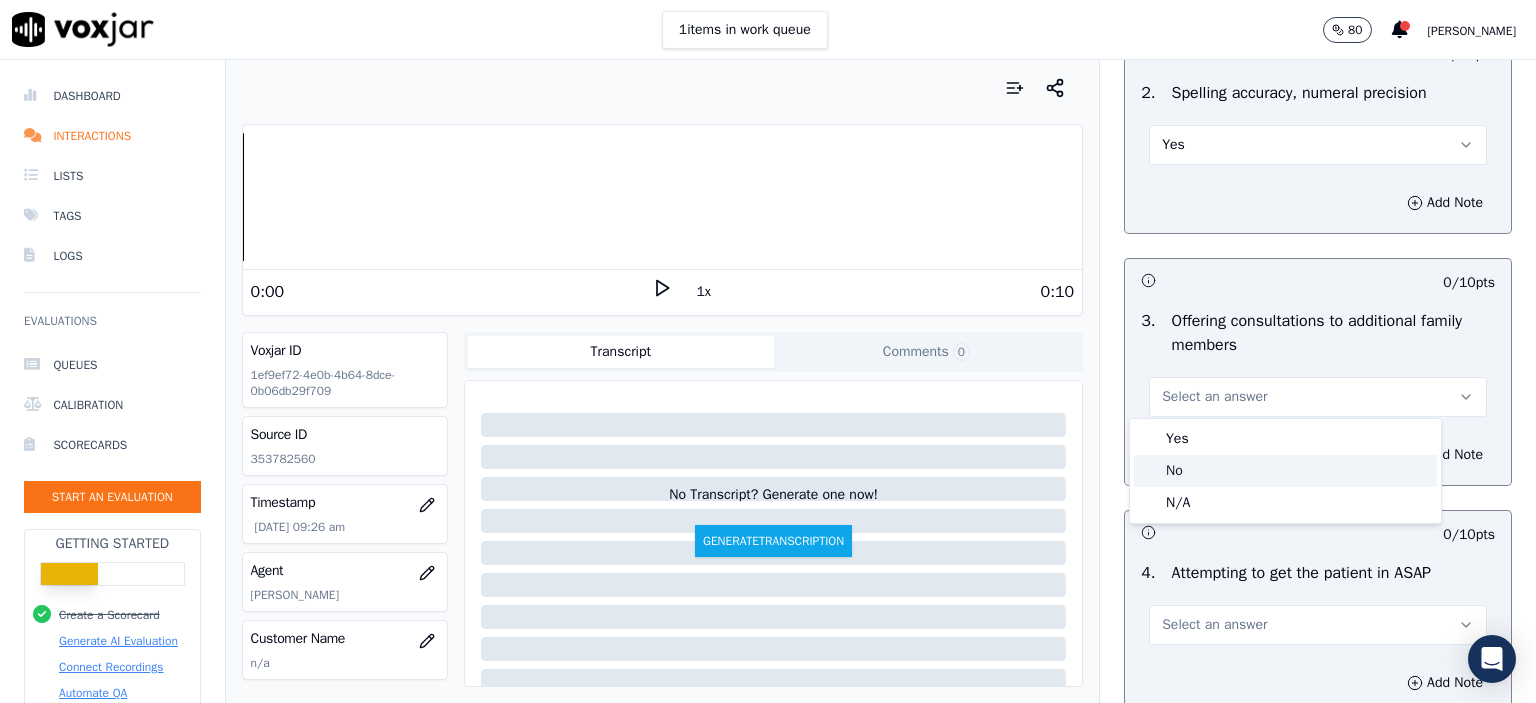 click on "No" 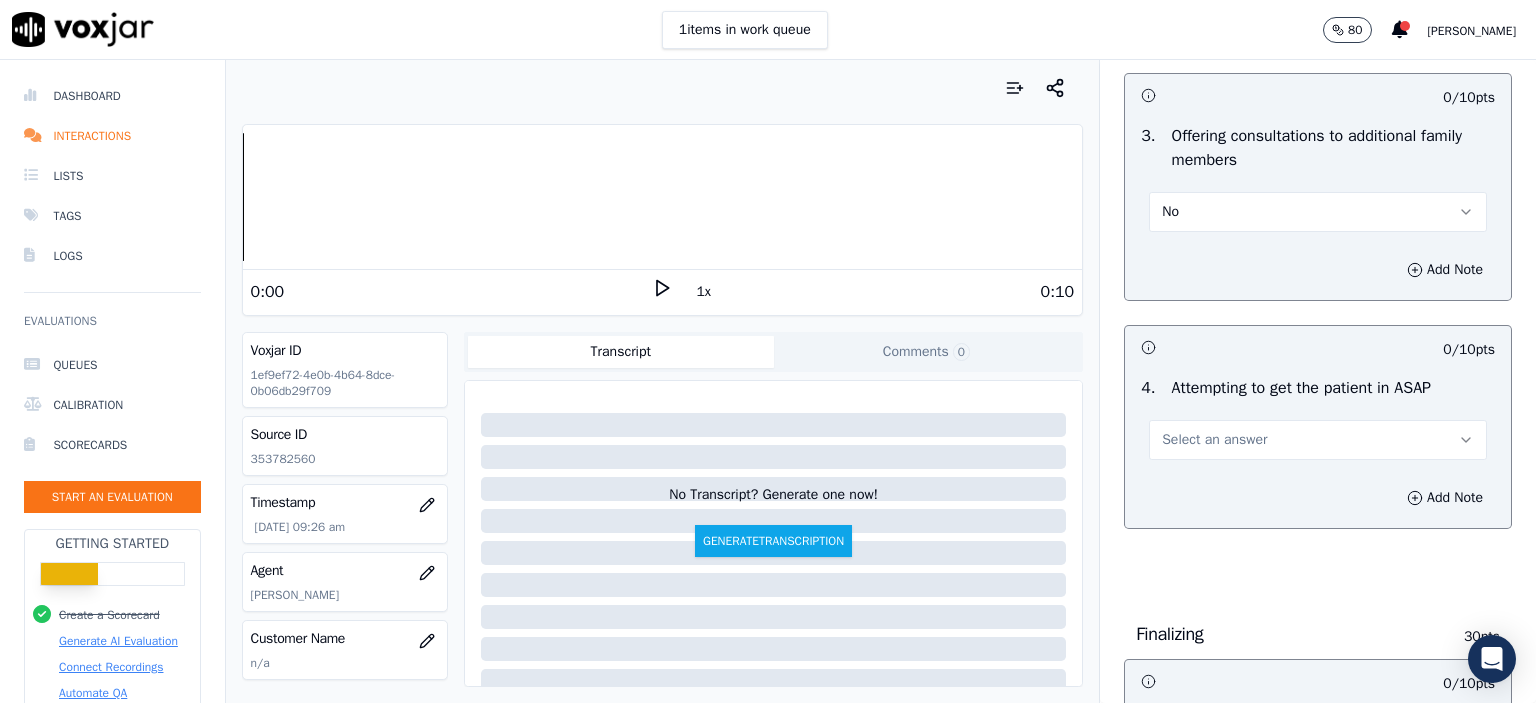 scroll, scrollTop: 1800, scrollLeft: 0, axis: vertical 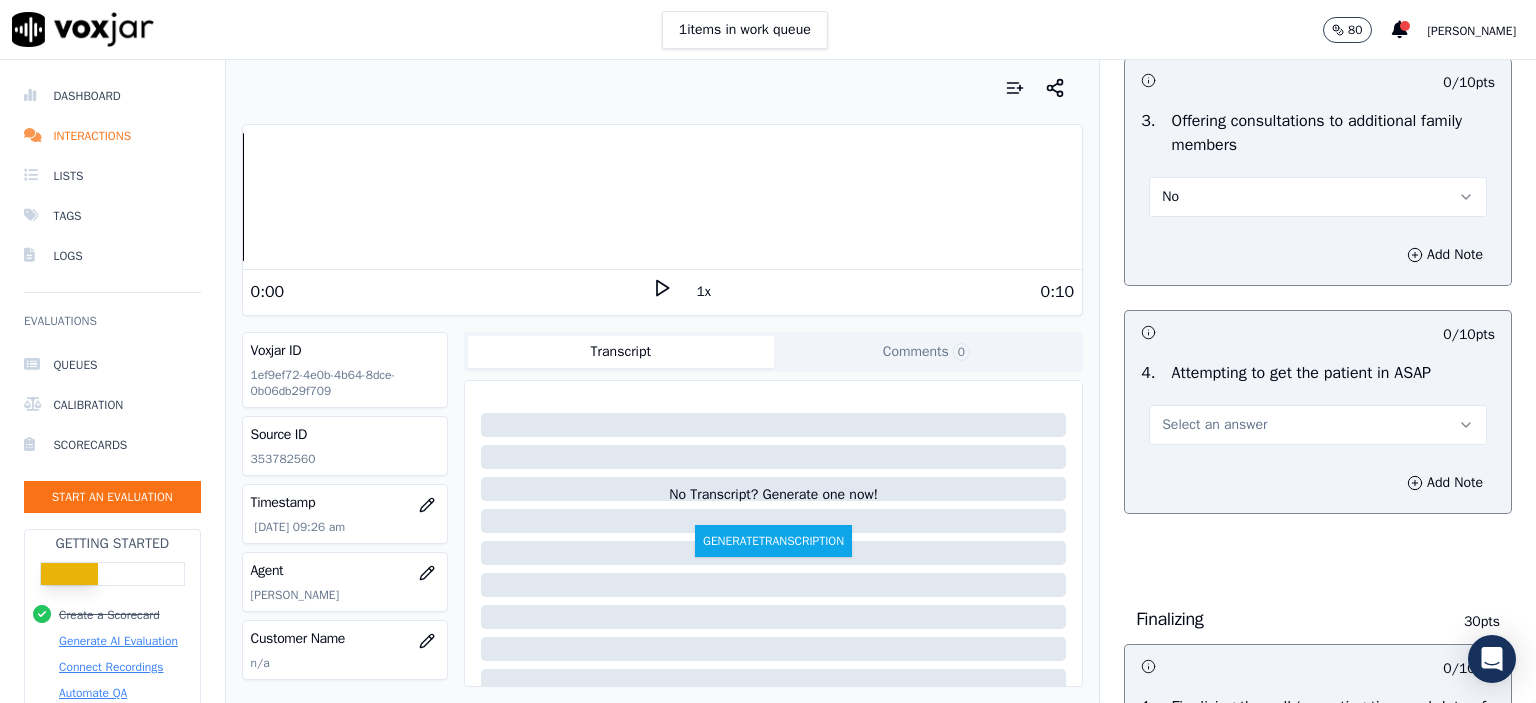 click on "Select an answer" at bounding box center [1318, 425] 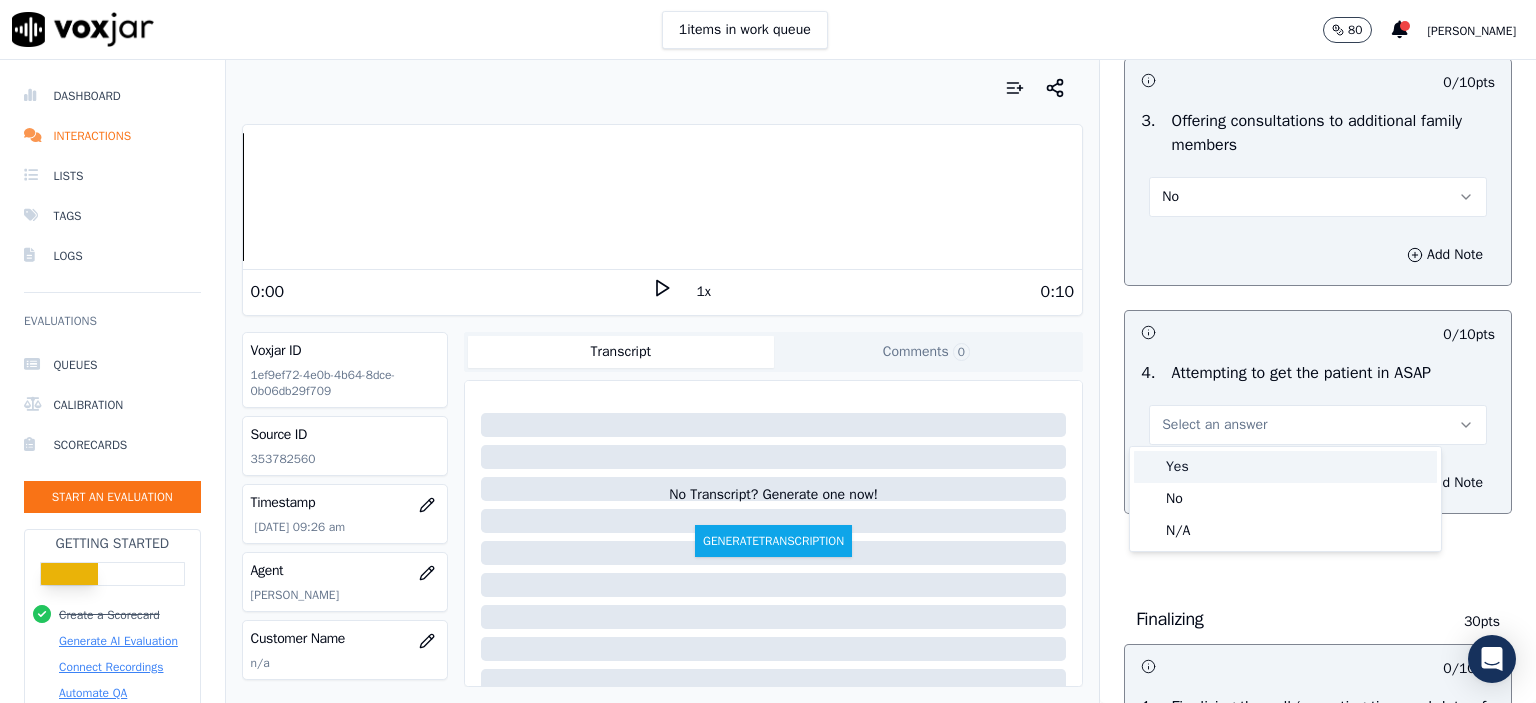 click on "Yes" at bounding box center (1285, 467) 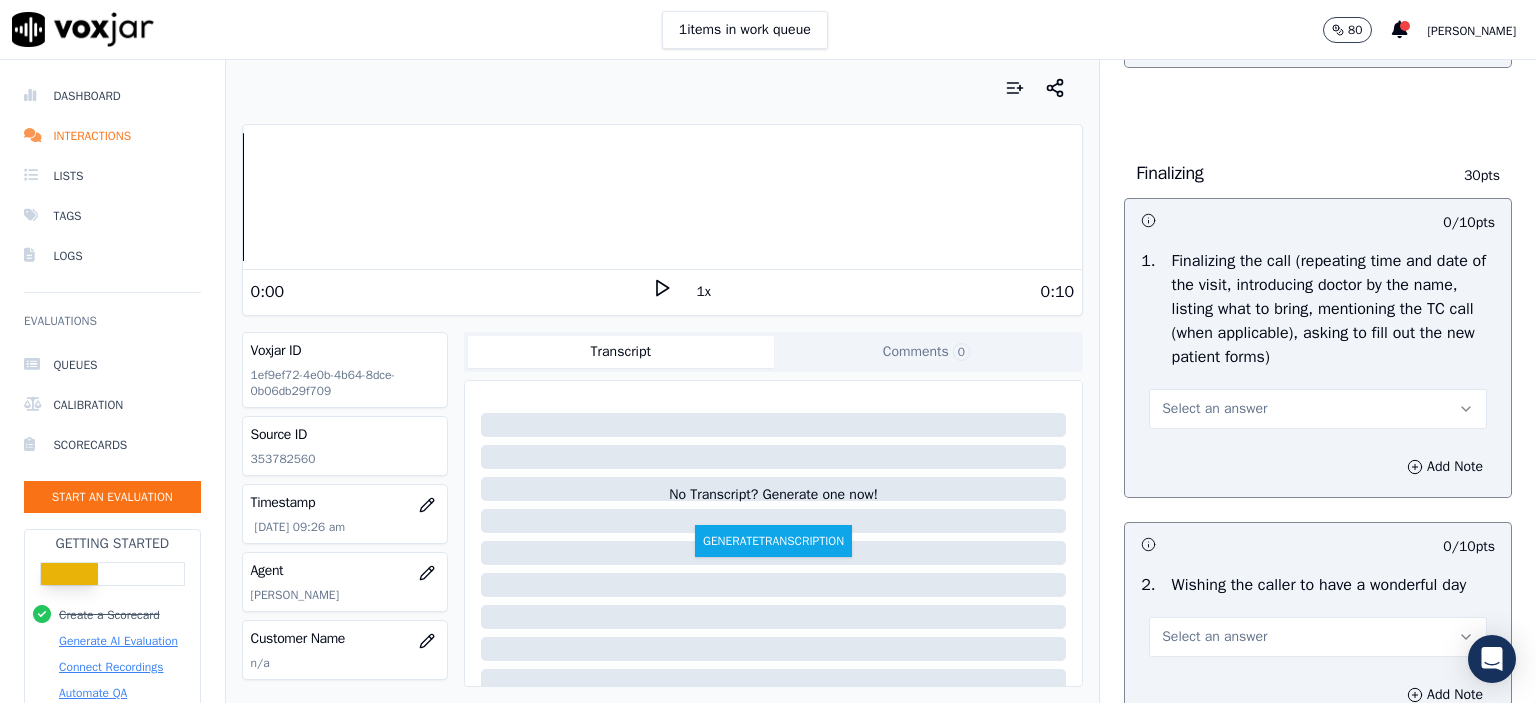 scroll, scrollTop: 2300, scrollLeft: 0, axis: vertical 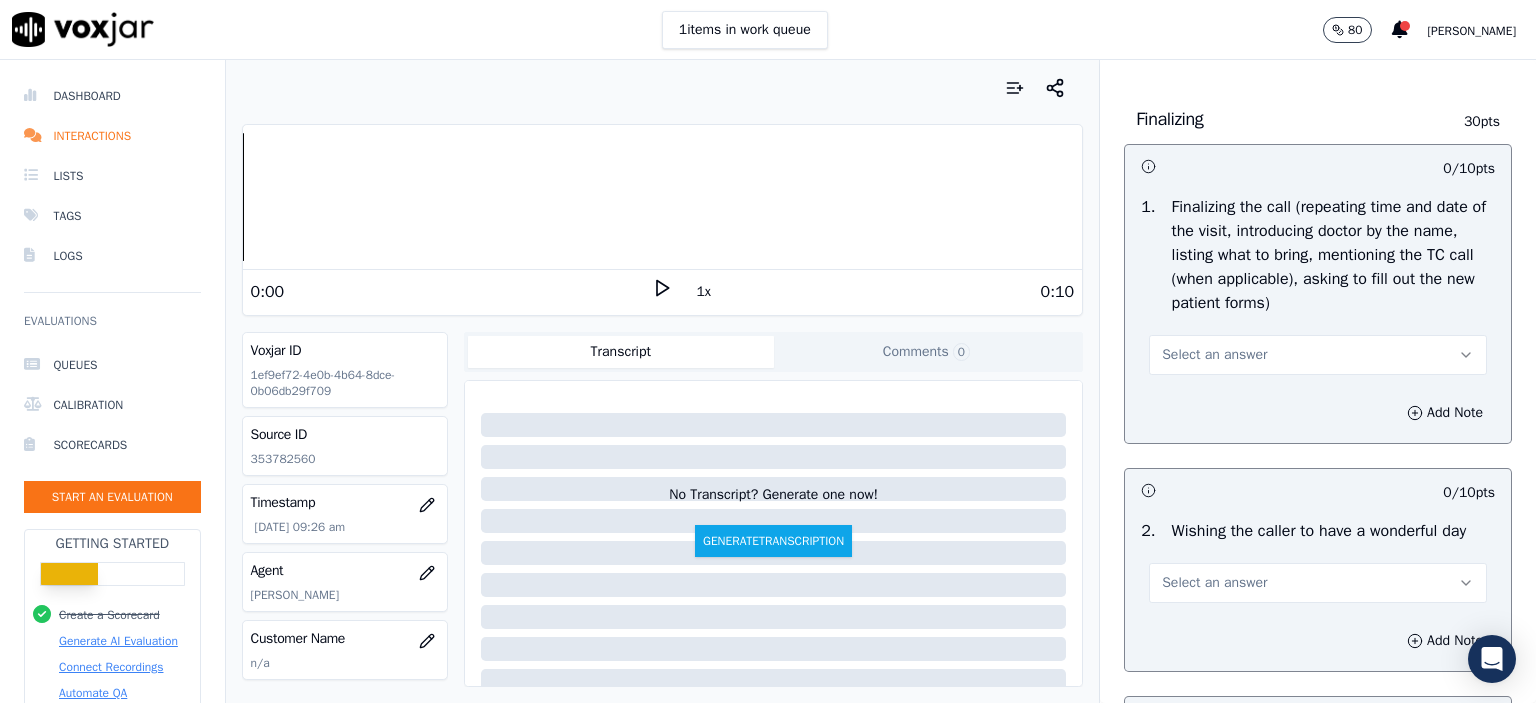 click on "Select an answer" at bounding box center [1318, 355] 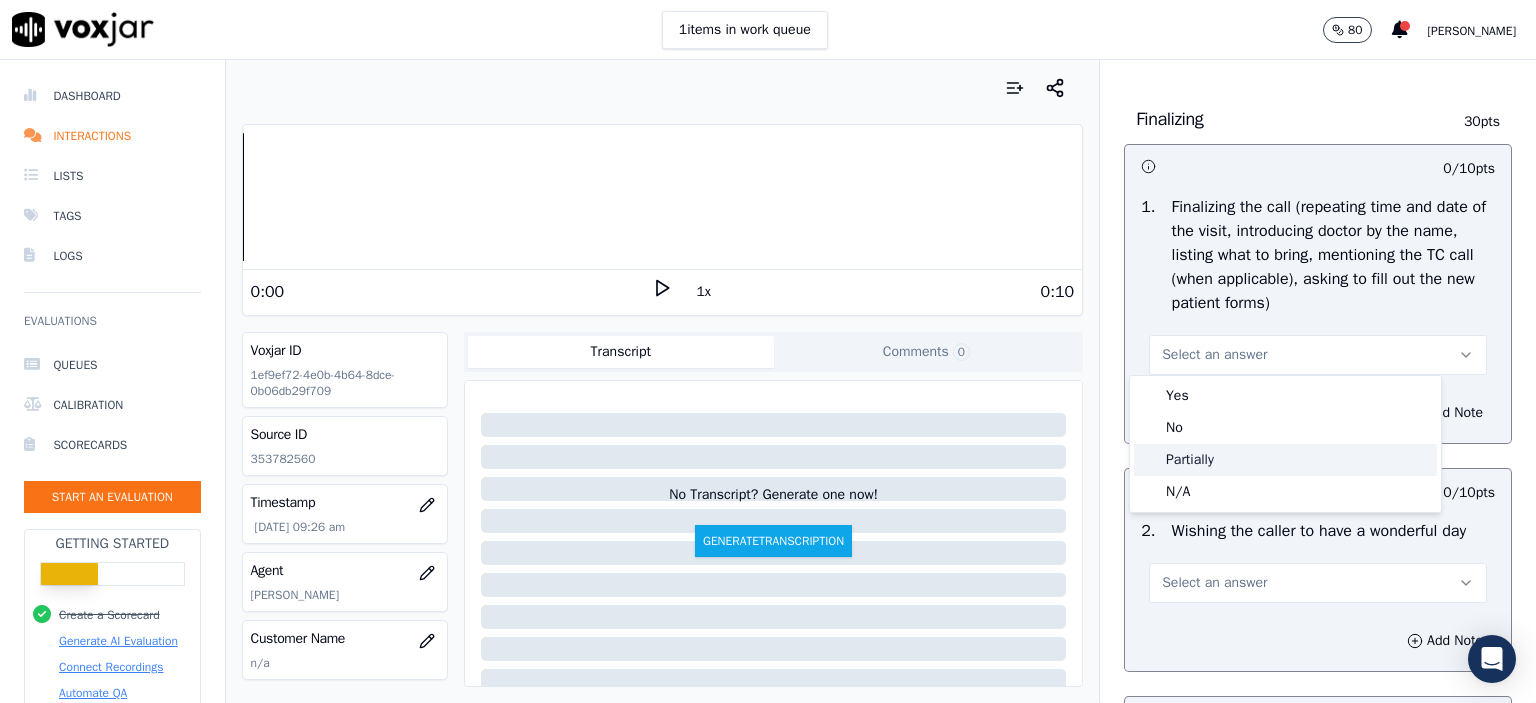 click on "Partially" 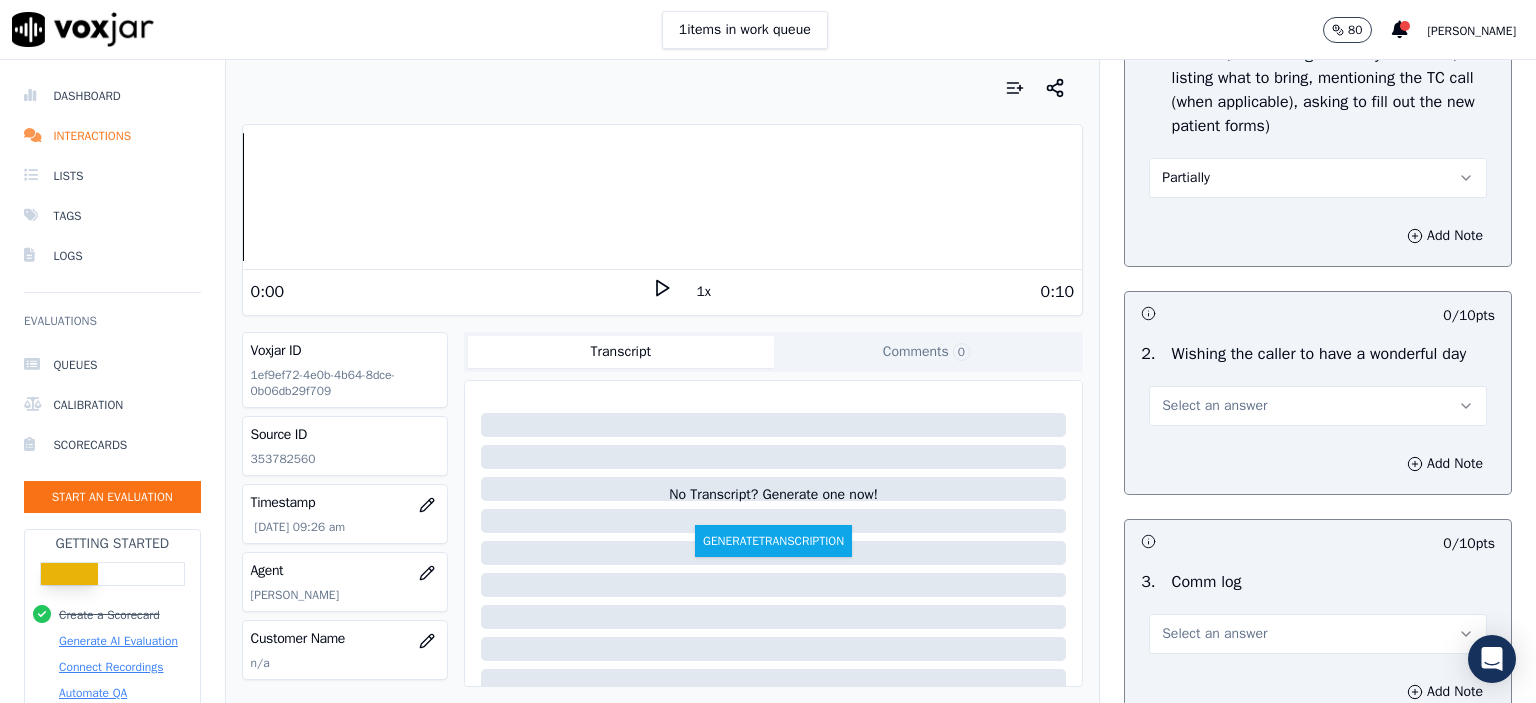 scroll, scrollTop: 2500, scrollLeft: 0, axis: vertical 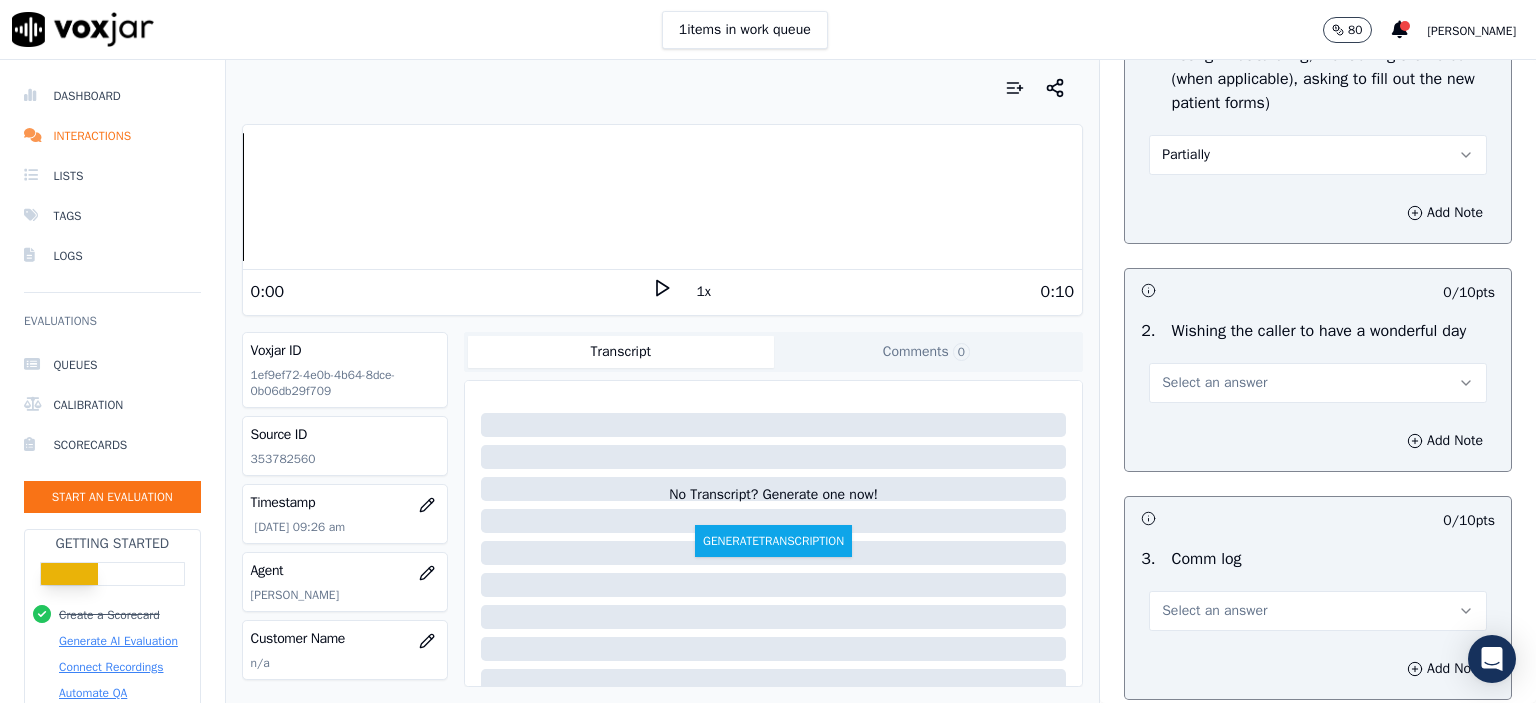 click on "Select an answer" at bounding box center (1318, 383) 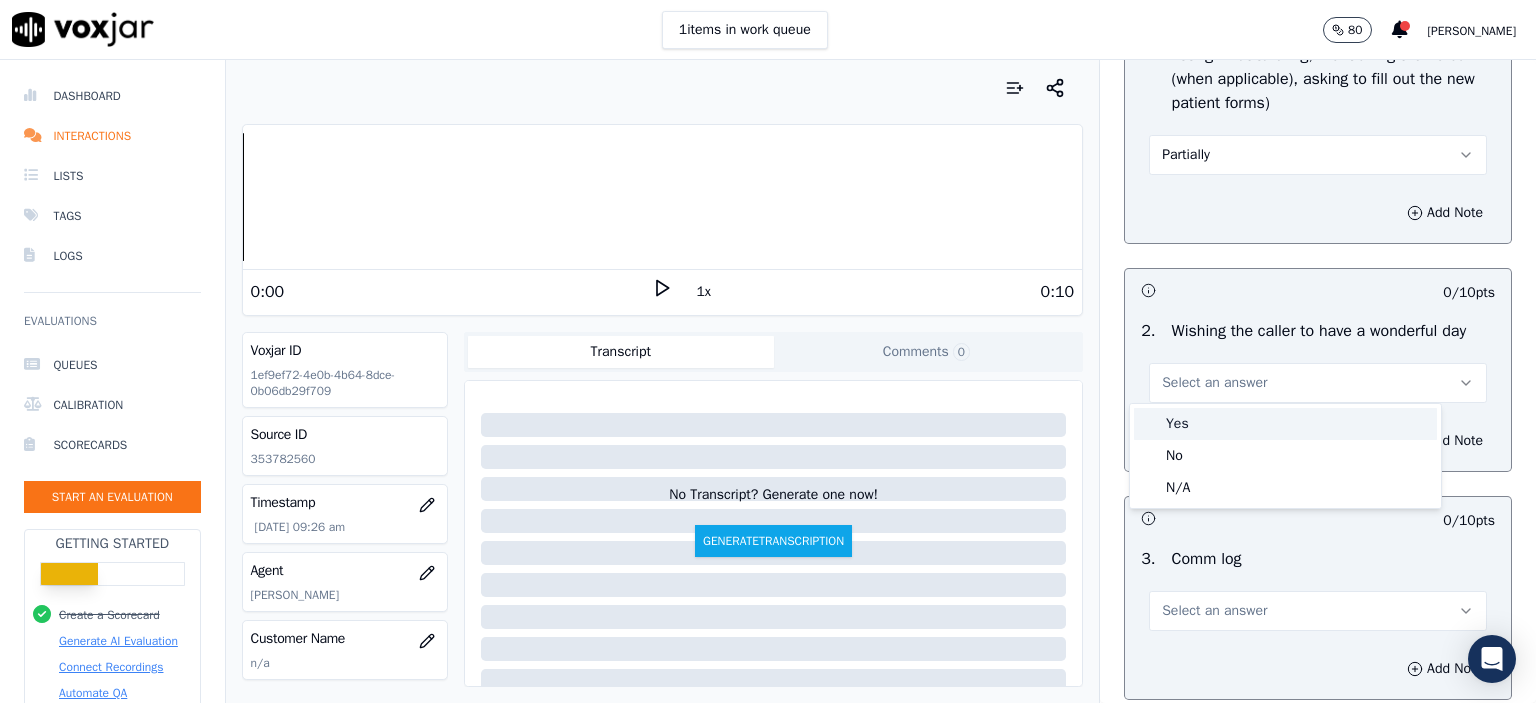 click on "Yes" at bounding box center [1285, 424] 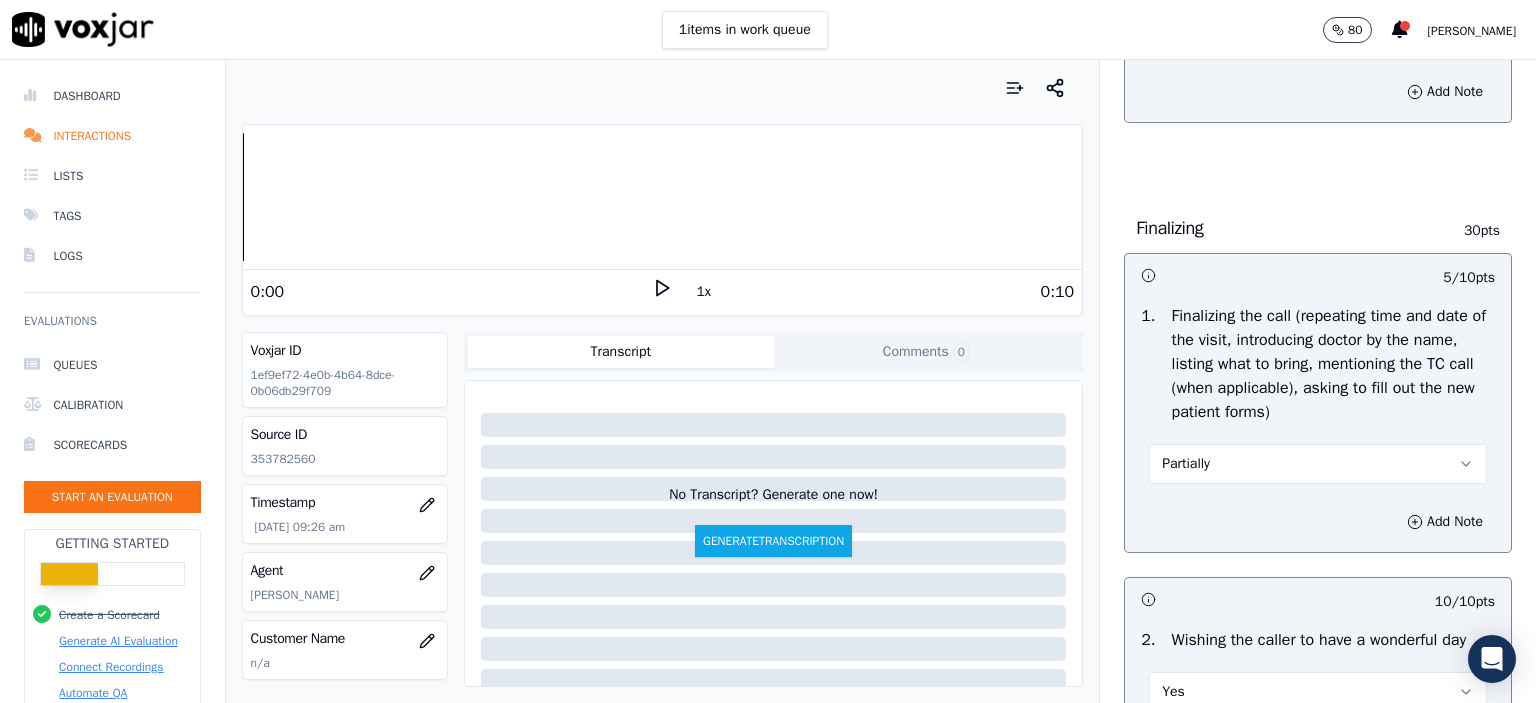 scroll, scrollTop: 2200, scrollLeft: 0, axis: vertical 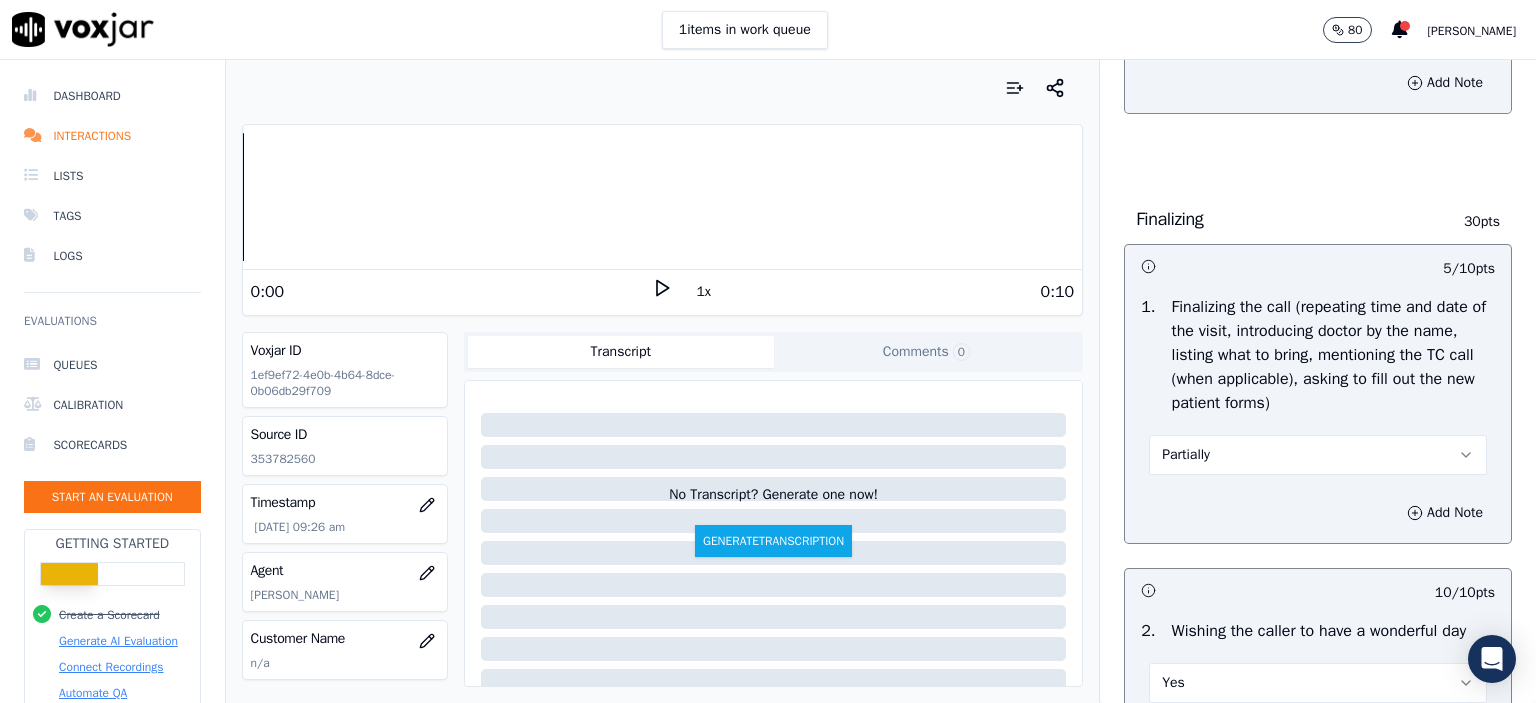 click on "Partially" at bounding box center [1318, 455] 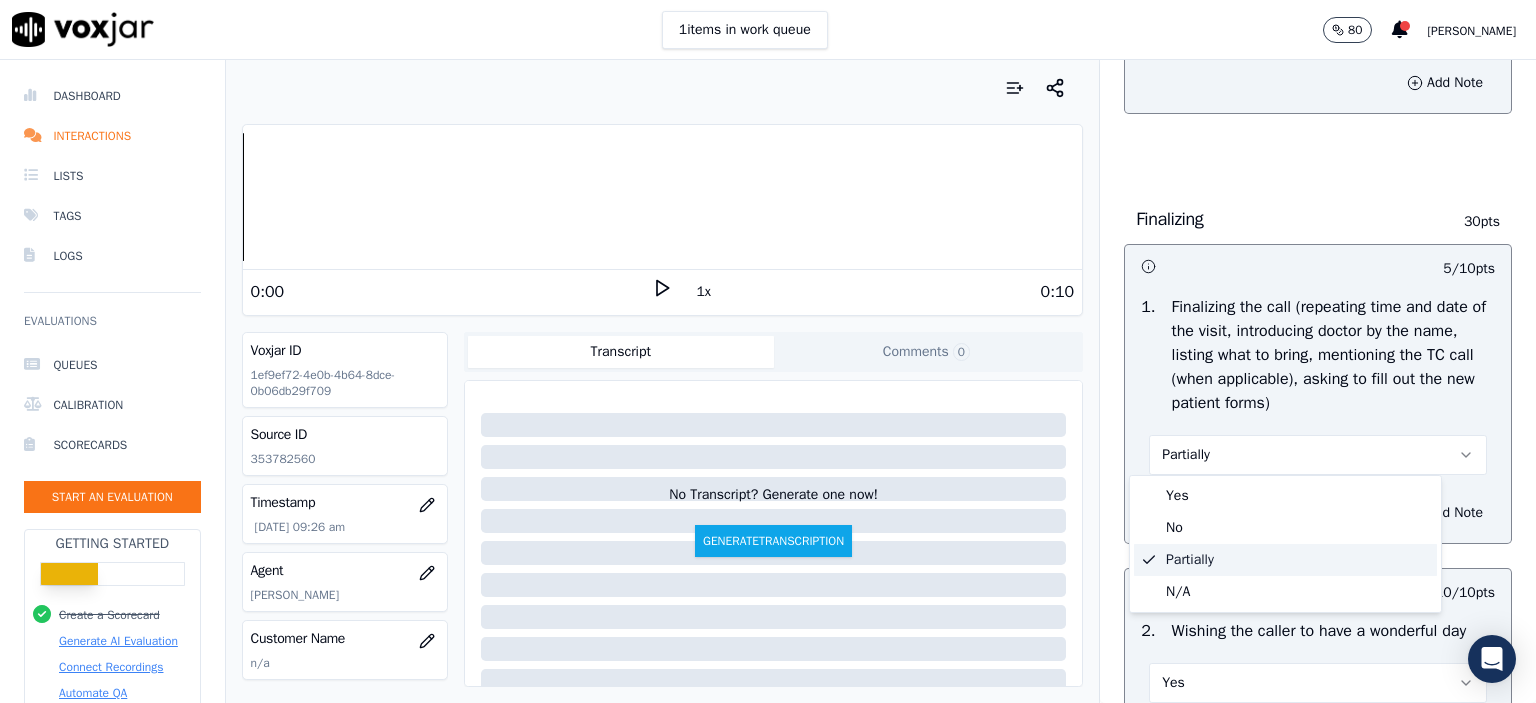 click on "Finalizing     30  pts                 5 / 10  pts     1 .   Finalizing the call (repeating time and date of the visit, introducing doctor by the name, listing what to bring, mentioning the TC call (when applicable), asking to fill out the new patient forms)    Partially          Add Note                           10 / 10  pts     2 .   Wishing the caller to have a wonderful day    Yes          Add Note                           0 / 10  pts     3 .   Comm log    Select an answer          Add Note" at bounding box center (1318, 609) 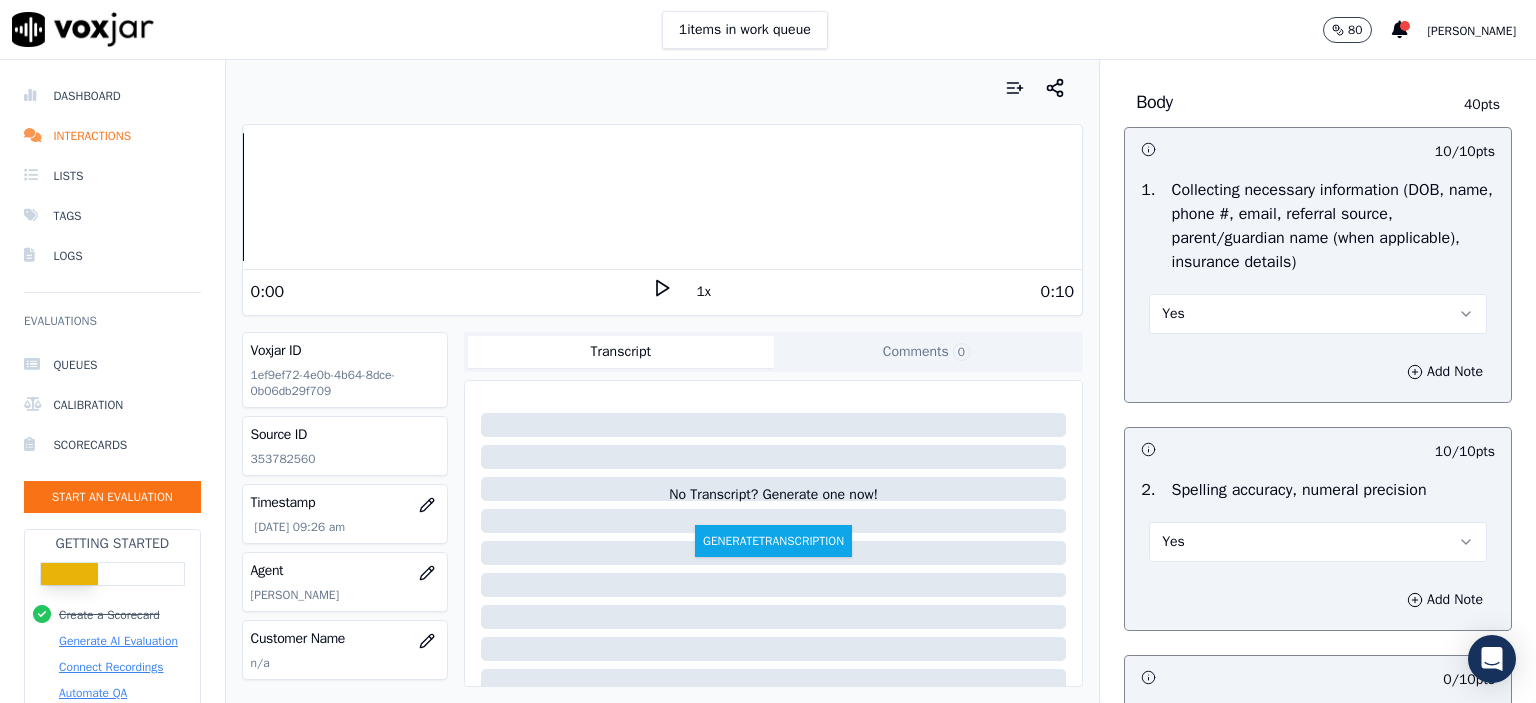 scroll, scrollTop: 1200, scrollLeft: 0, axis: vertical 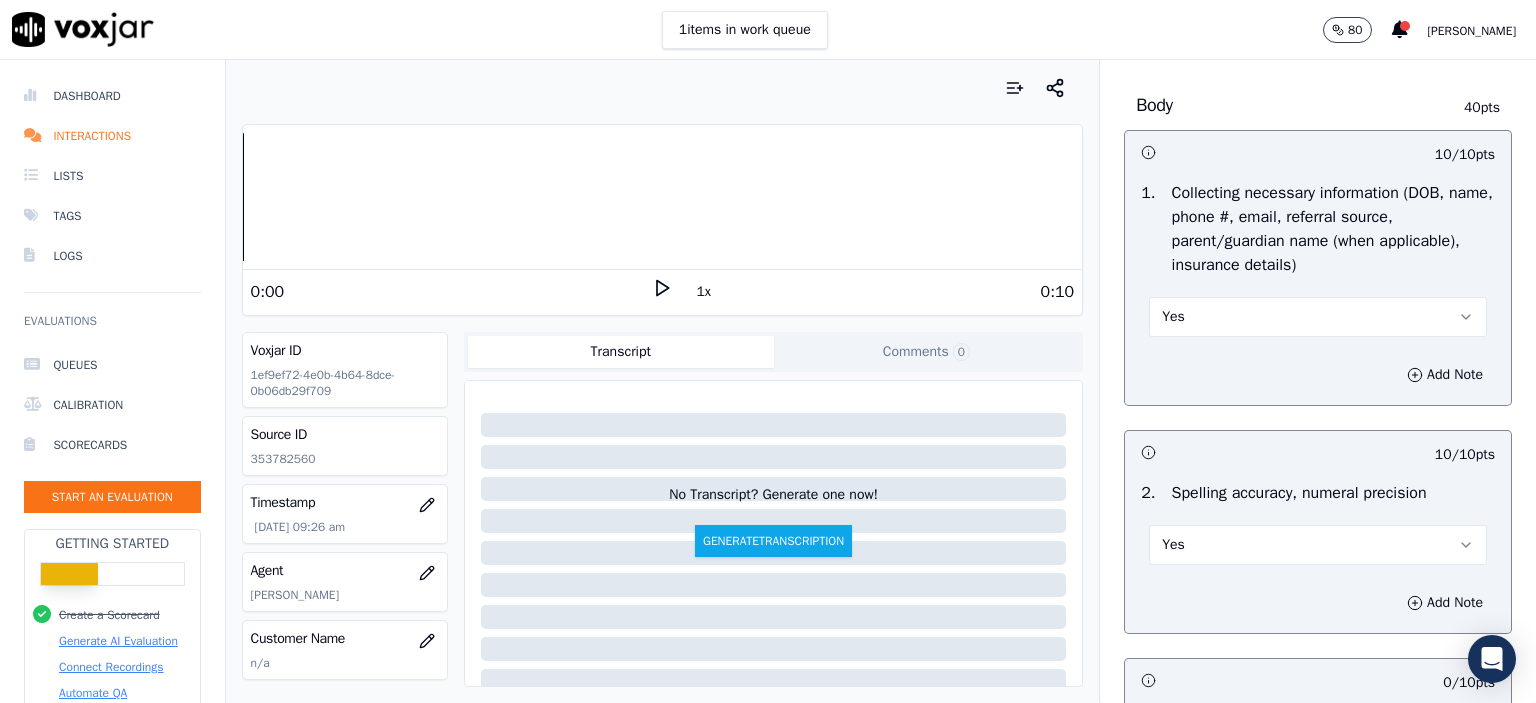 click on "Yes" at bounding box center (1318, 317) 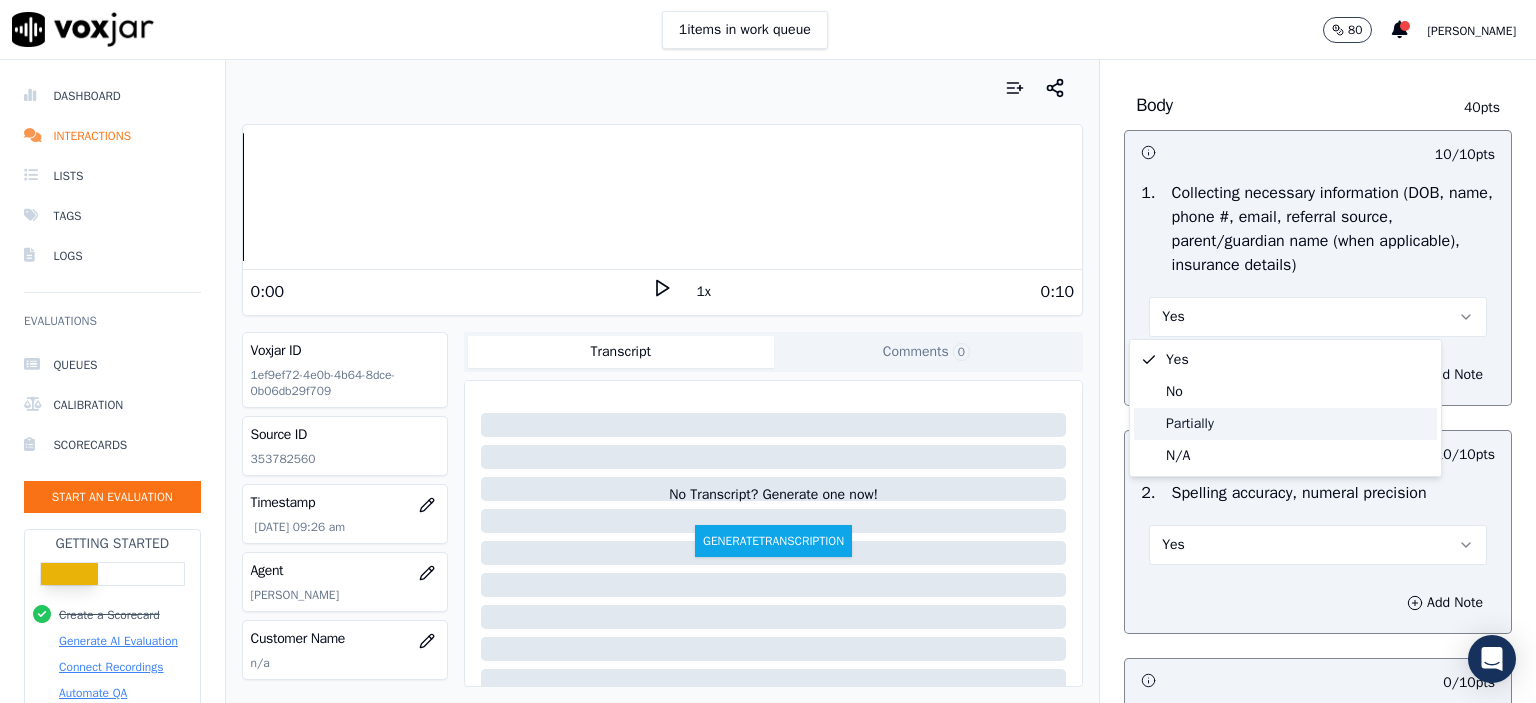 click on "Partially" 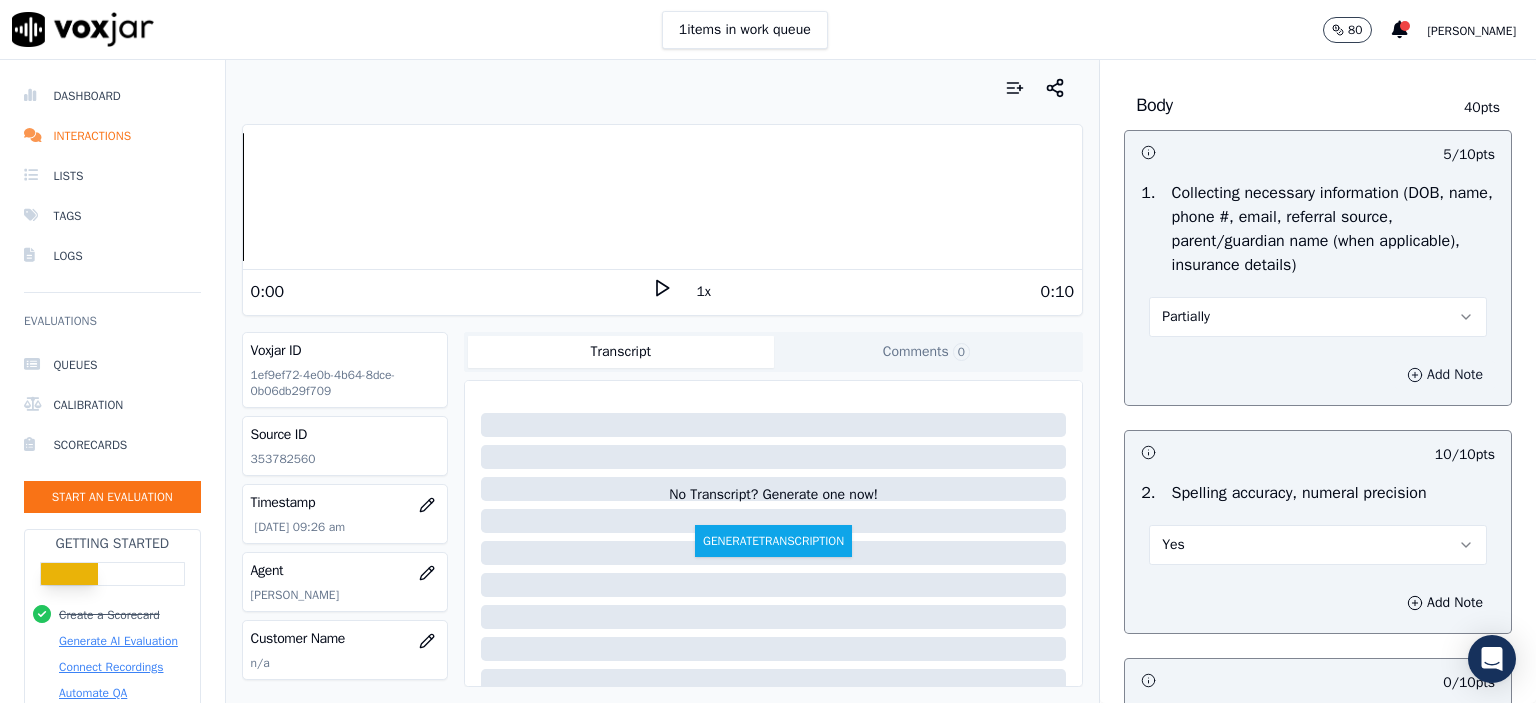 click on "Add Note" at bounding box center (1445, 375) 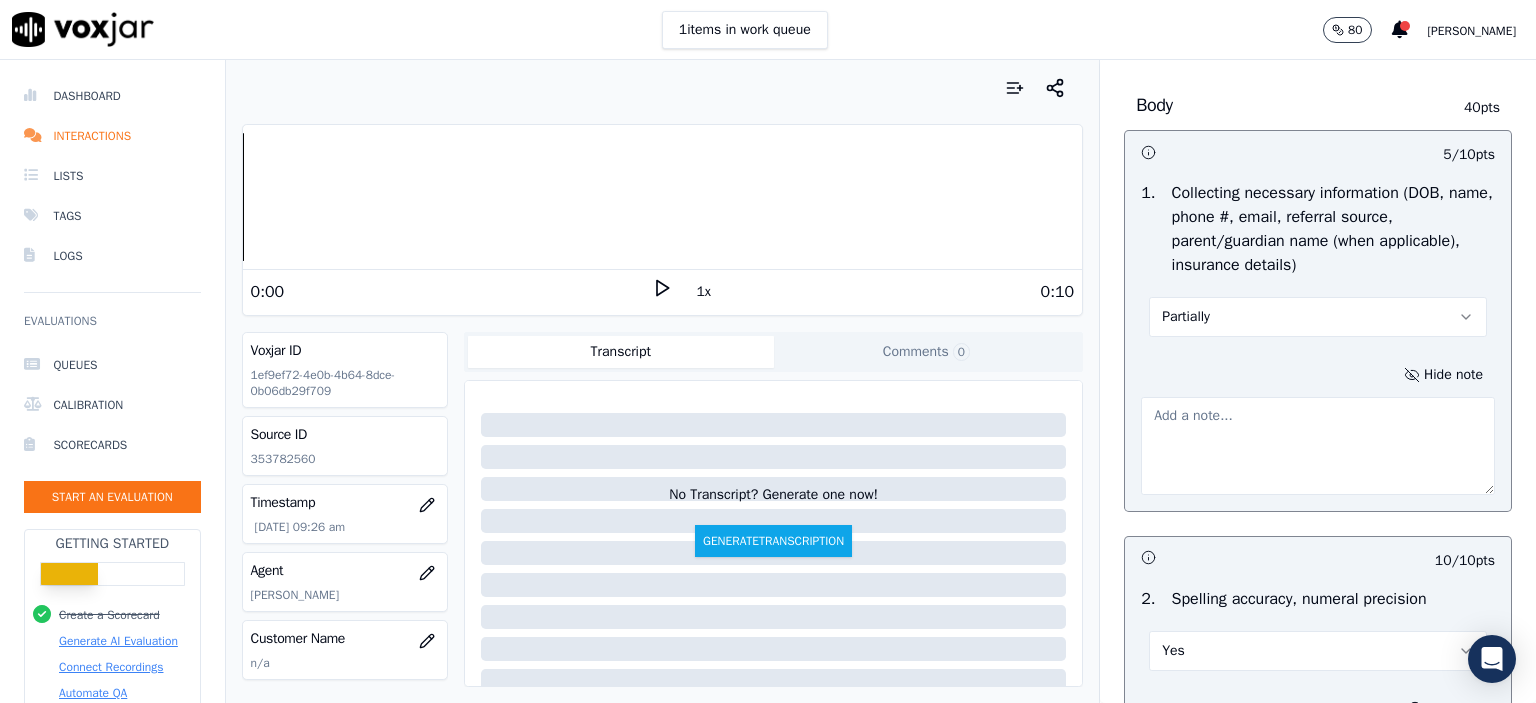 click at bounding box center [1318, 446] 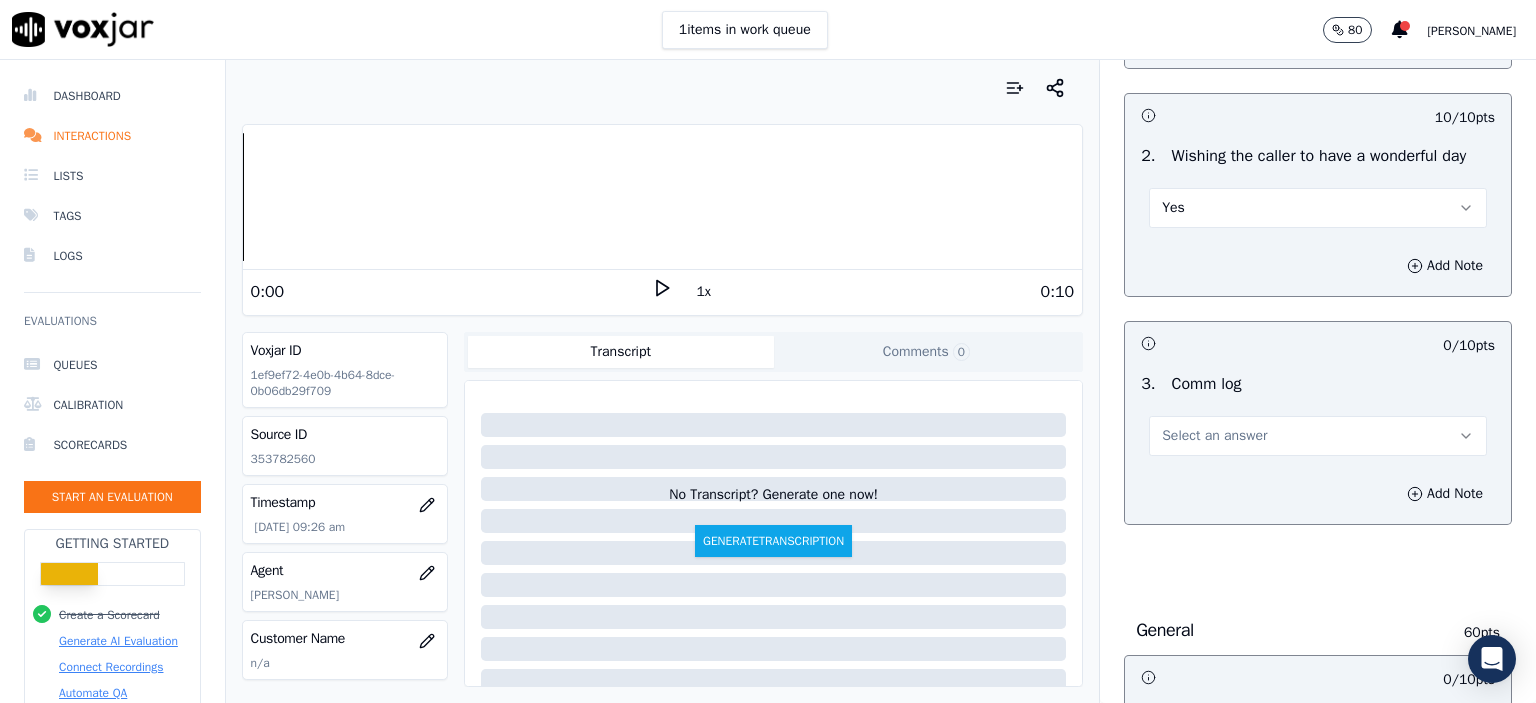 scroll, scrollTop: 2800, scrollLeft: 0, axis: vertical 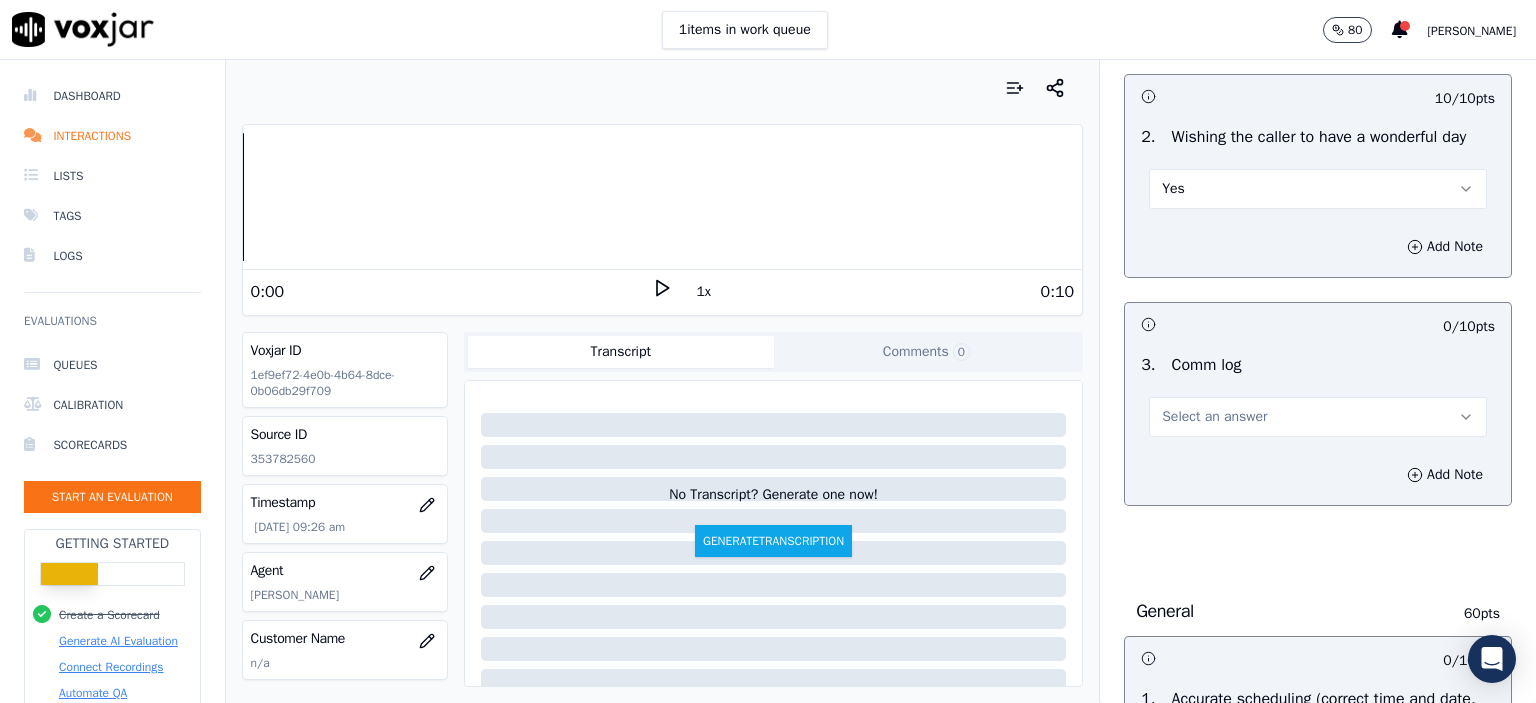 type on "ins info not added" 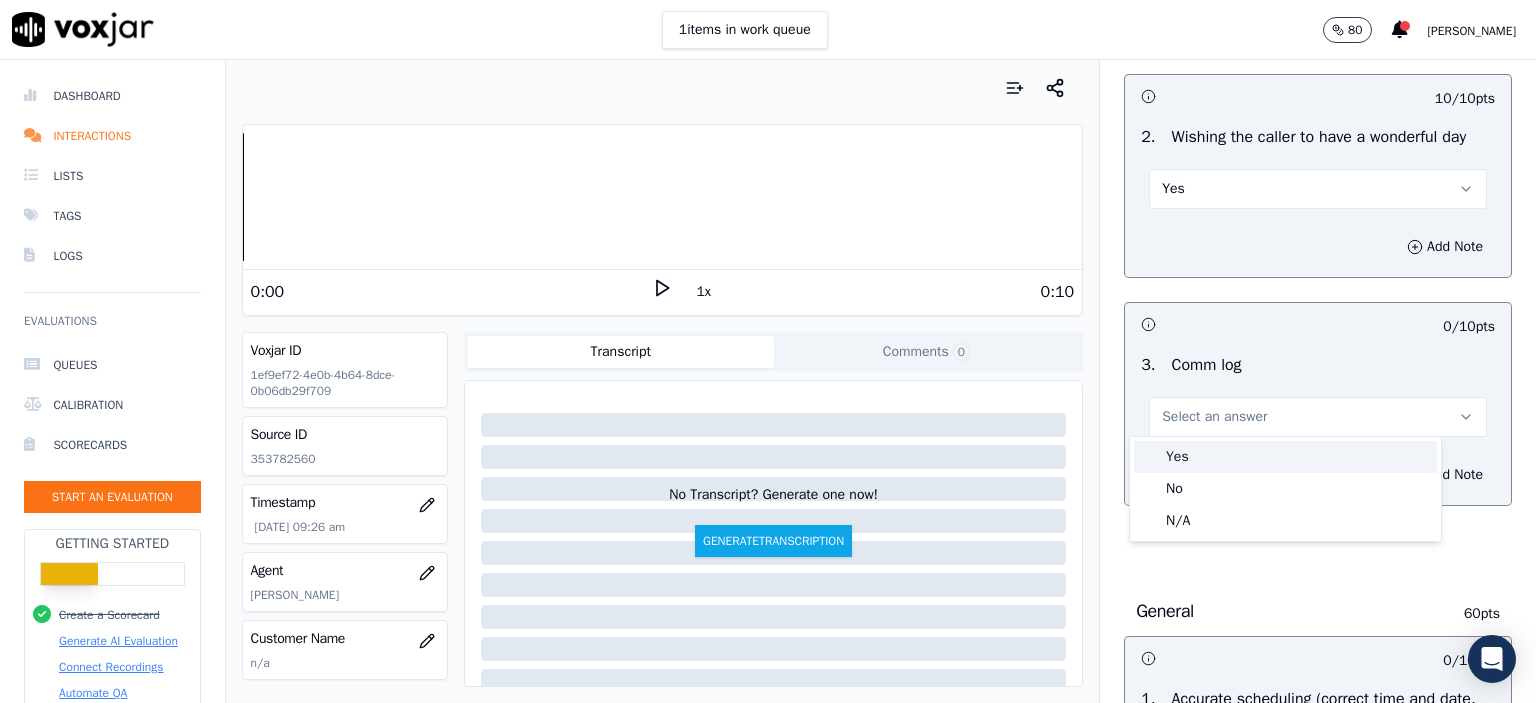 click on "Yes" at bounding box center [1285, 457] 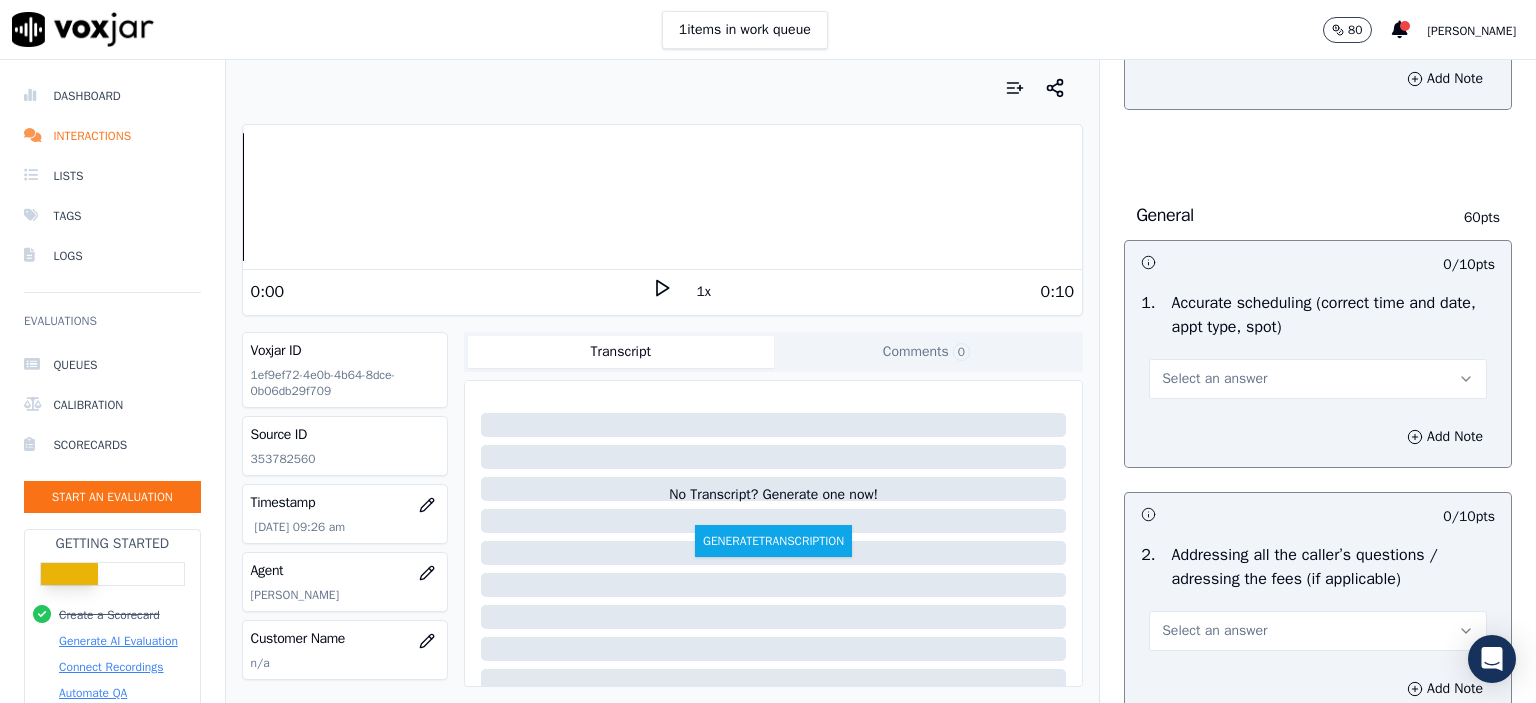 scroll, scrollTop: 3200, scrollLeft: 0, axis: vertical 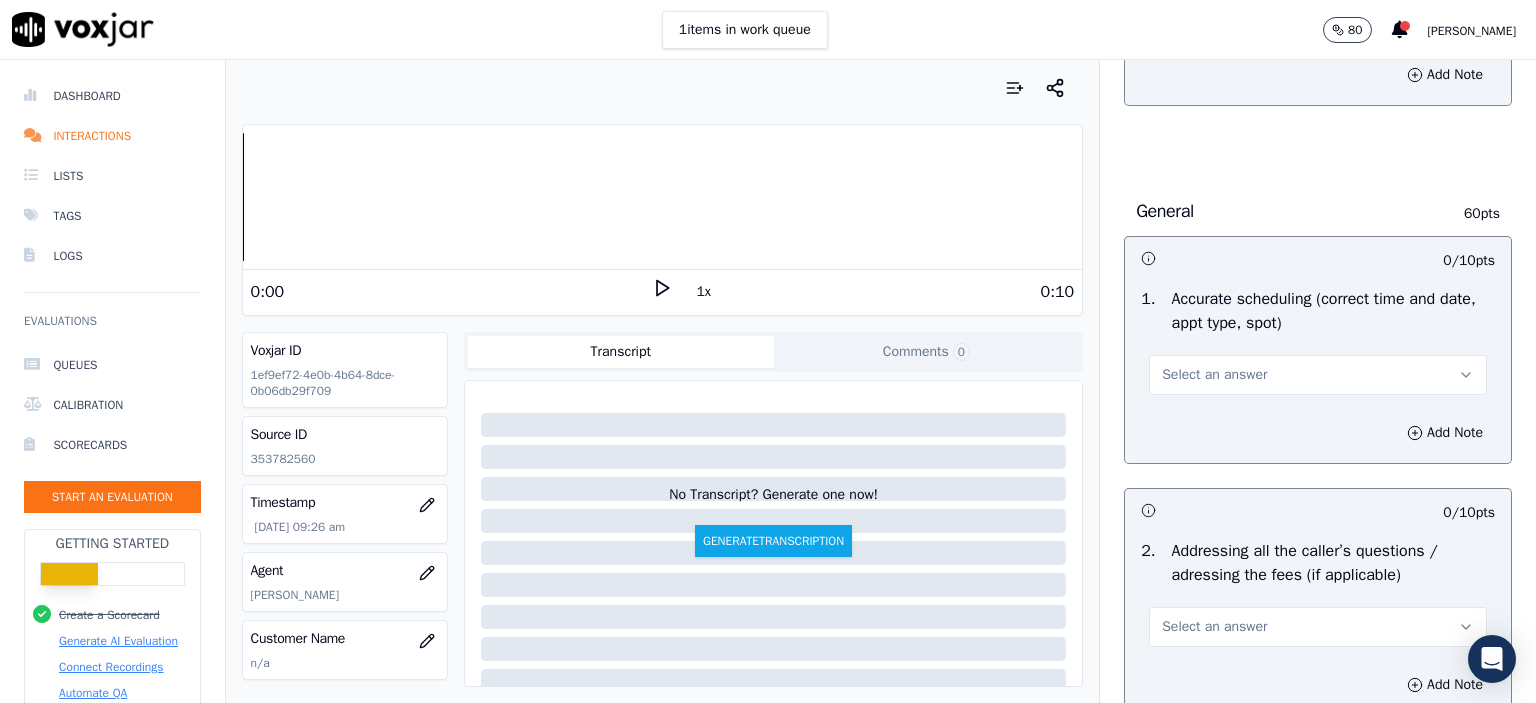 click on "Select an answer" at bounding box center (1318, 375) 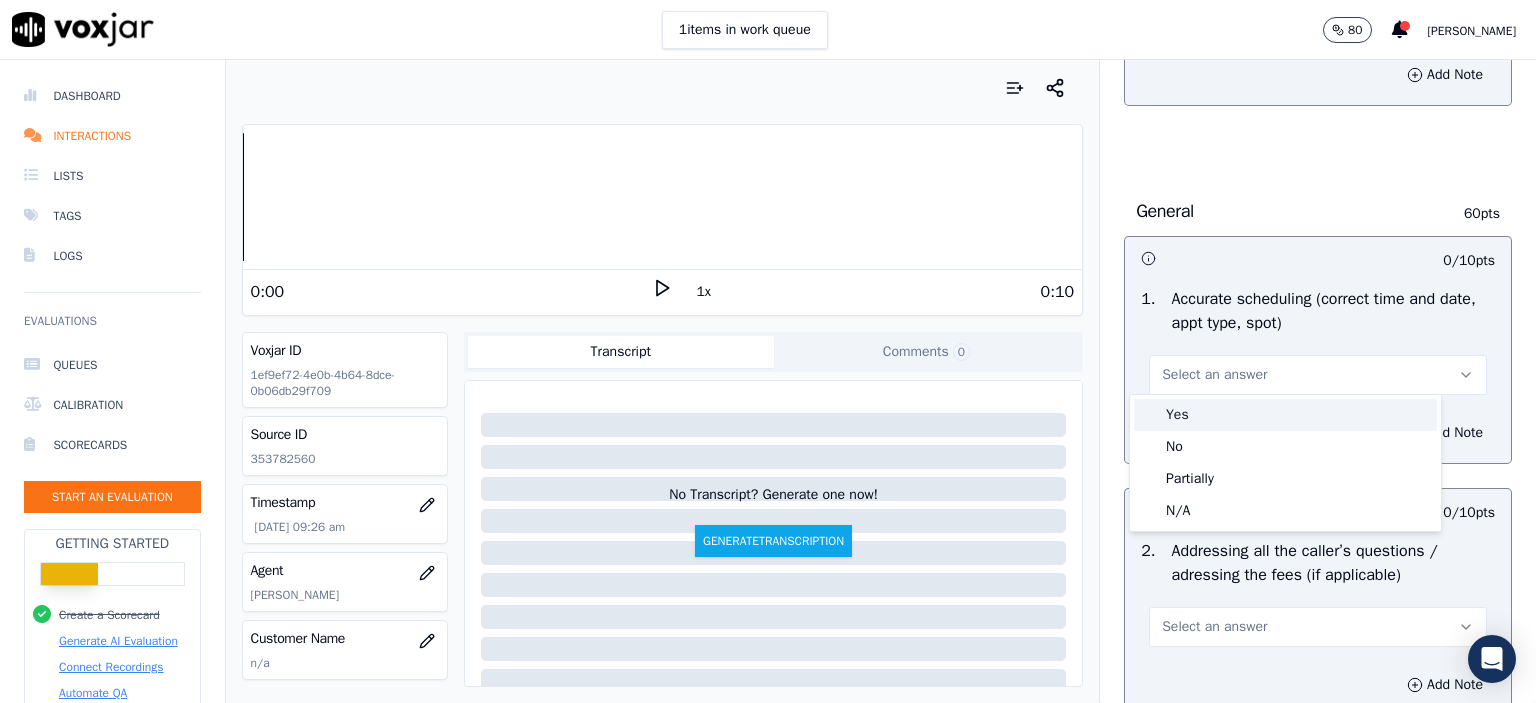 click on "Yes" at bounding box center [1285, 415] 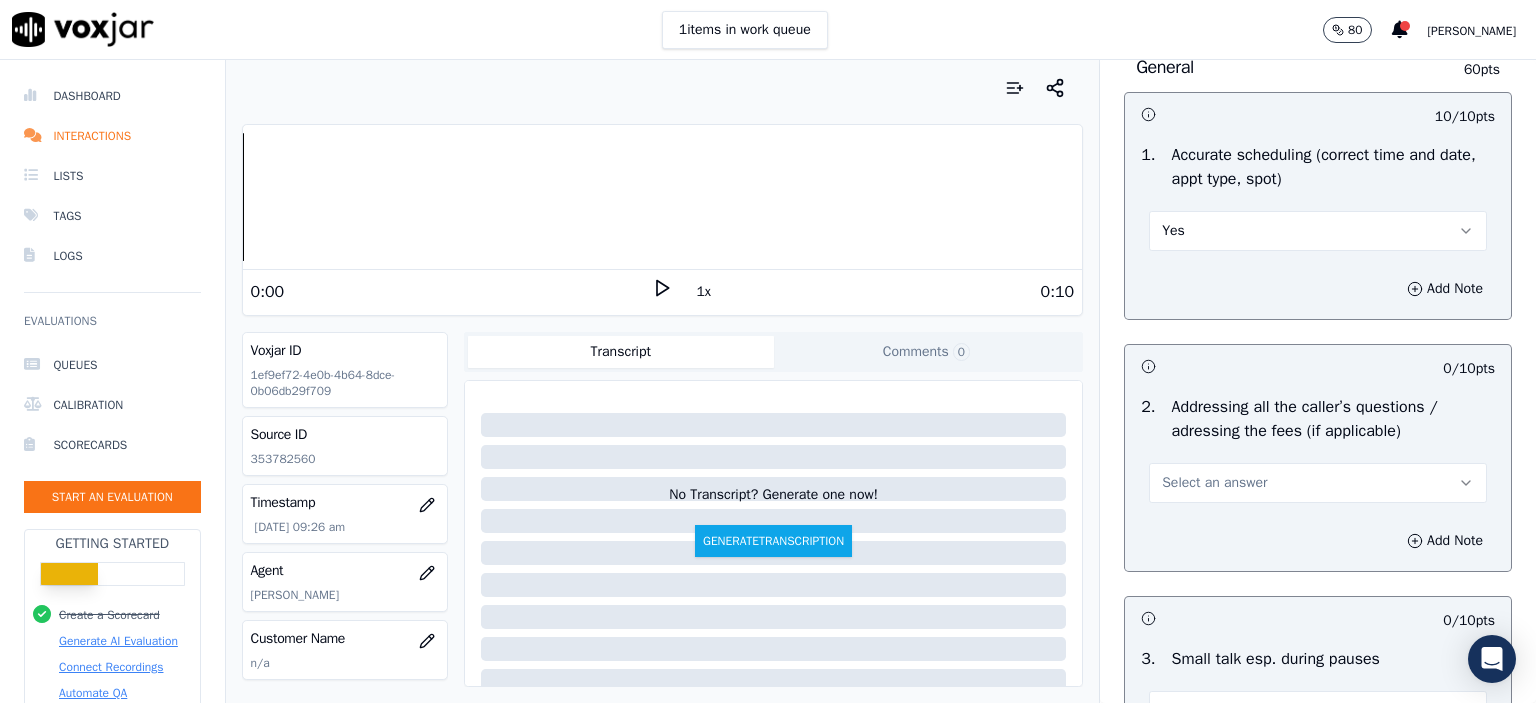 scroll, scrollTop: 3400, scrollLeft: 0, axis: vertical 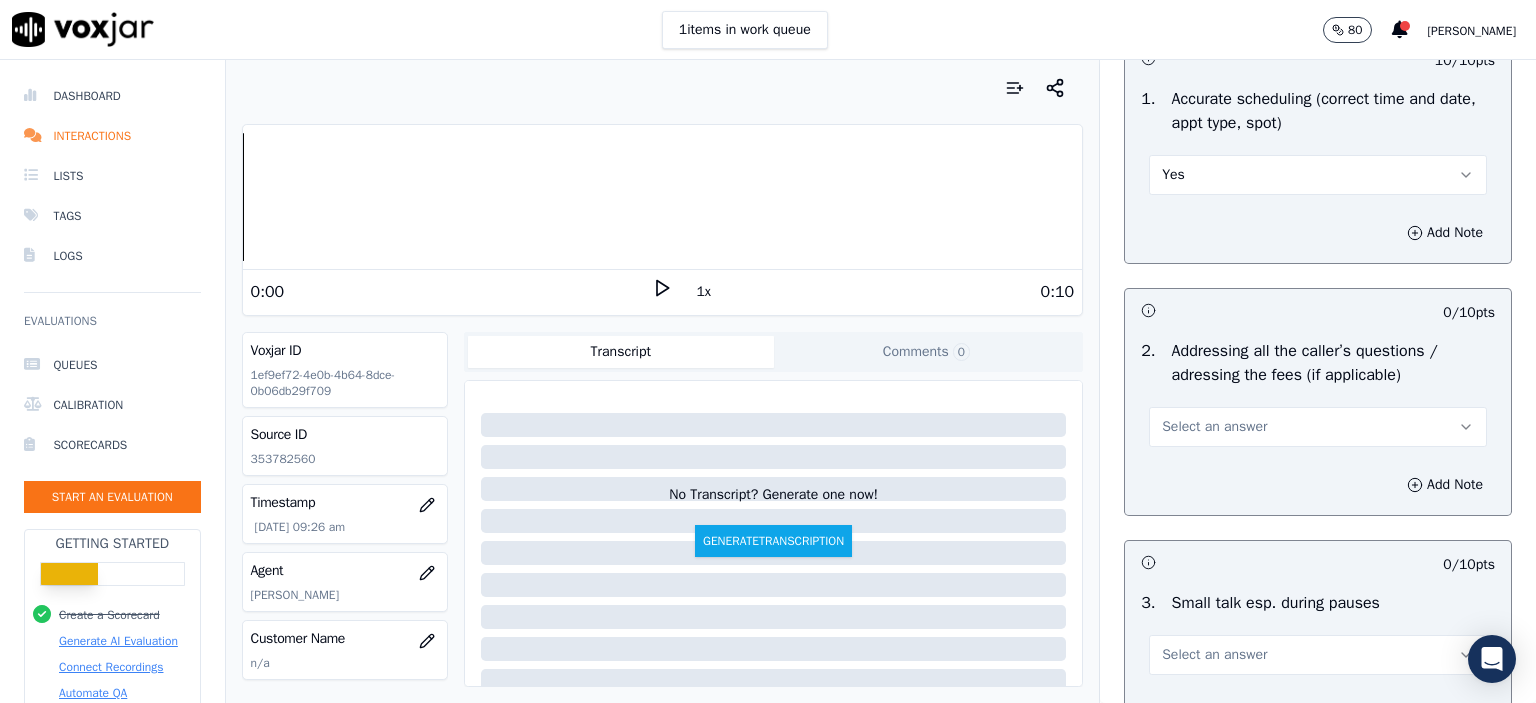 click on "Select an answer" at bounding box center [1318, 427] 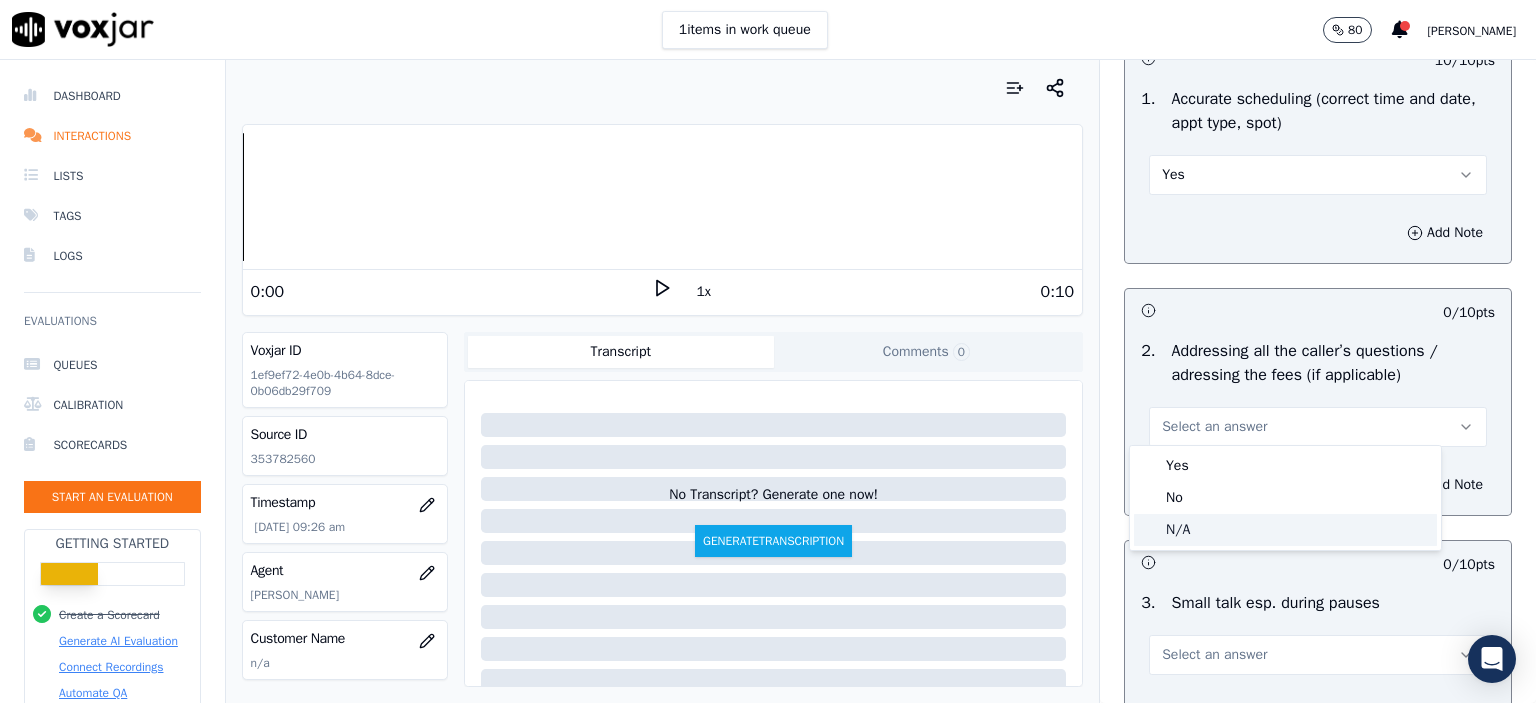 click on "N/A" 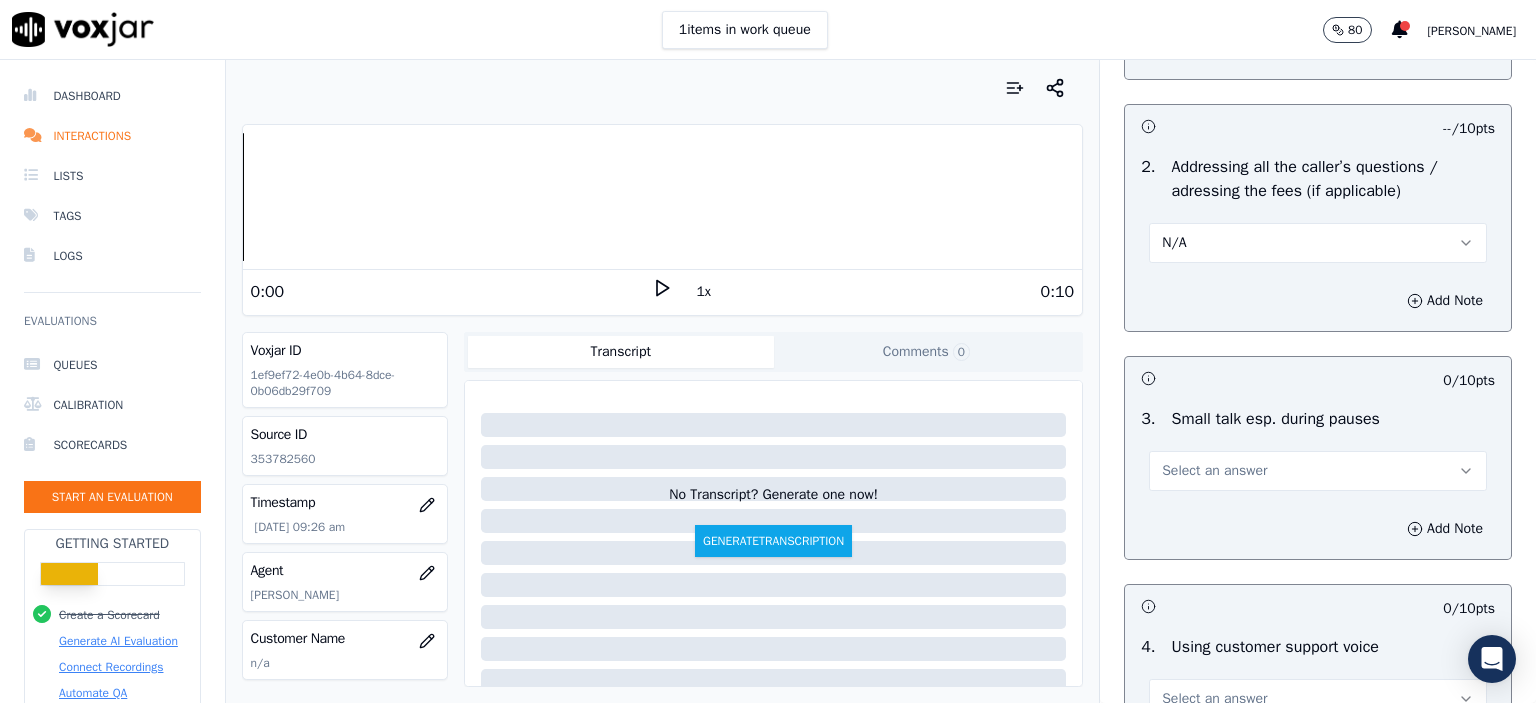 scroll, scrollTop: 3600, scrollLeft: 0, axis: vertical 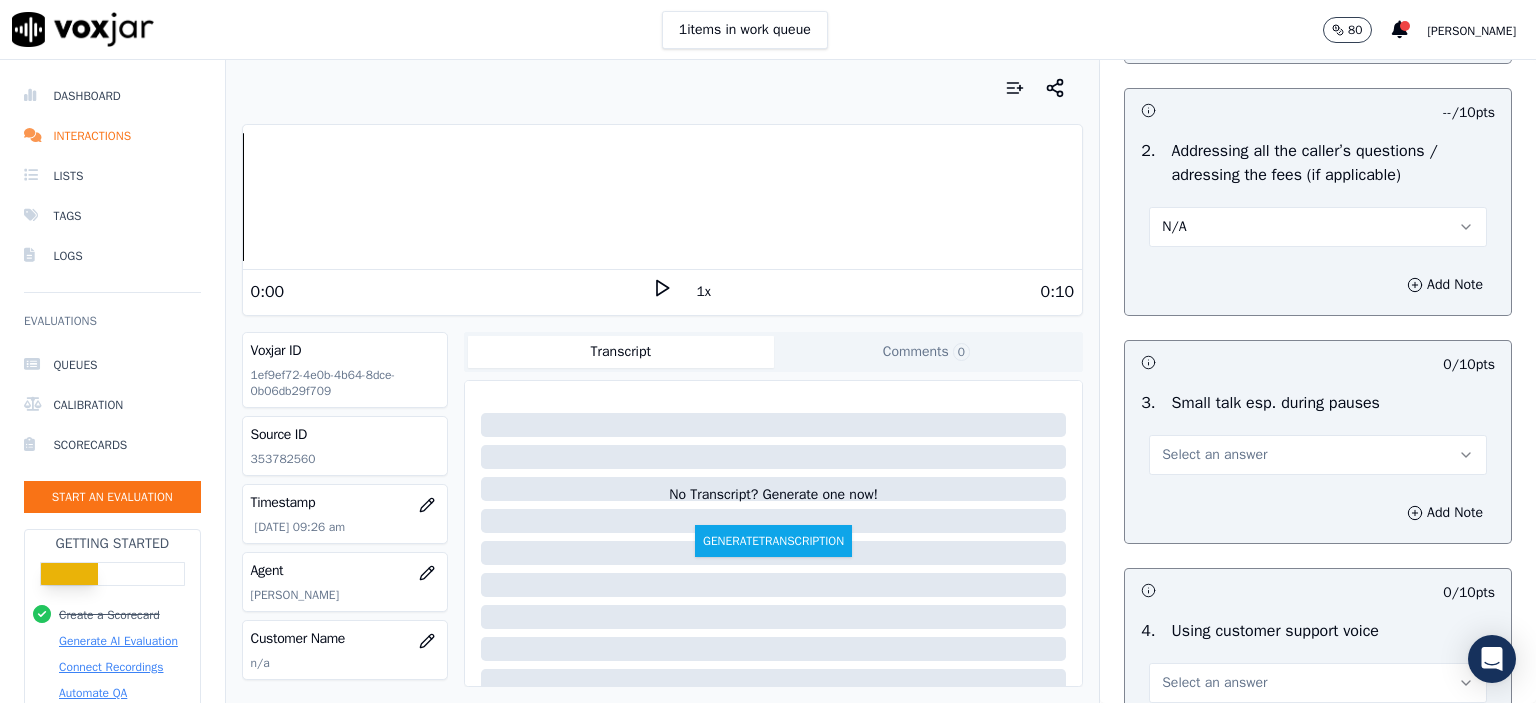 click on "Select an answer" at bounding box center [1318, 455] 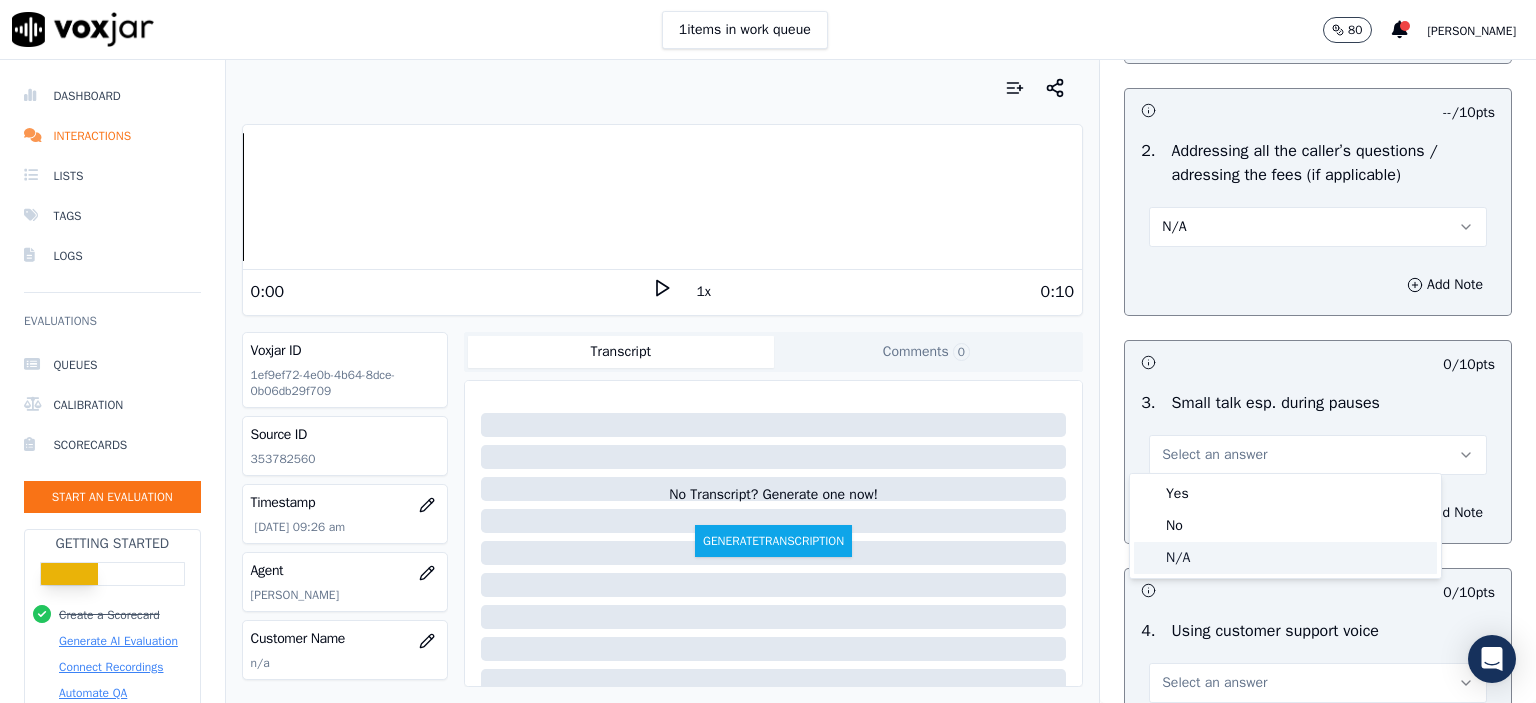 click on "N/A" 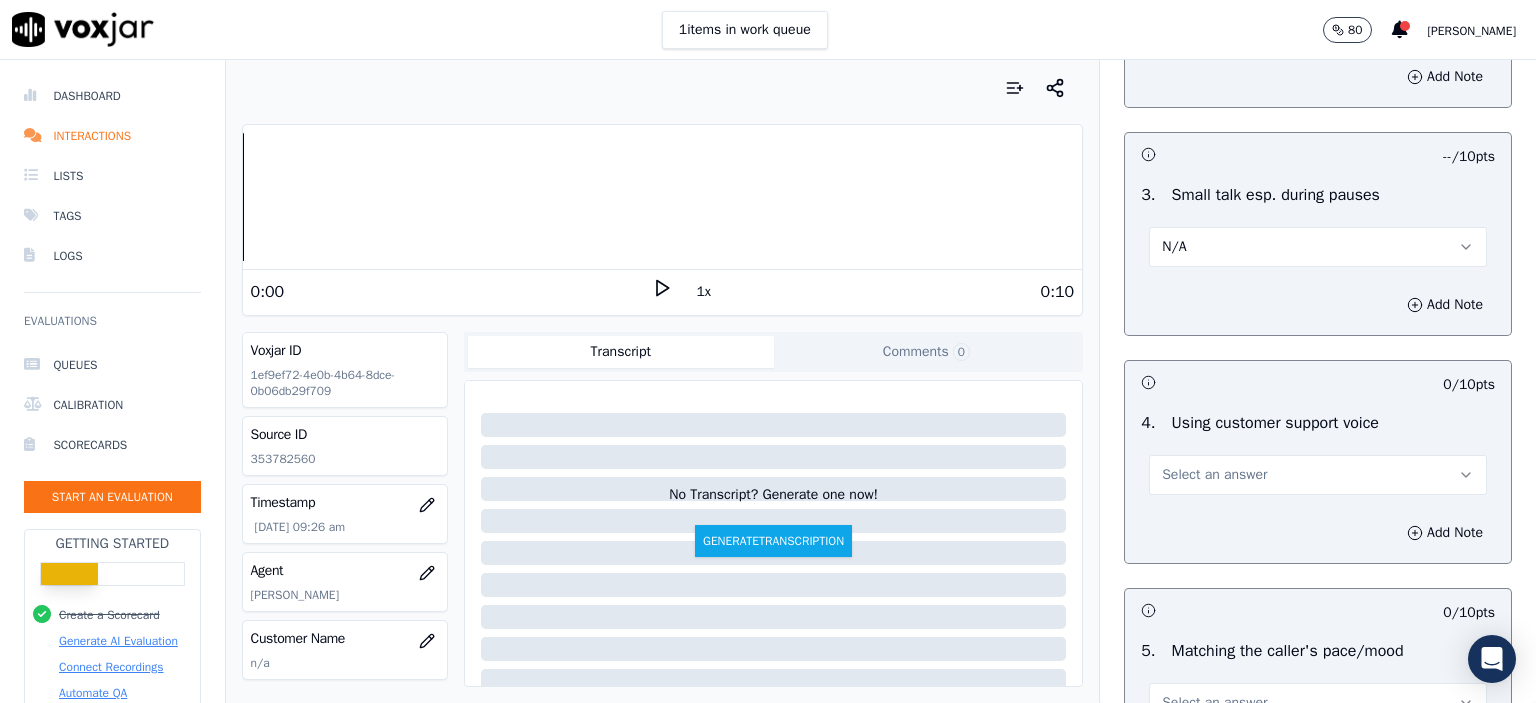 scroll, scrollTop: 3900, scrollLeft: 0, axis: vertical 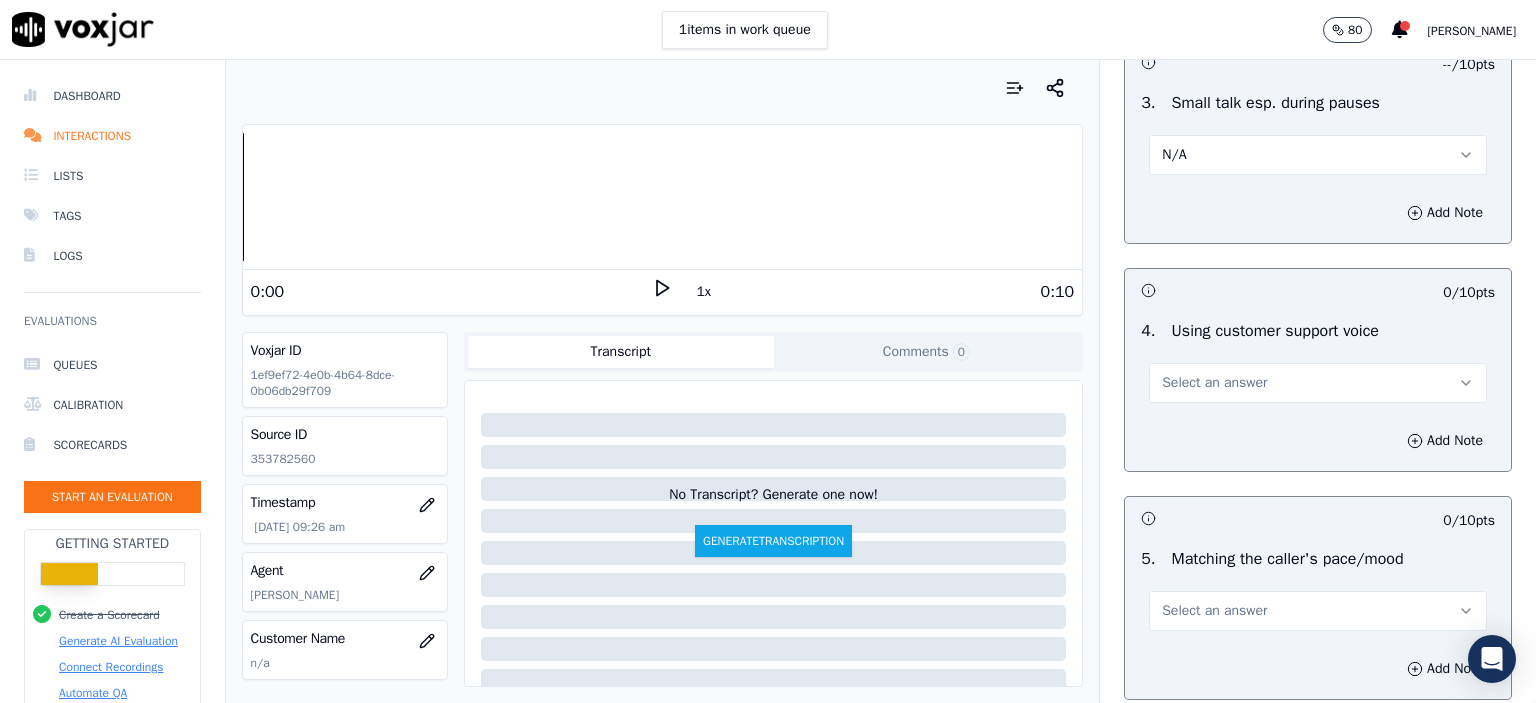 click on "Select an answer" at bounding box center (1318, 383) 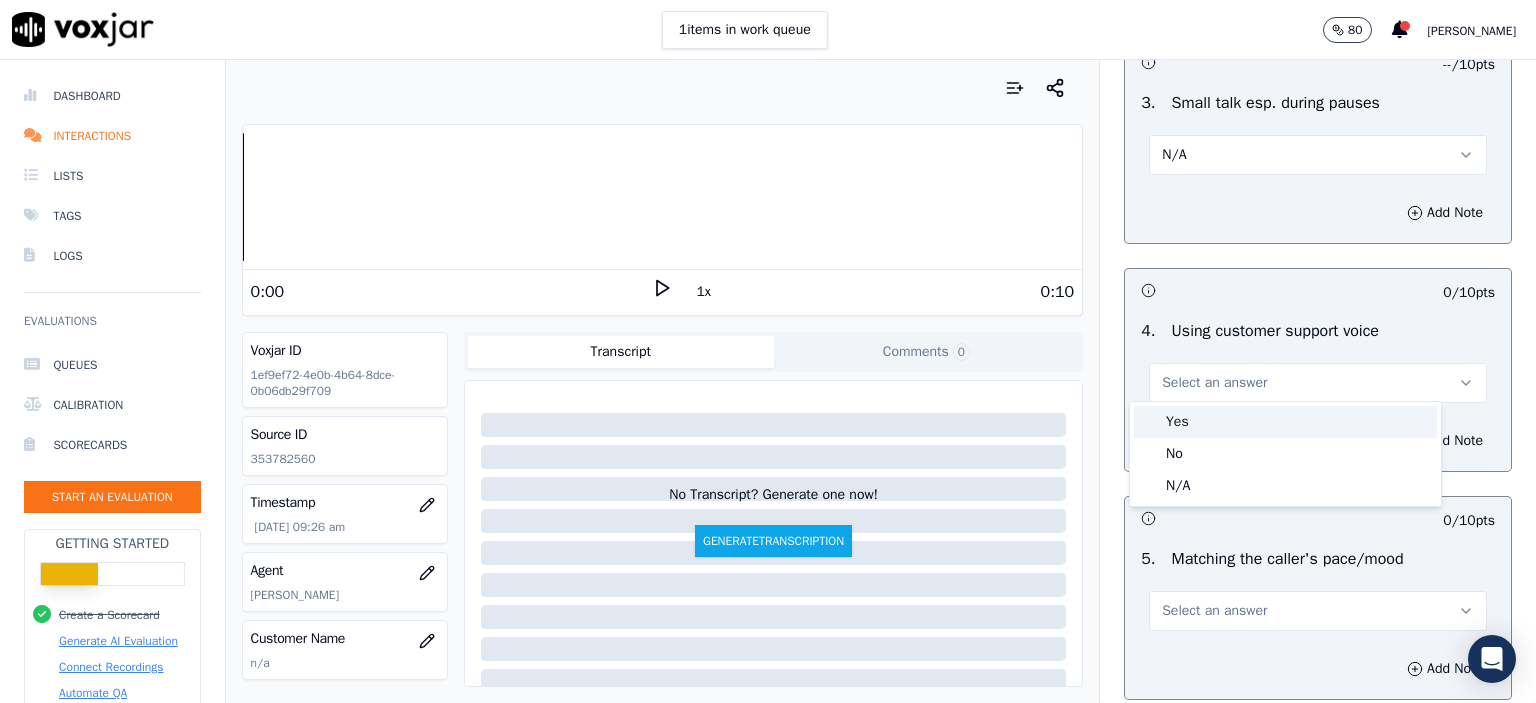 click on "Yes" at bounding box center (1285, 422) 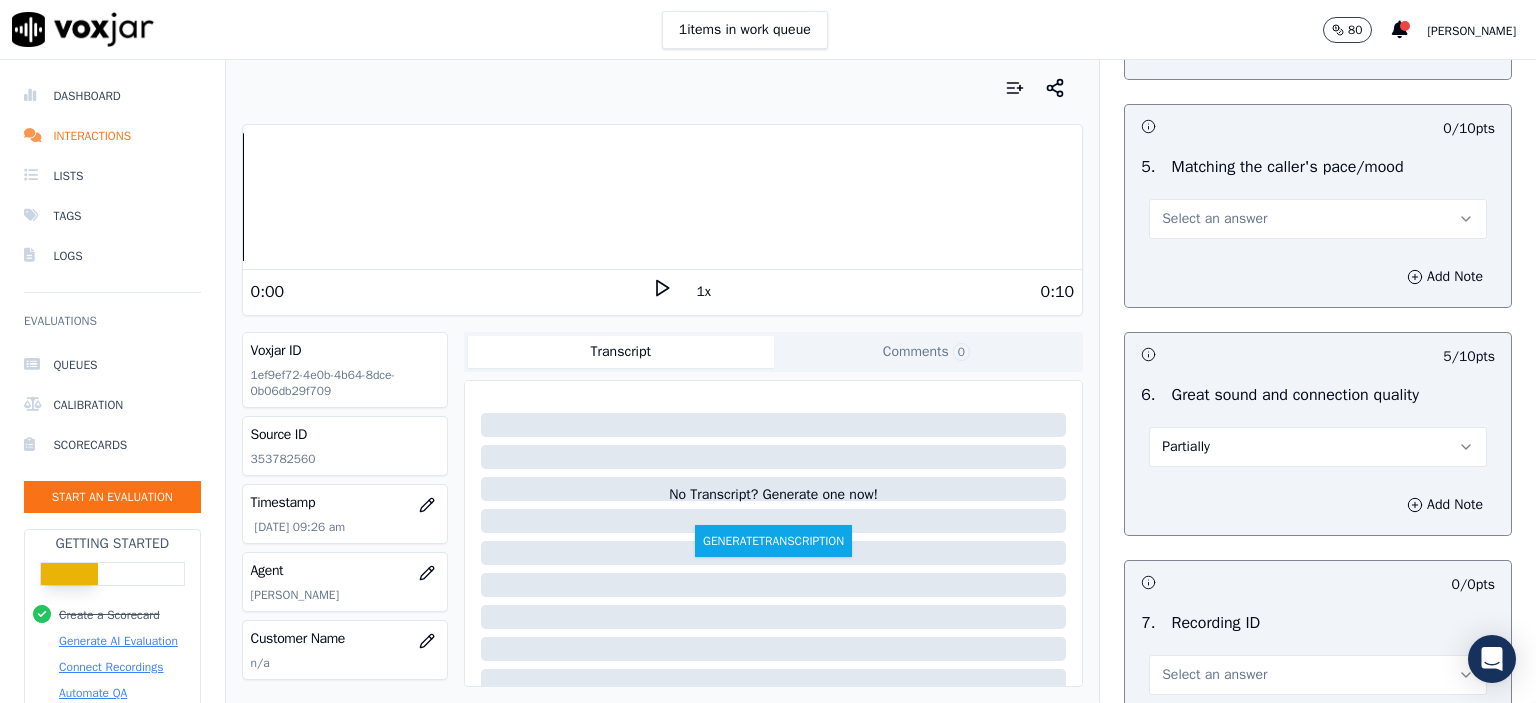 scroll, scrollTop: 4300, scrollLeft: 0, axis: vertical 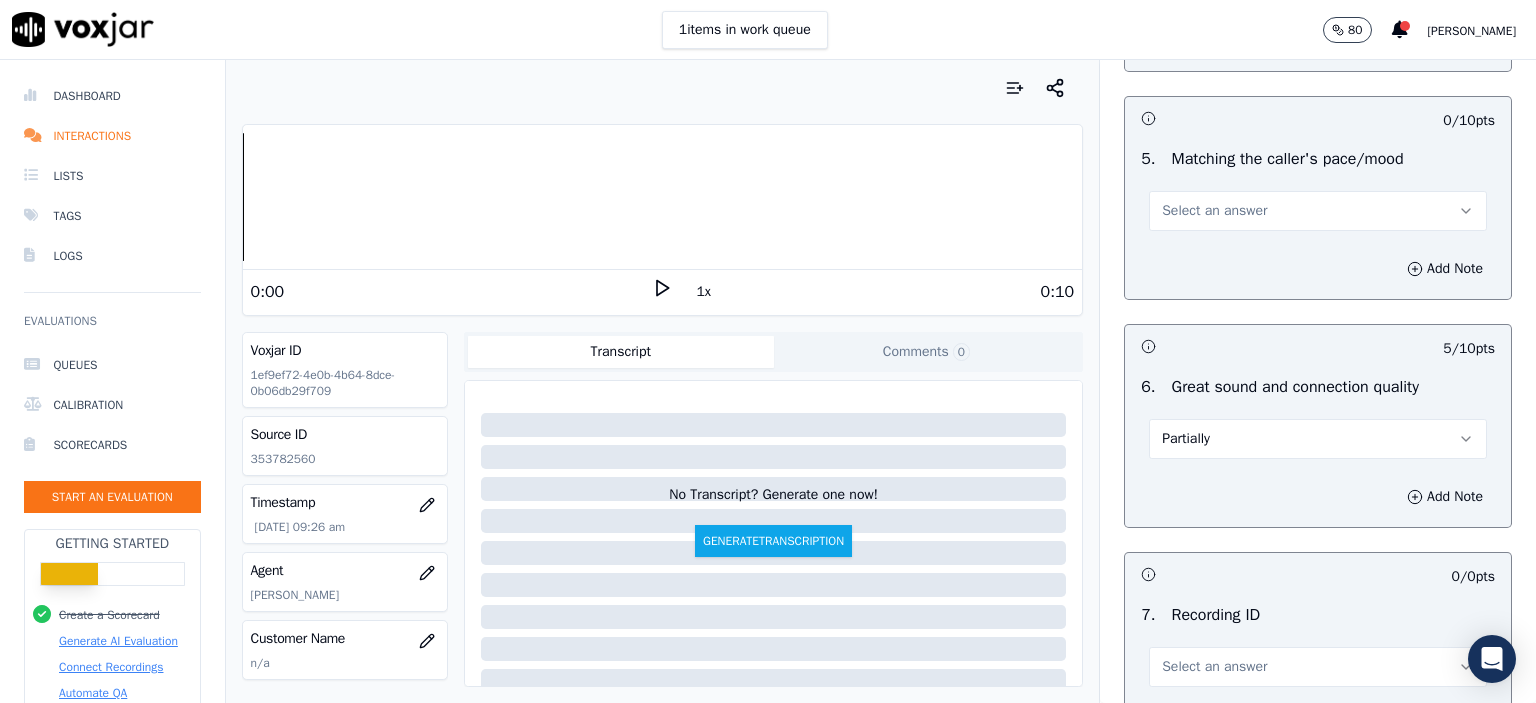 click on "Select an answer" at bounding box center (1318, 211) 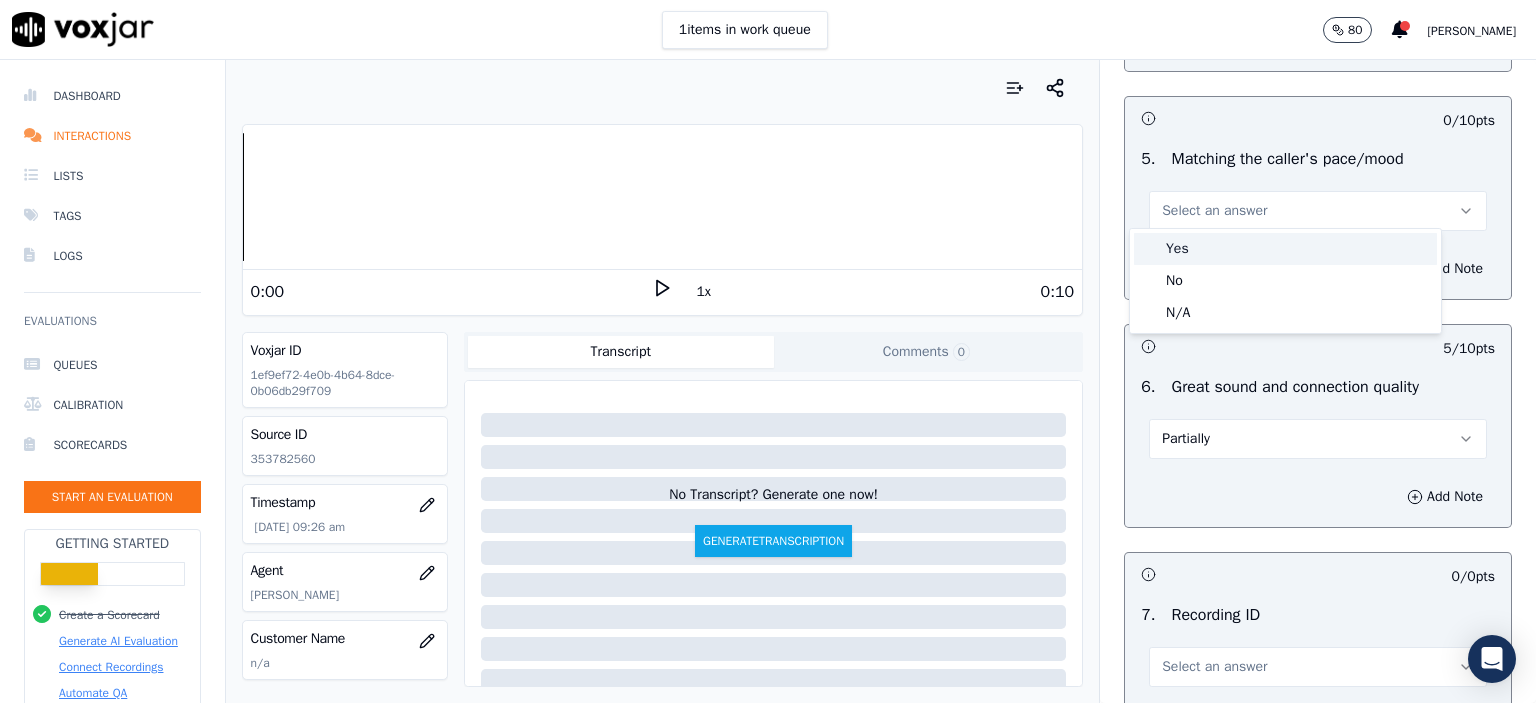 drag, startPoint x: 1262, startPoint y: 223, endPoint x: 1265, endPoint y: 243, distance: 20.22375 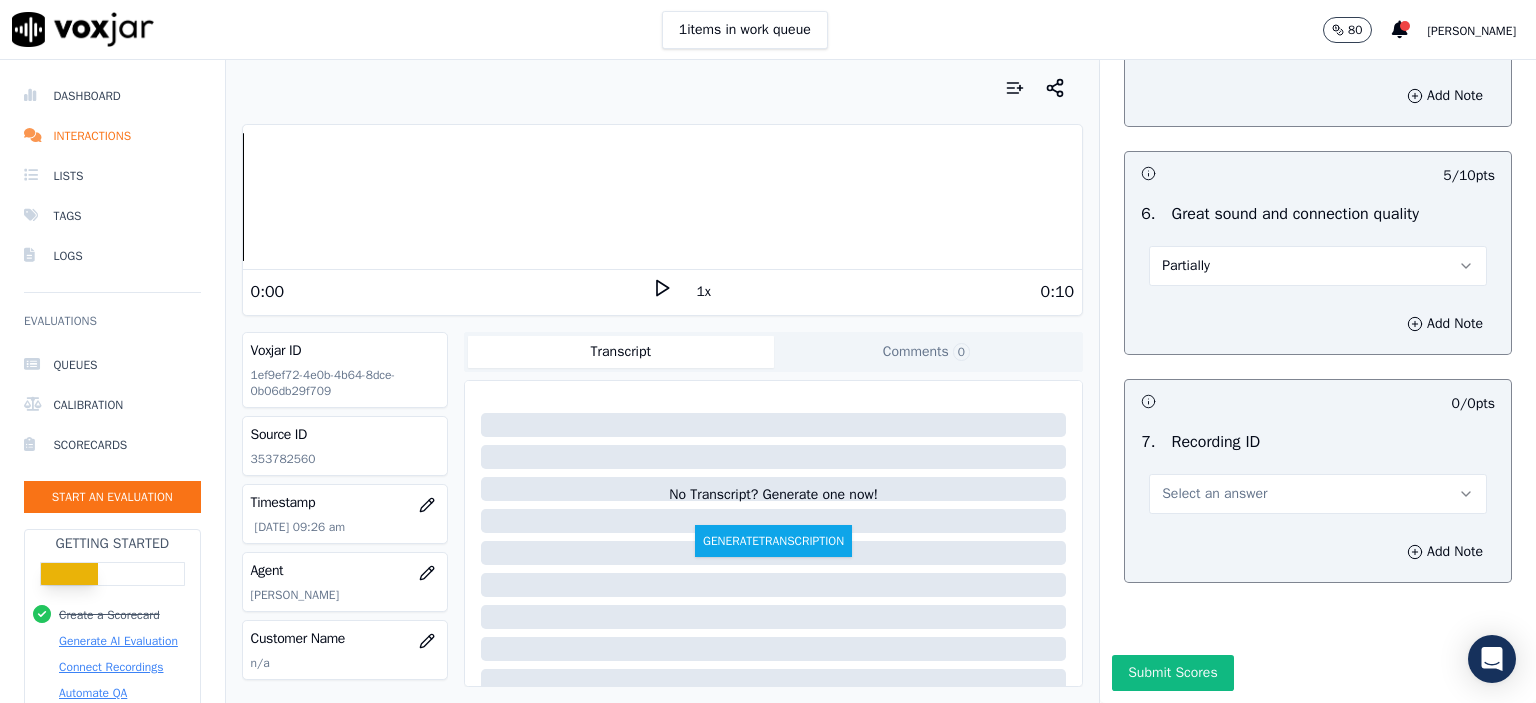 scroll, scrollTop: 4510, scrollLeft: 0, axis: vertical 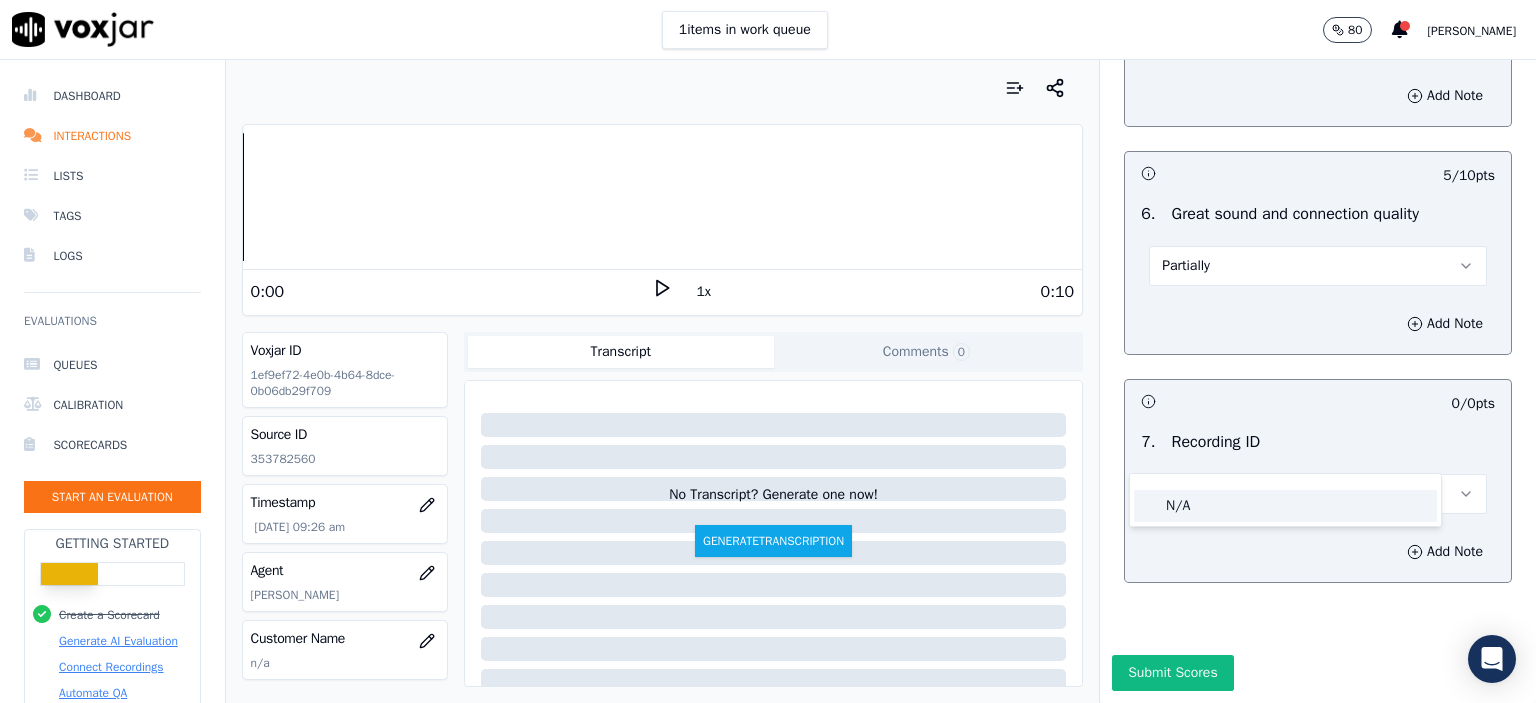 click on "N/A" 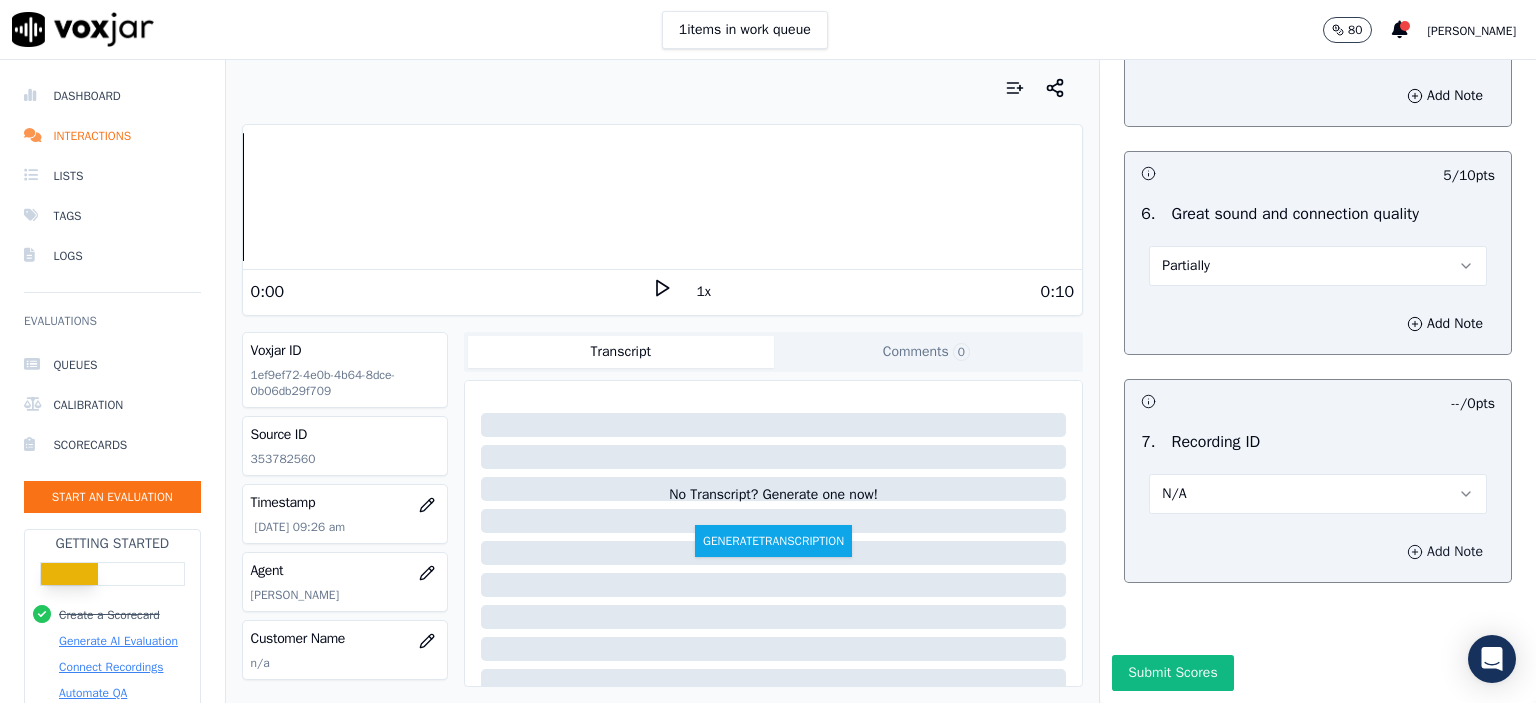click 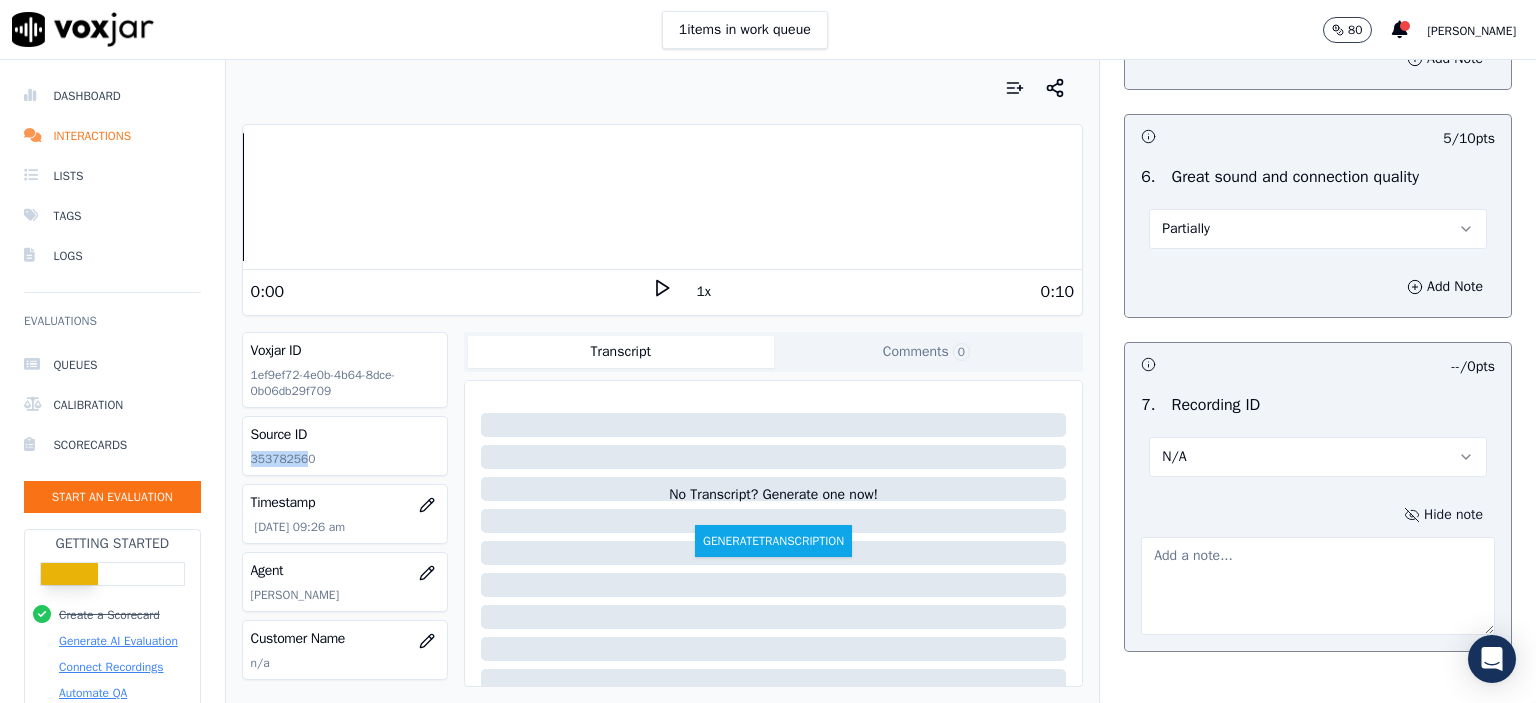 click on "Source ID   353782560" at bounding box center (345, 446) 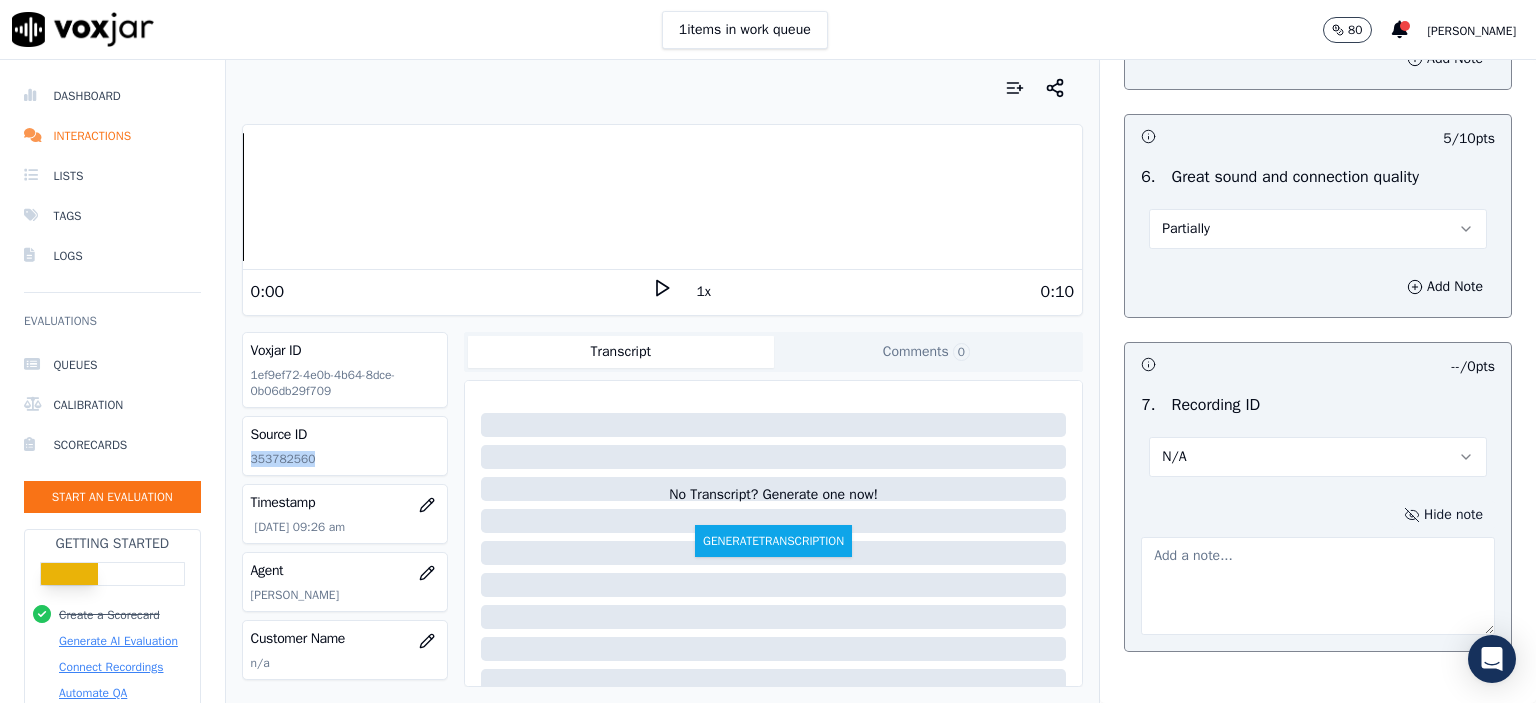 click on "353782560" 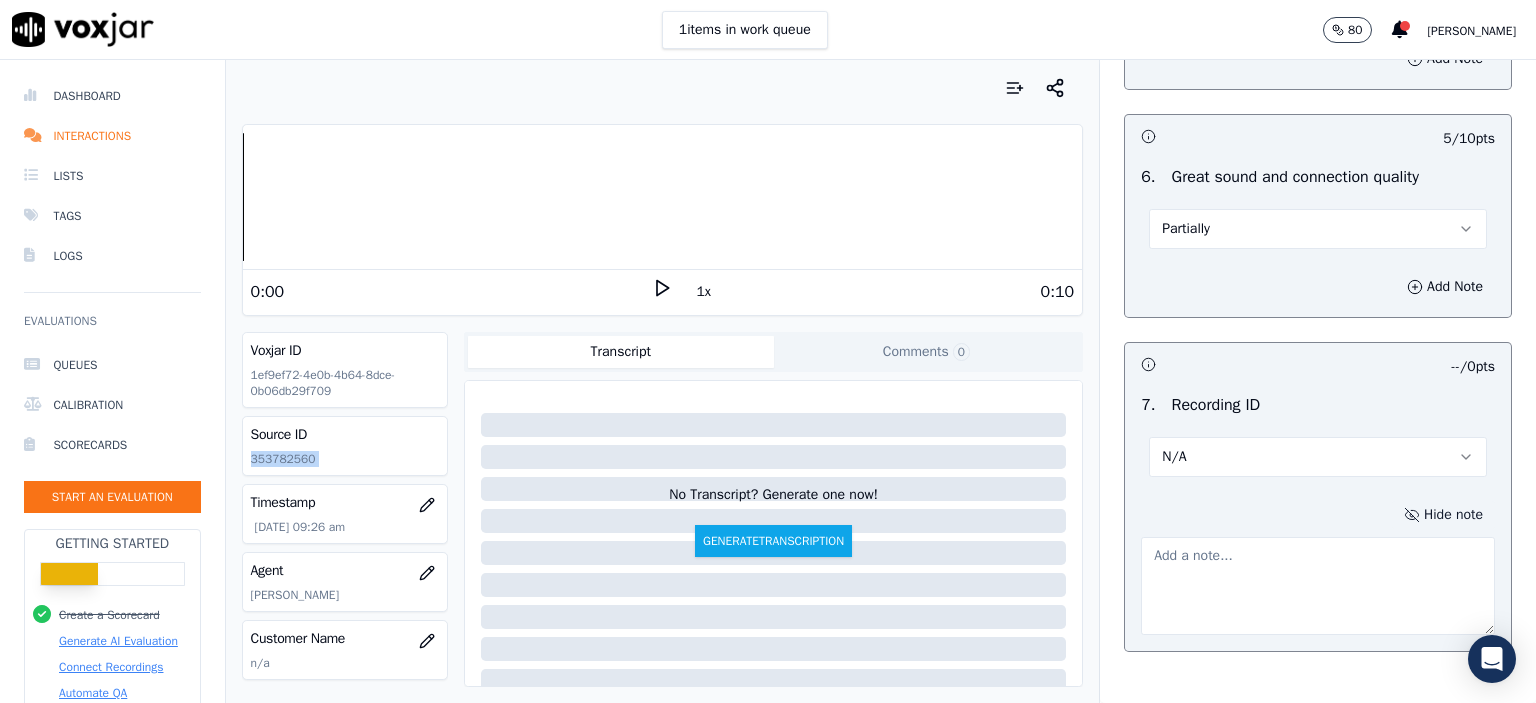 click on "353782560" 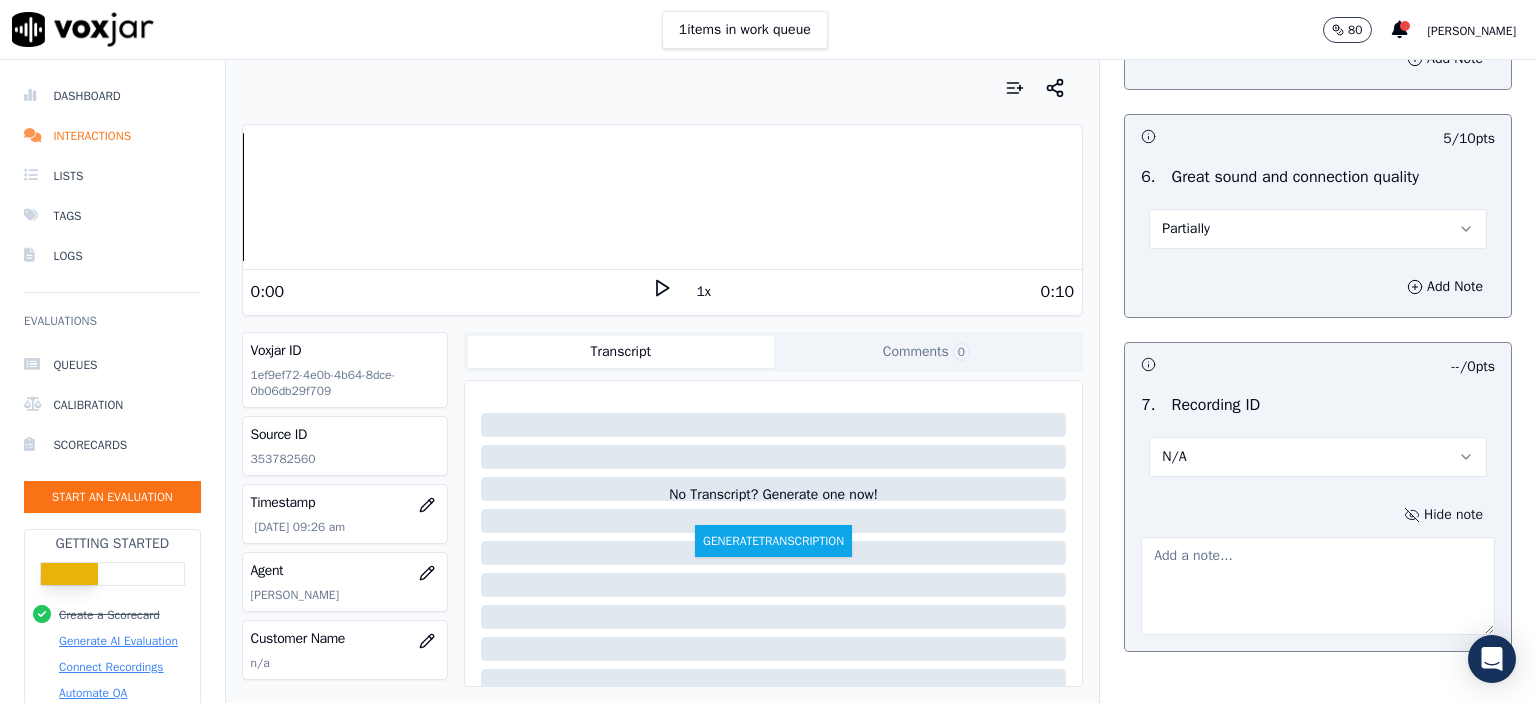click at bounding box center (1318, 586) 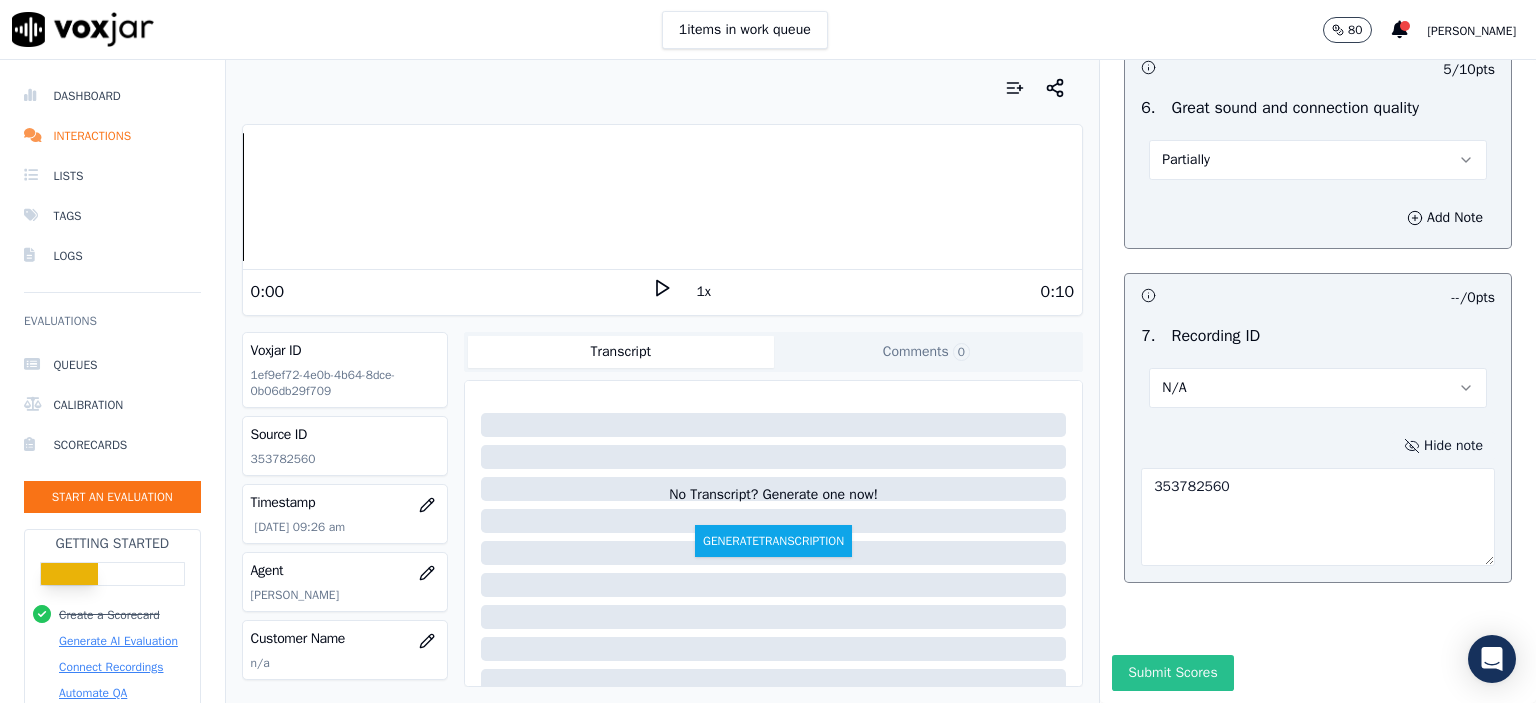 scroll, scrollTop: 4616, scrollLeft: 0, axis: vertical 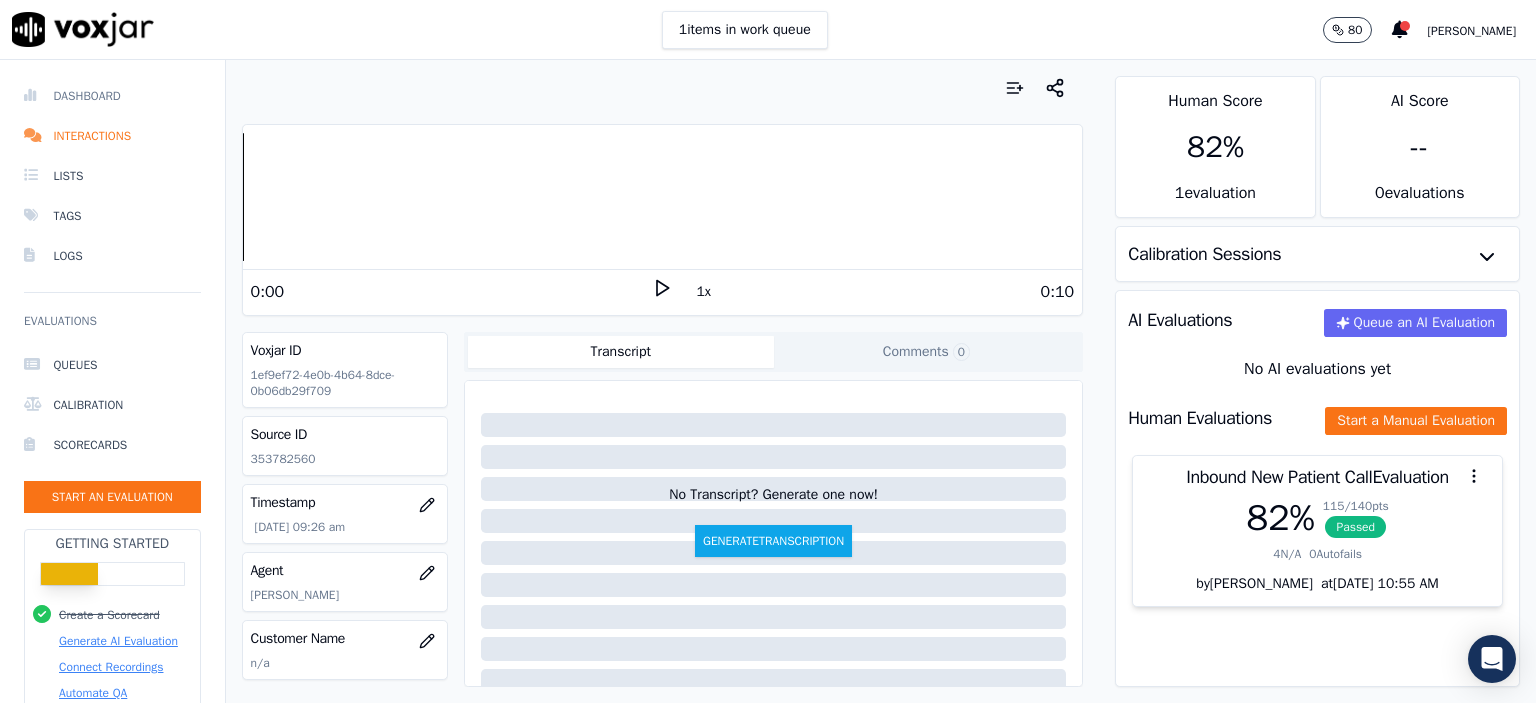 click on "Dashboard" at bounding box center (112, 96) 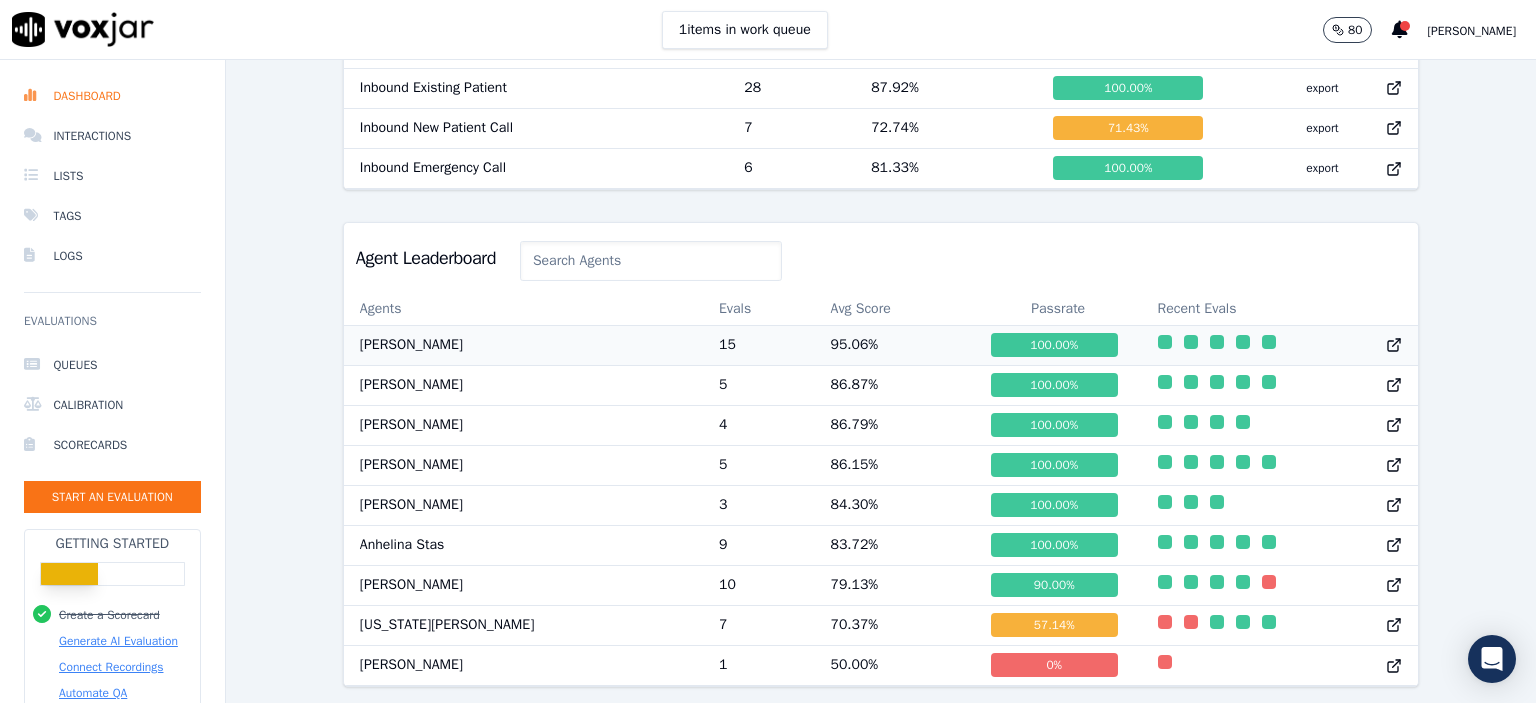 scroll, scrollTop: 898, scrollLeft: 0, axis: vertical 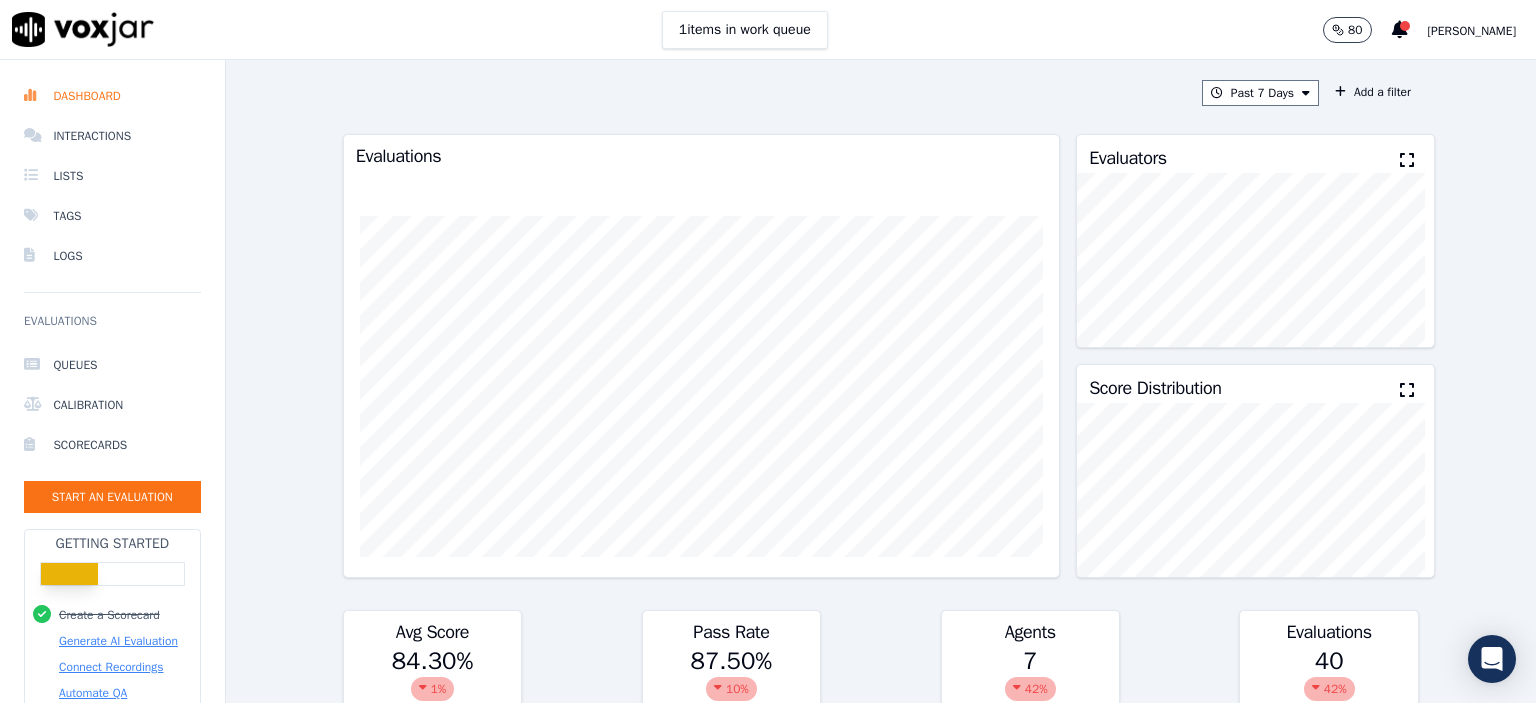 click on "[PERSON_NAME]" at bounding box center [1472, 31] 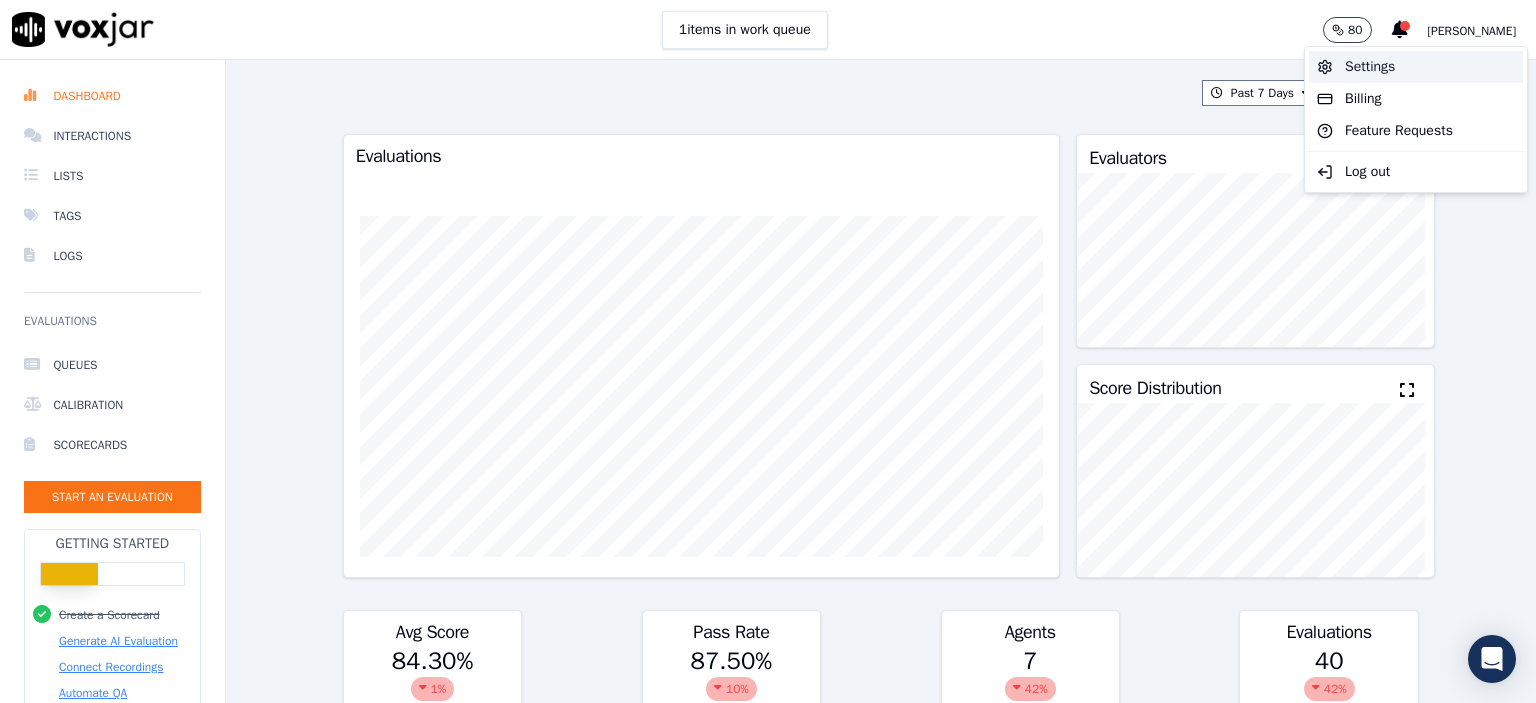 click on "Settings" at bounding box center [1416, 67] 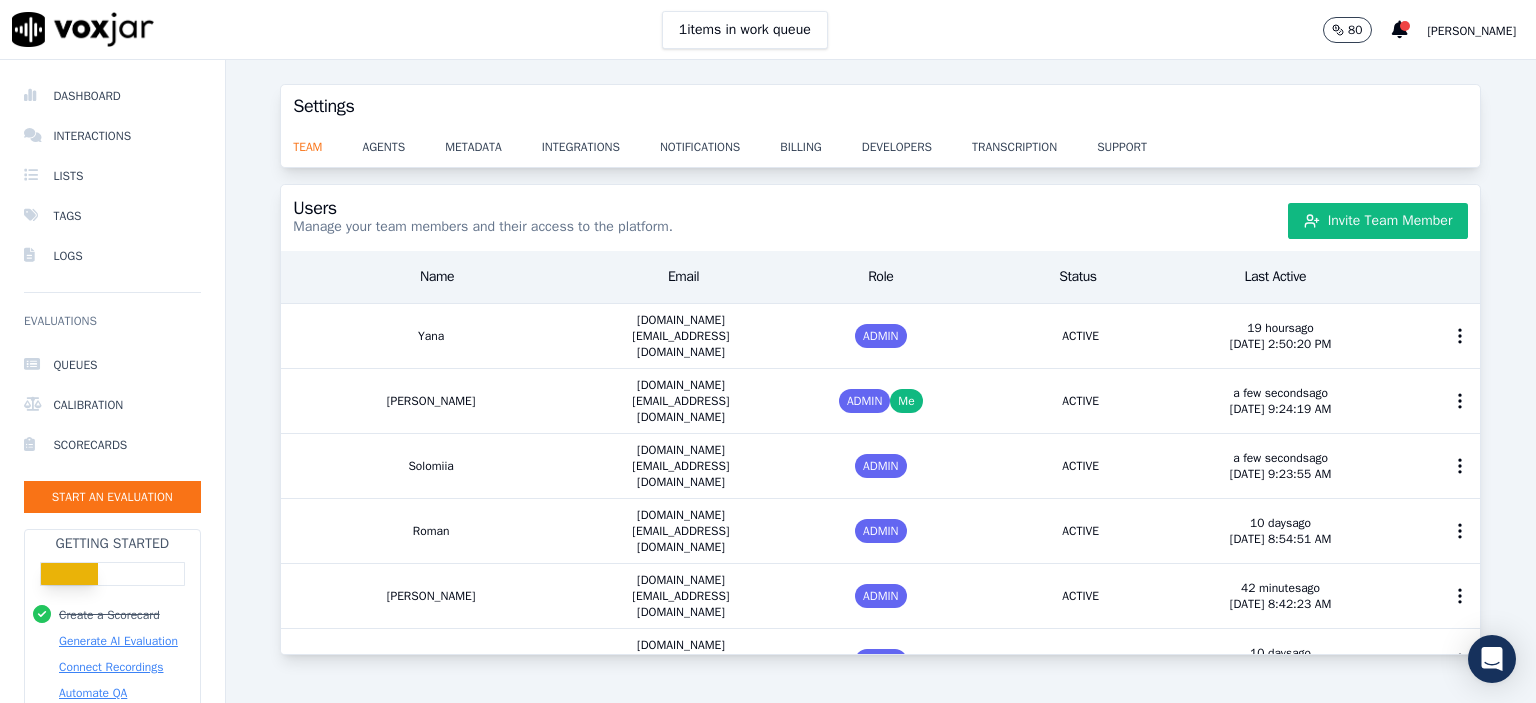 click on "team agents metadata integrations notifications billing developers transcription support" at bounding box center [880, 147] 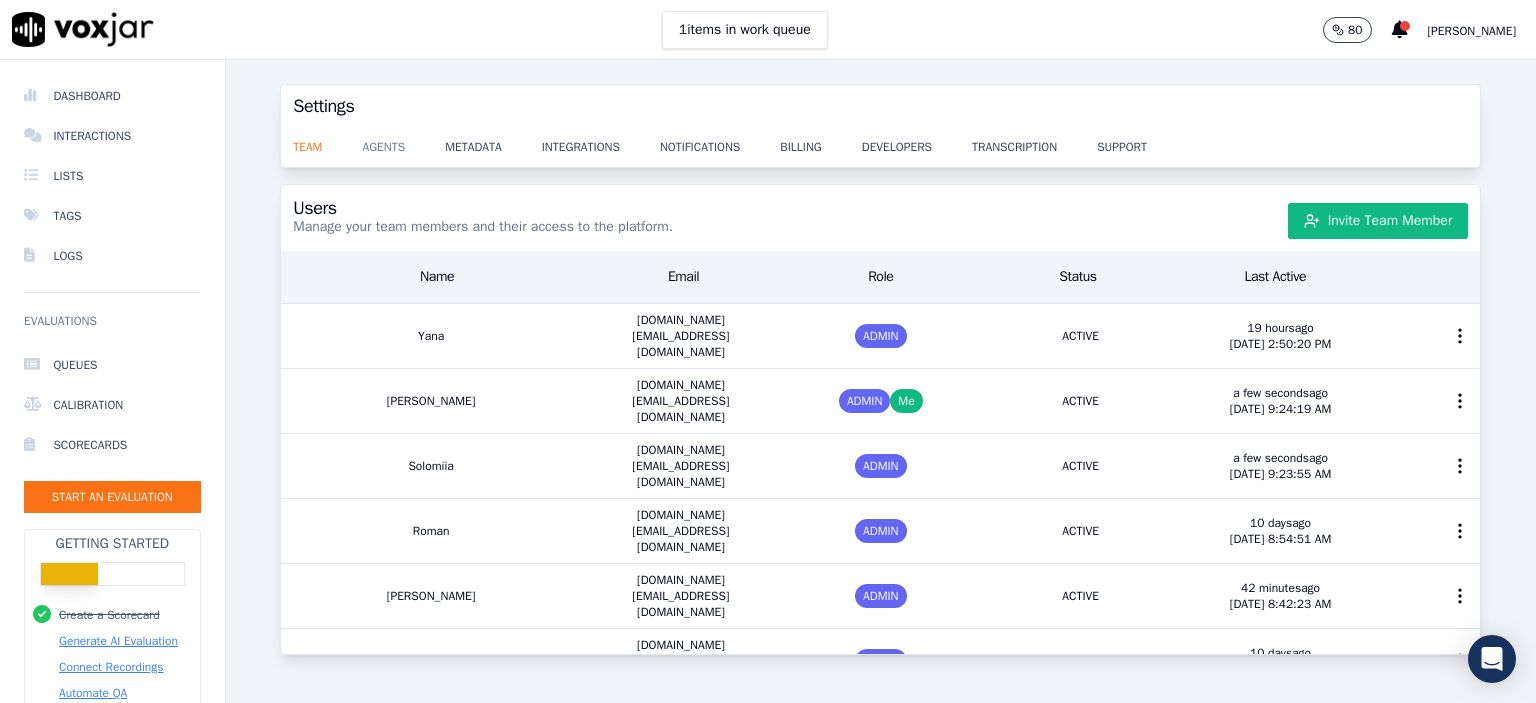 click on "agents" at bounding box center (403, 141) 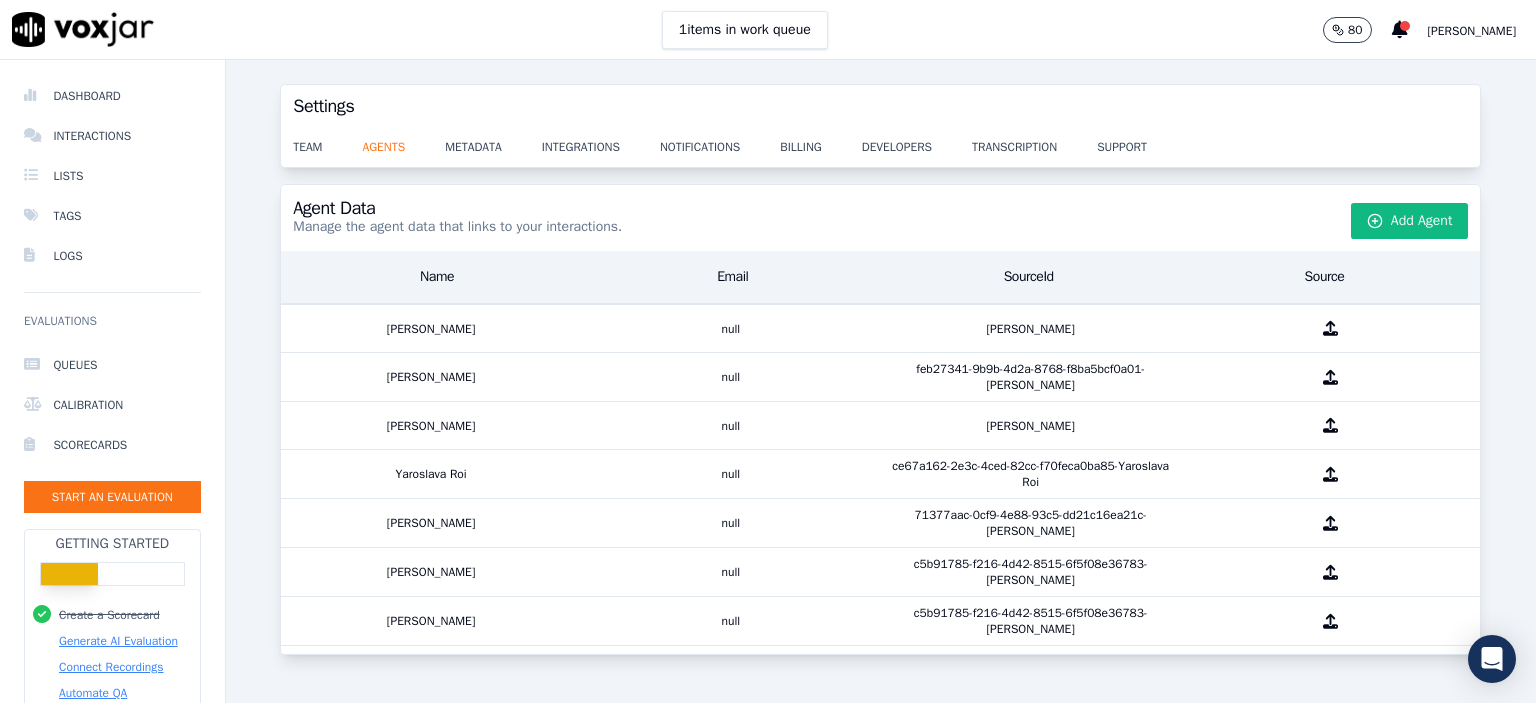 scroll, scrollTop: 2720, scrollLeft: 0, axis: vertical 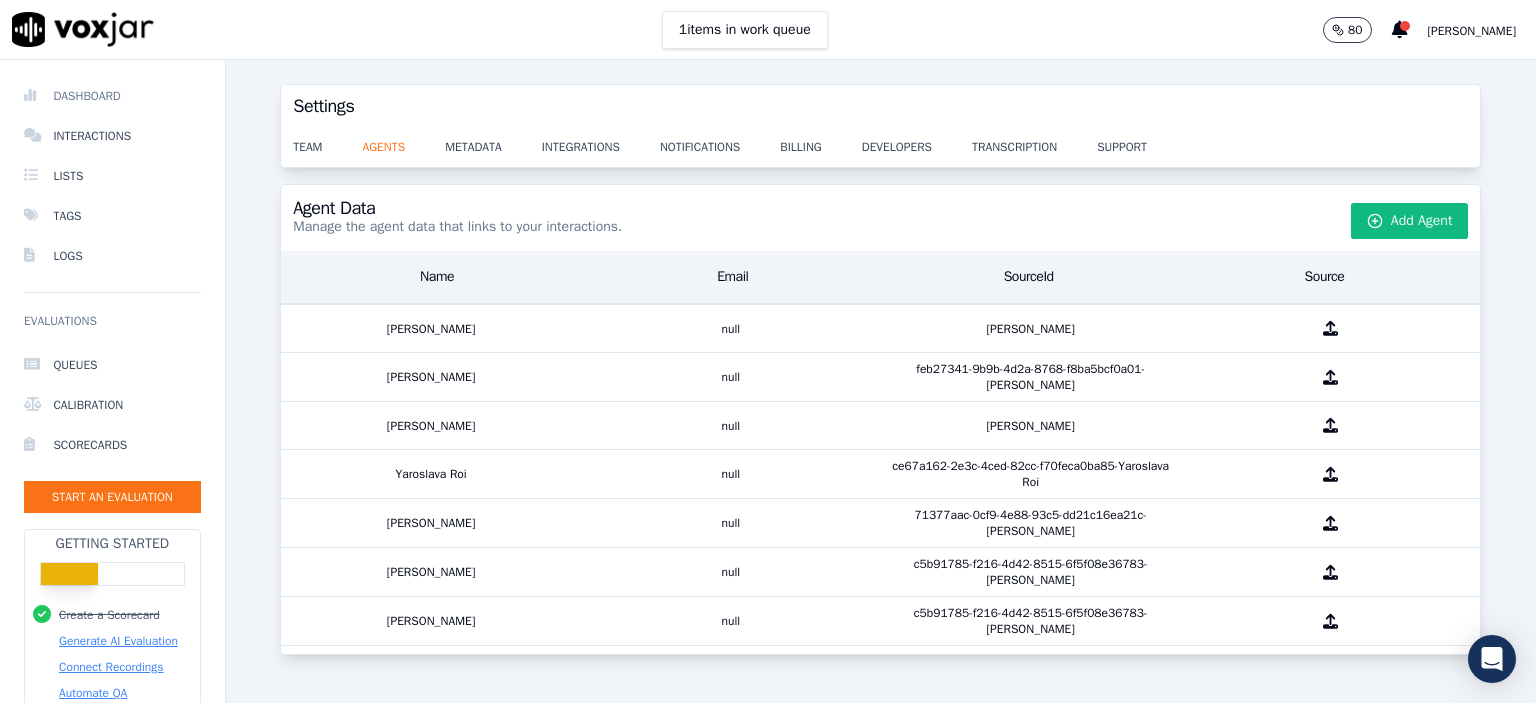 click on "Dashboard" at bounding box center [112, 96] 